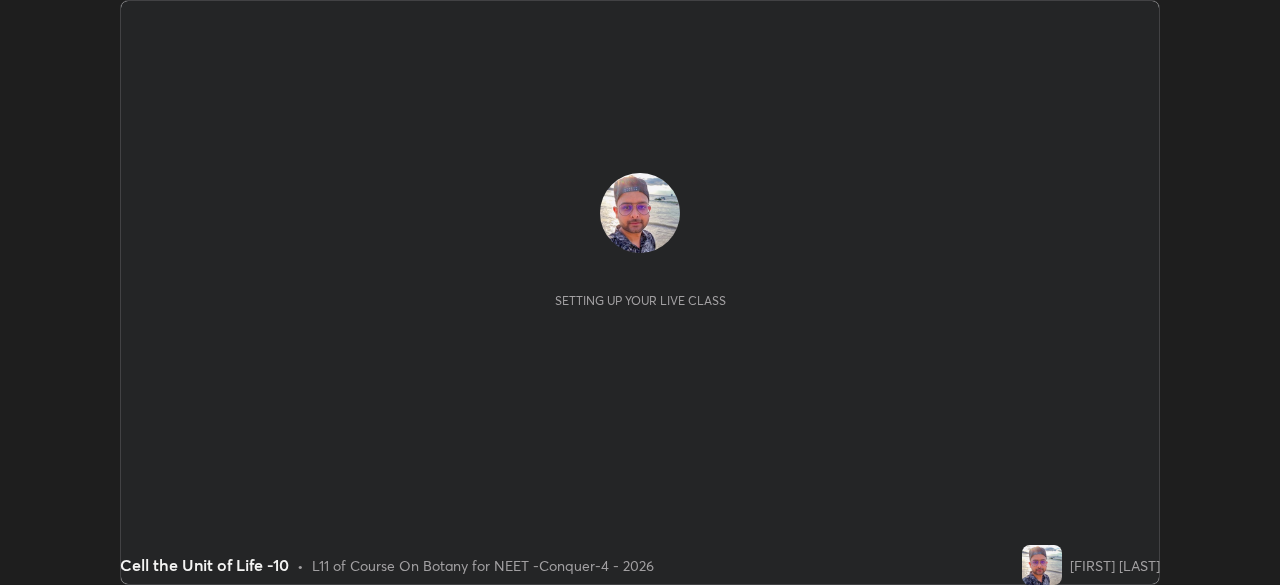 scroll, scrollTop: 0, scrollLeft: 0, axis: both 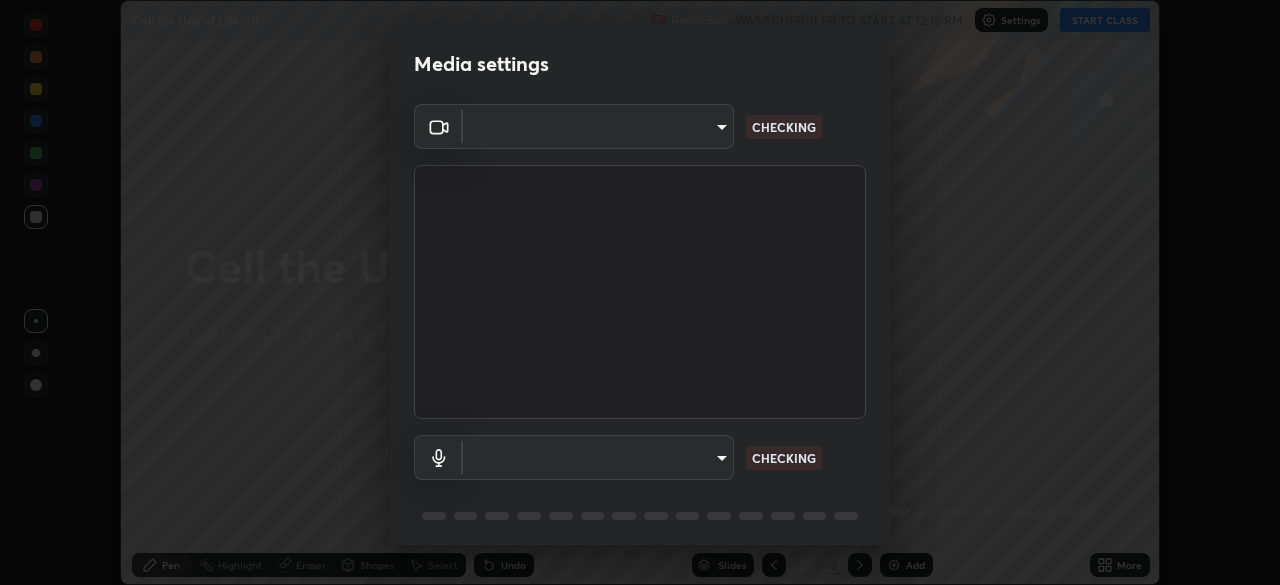 type on "8af73e8d16ef8e3bb7c62716022b9fe157133e9521606ce818031bd72dda2f9e" 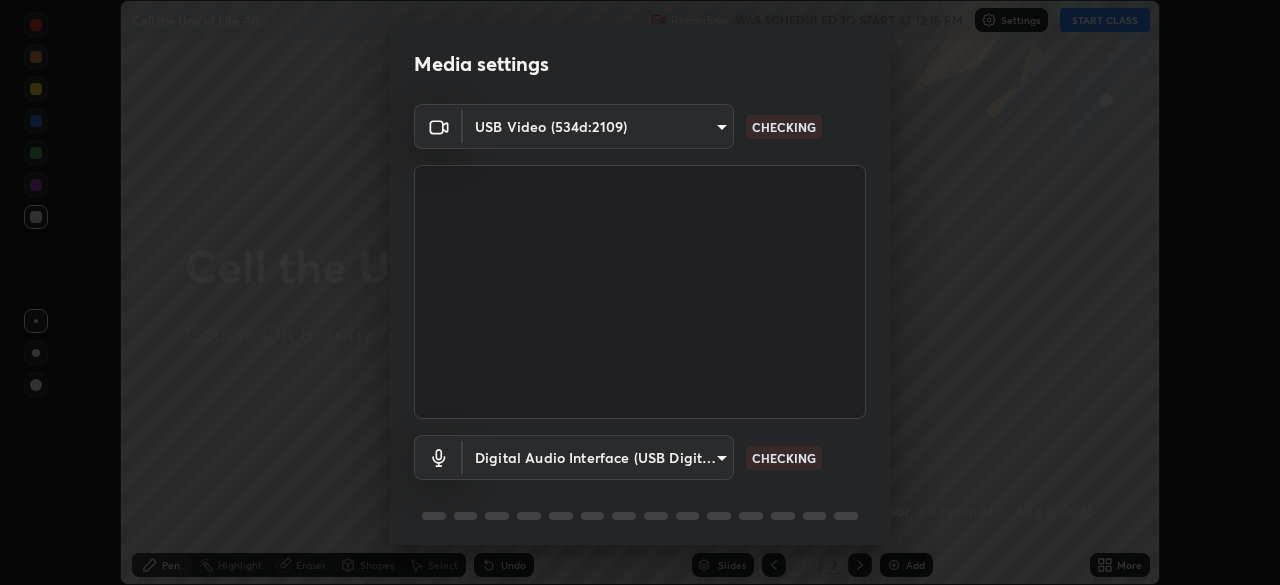 click on "Erase all Cell the Unit of Life -10 Recording WAS SCHEDULED TO START AT  12:15 PM Settings START CLASS Setting up your live class Cell the Unit of Life -10 • L11 of Course On Botany for NEET -Conquer-4 - 2026 Baibhav Kumar Pen Highlight Eraser Shapes Select Undo Slides 2 / 2 Add More No doubts shared Encourage your learners to ask a doubt for better clarity Report an issue Reason for reporting Buffering Chat not working Audio - Video sync issue Educator video quality low ​ Attach an image Report Media settings USB Video (534d:2109) 8af73e8d16ef8e3bb7c62716022b9fe157133e9521606ce818031bd72dda2f9e CHECKING Digital Audio Interface (USB Digital Audio) 32bfdab7dbe72c35781114410bcfa462a123b92e9f25767086b8796cd092dc63 CHECKING 1 / 5 Next" at bounding box center [640, 292] 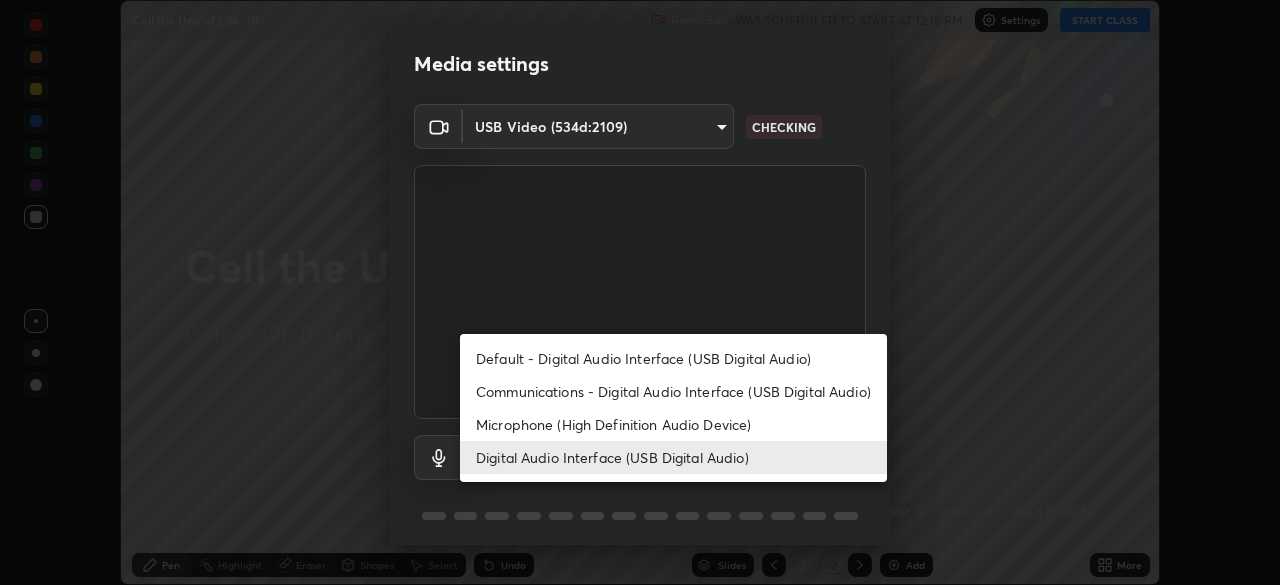 click on "Microphone (High Definition Audio Device)" at bounding box center [673, 424] 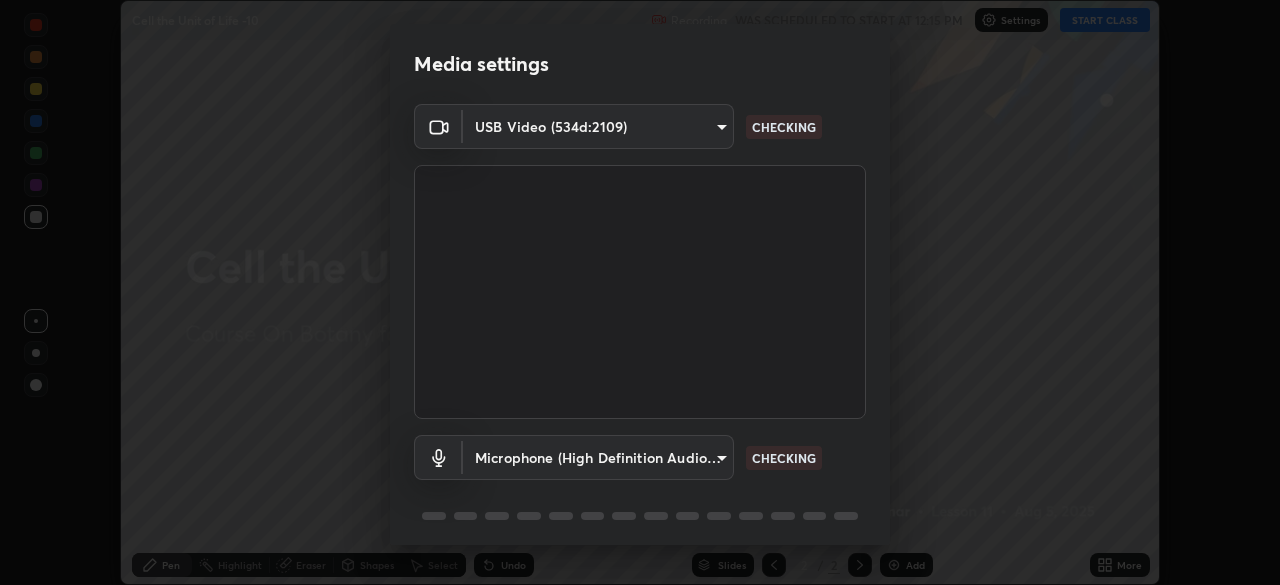 click on "Erase all Cell the Unit of Life -10 Recording WAS SCHEDULED TO START AT  12:15 PM Settings START CLASS Setting up your live class Cell the Unit of Life -10 • L11 of Course On Botany for NEET -Conquer-4 - 2026 Baibhav Kumar Pen Highlight Eraser Shapes Select Undo Slides 2 / 2 Add More No doubts shared Encourage your learners to ask a doubt for better clarity Report an issue Reason for reporting Buffering Chat not working Audio - Video sync issue Educator video quality low ​ Attach an image Report Media settings USB Video (534d:2109) 8af73e8d16ef8e3bb7c62716022b9fe157133e9521606ce818031bd72dda2f9e CHECKING Microphone (High Definition Audio Device) 429ab538c9ea9473e8aaf4f545145be942da0a4d2a9d7a8992f1a964ff8b53a7 CHECKING 1 / 5 Next" at bounding box center [640, 292] 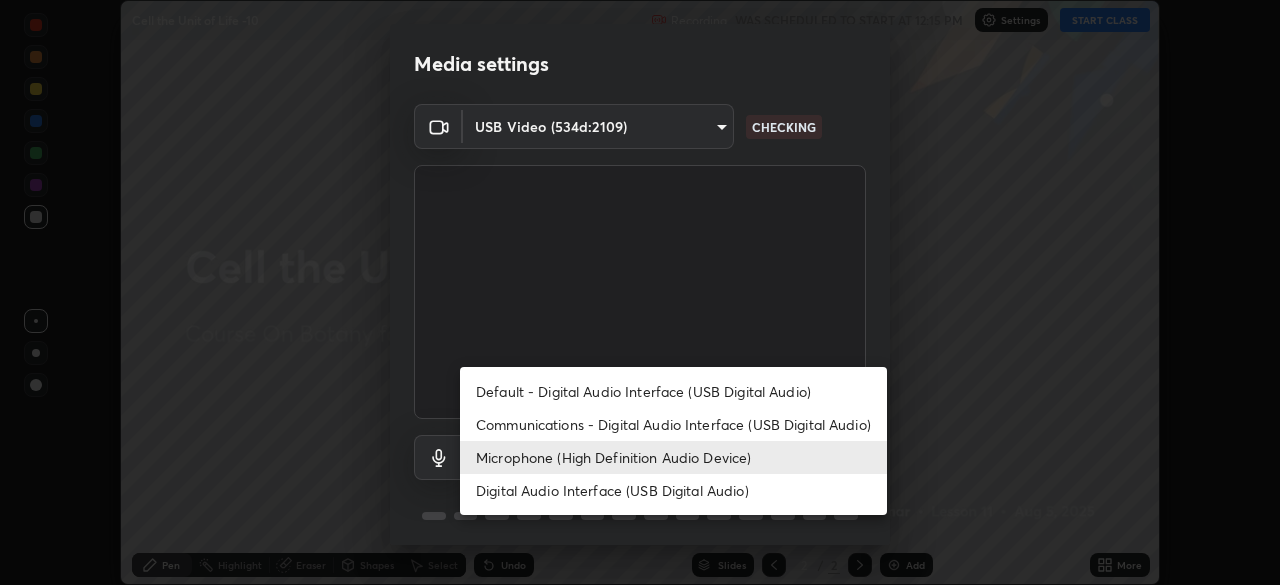 click on "Digital Audio Interface (USB Digital Audio)" at bounding box center [673, 490] 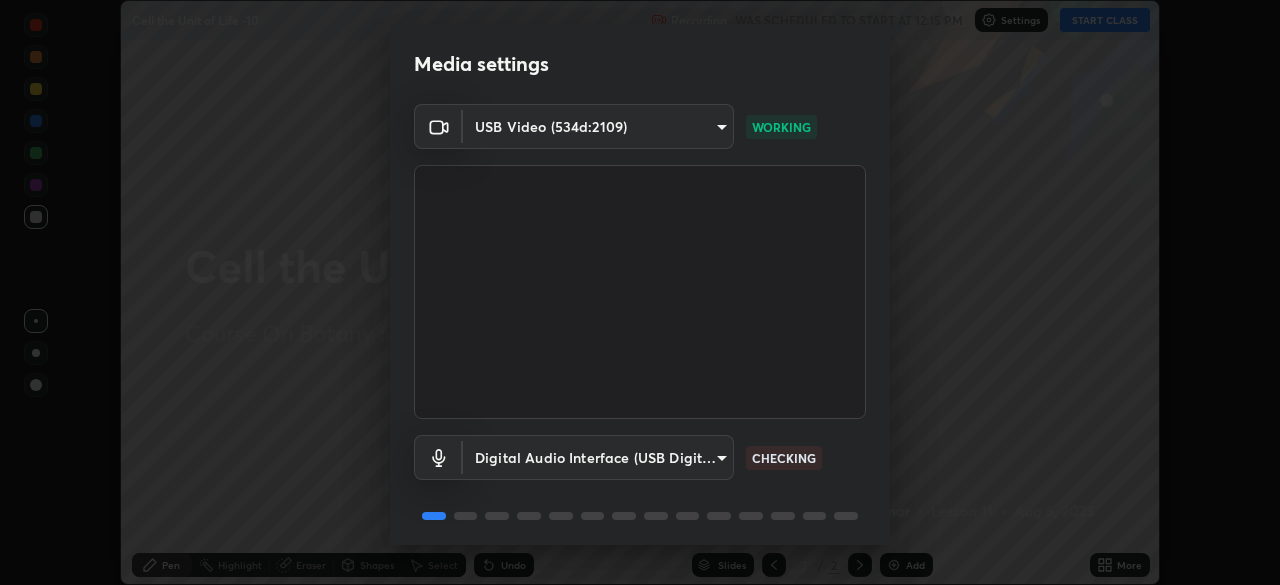 scroll, scrollTop: 71, scrollLeft: 0, axis: vertical 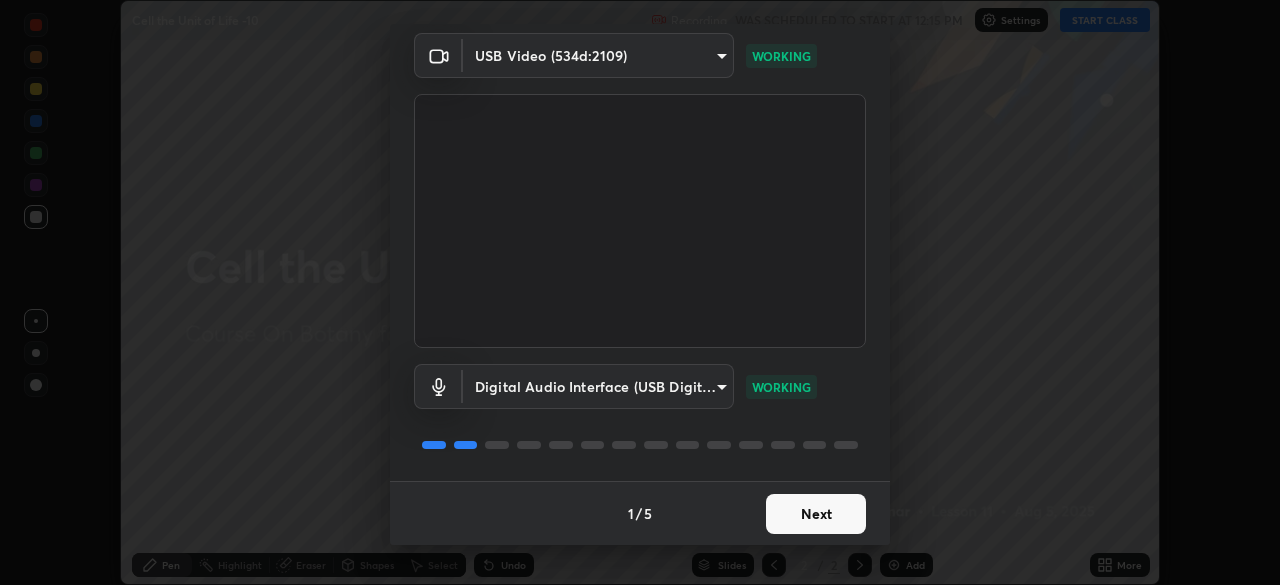 click on "Next" at bounding box center (816, 514) 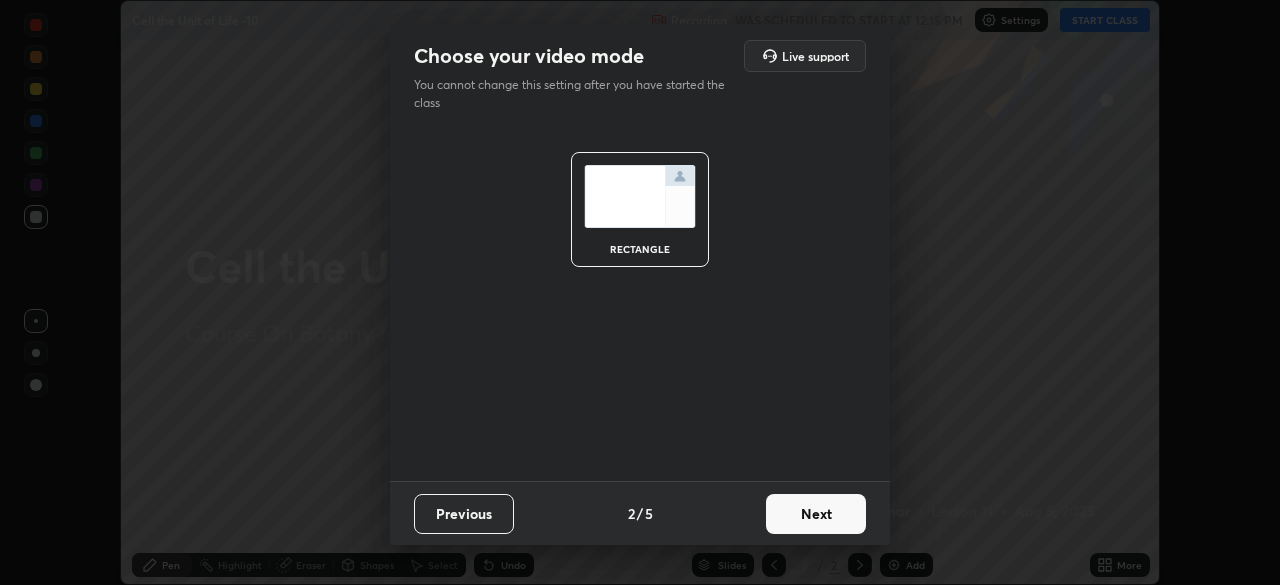 click on "Next" at bounding box center [816, 514] 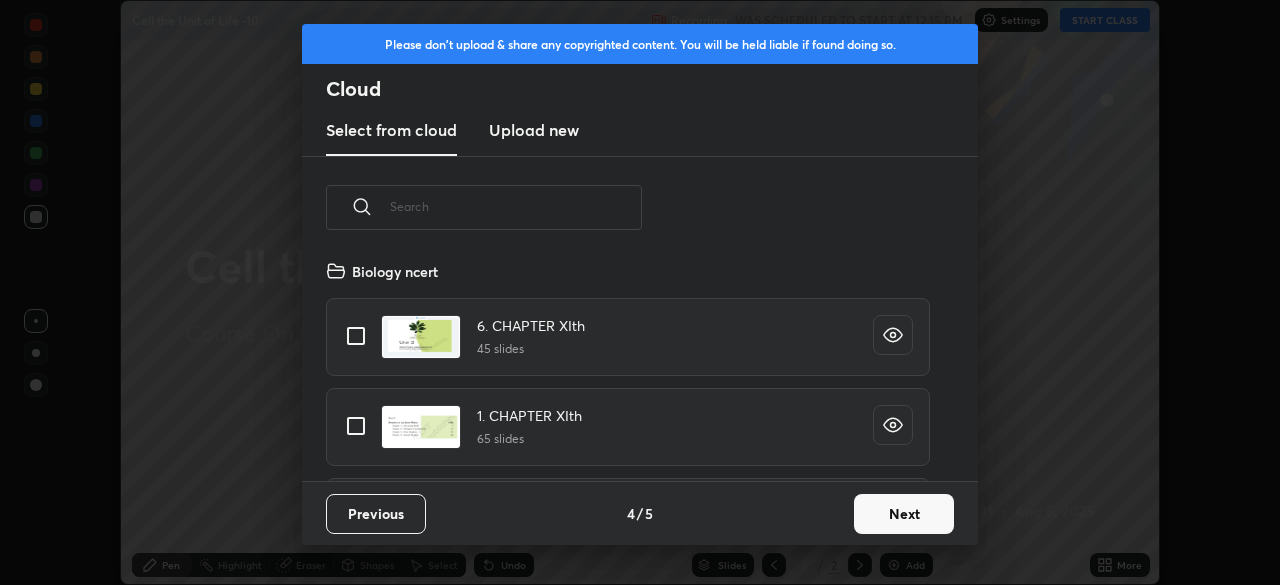 scroll, scrollTop: 7, scrollLeft: 11, axis: both 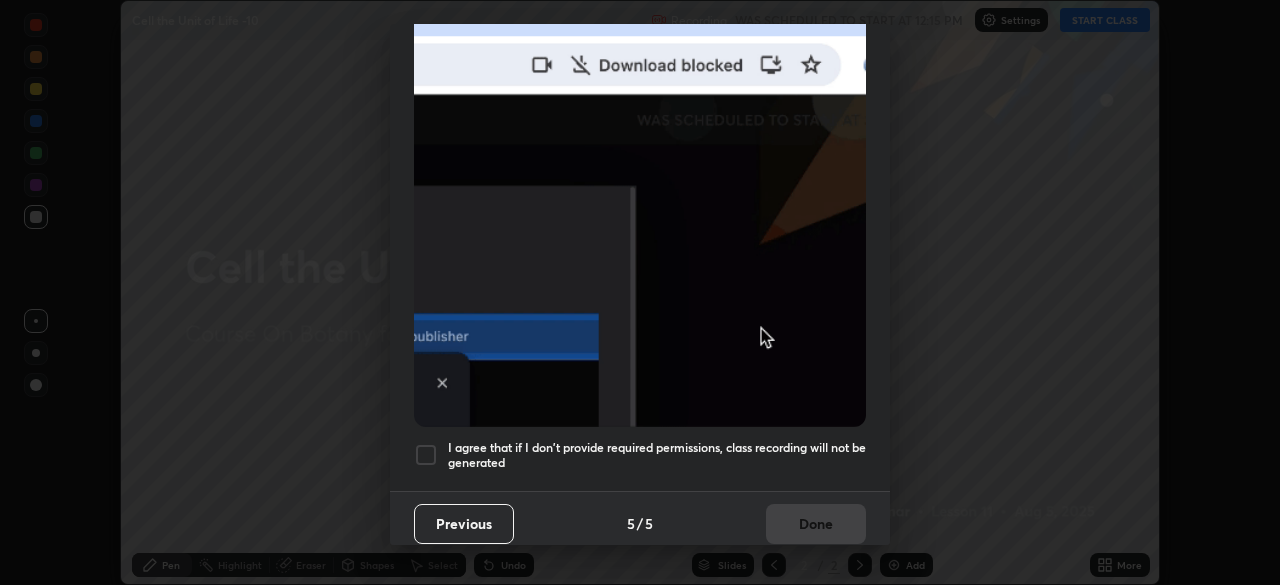 click at bounding box center (426, 455) 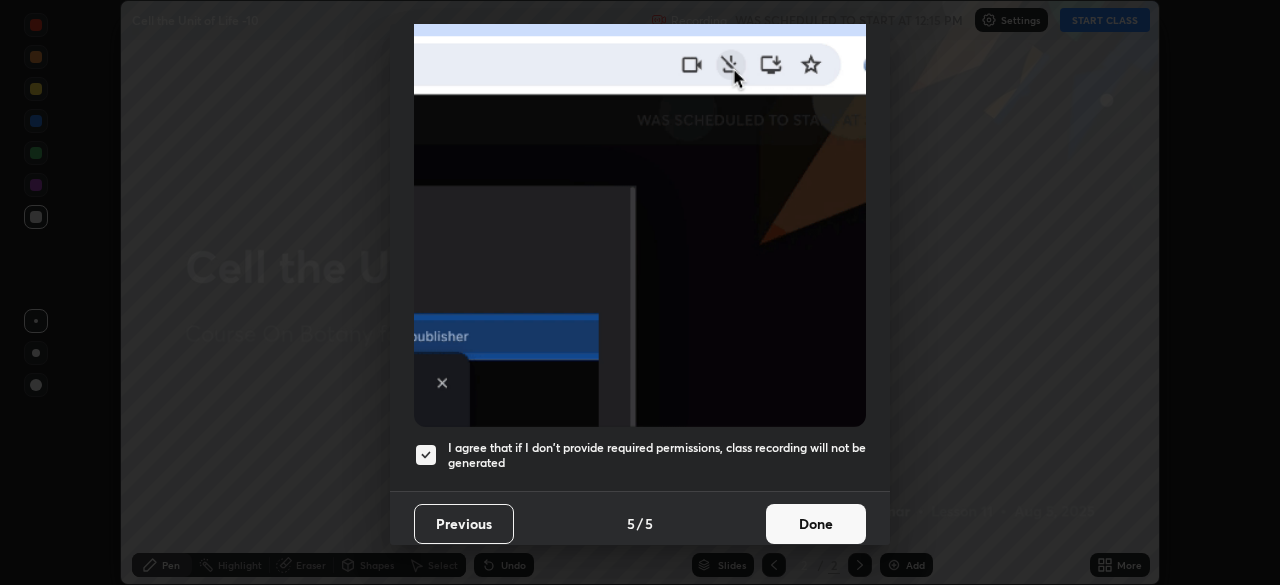 click on "Done" at bounding box center [816, 524] 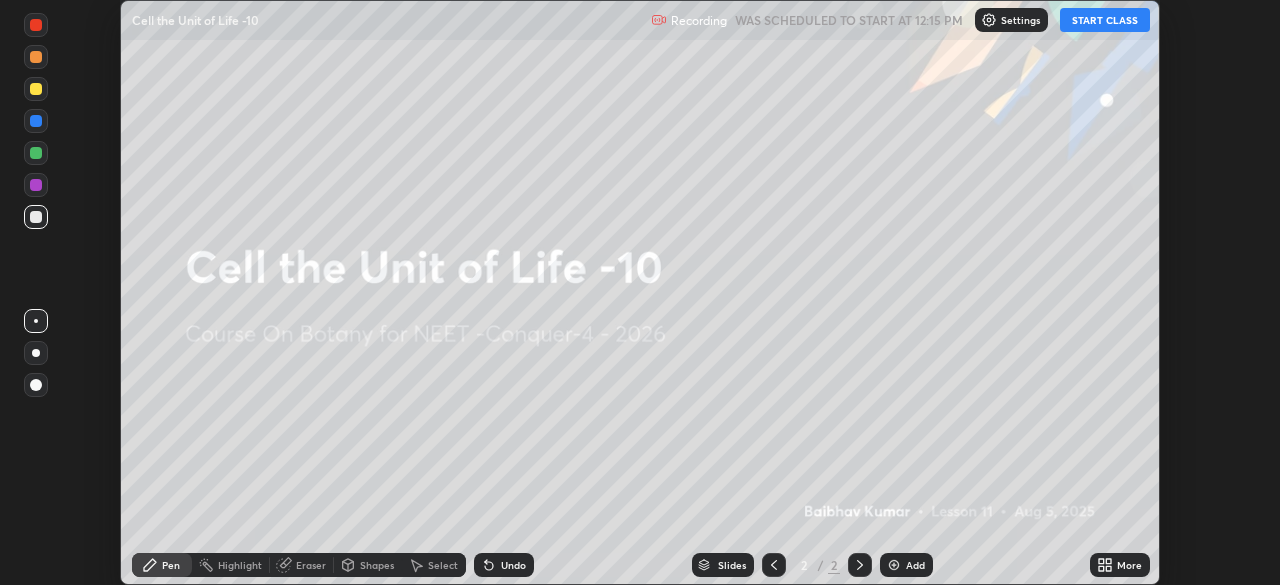 click on "START CLASS" at bounding box center [1105, 20] 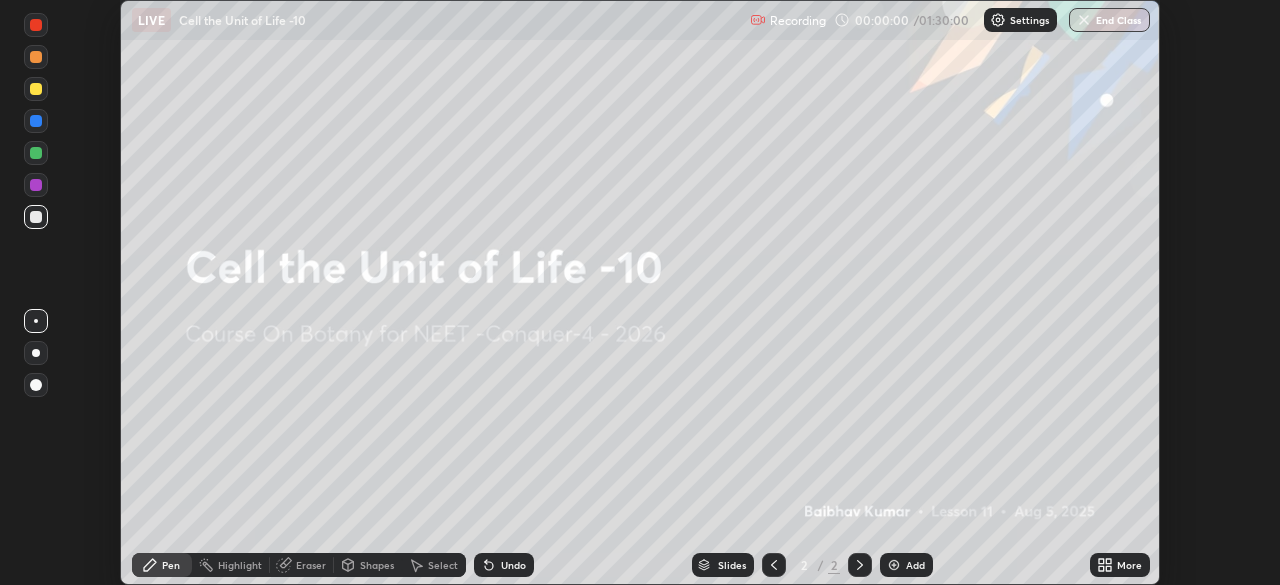 click 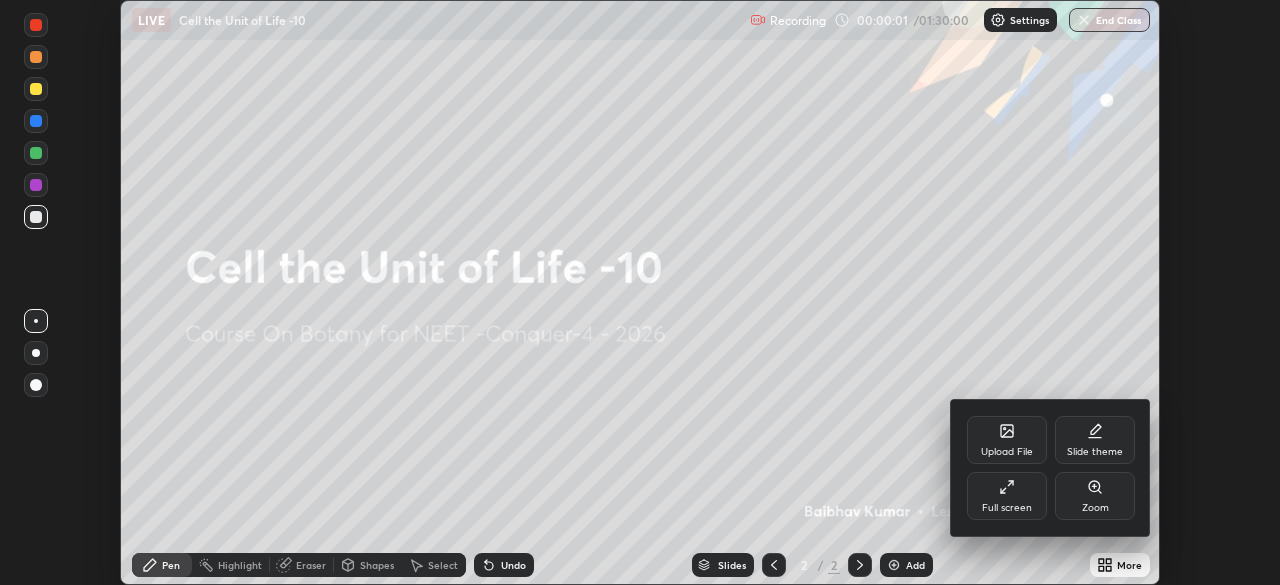 click on "Full screen" at bounding box center [1007, 496] 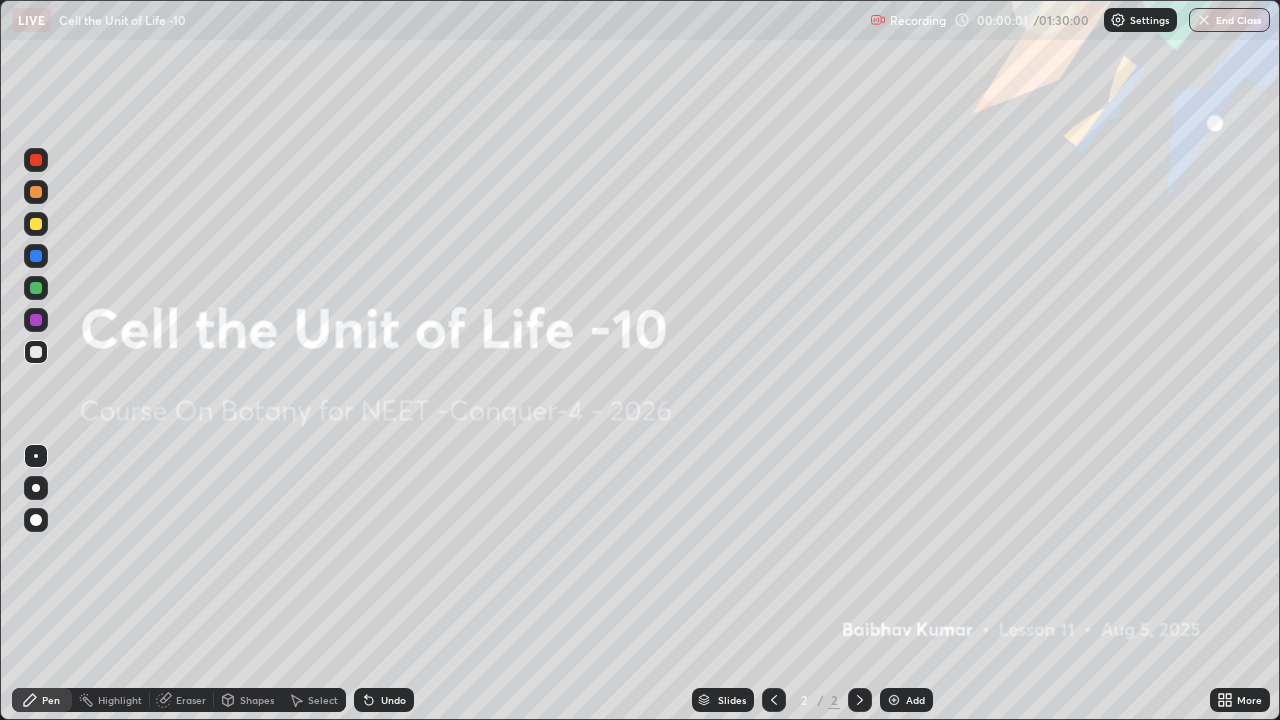 scroll, scrollTop: 99280, scrollLeft: 98720, axis: both 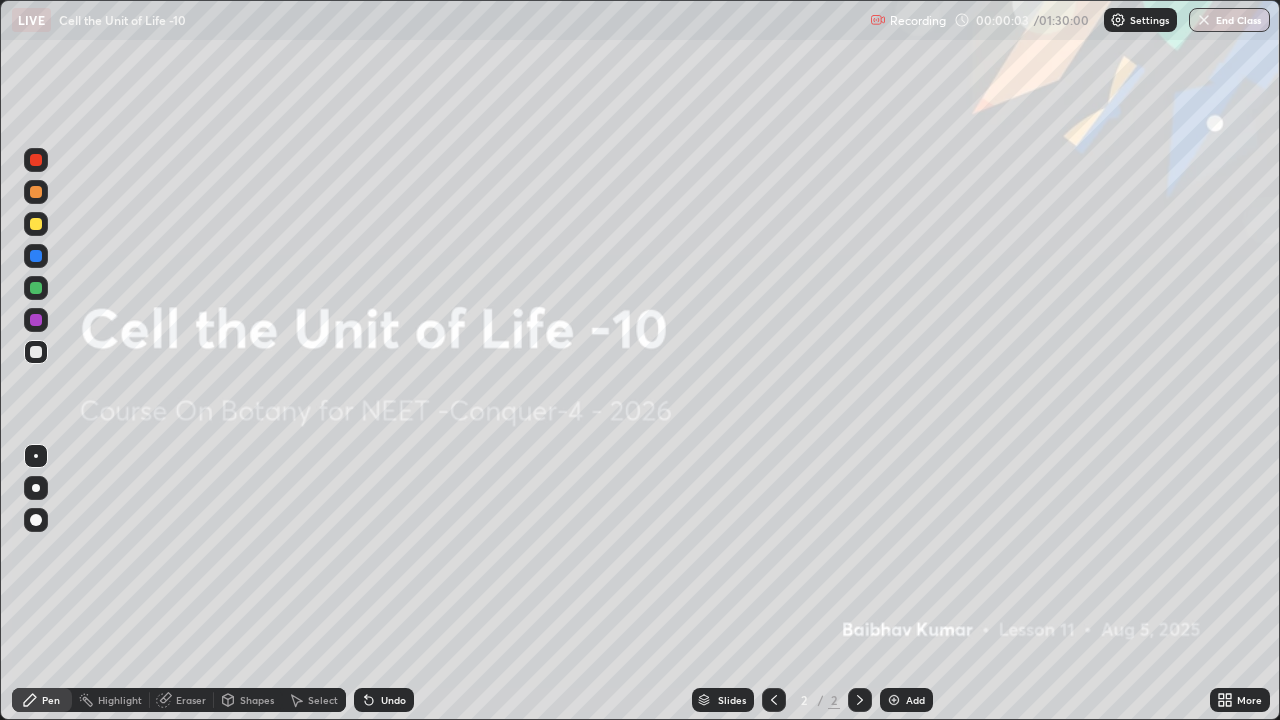click at bounding box center [36, 488] 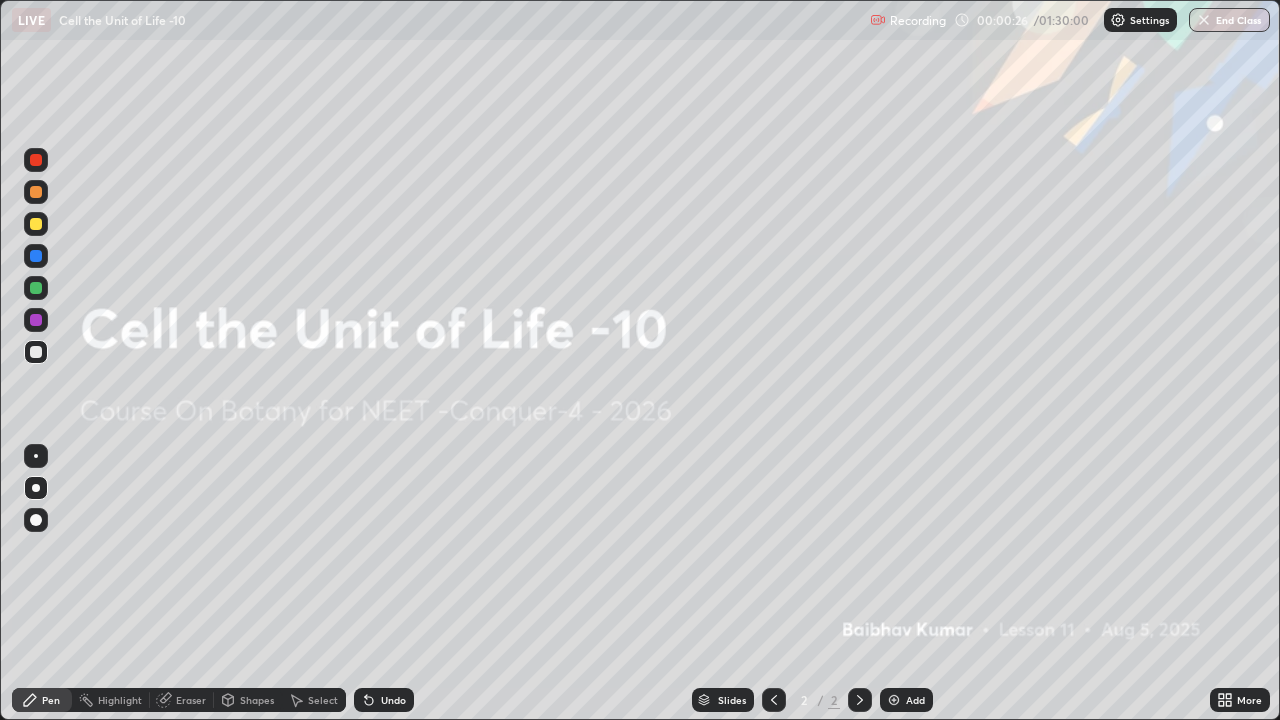 click on "Add" at bounding box center (915, 700) 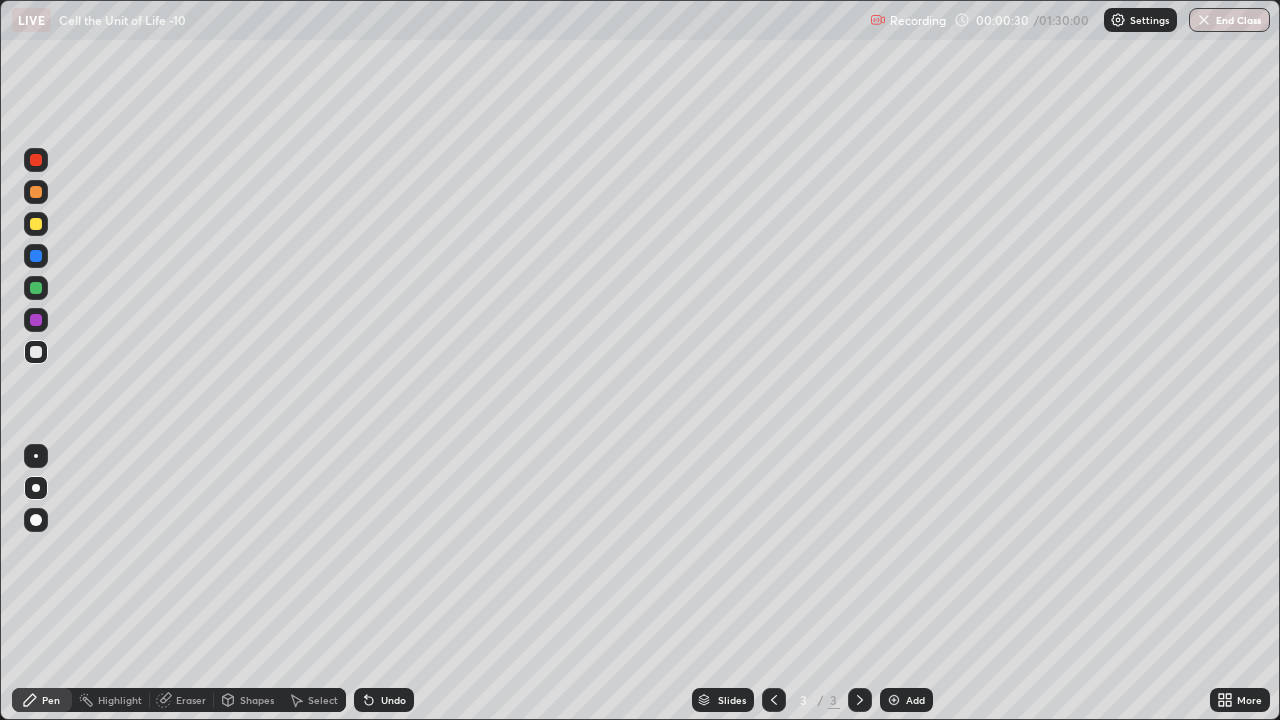 click at bounding box center (36, 320) 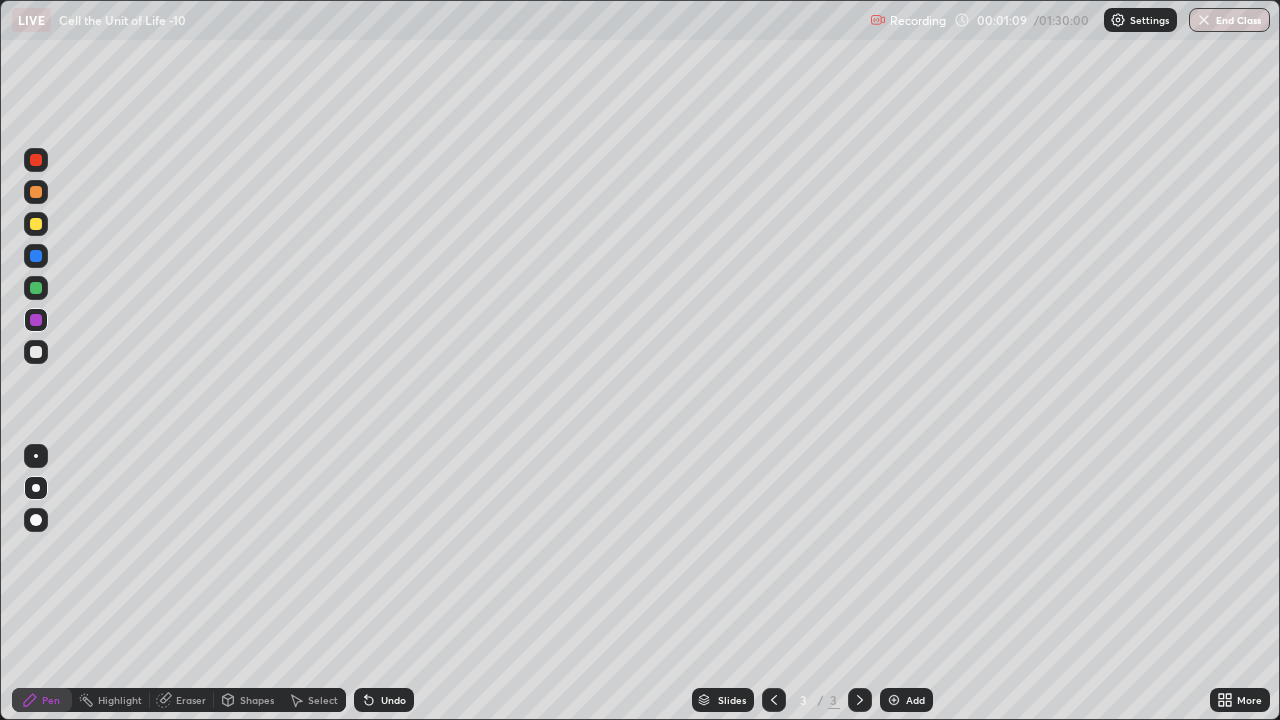 click at bounding box center [36, 488] 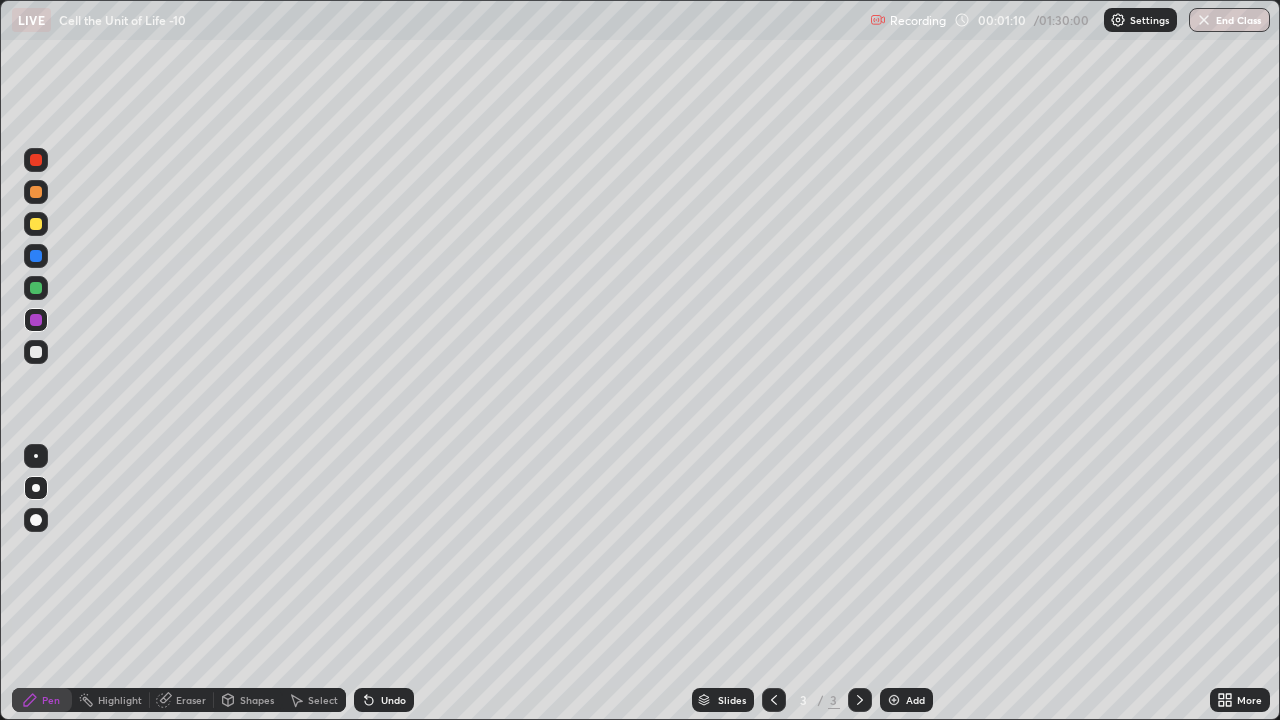click at bounding box center (36, 352) 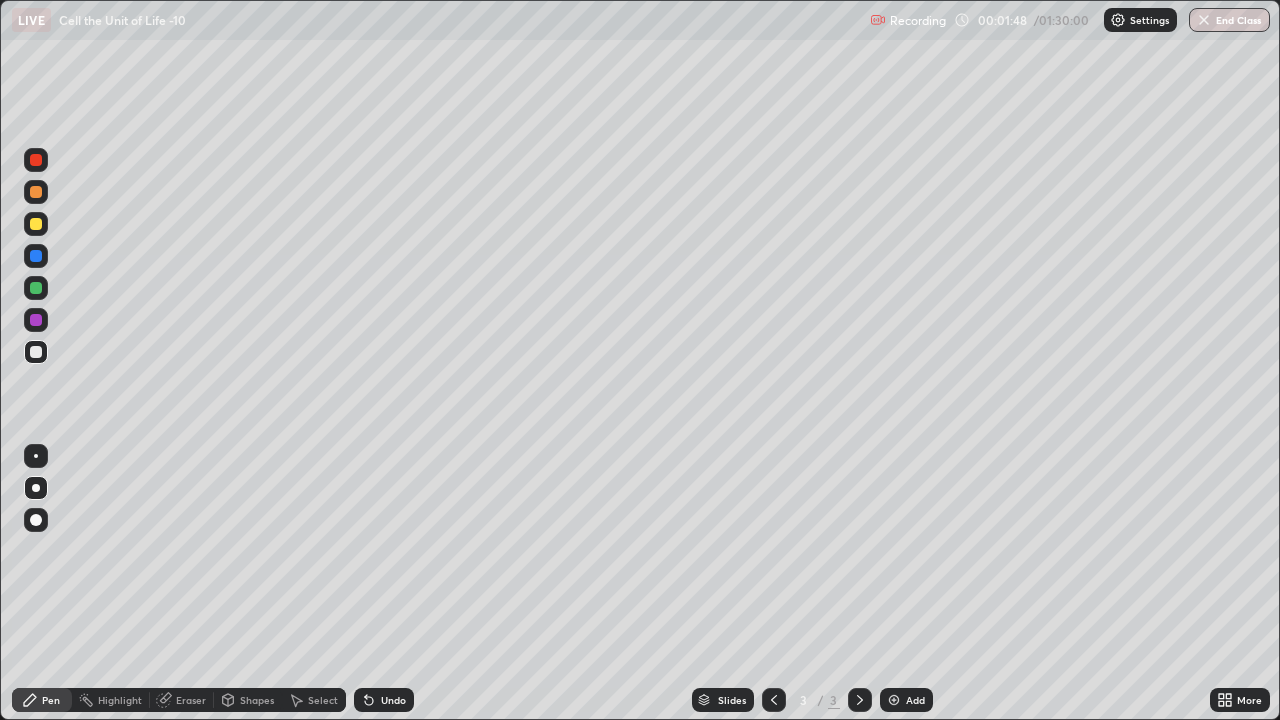 click at bounding box center (36, 224) 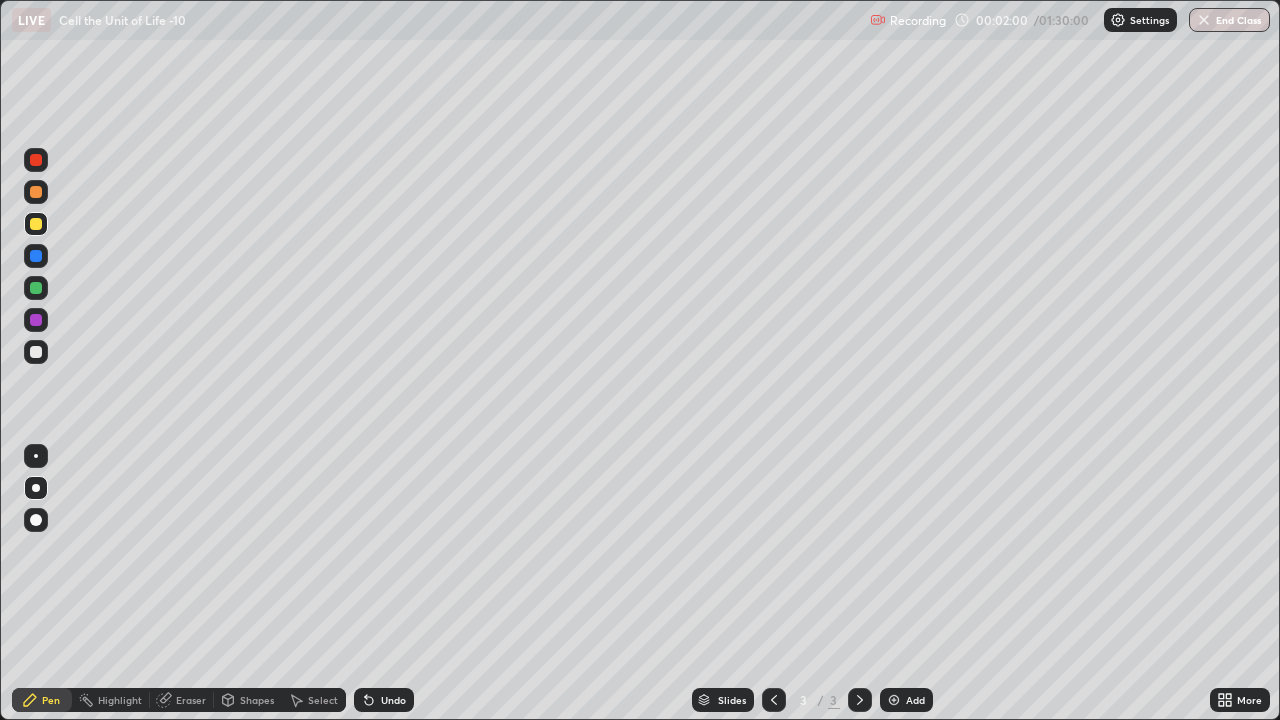click on "Undo" at bounding box center (384, 700) 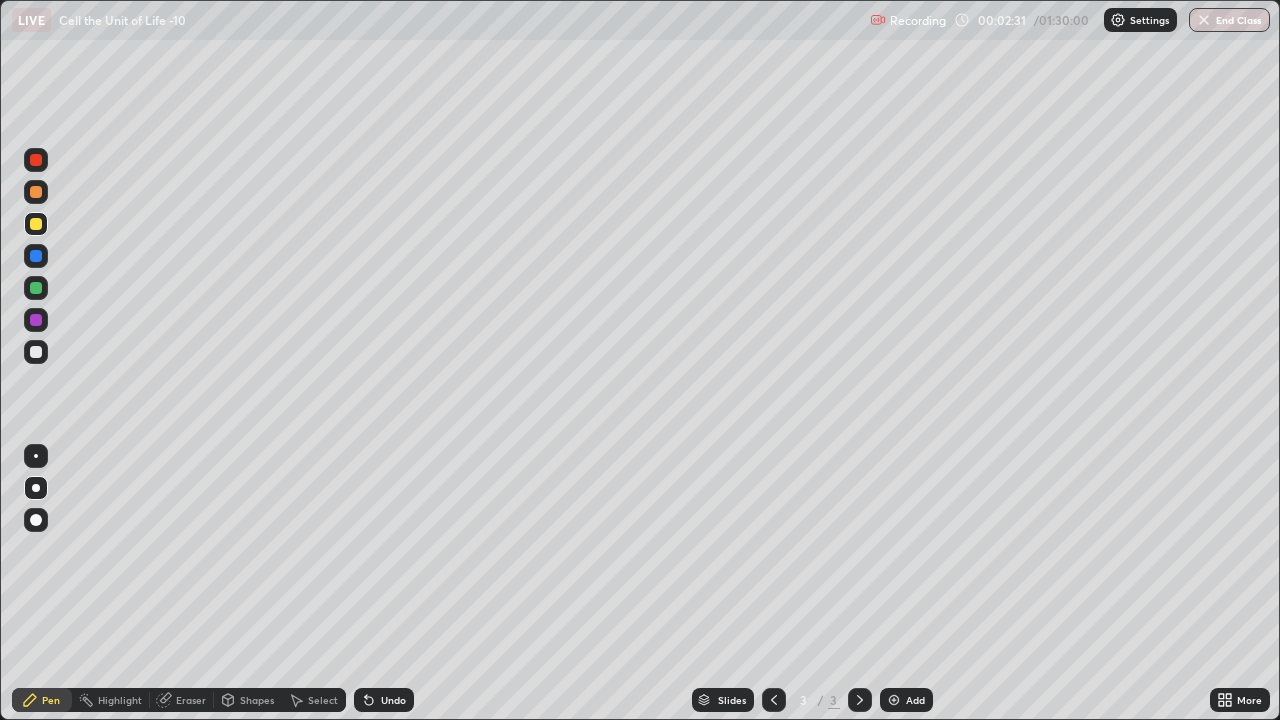 click at bounding box center (36, 256) 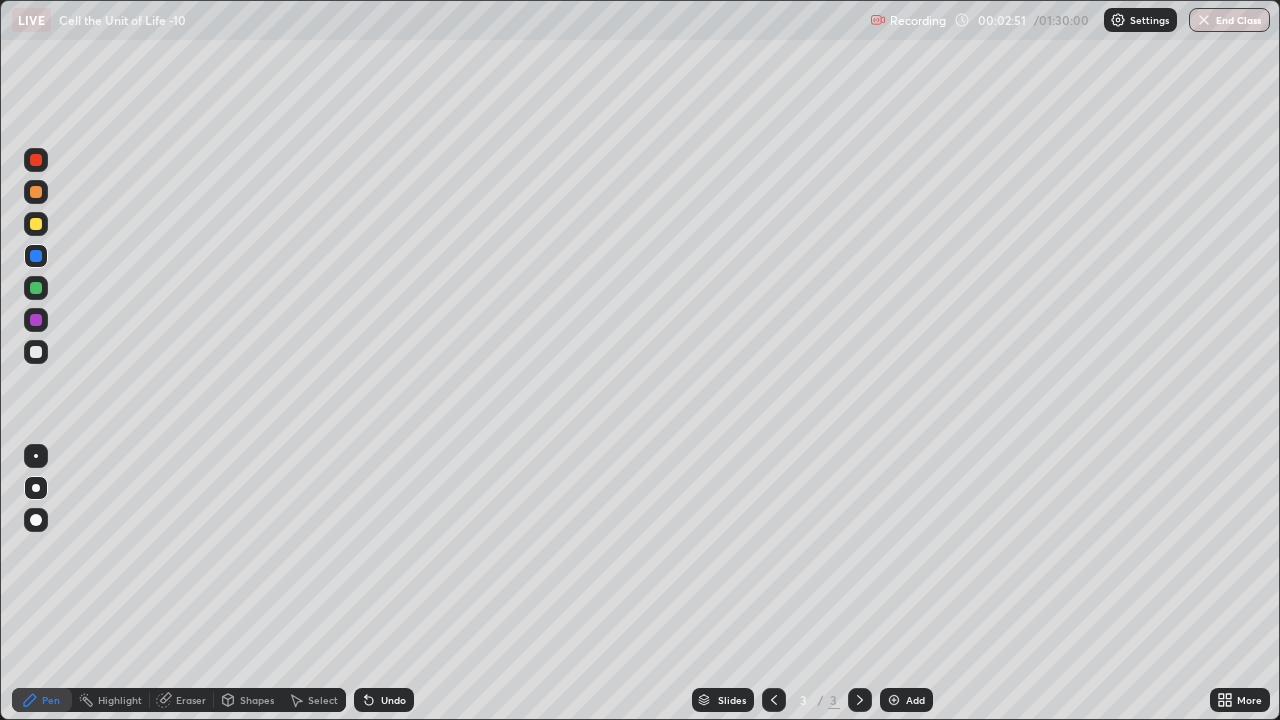 click at bounding box center (36, 288) 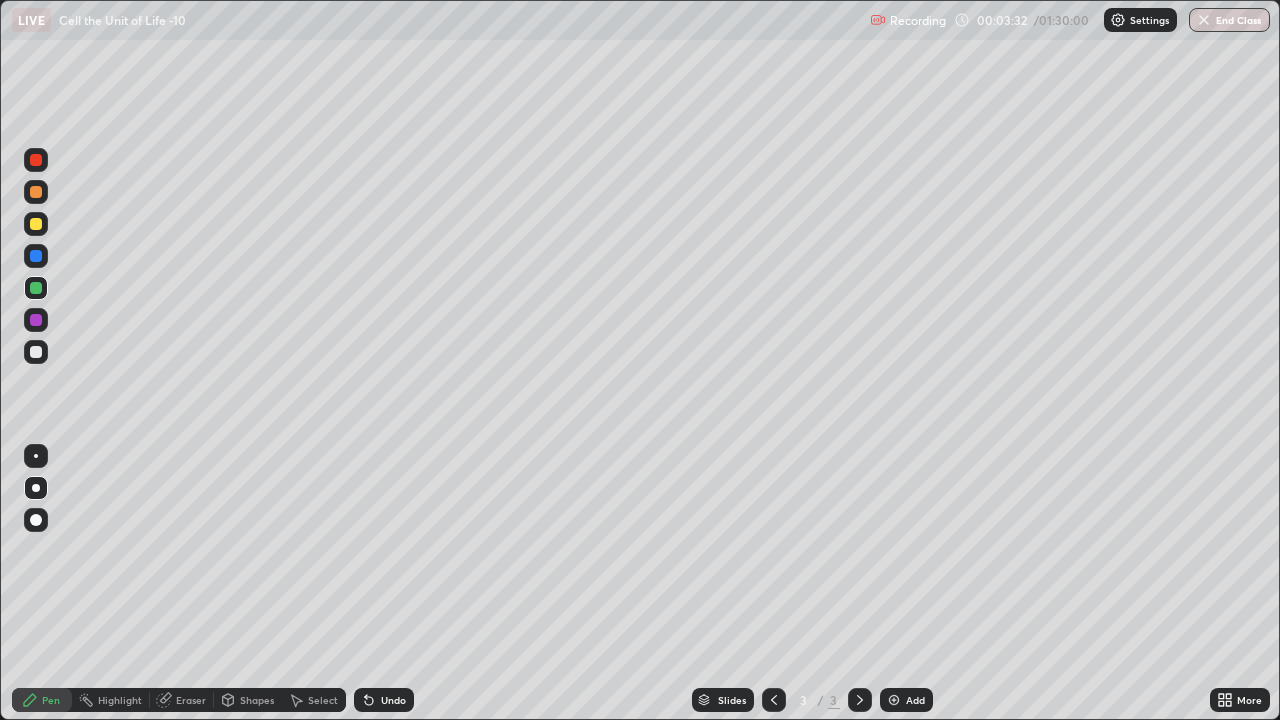 click at bounding box center (36, 256) 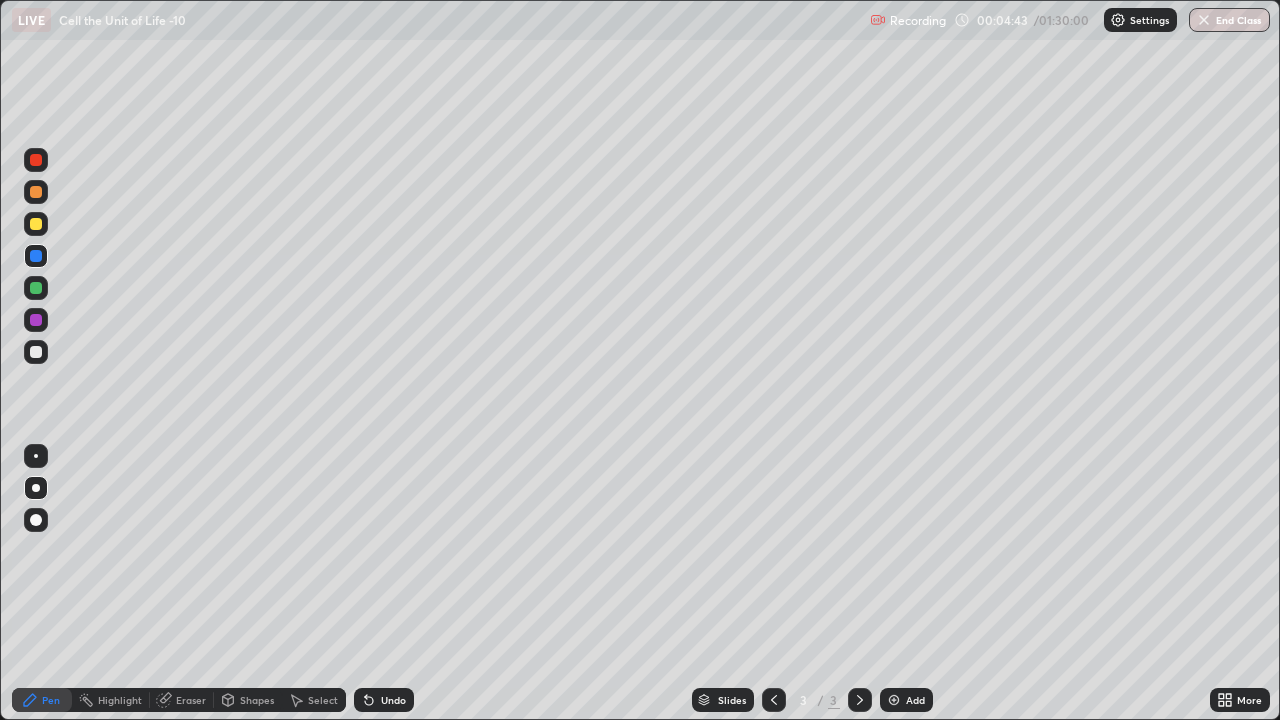 click at bounding box center (36, 288) 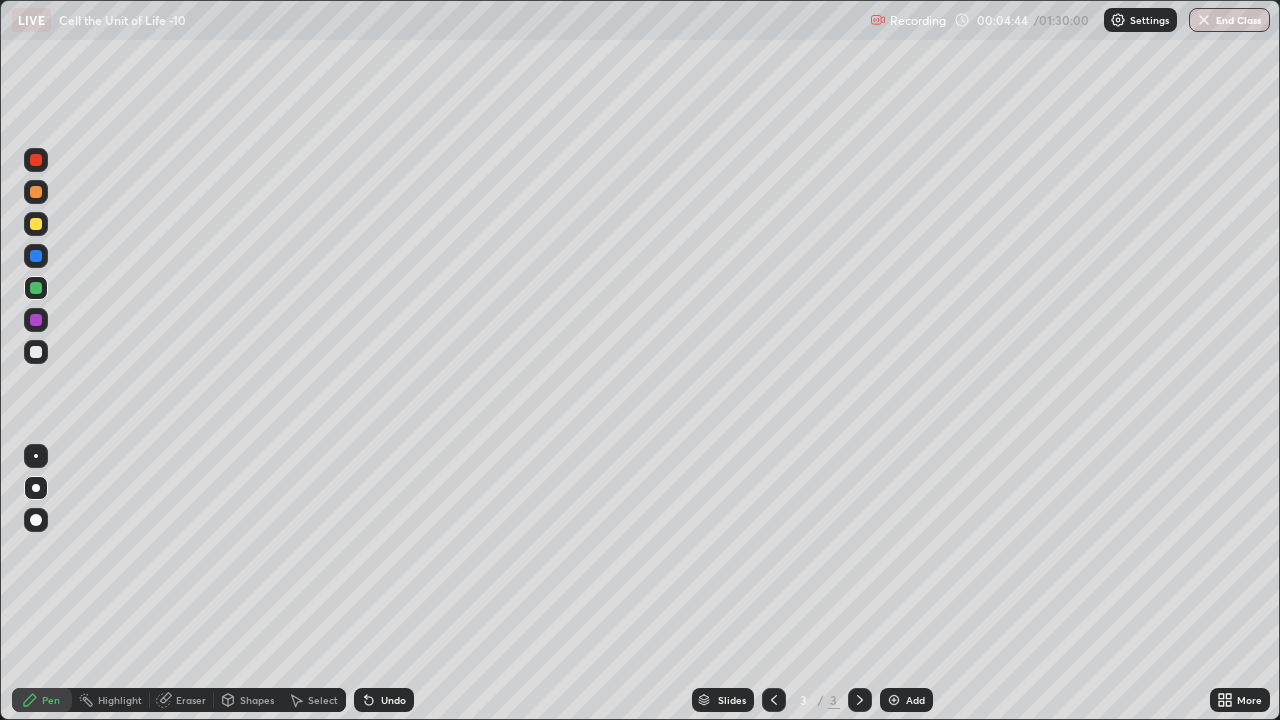 click at bounding box center [36, 488] 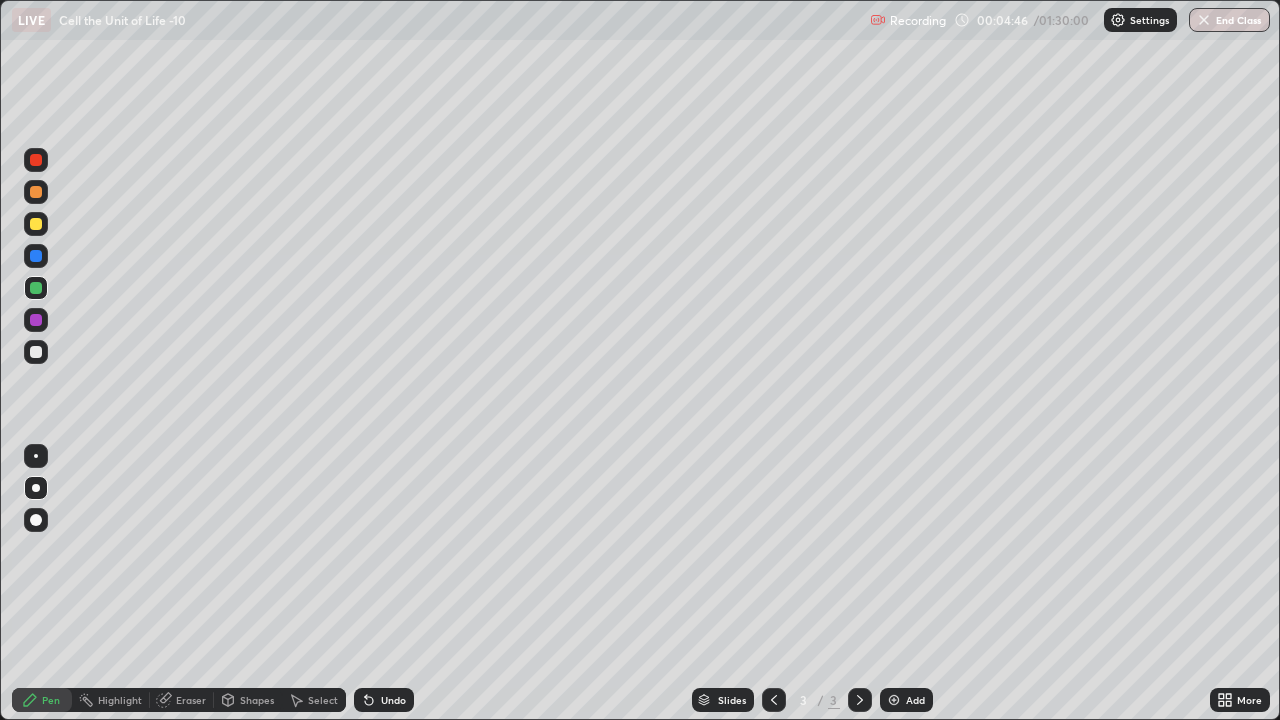 click on "Add" at bounding box center [915, 700] 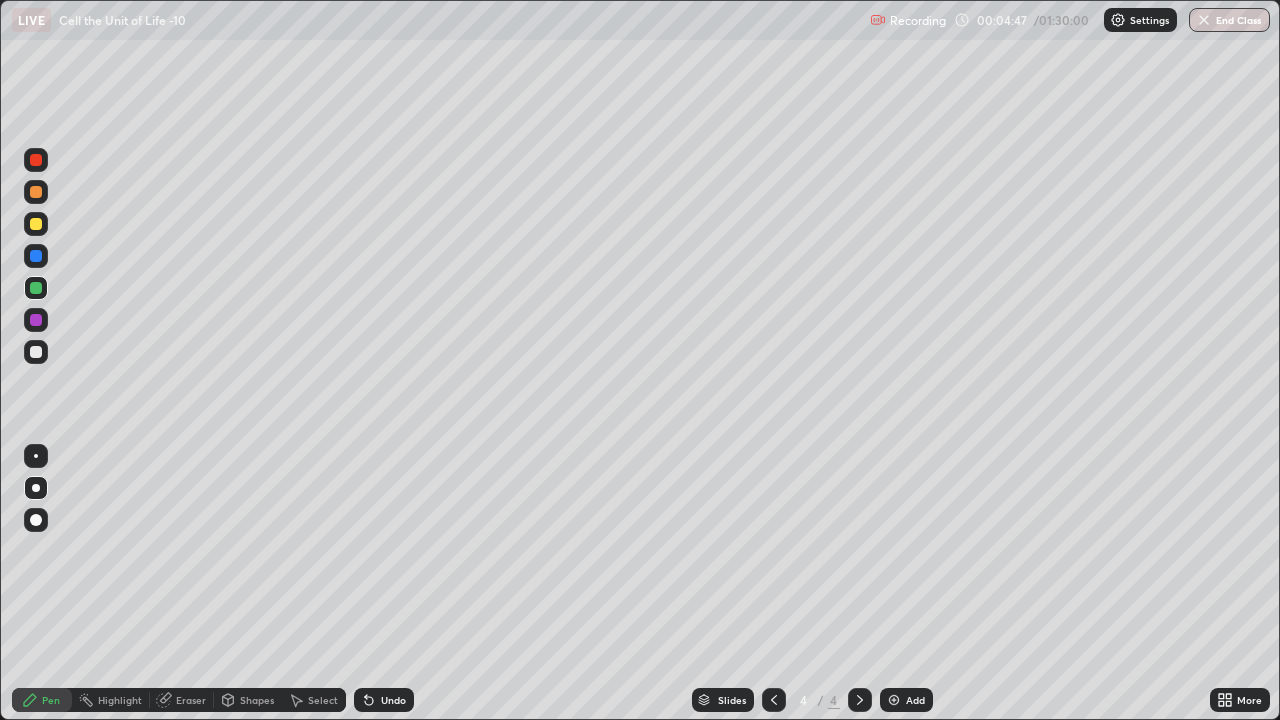 click on "Pen" at bounding box center (51, 700) 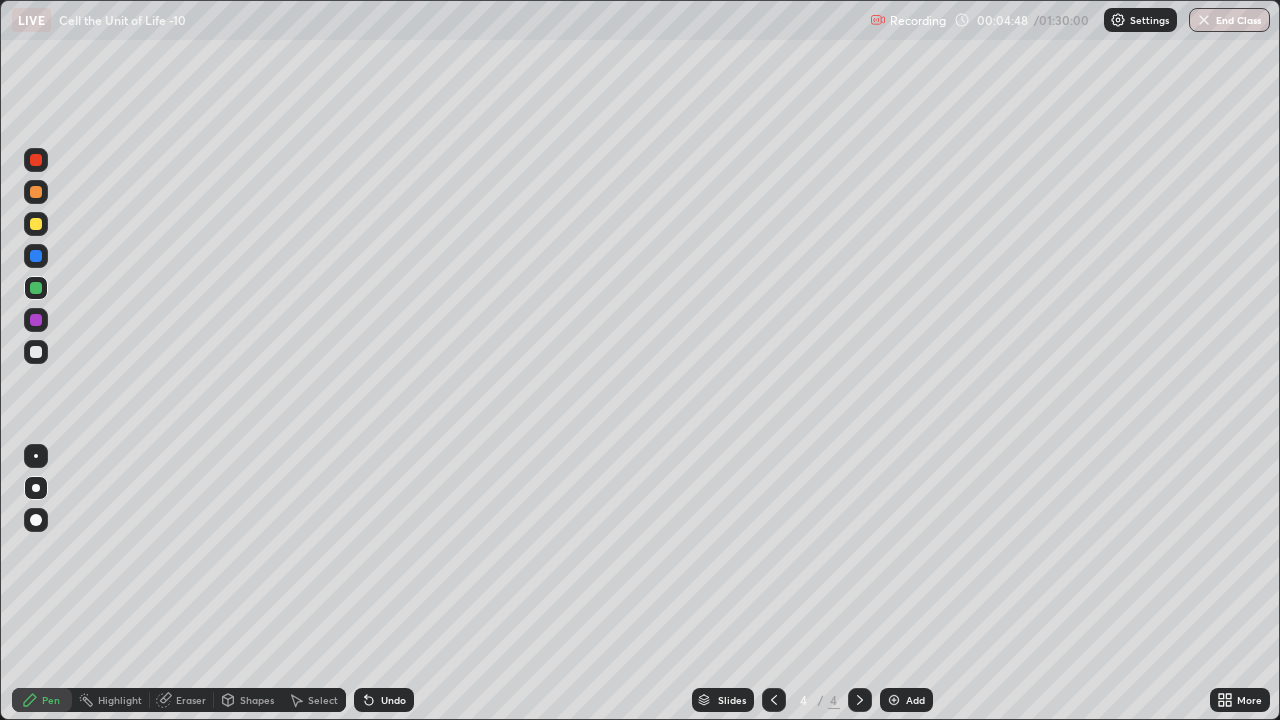 click at bounding box center (36, 488) 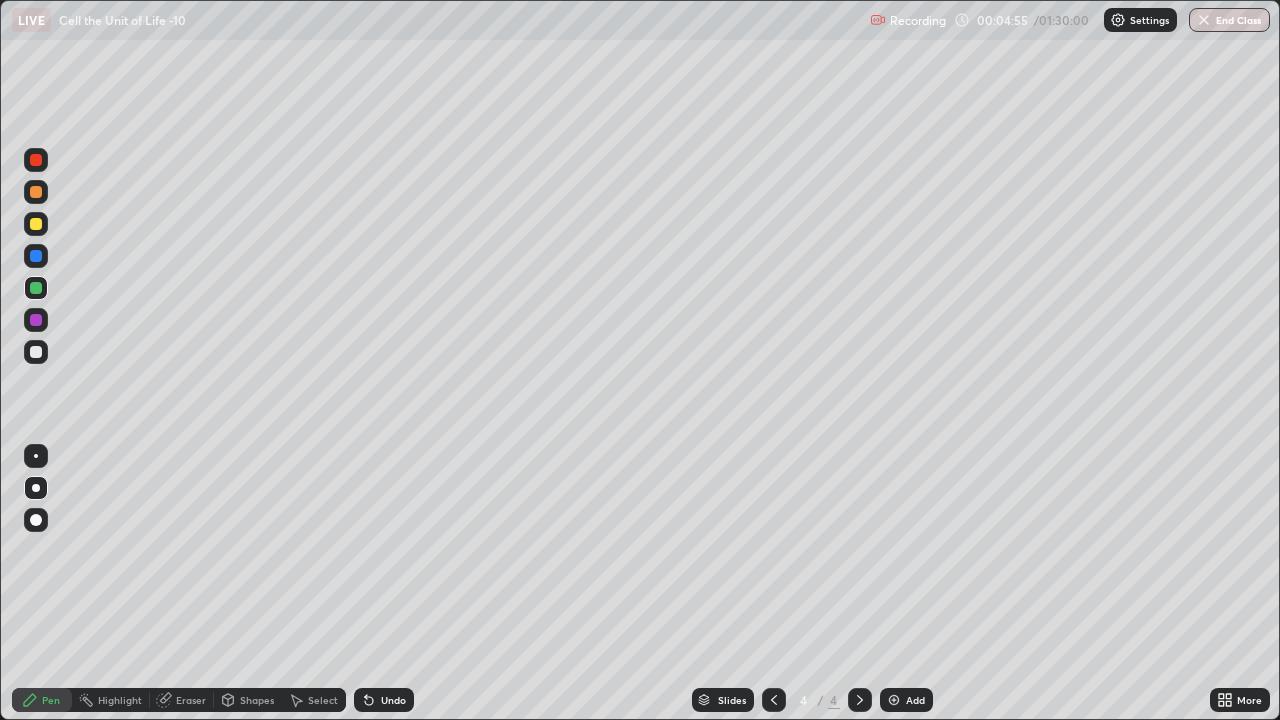 click on "Undo" at bounding box center (393, 700) 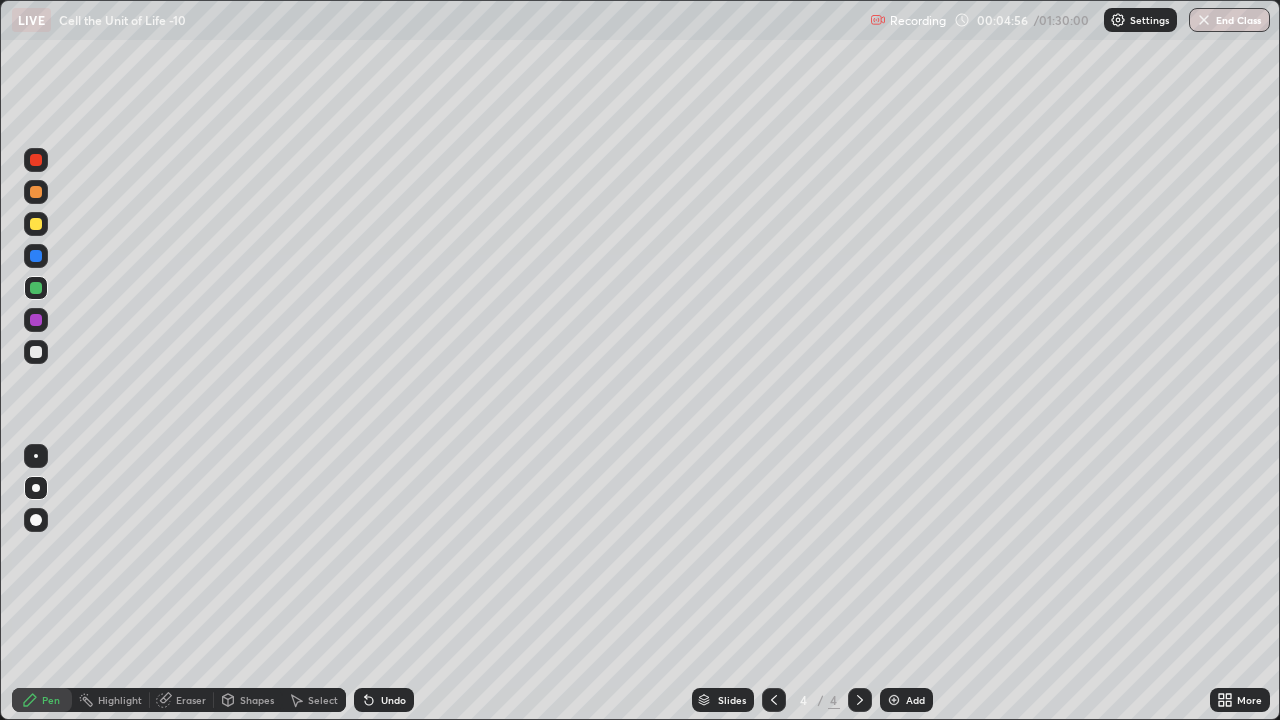 click on "Undo" at bounding box center (384, 700) 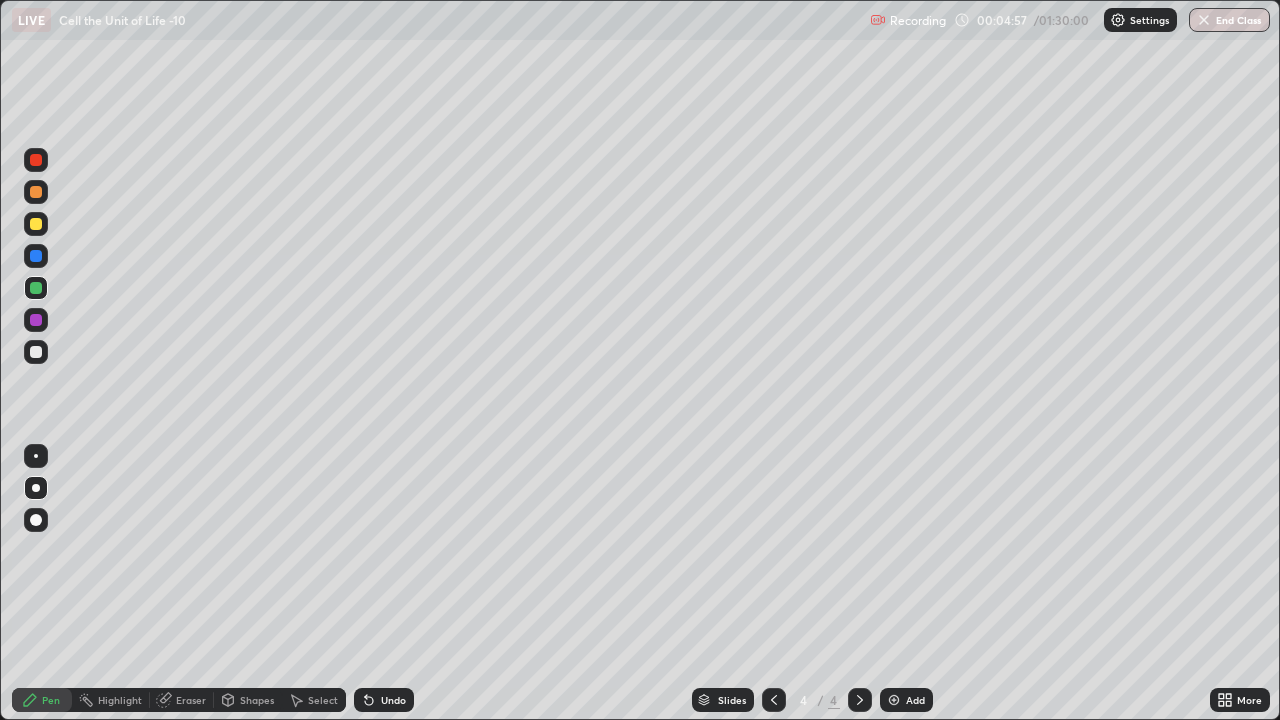 click on "Undo" at bounding box center [384, 700] 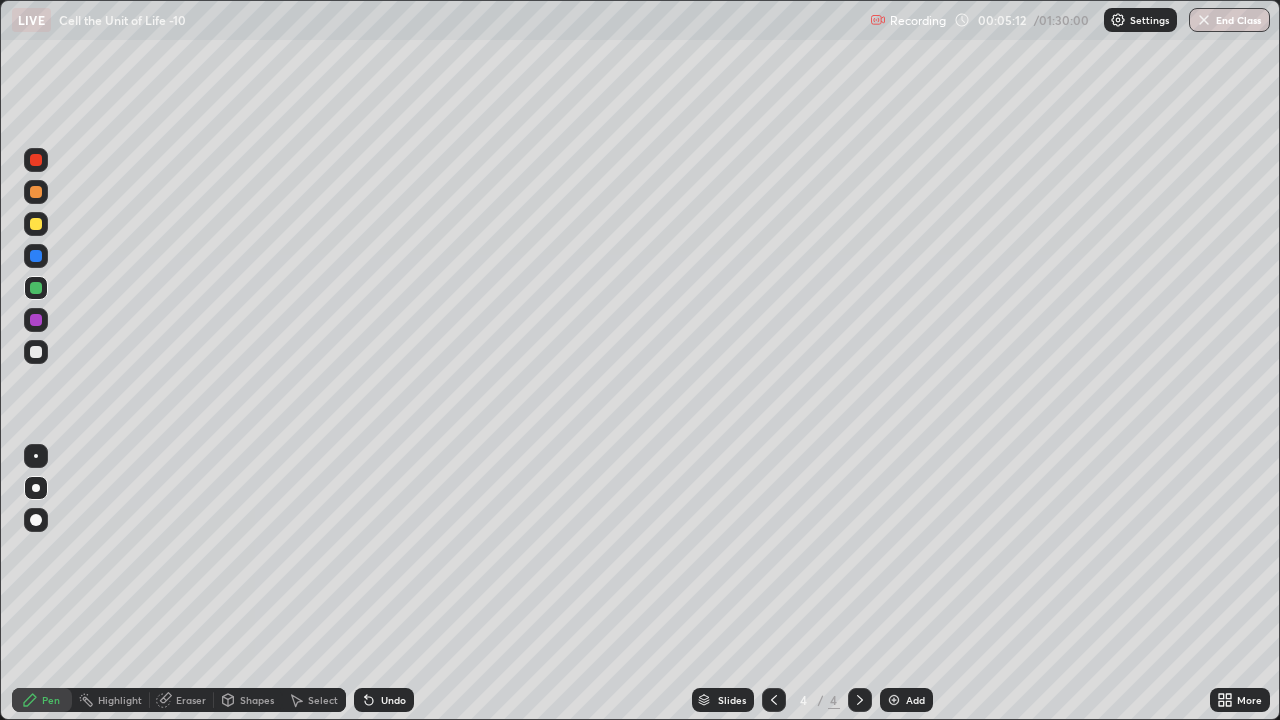 click at bounding box center (36, 224) 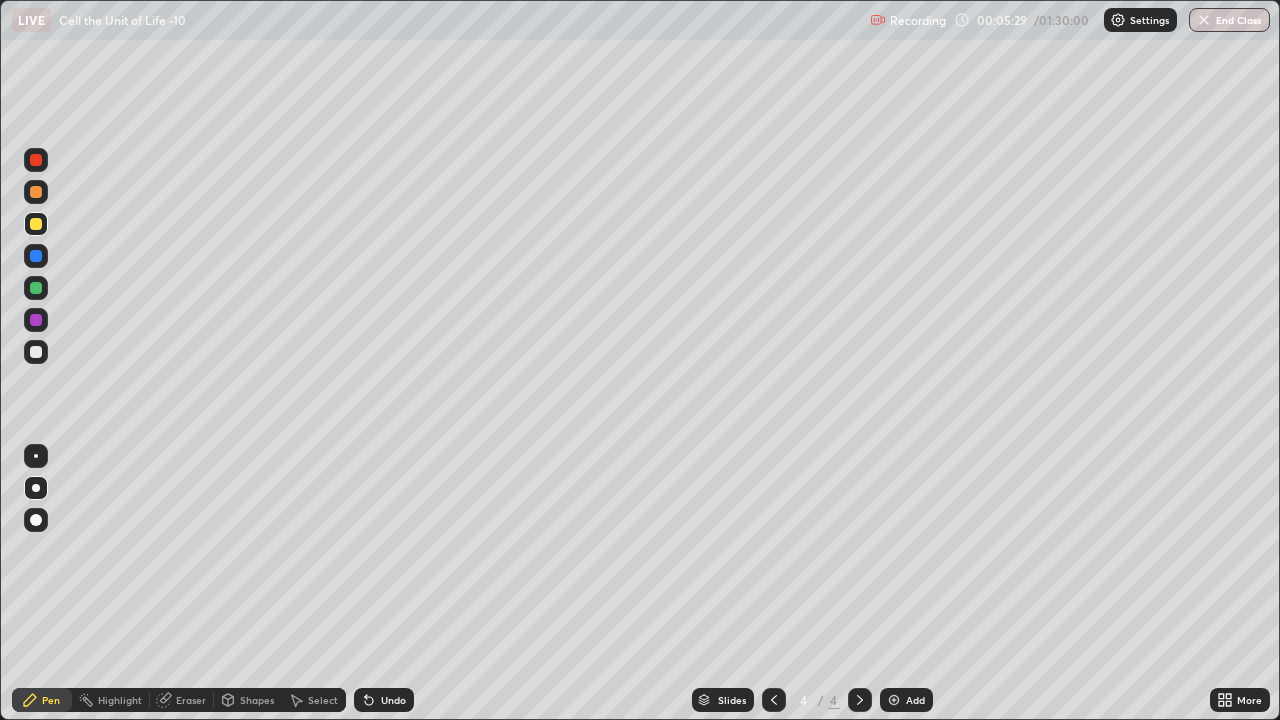 click at bounding box center (36, 352) 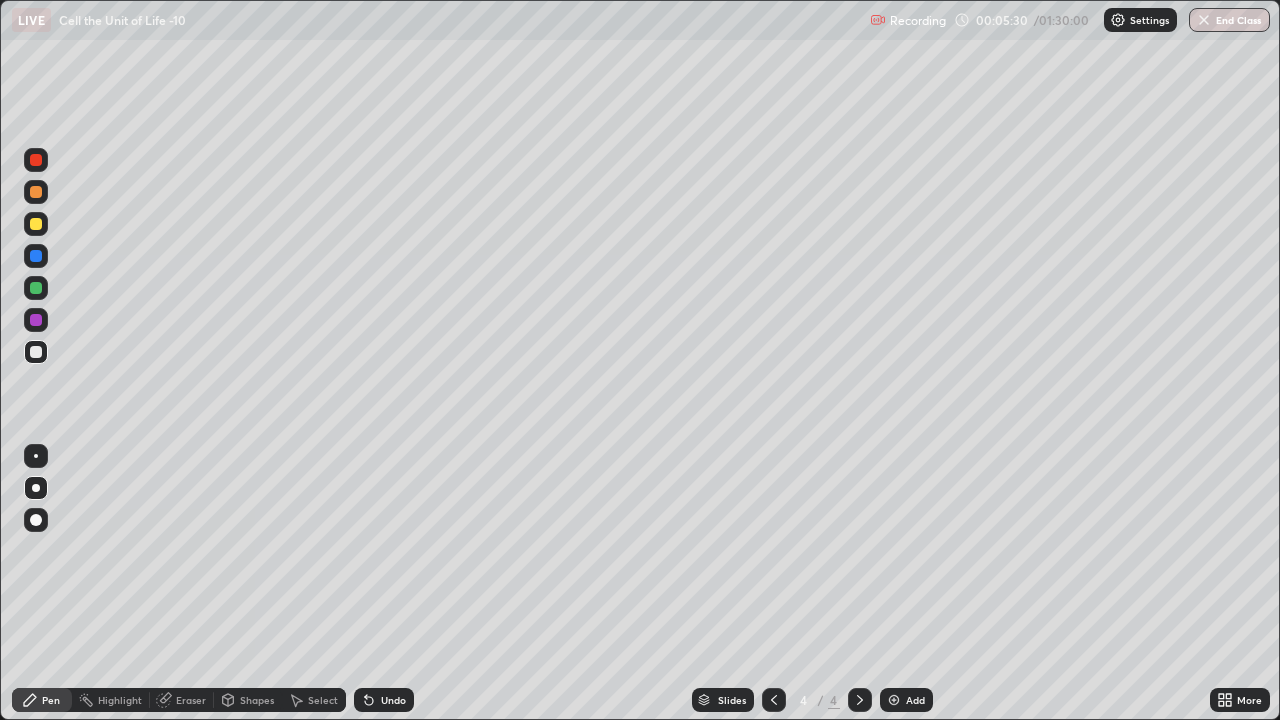 click at bounding box center [36, 488] 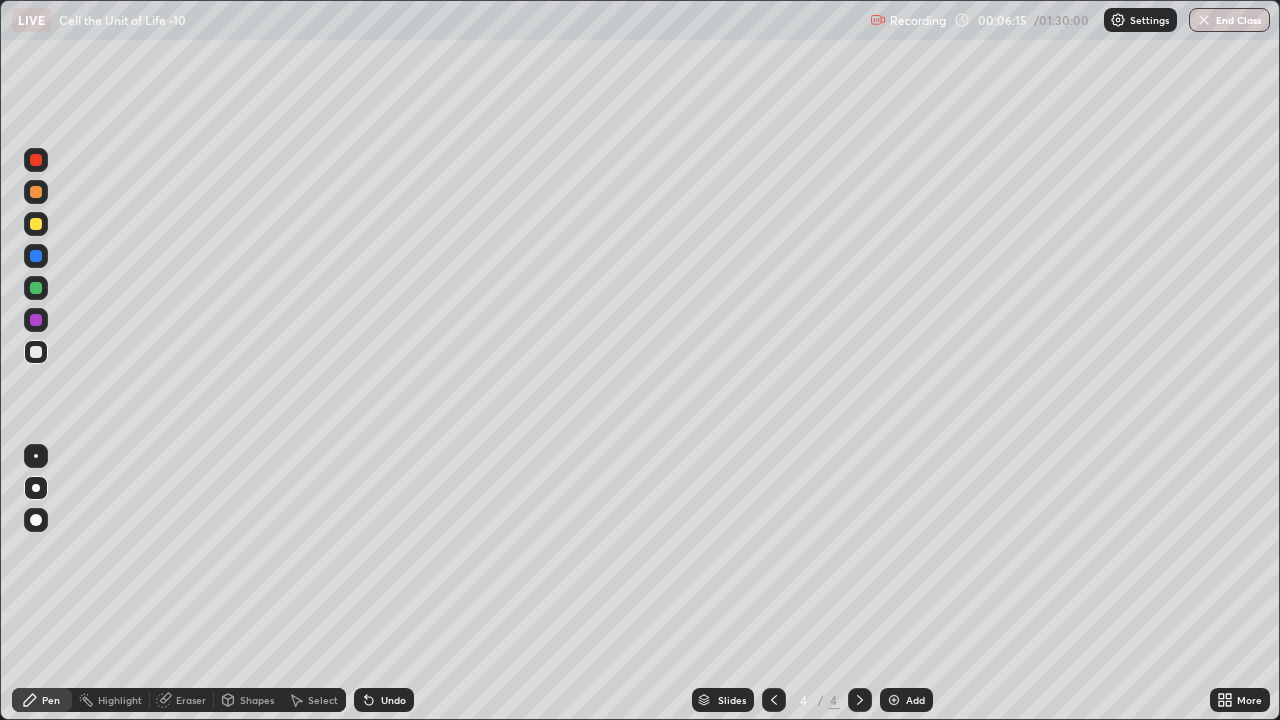 click at bounding box center (36, 256) 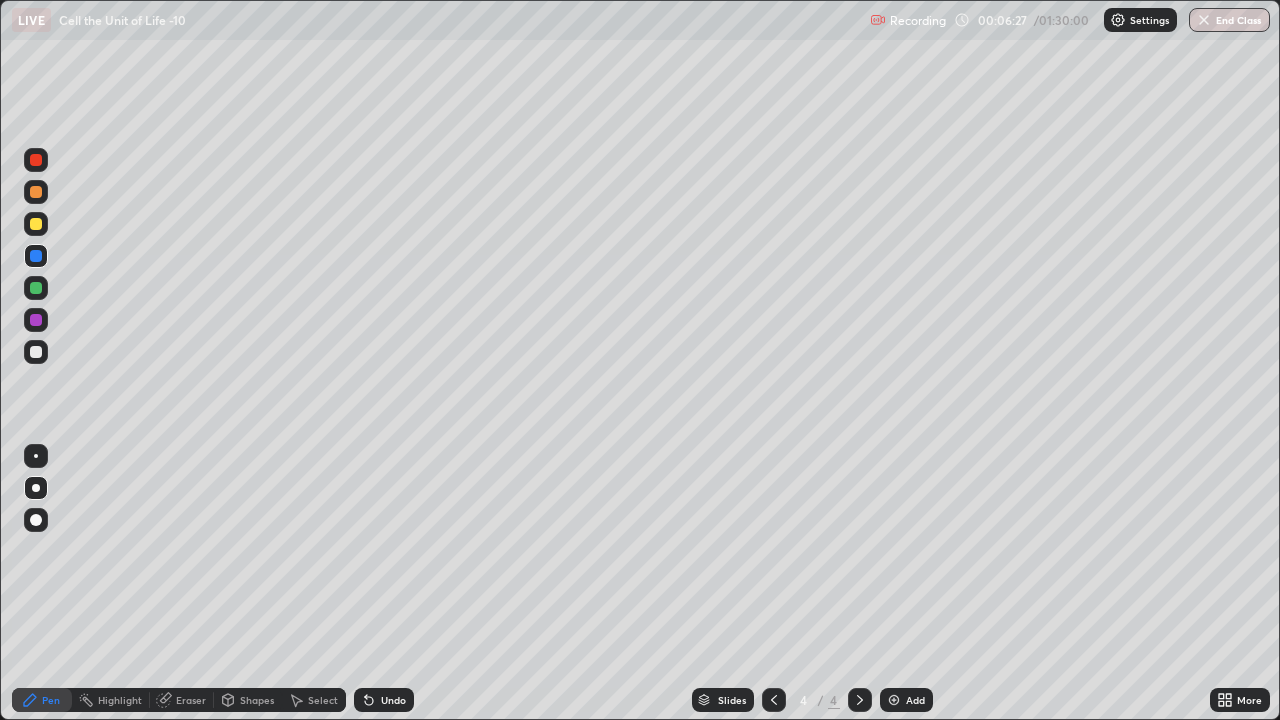 click at bounding box center (36, 224) 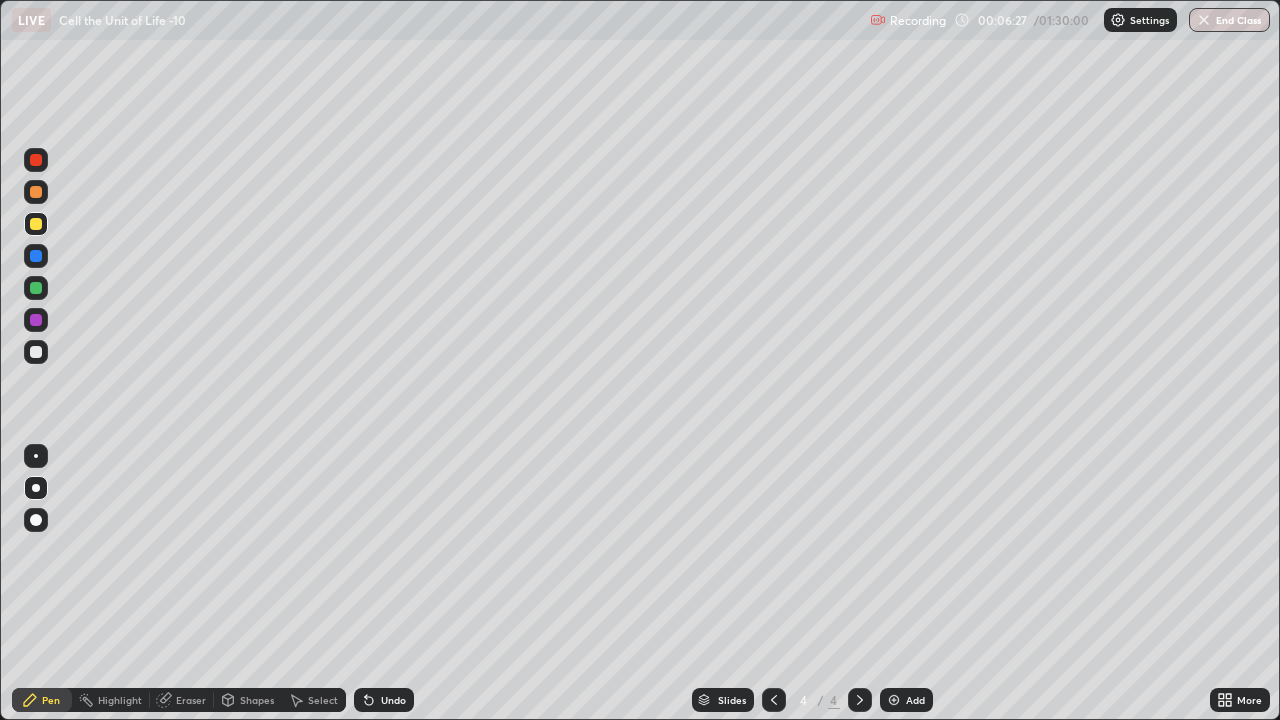 click at bounding box center [36, 224] 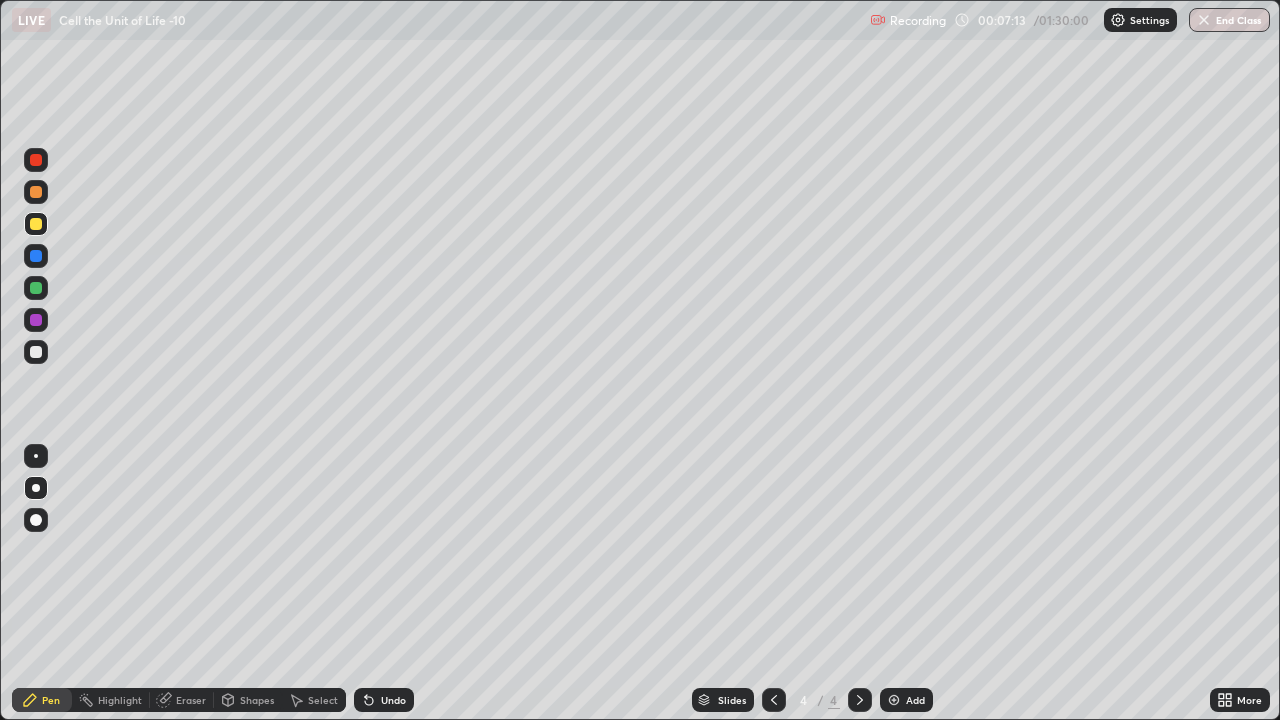 click at bounding box center (36, 192) 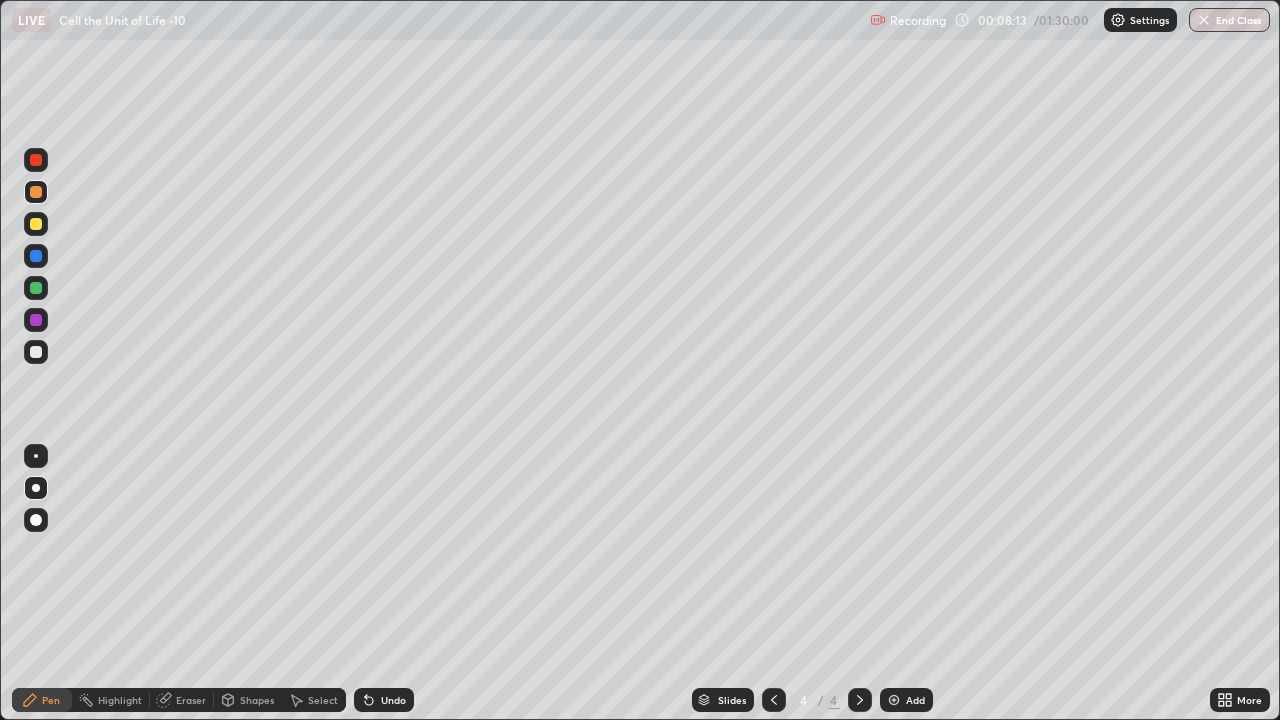click at bounding box center [36, 352] 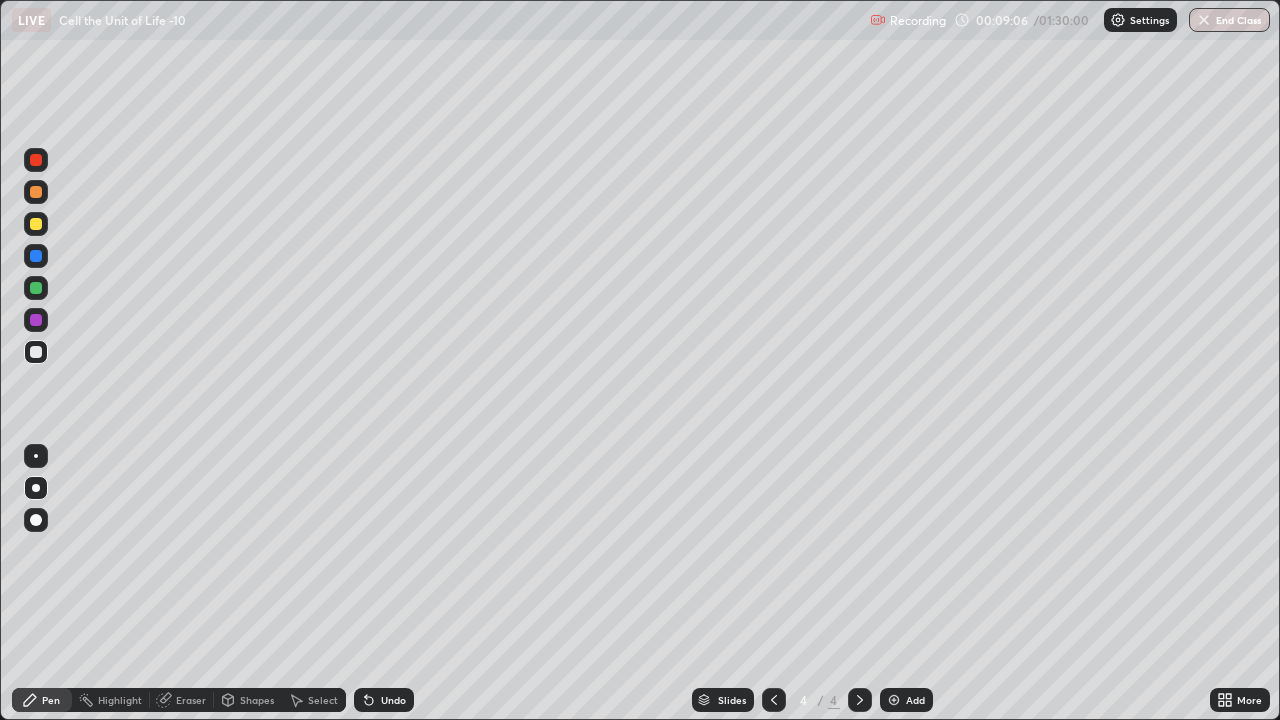 click at bounding box center (36, 288) 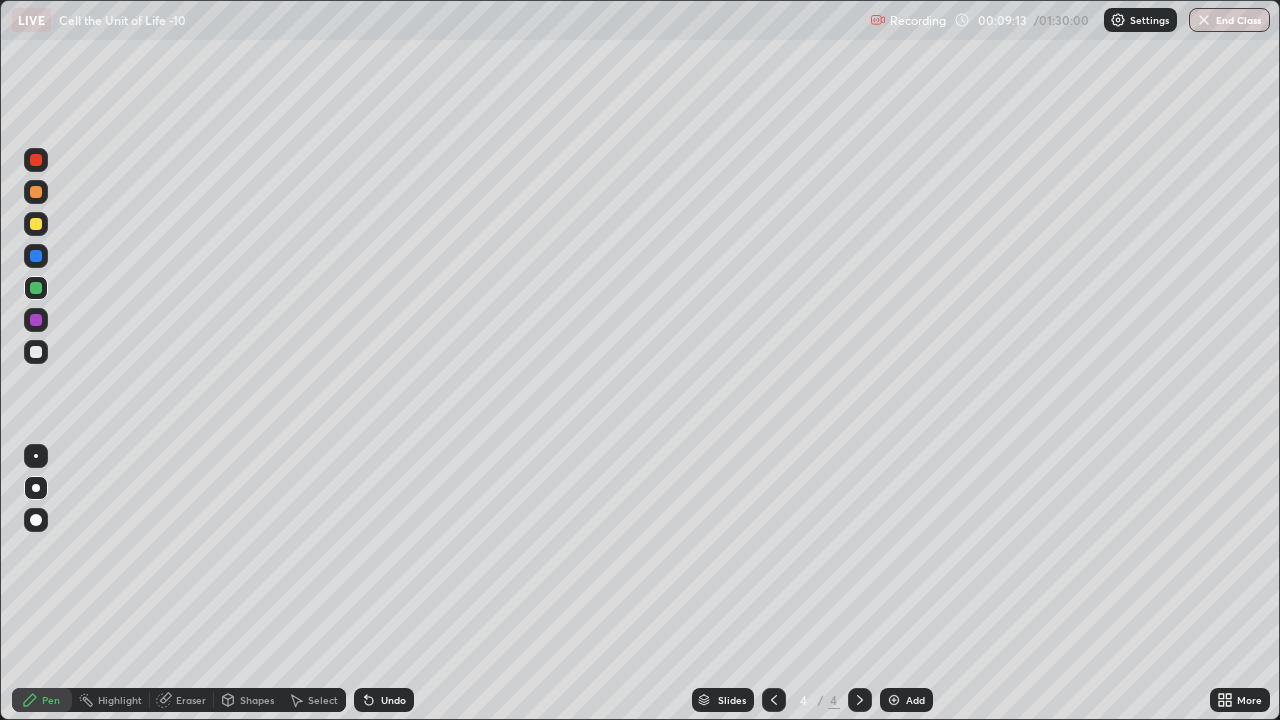 click on "Undo" at bounding box center (384, 700) 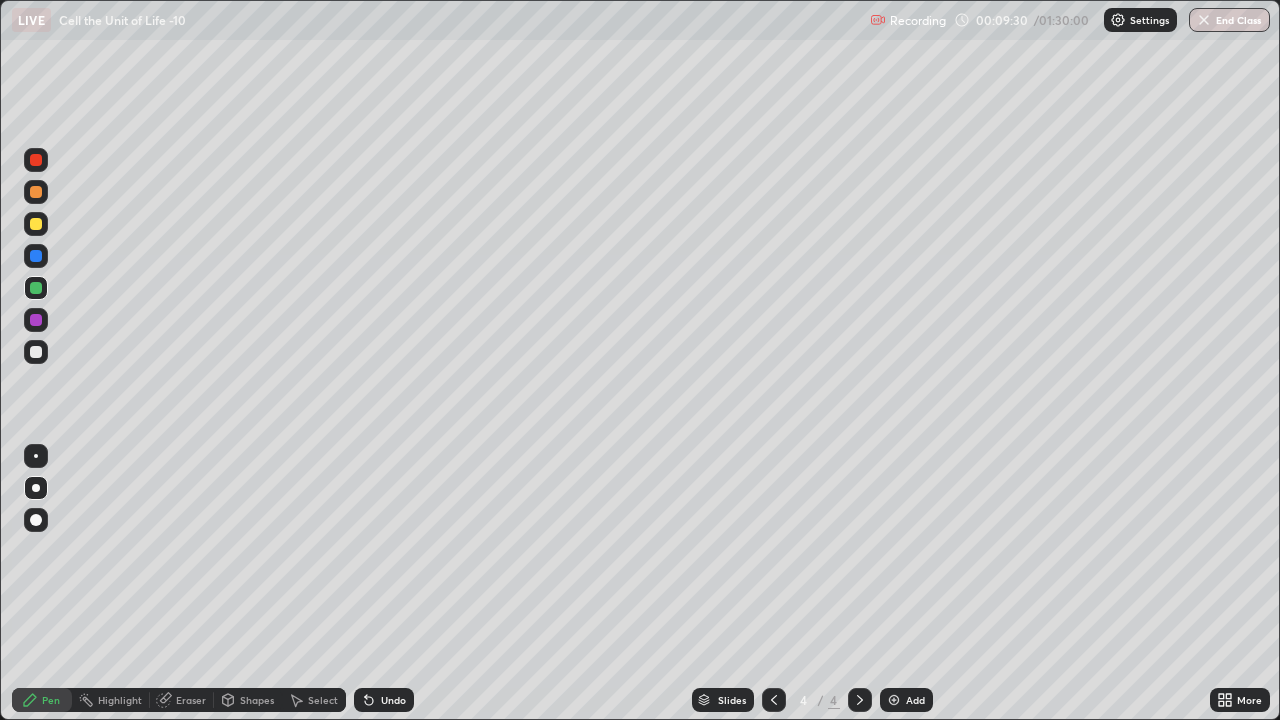 click at bounding box center [36, 352] 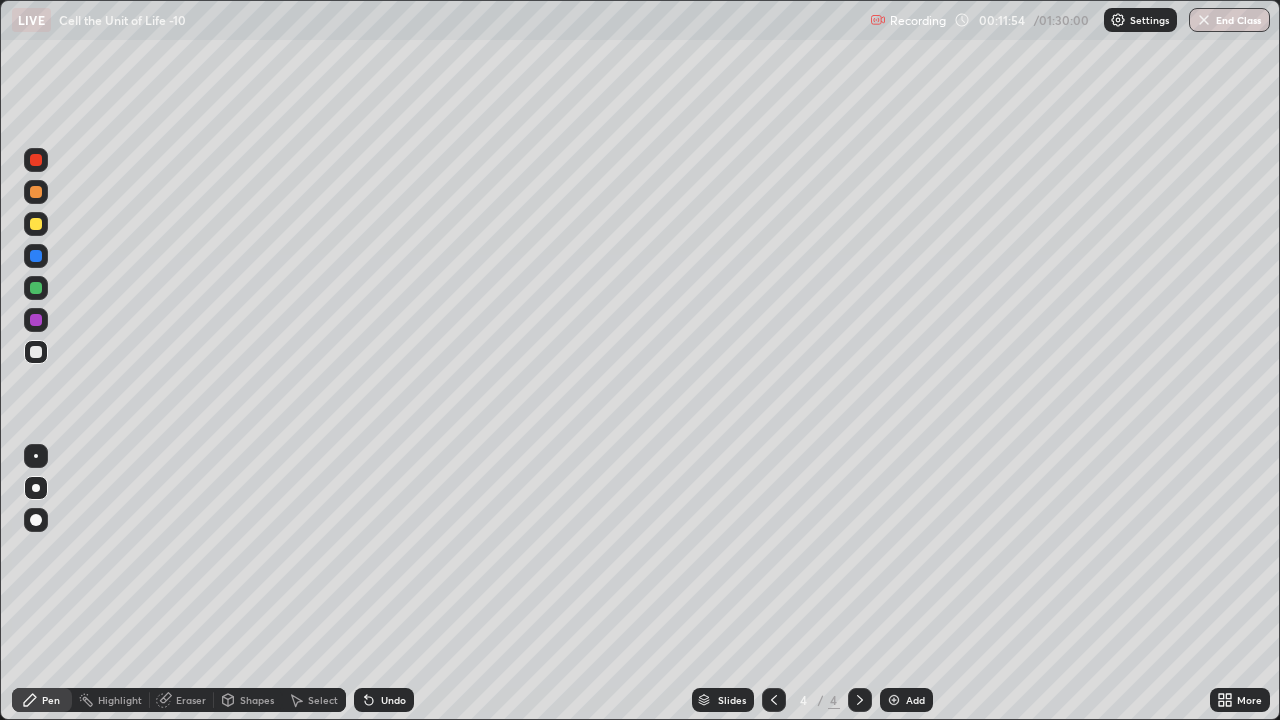 click 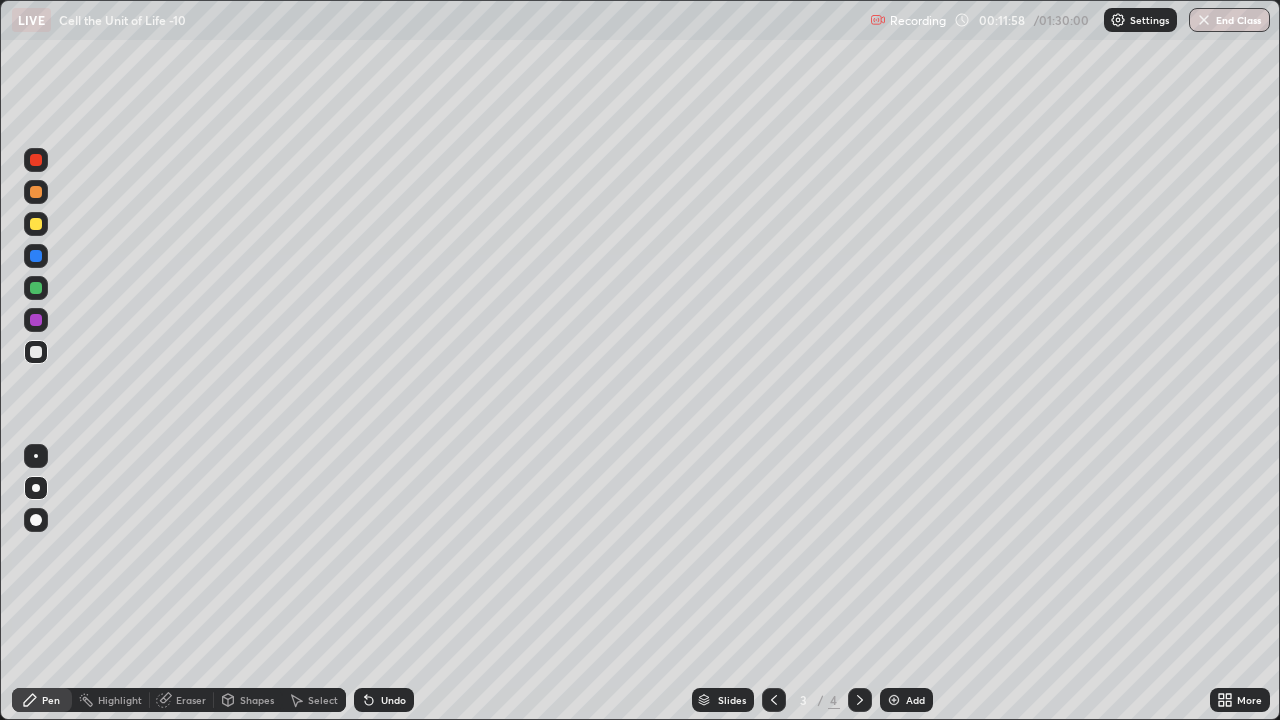 click 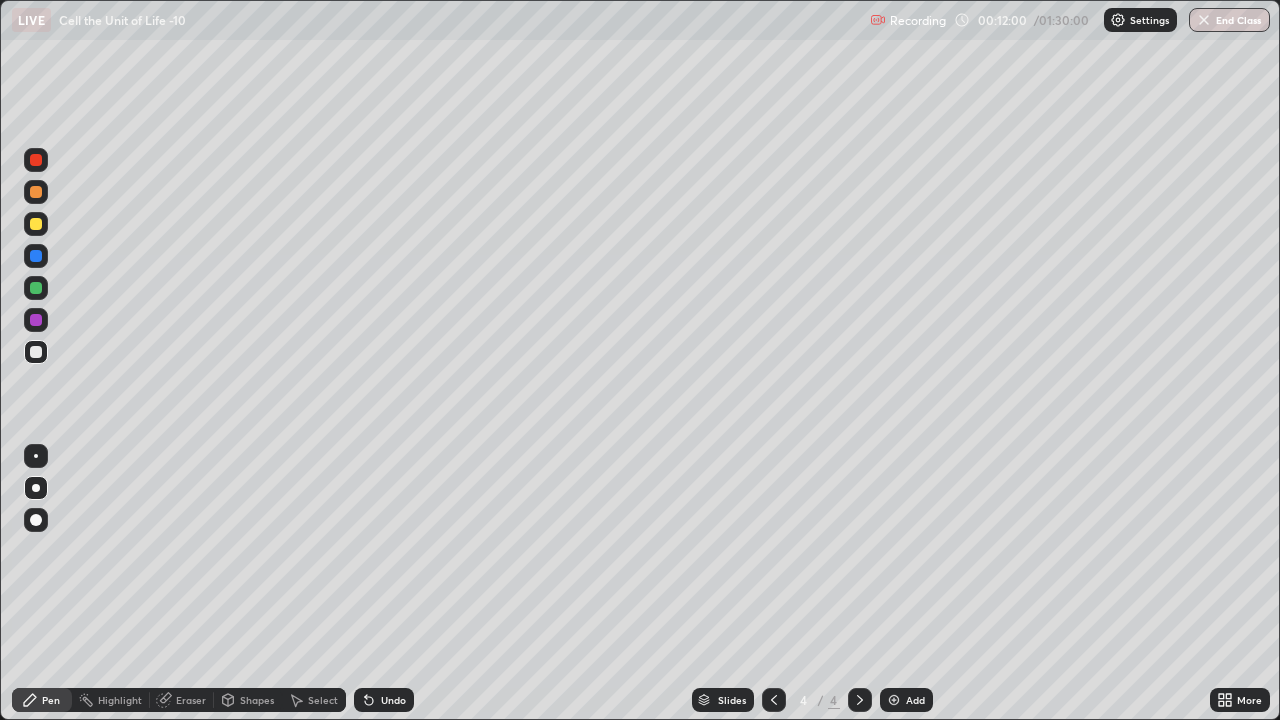 click at bounding box center (36, 288) 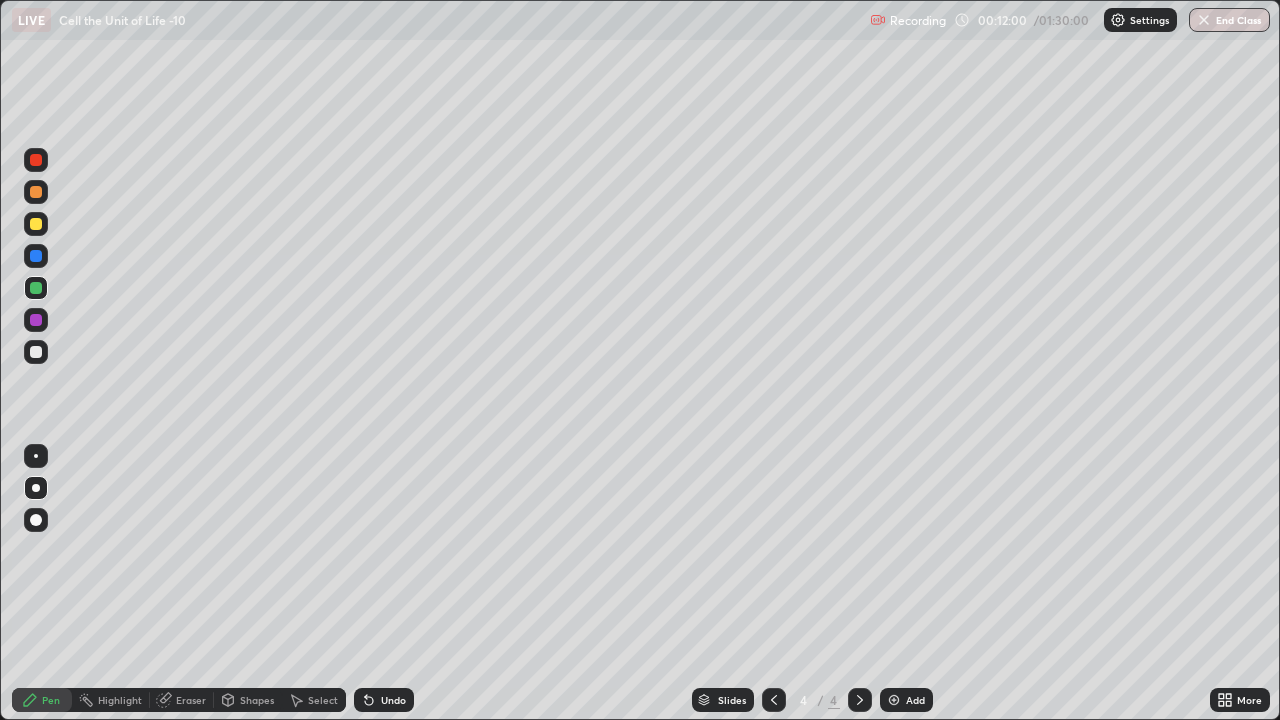 click at bounding box center (36, 256) 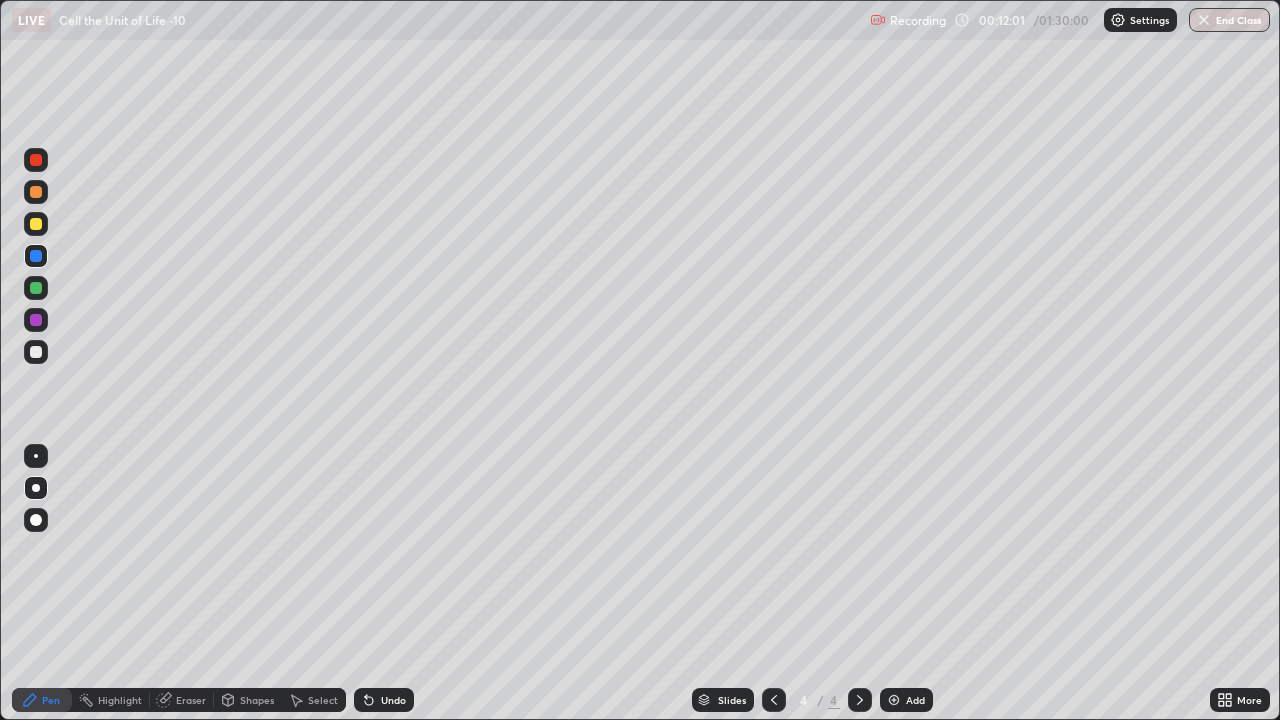 click 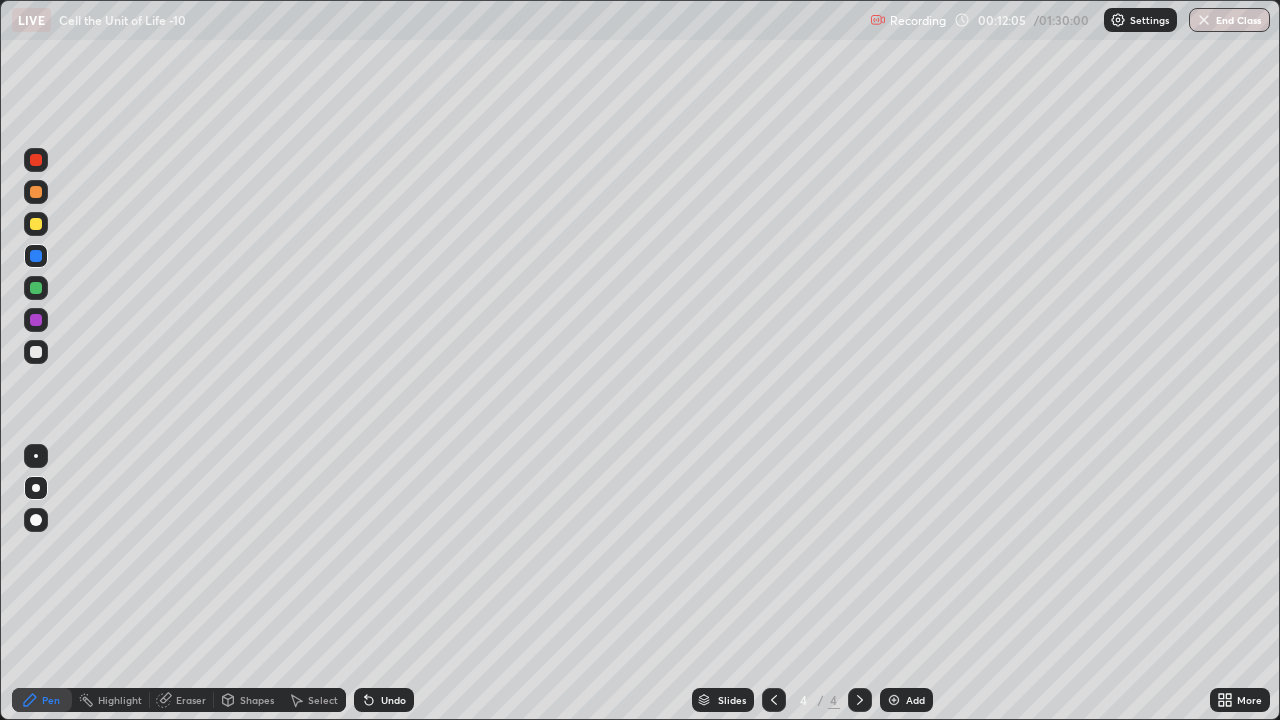 click on "Pen" at bounding box center (51, 700) 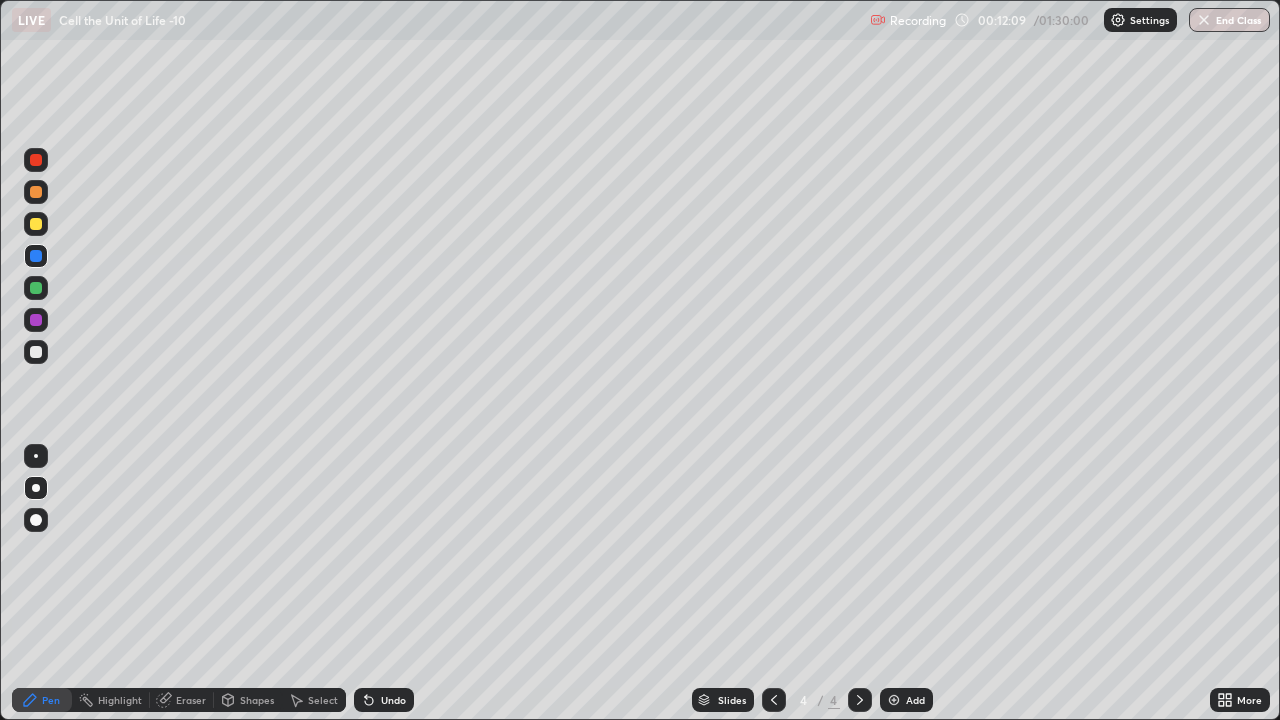 click at bounding box center [36, 224] 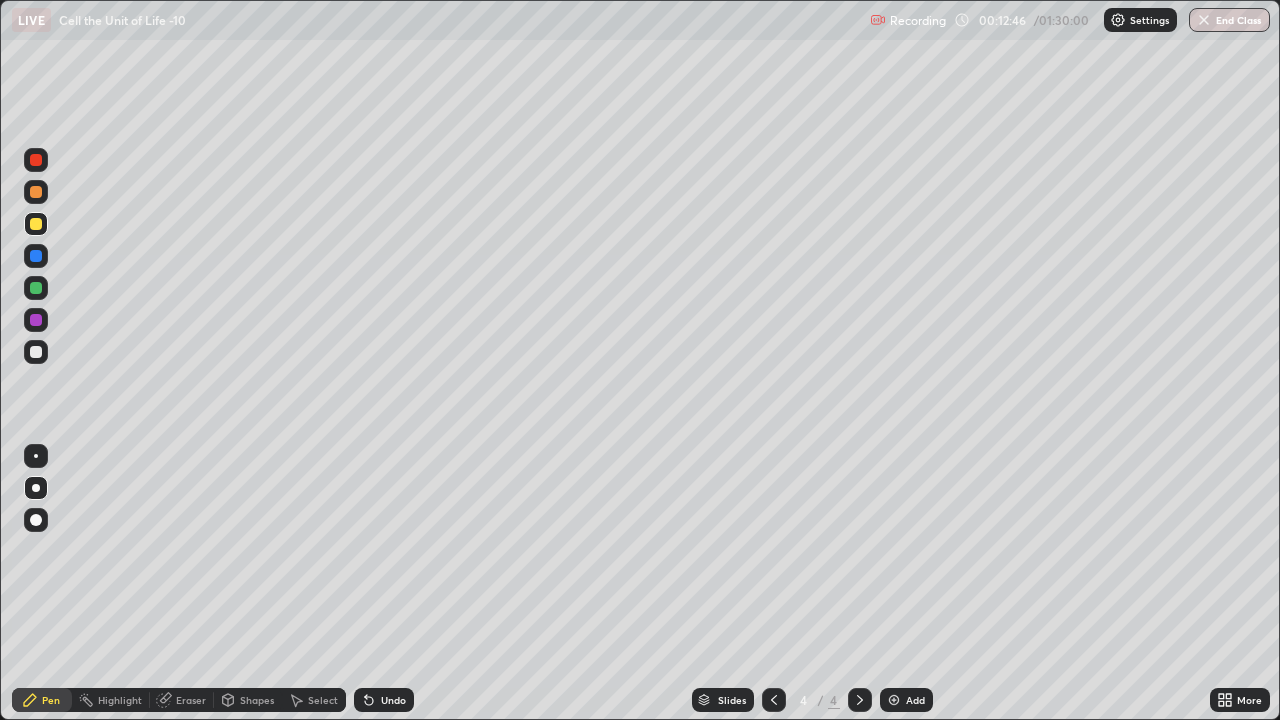 click at bounding box center [36, 352] 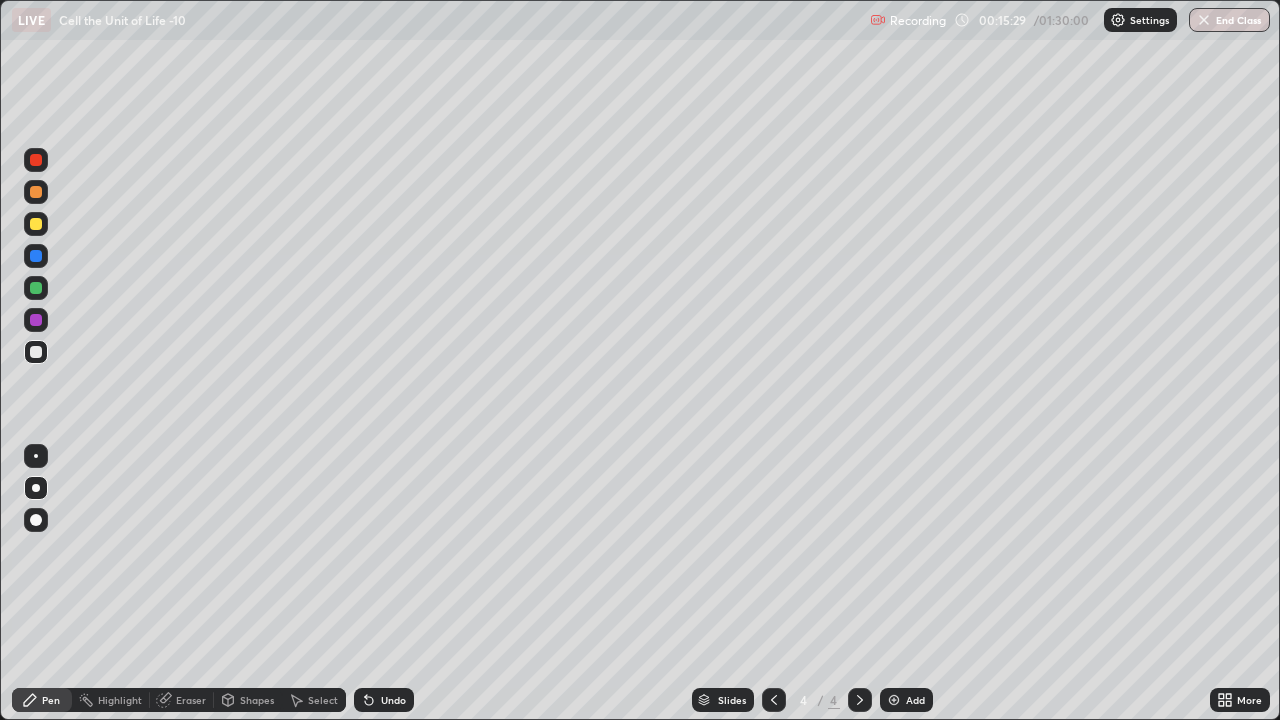 click at bounding box center [36, 256] 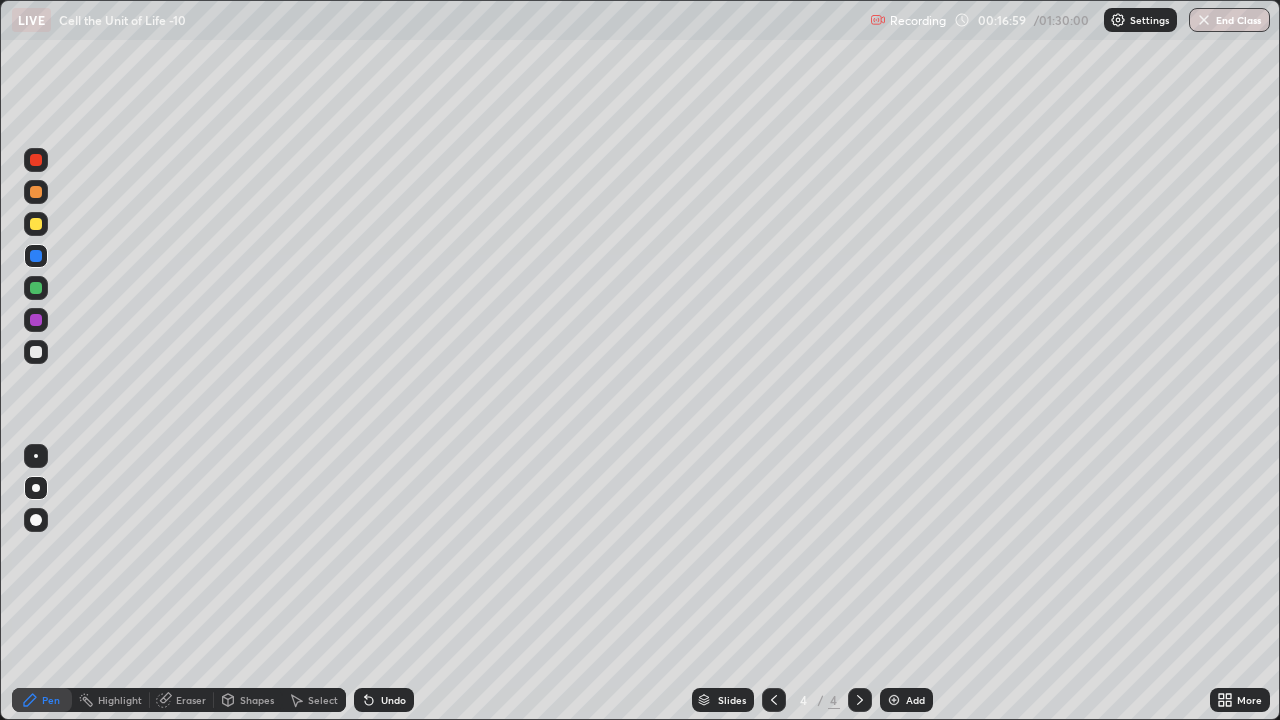 click on "Pen" at bounding box center (42, 700) 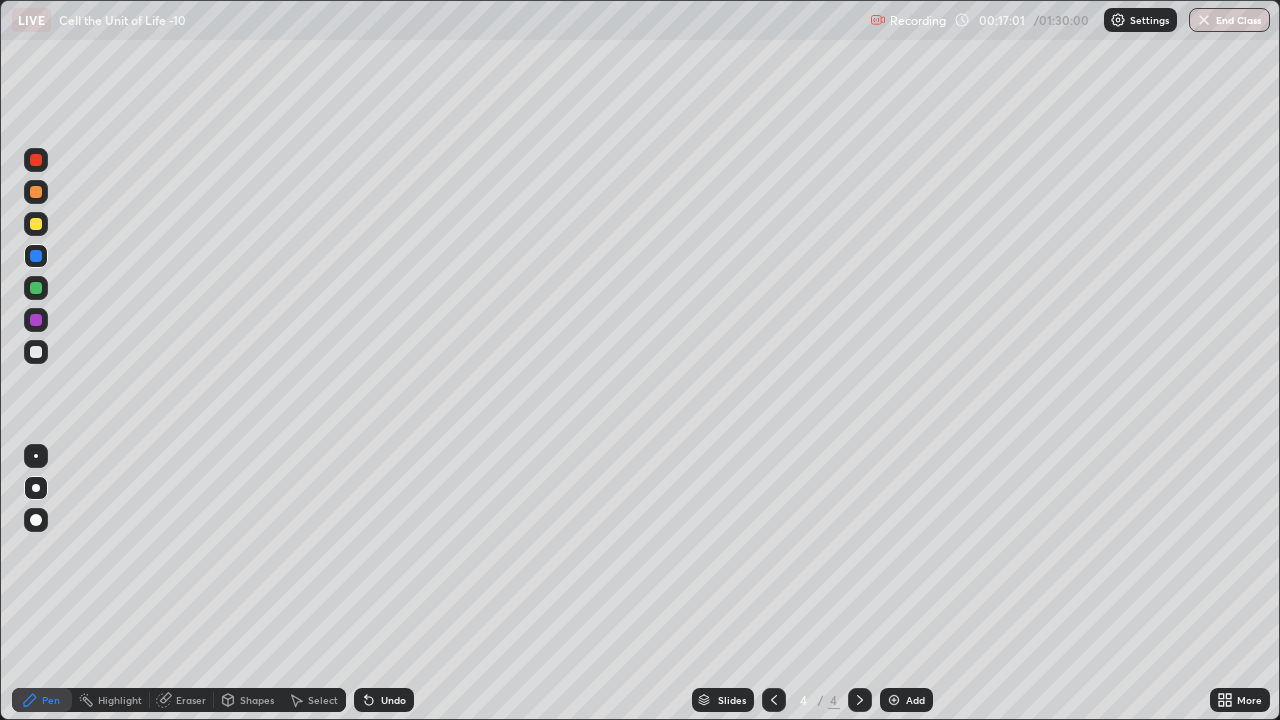 click on "Eraser" at bounding box center (191, 700) 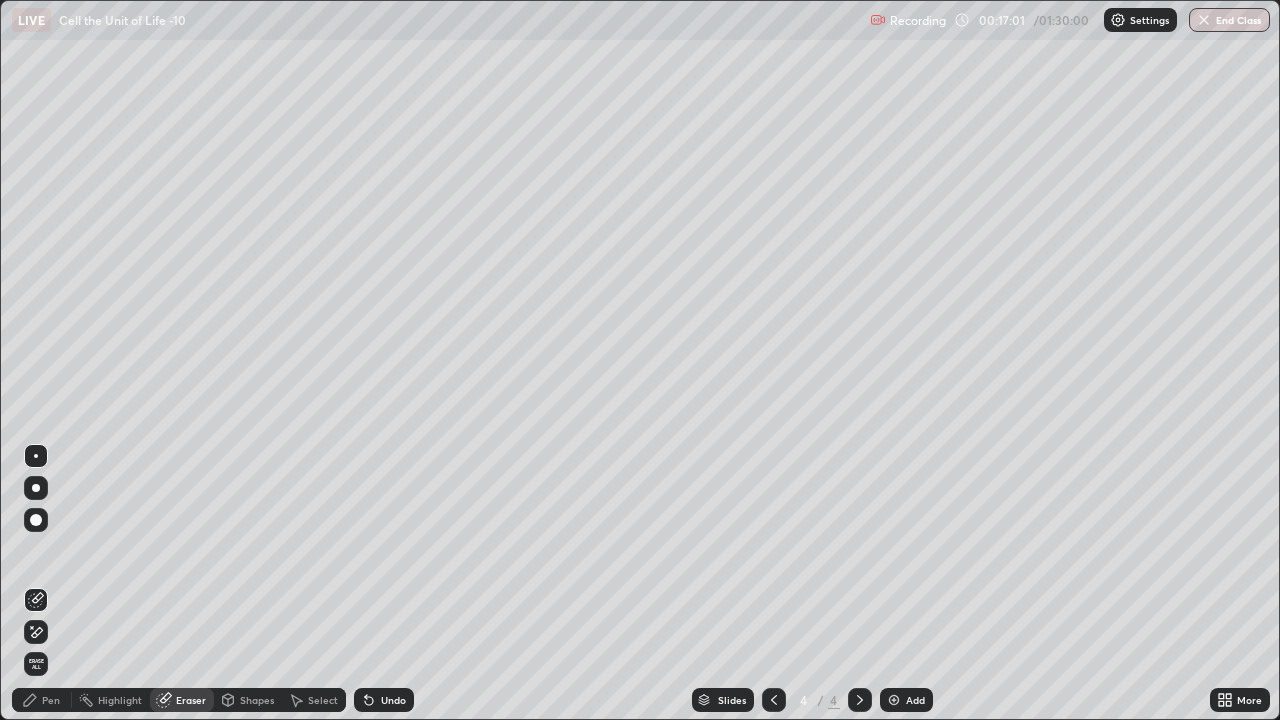 click at bounding box center [36, 600] 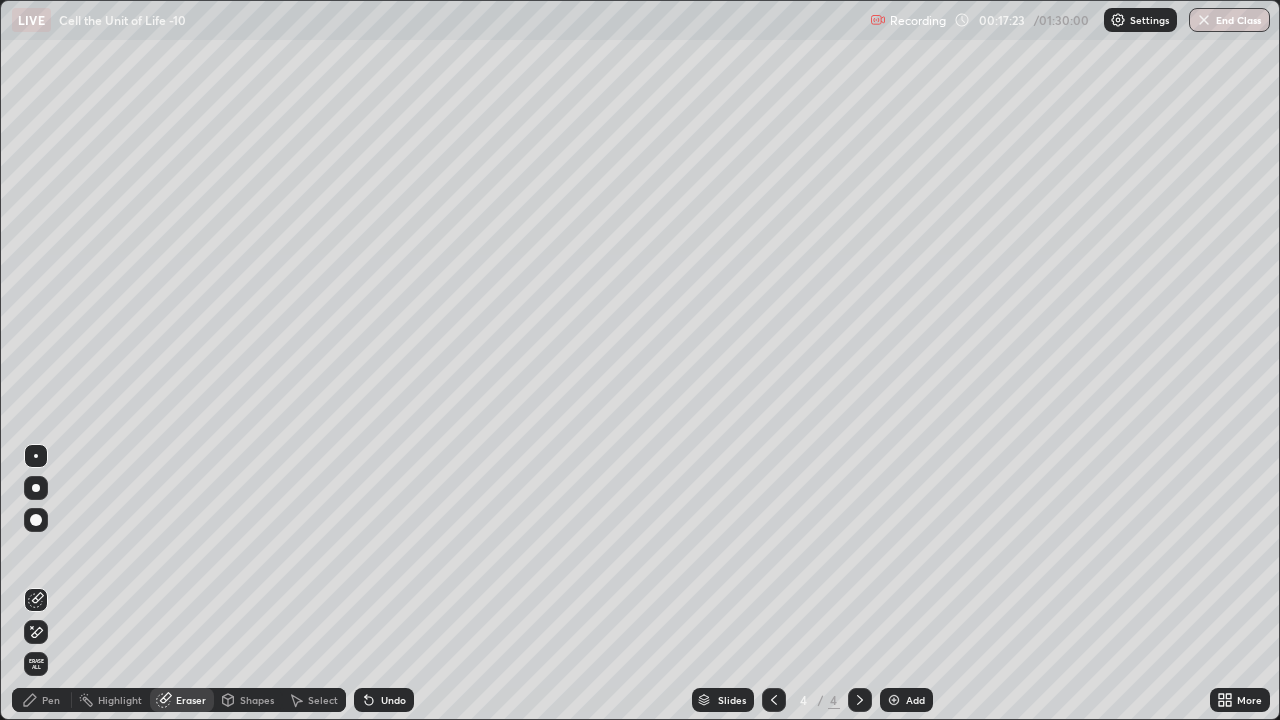 click on "Pen" at bounding box center (51, 700) 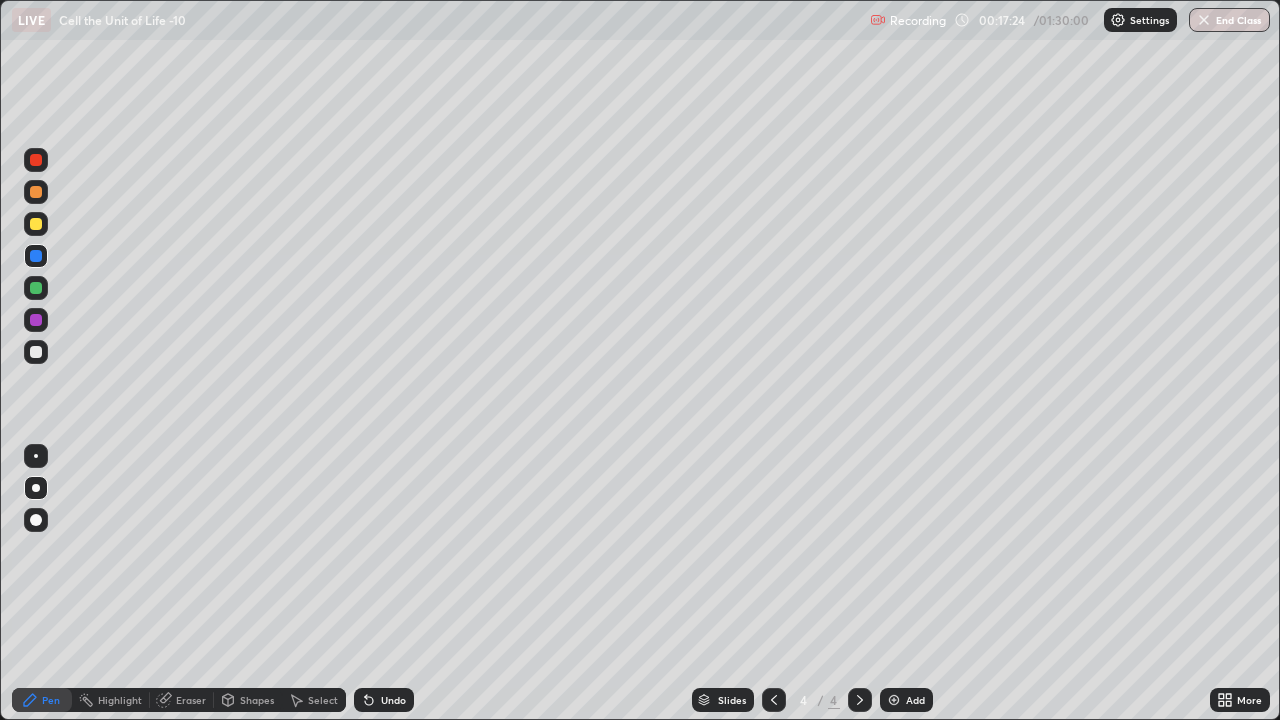 click at bounding box center [36, 288] 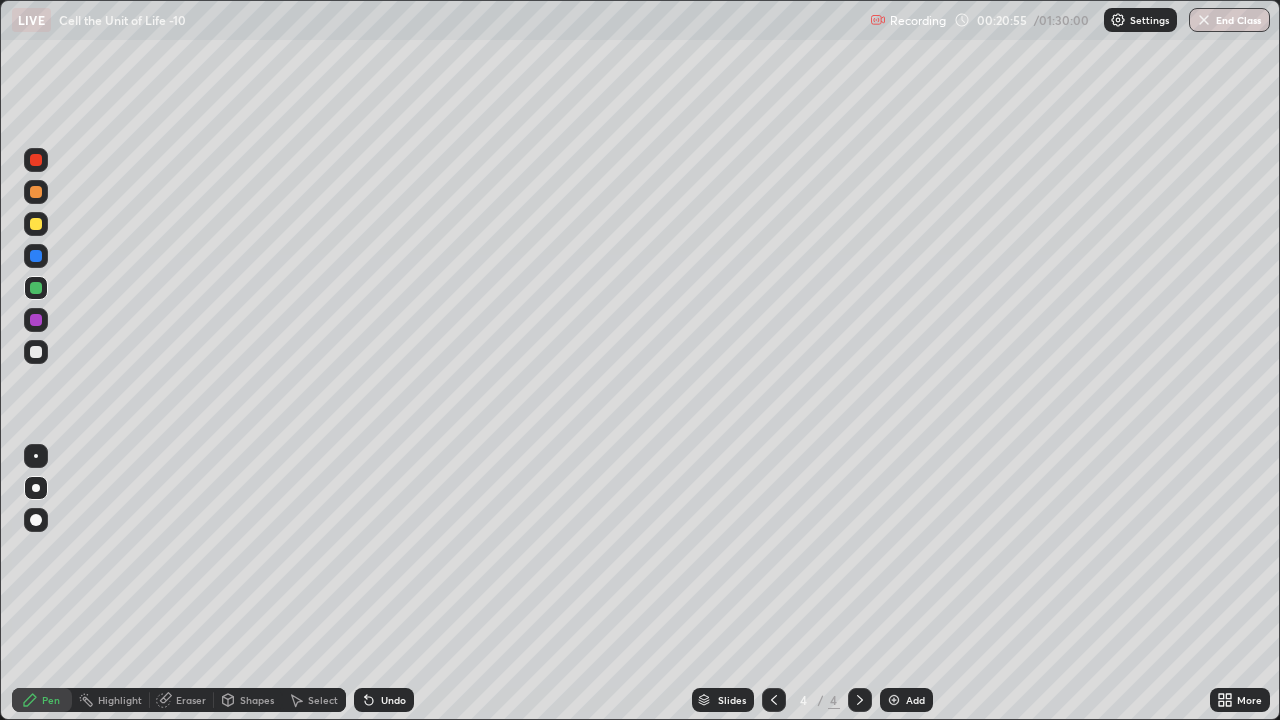 click 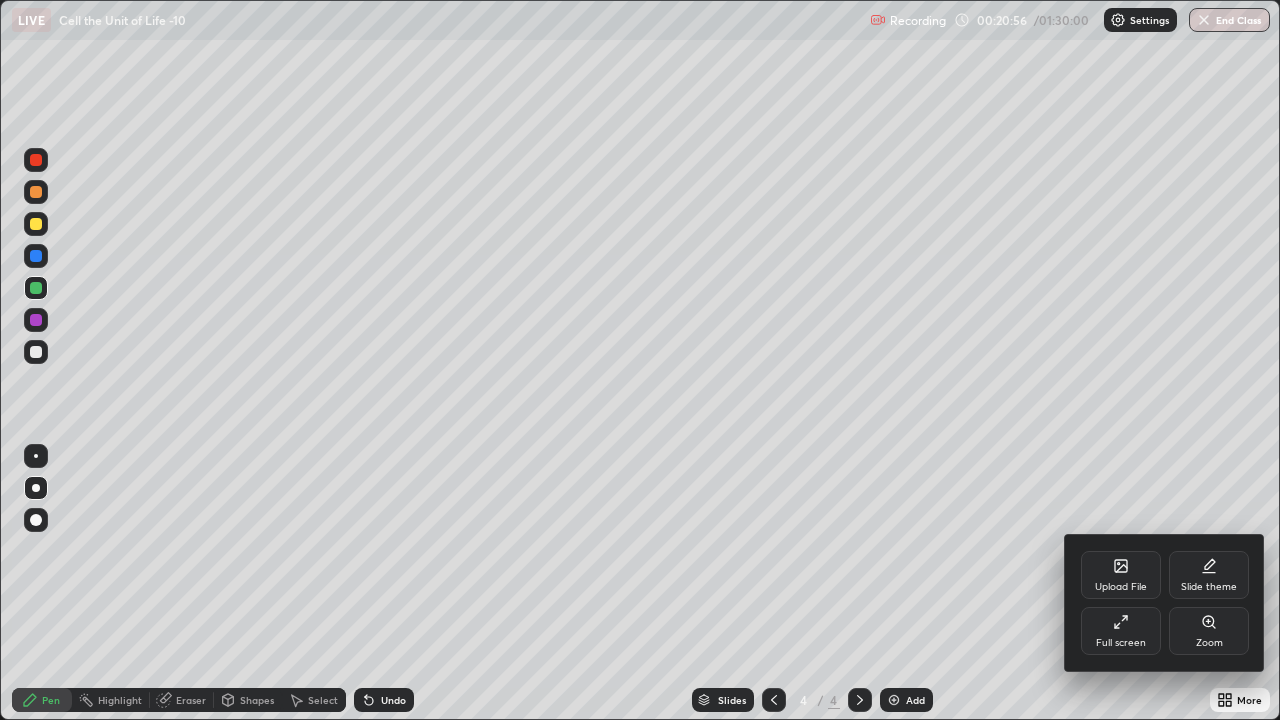 click on "Upload File" at bounding box center [1121, 575] 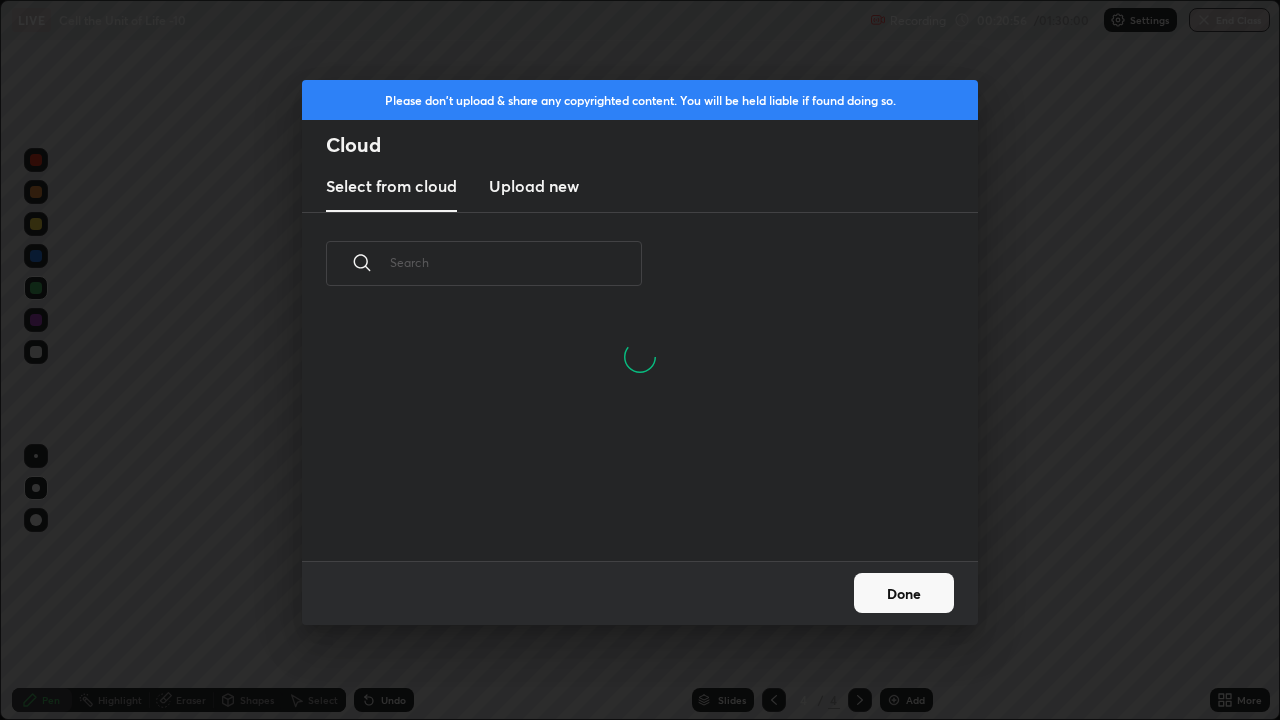 scroll, scrollTop: 7, scrollLeft: 11, axis: both 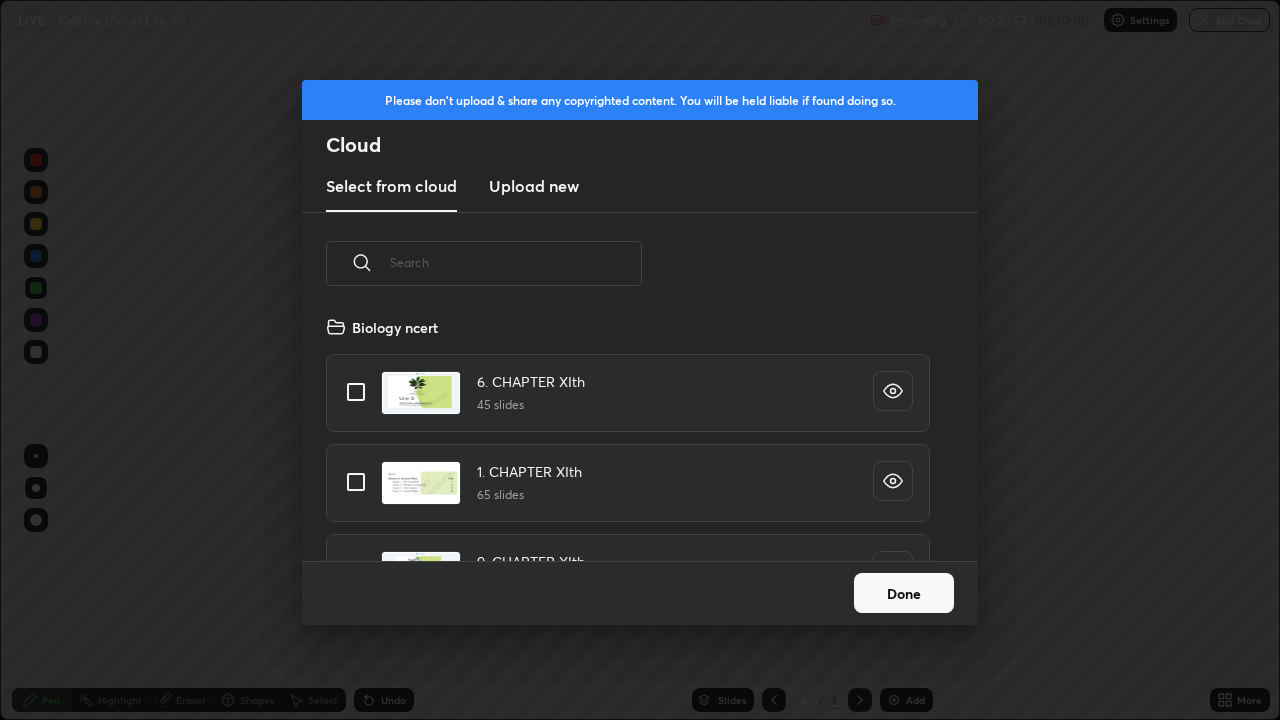 click at bounding box center [516, 262] 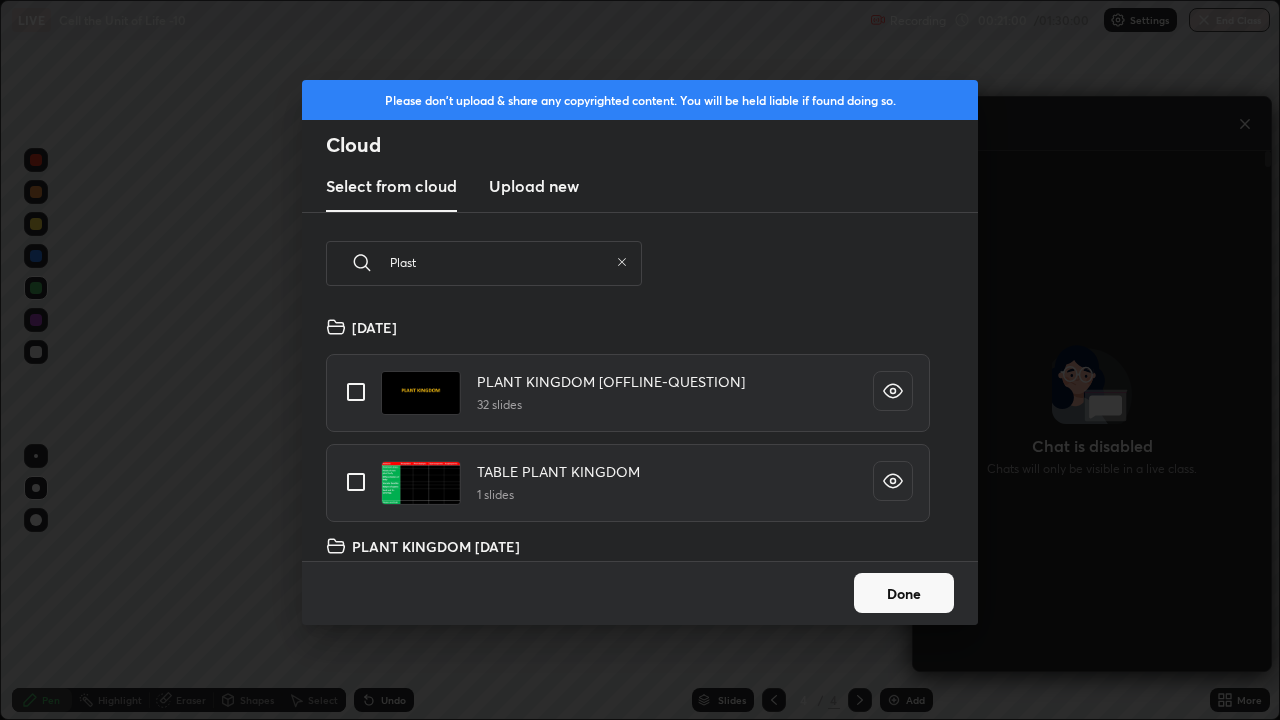 scroll, scrollTop: 514, scrollLeft: 352, axis: both 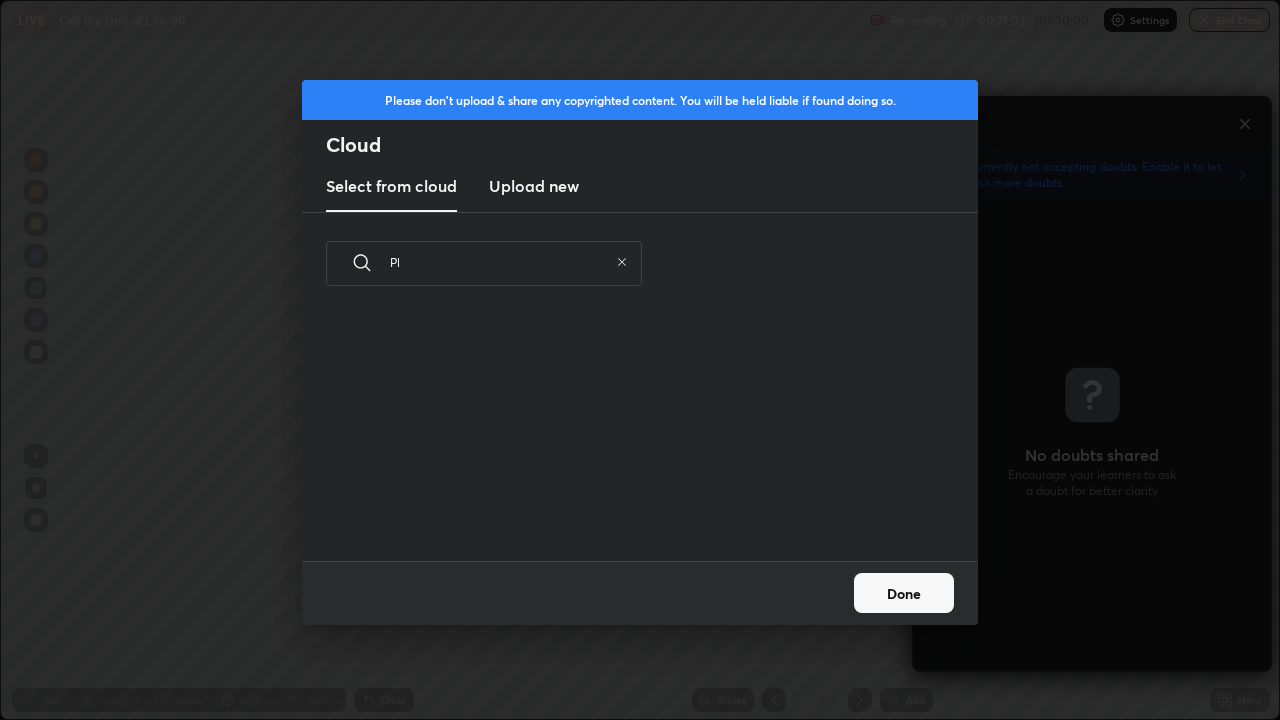 type on "P" 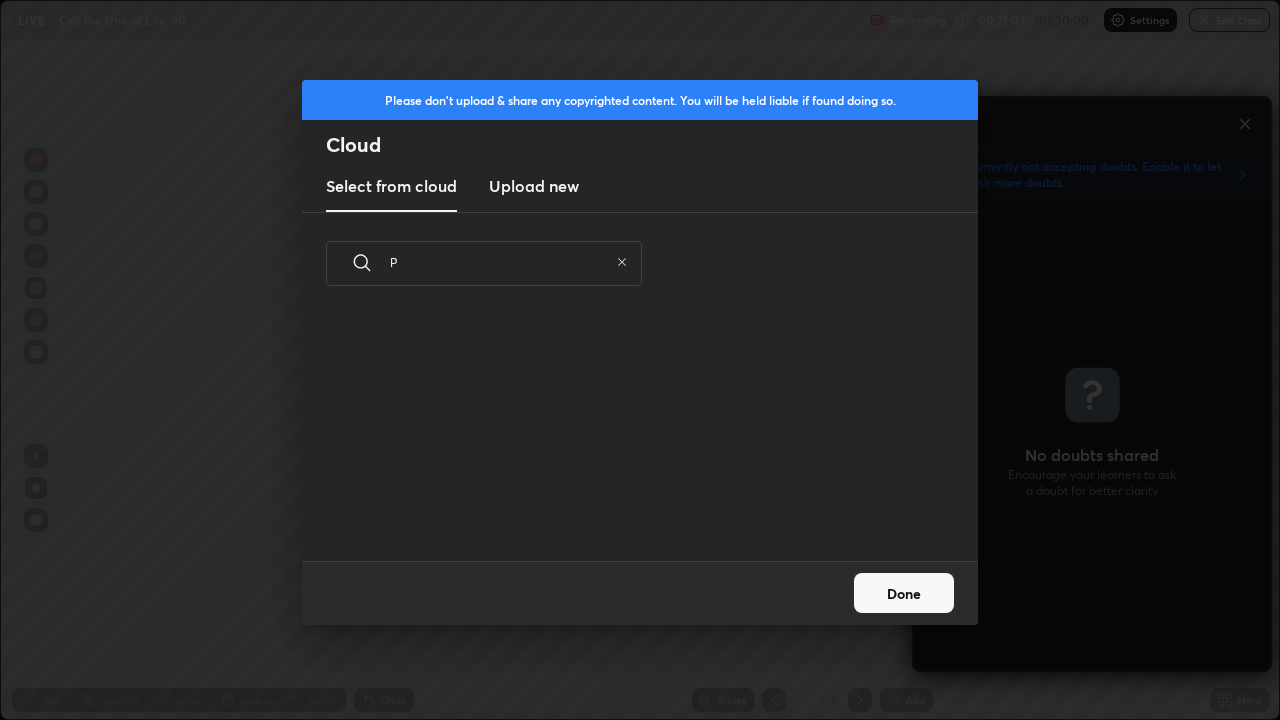 type 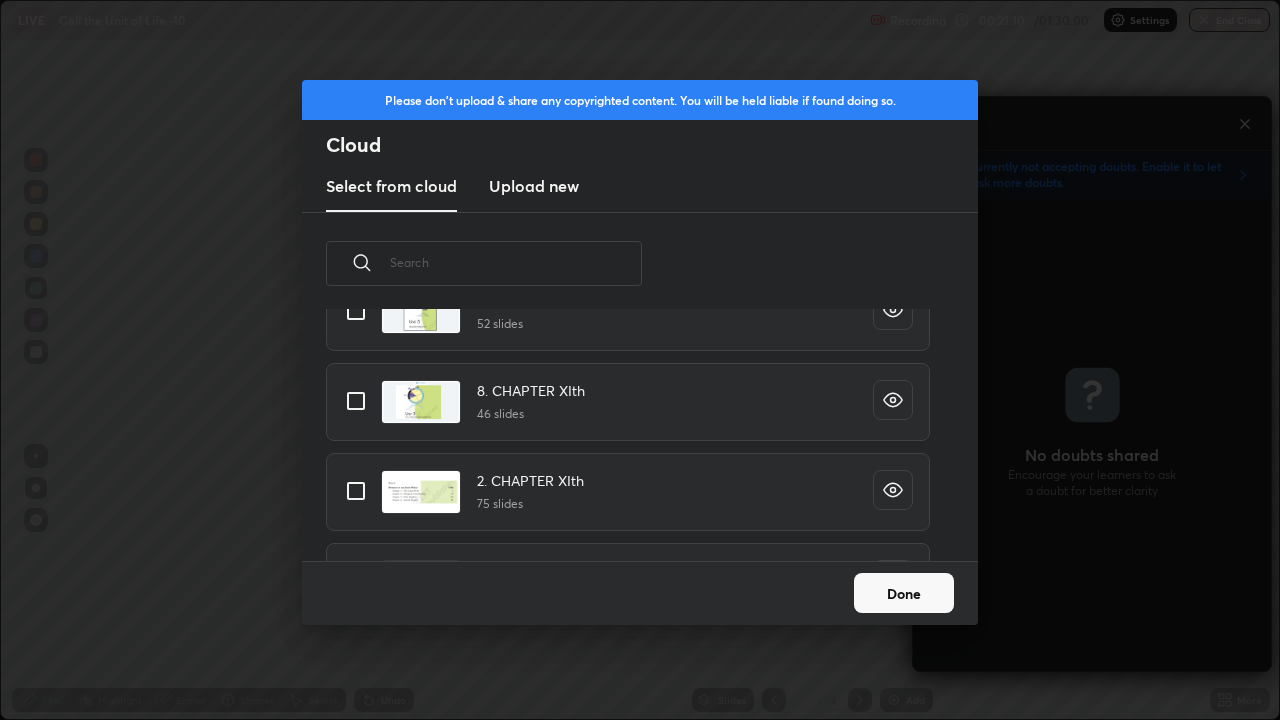 scroll, scrollTop: 1673, scrollLeft: 0, axis: vertical 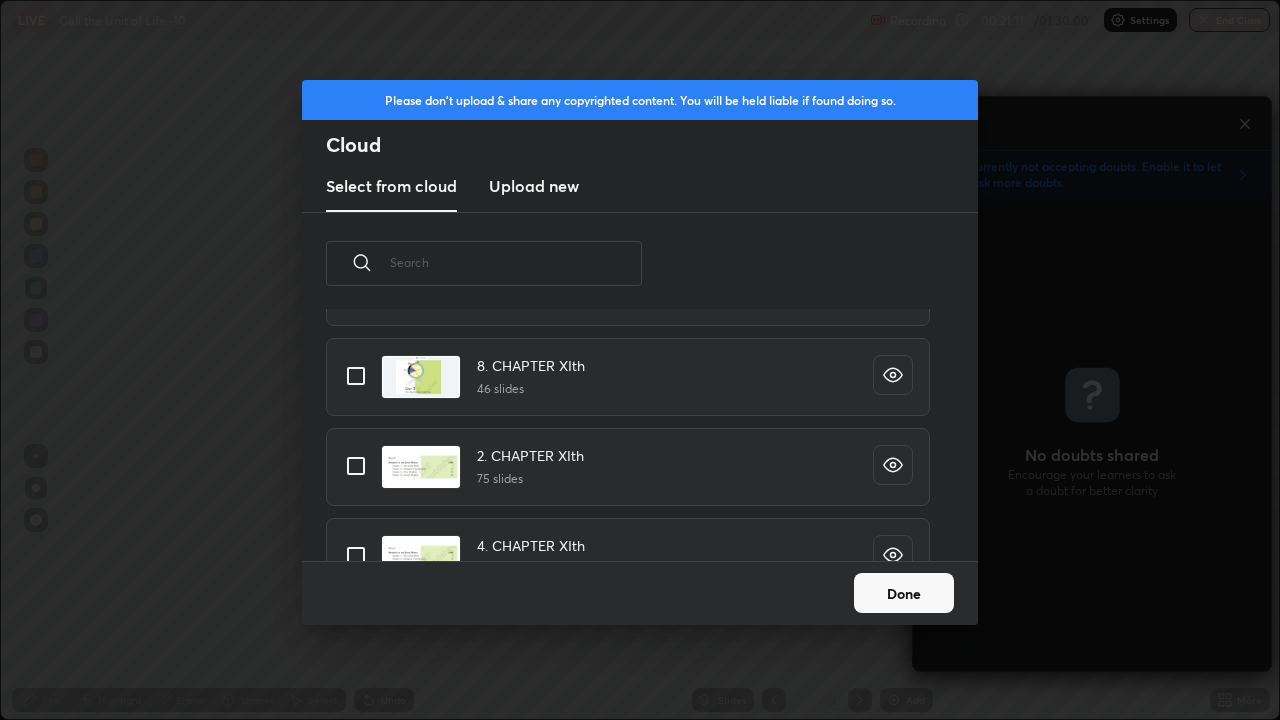 click at bounding box center [356, 376] 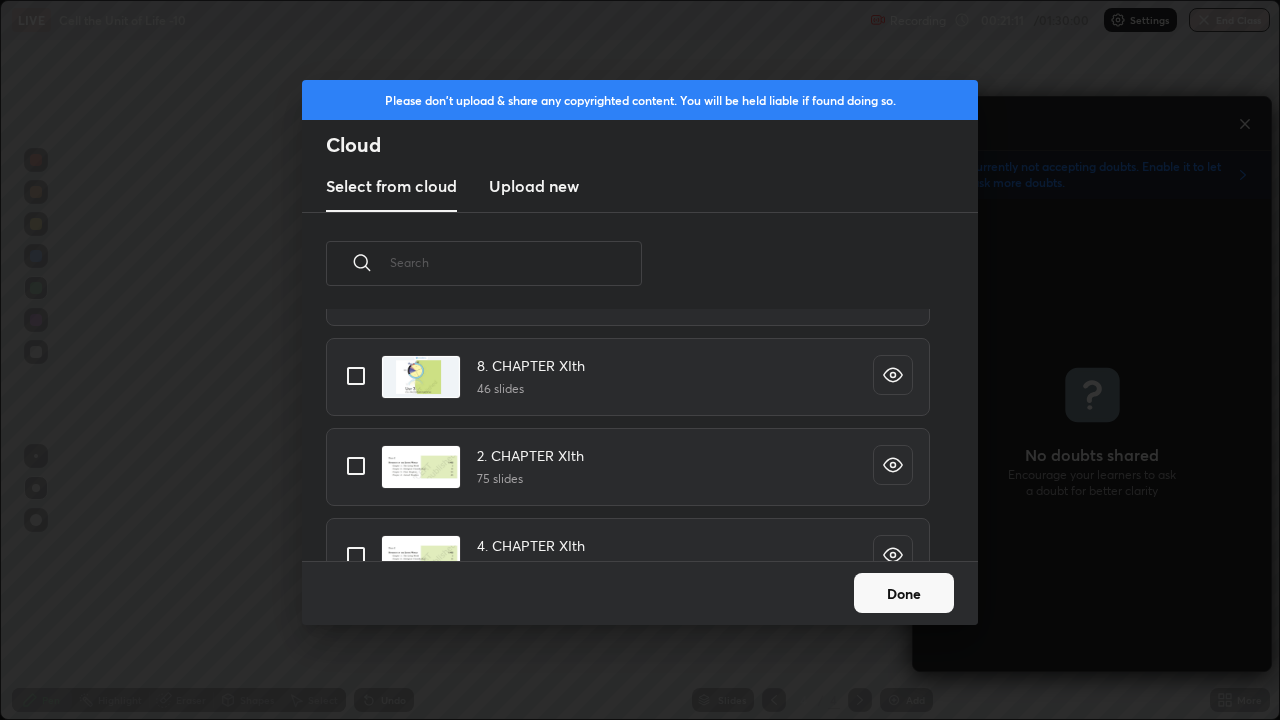 checkbox on "true" 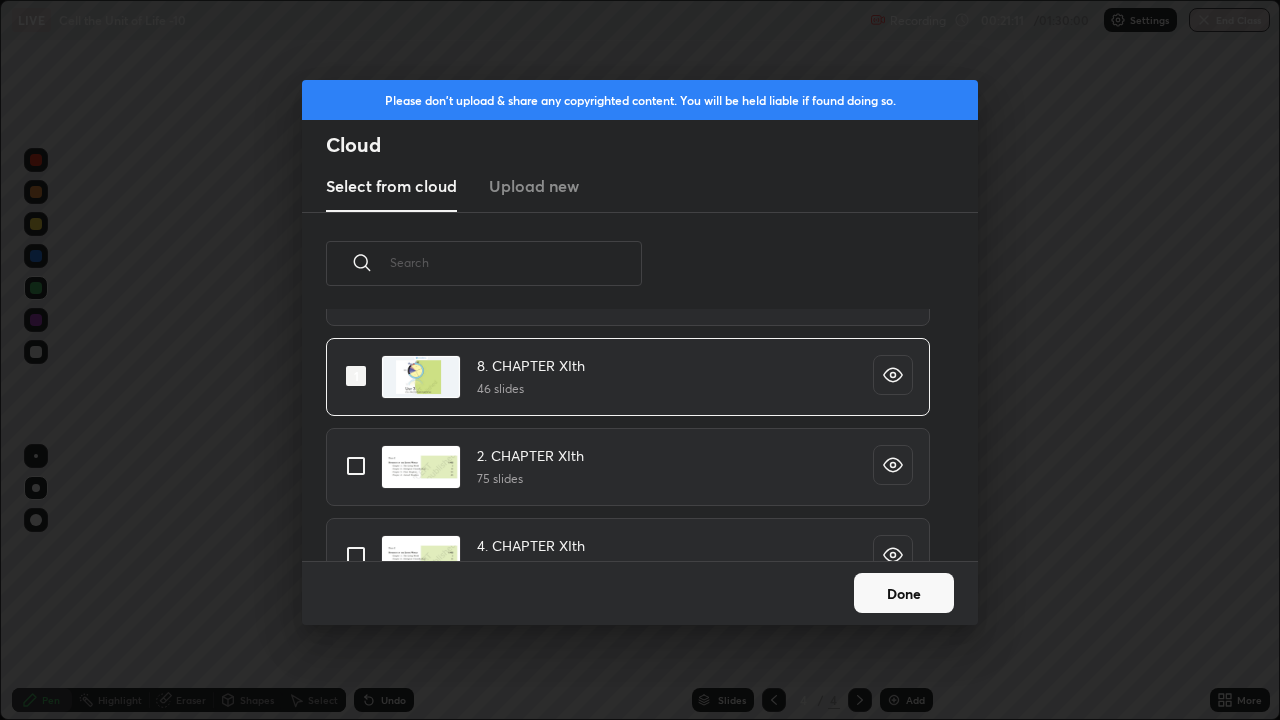 click on "Done" at bounding box center (904, 593) 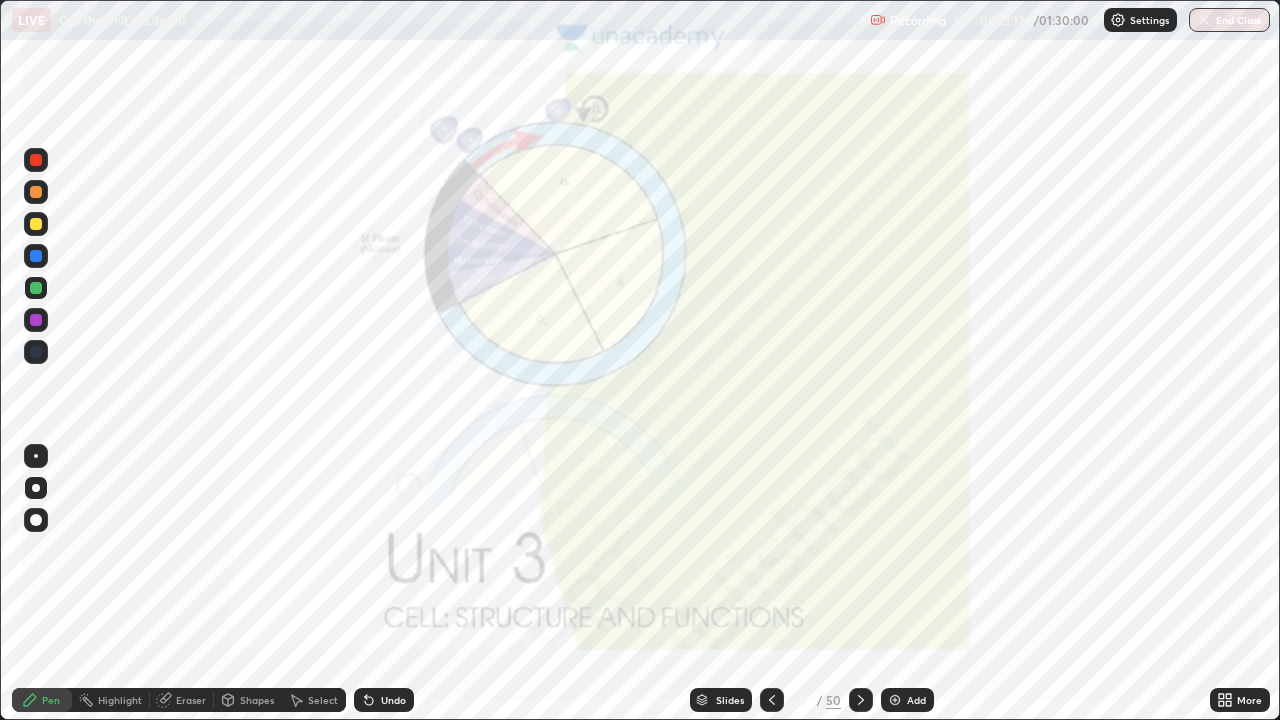 click 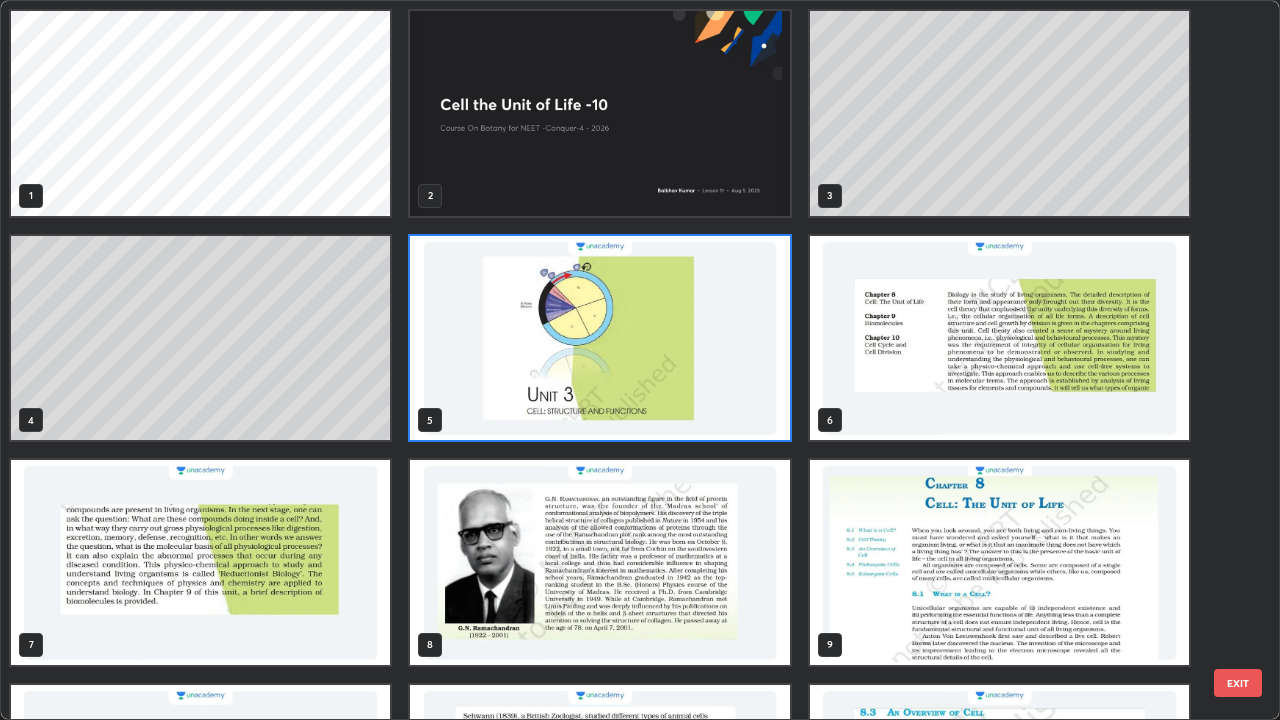 scroll, scrollTop: 7, scrollLeft: 11, axis: both 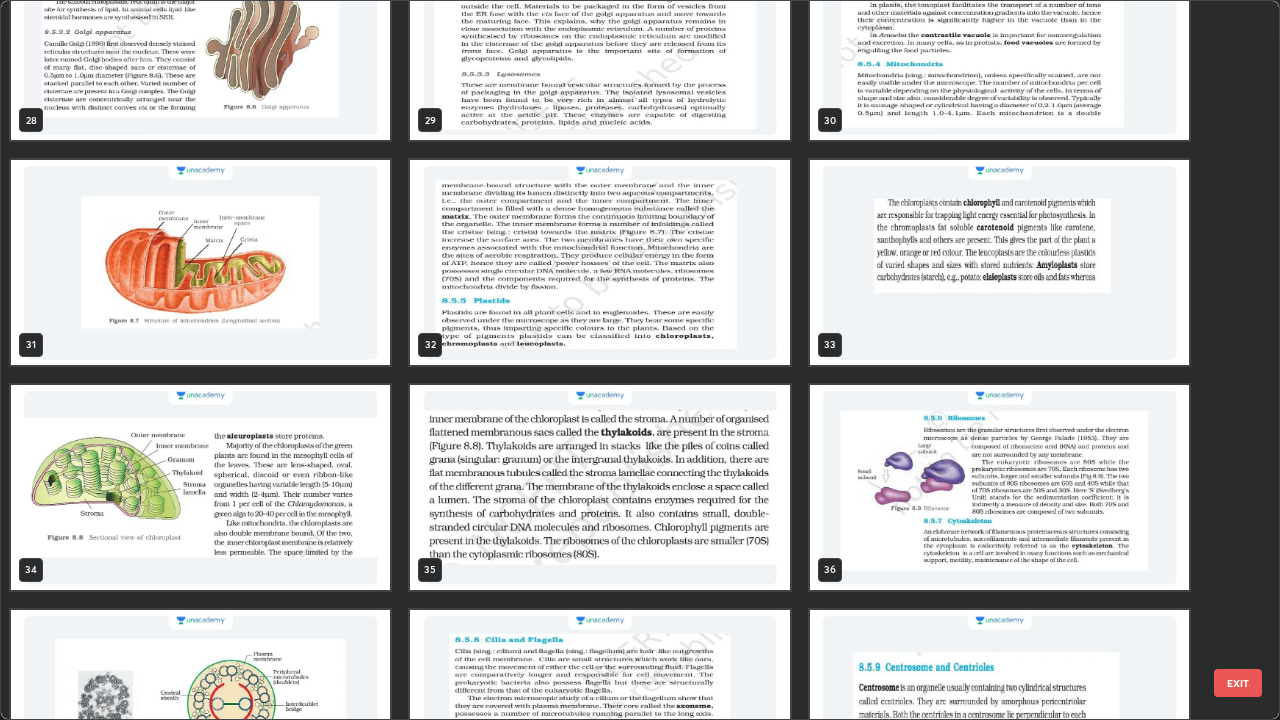 click at bounding box center (599, 262) 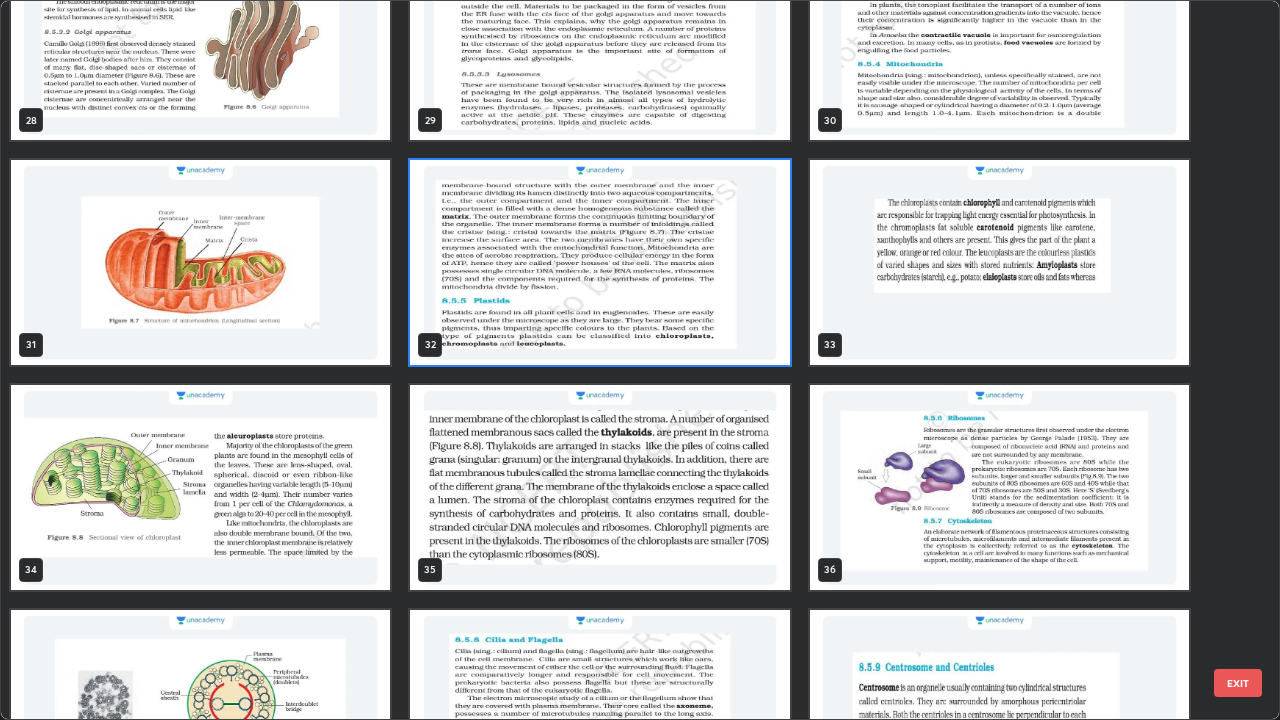 click at bounding box center [599, 262] 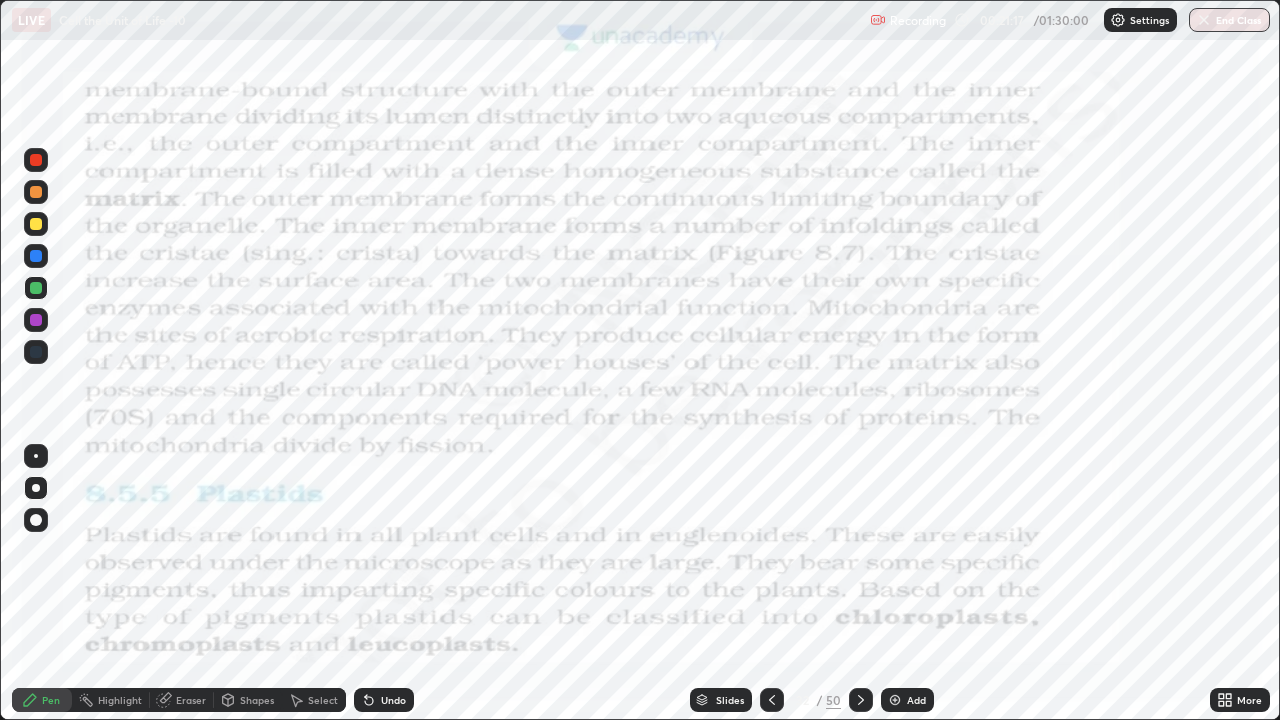 click at bounding box center (599, 262) 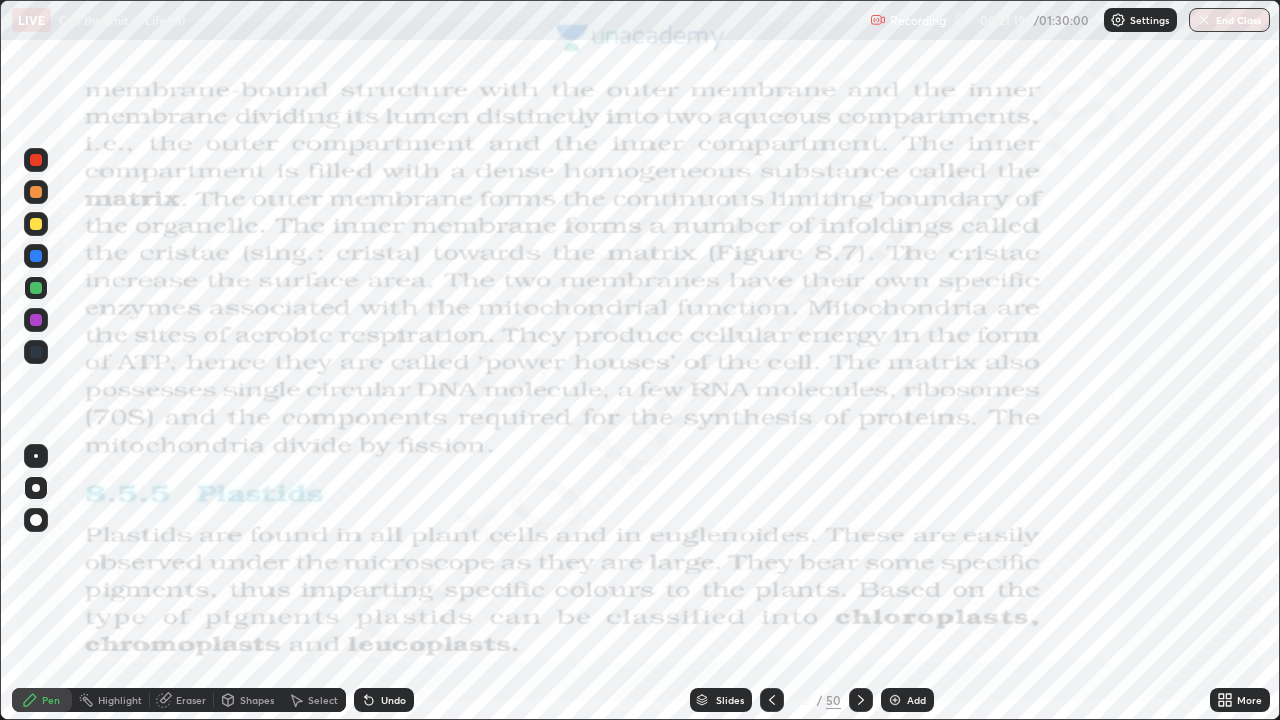 click on "Shapes" at bounding box center (257, 700) 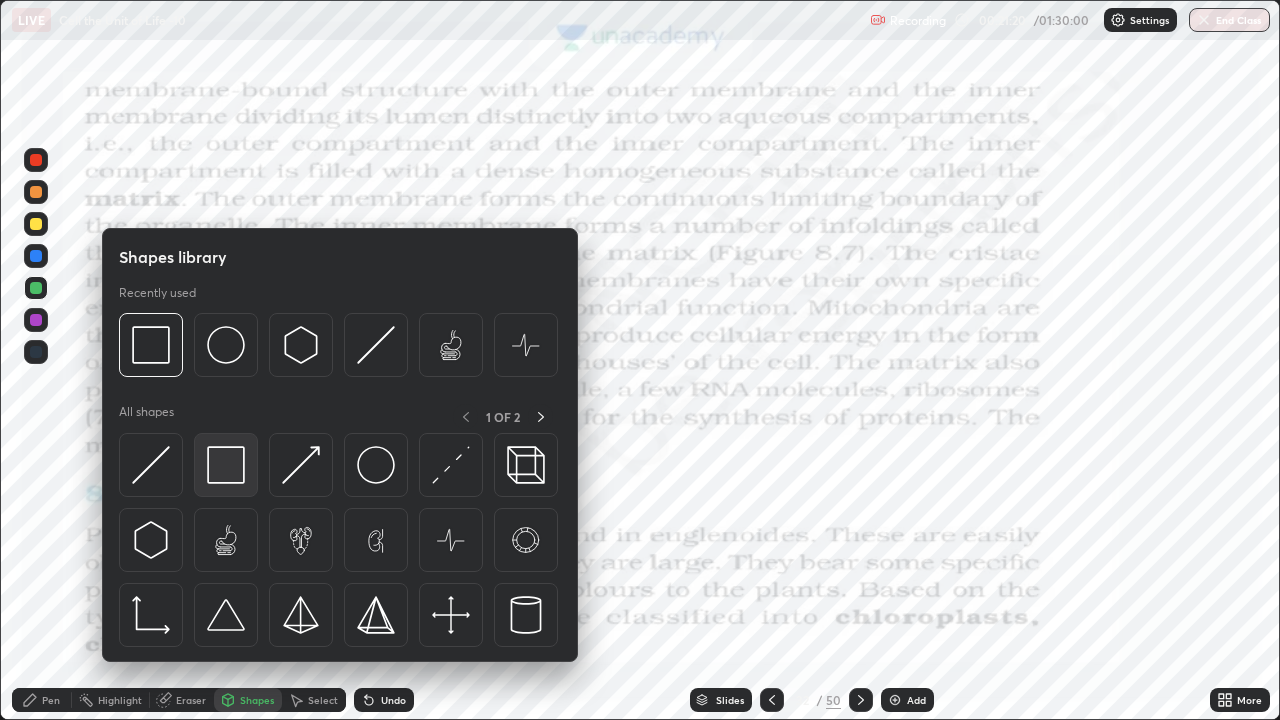 click at bounding box center (226, 465) 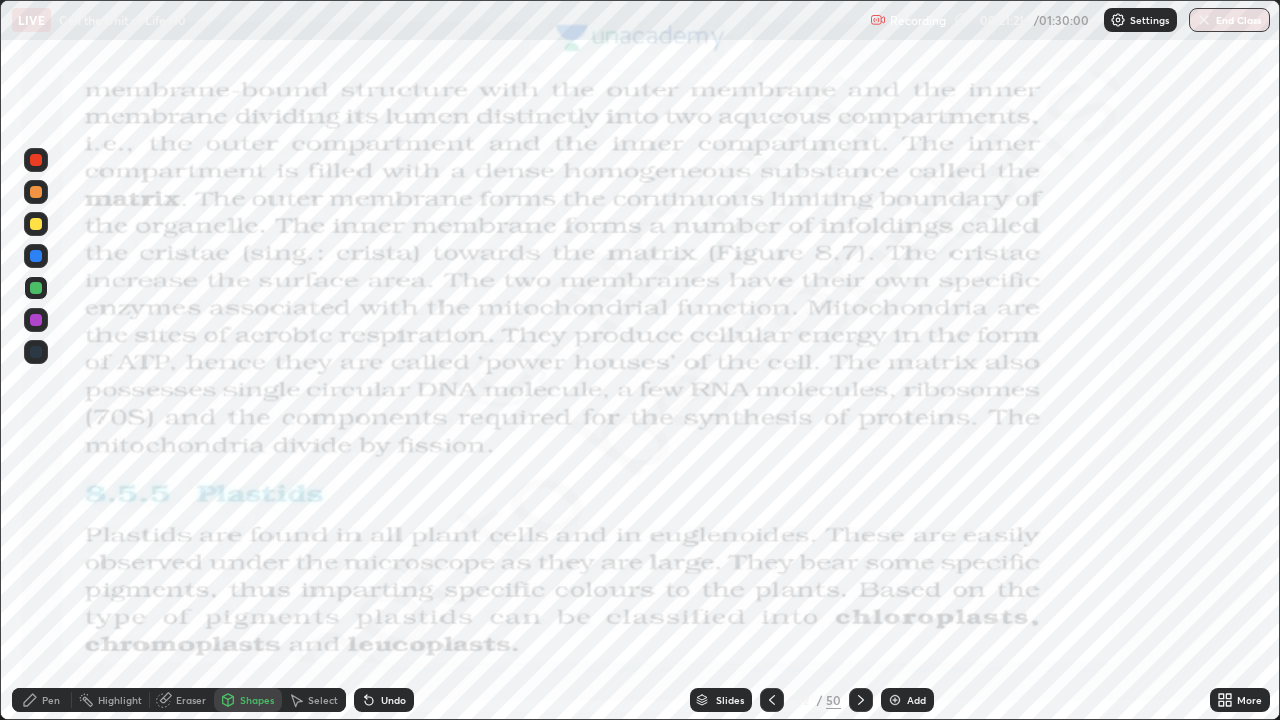 click at bounding box center (36, 160) 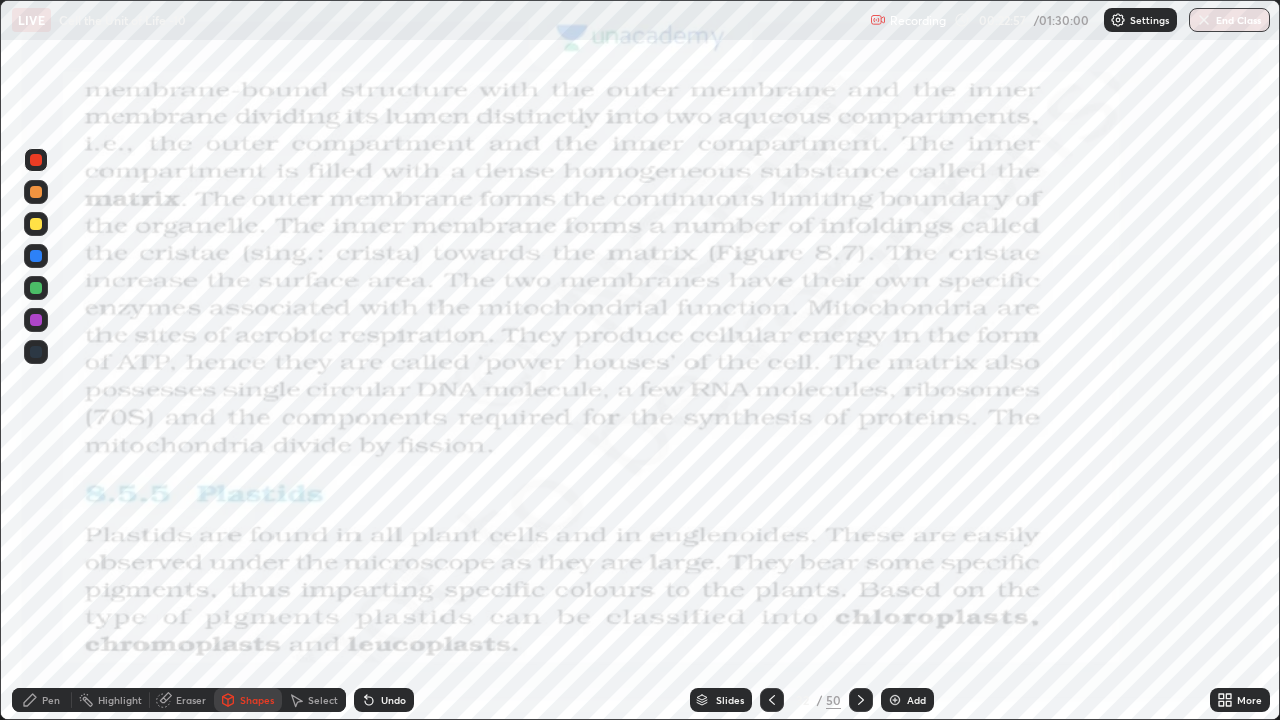 click 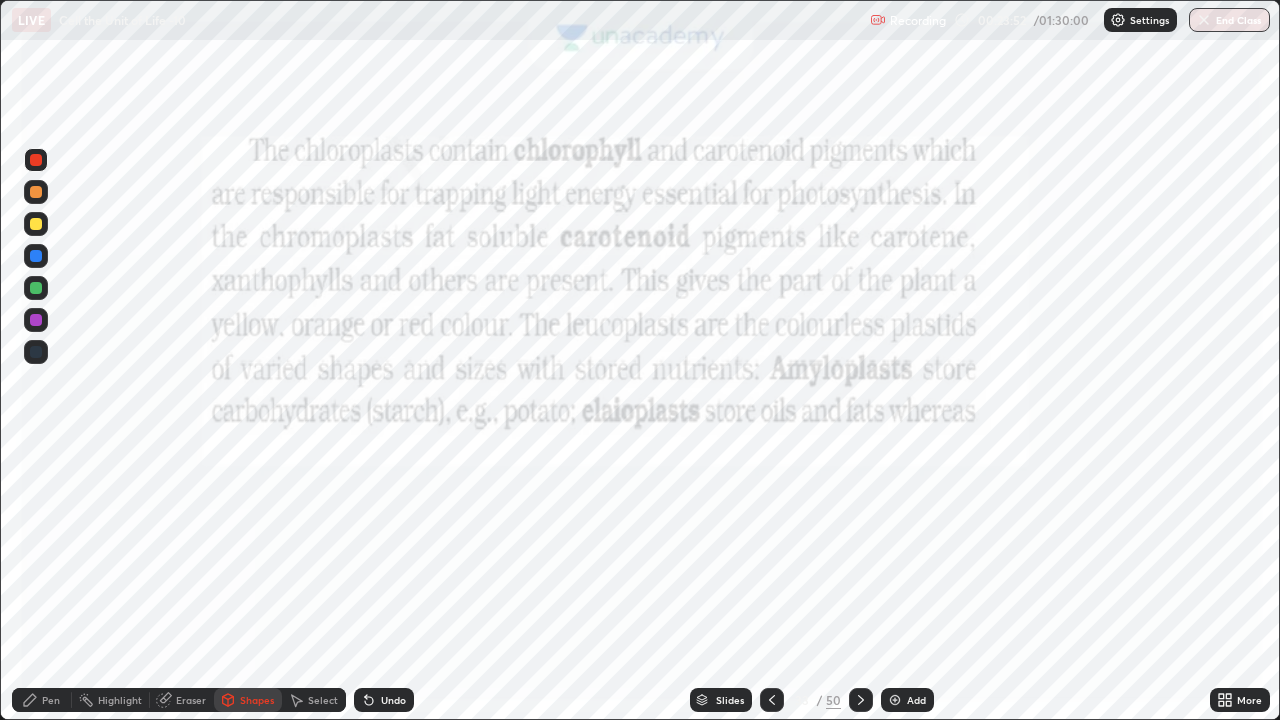 click on "Pen" at bounding box center (42, 700) 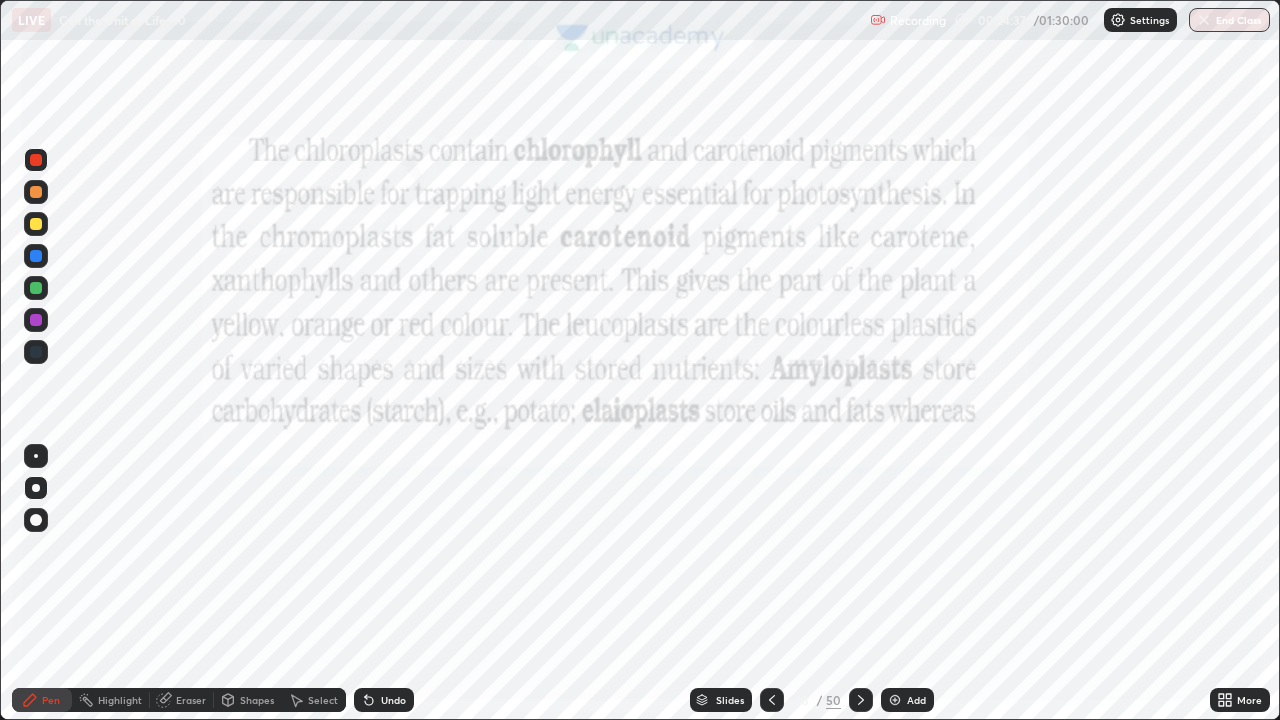 click on "Shapes" at bounding box center (257, 700) 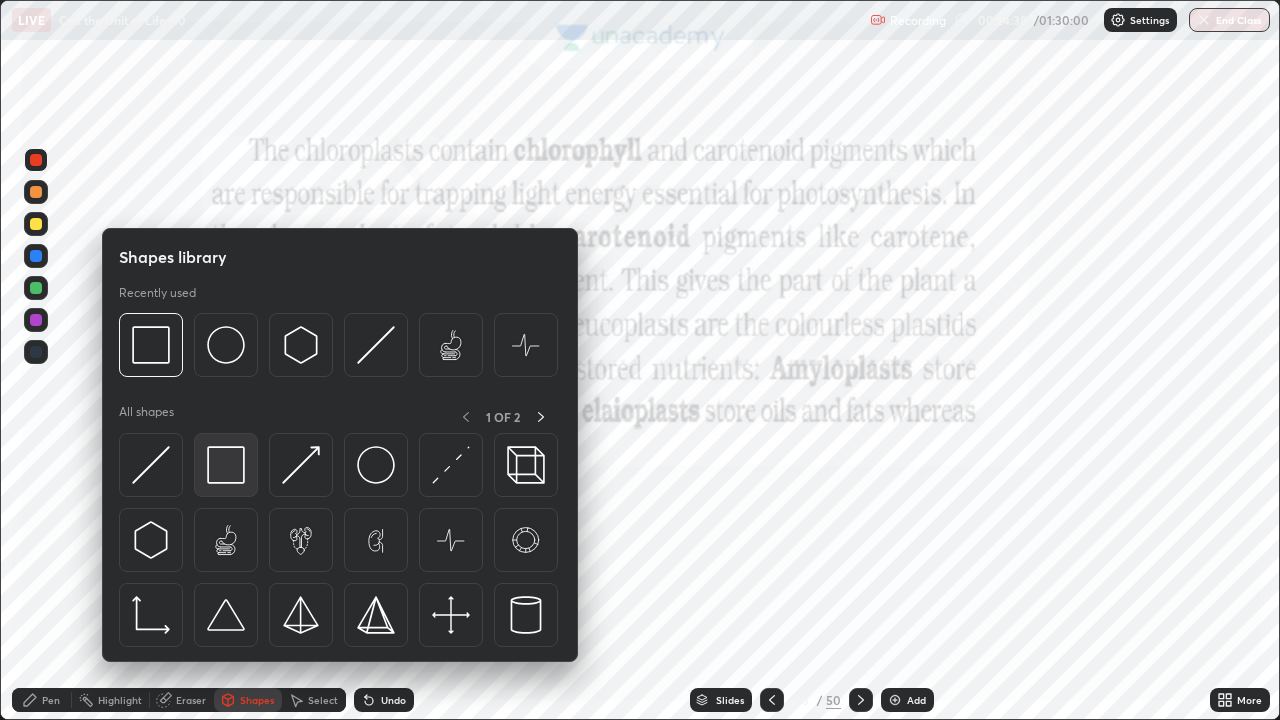 click at bounding box center (226, 465) 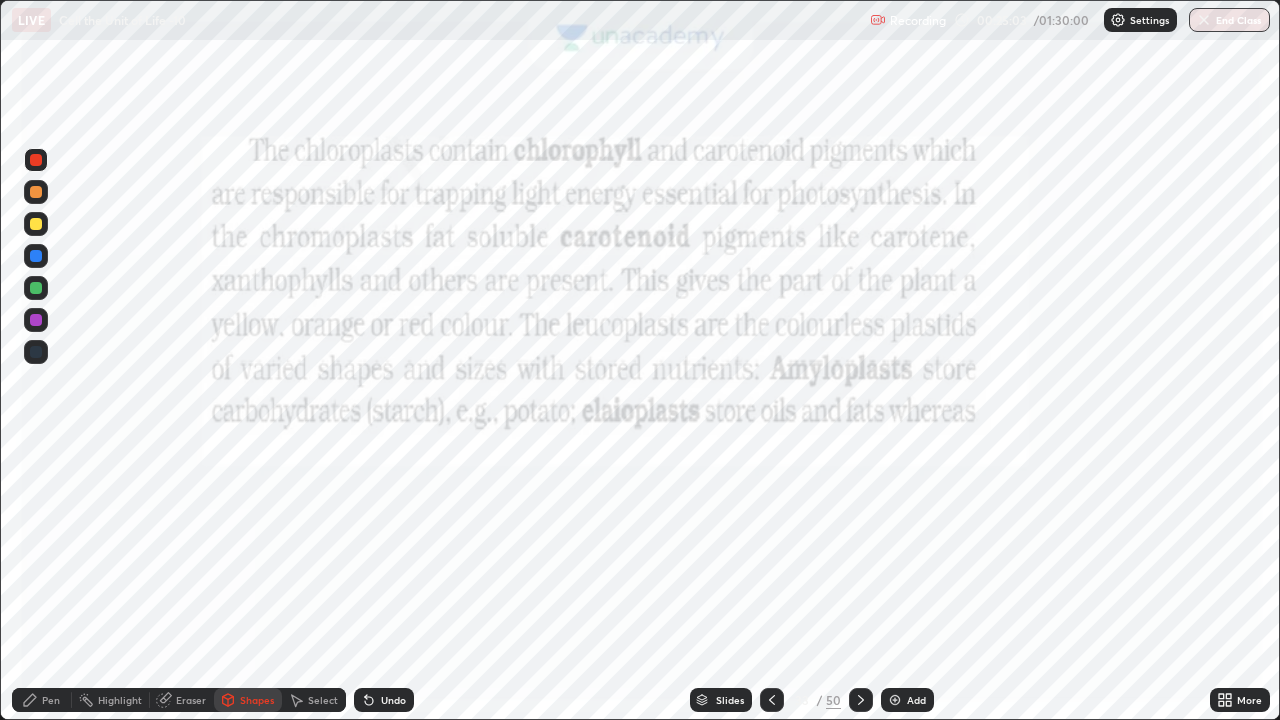 click at bounding box center (861, 700) 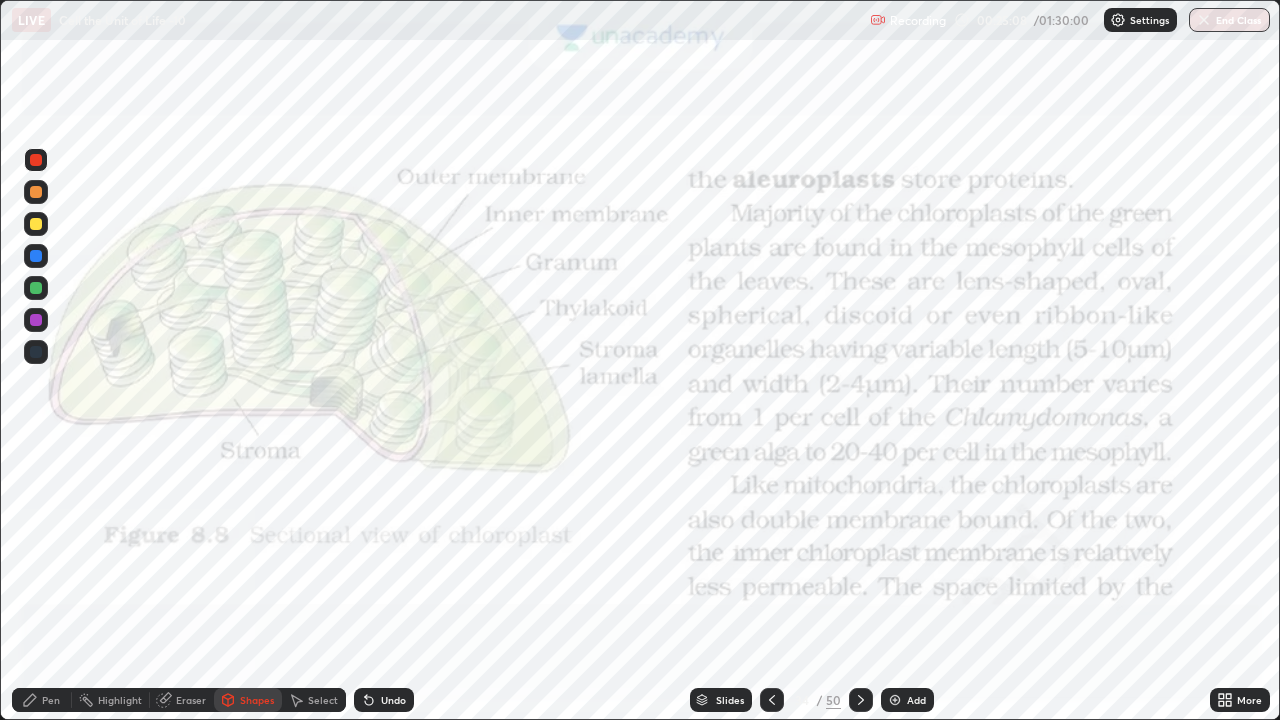 click 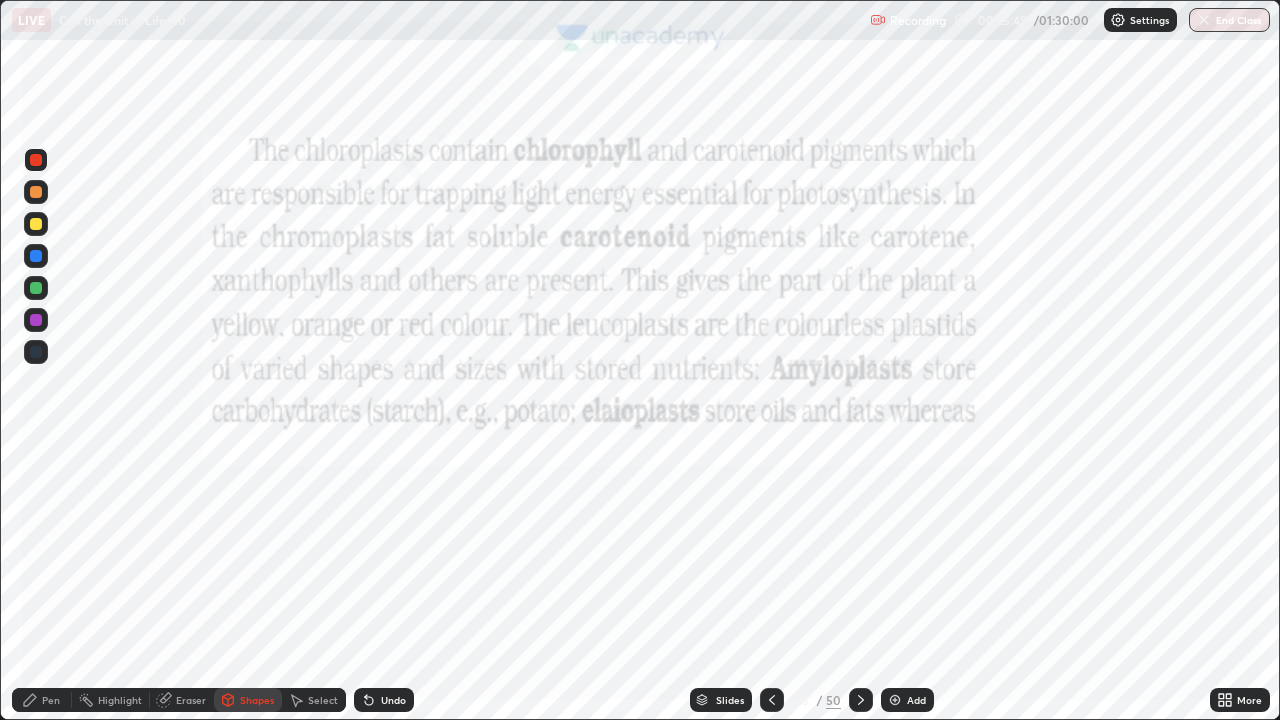 click 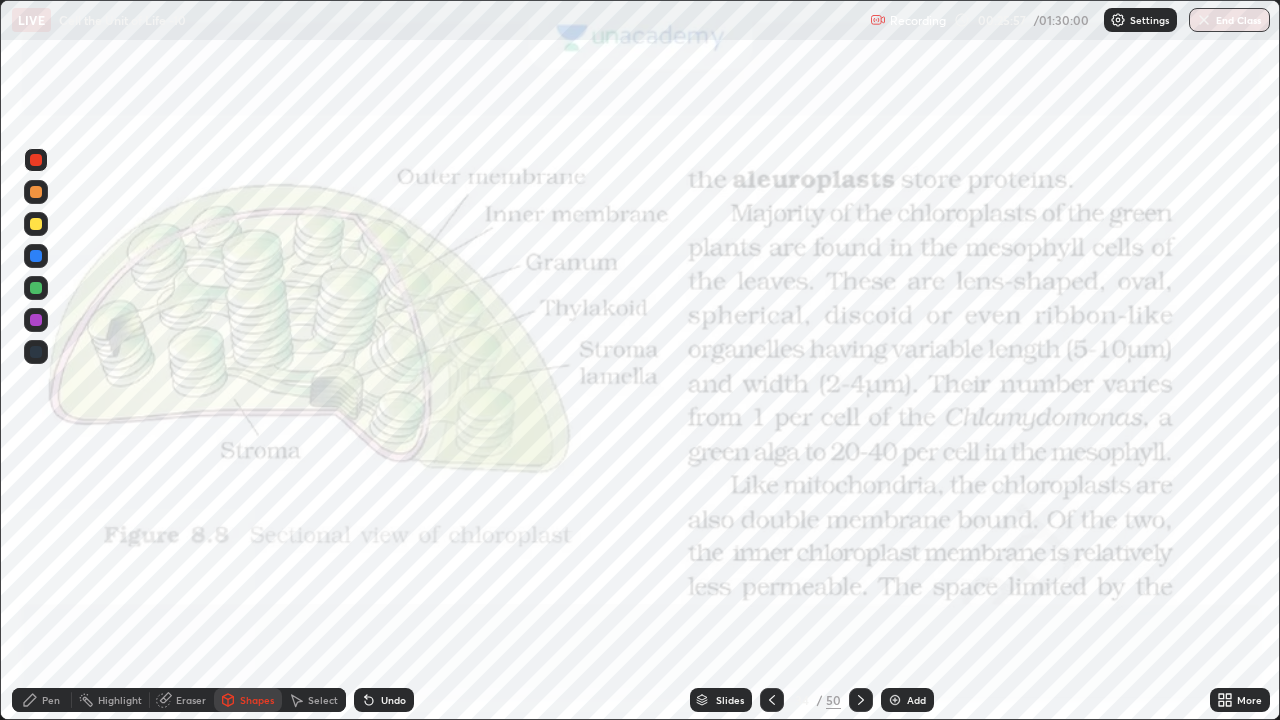click on "Shapes" at bounding box center (257, 700) 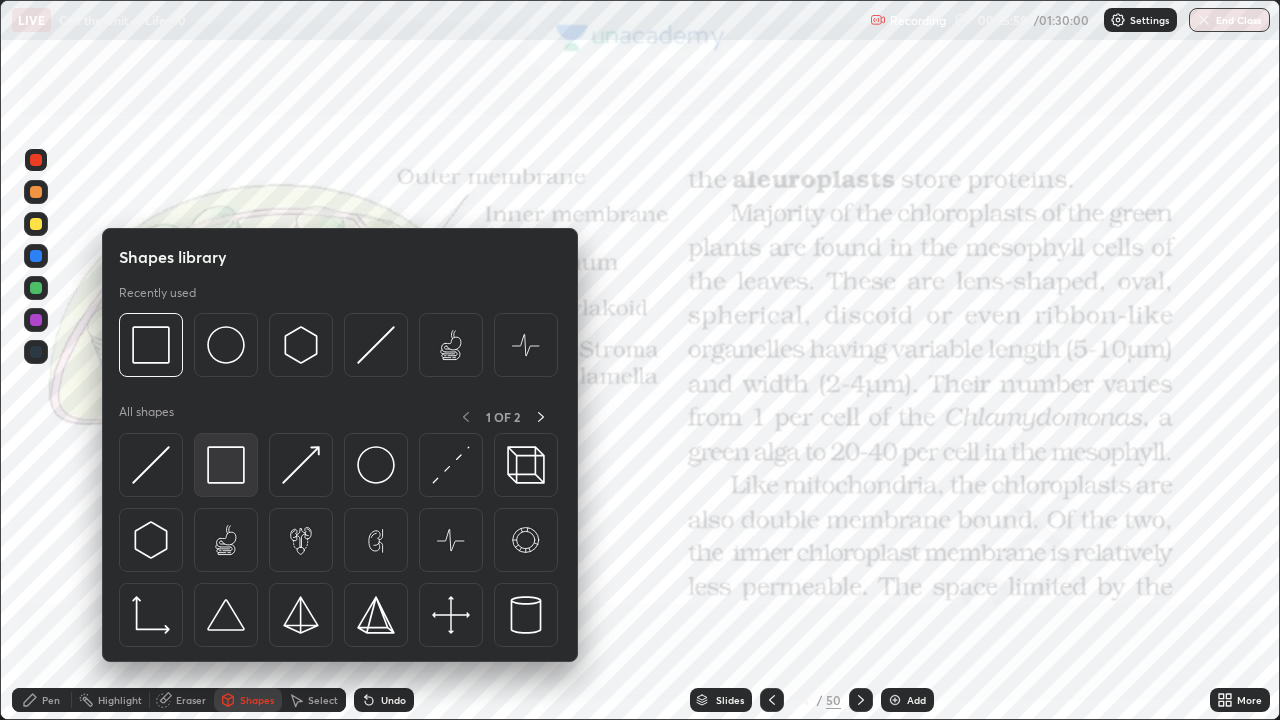 click at bounding box center (226, 465) 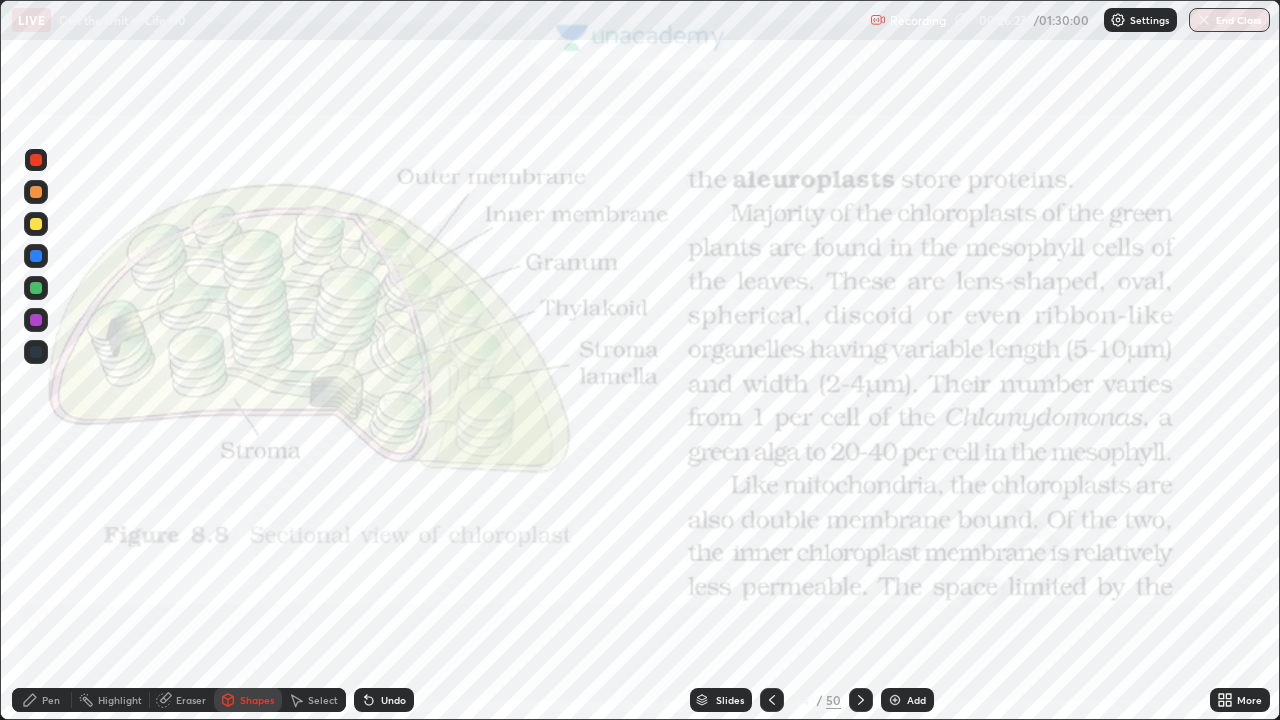 click on "Pen" at bounding box center [51, 700] 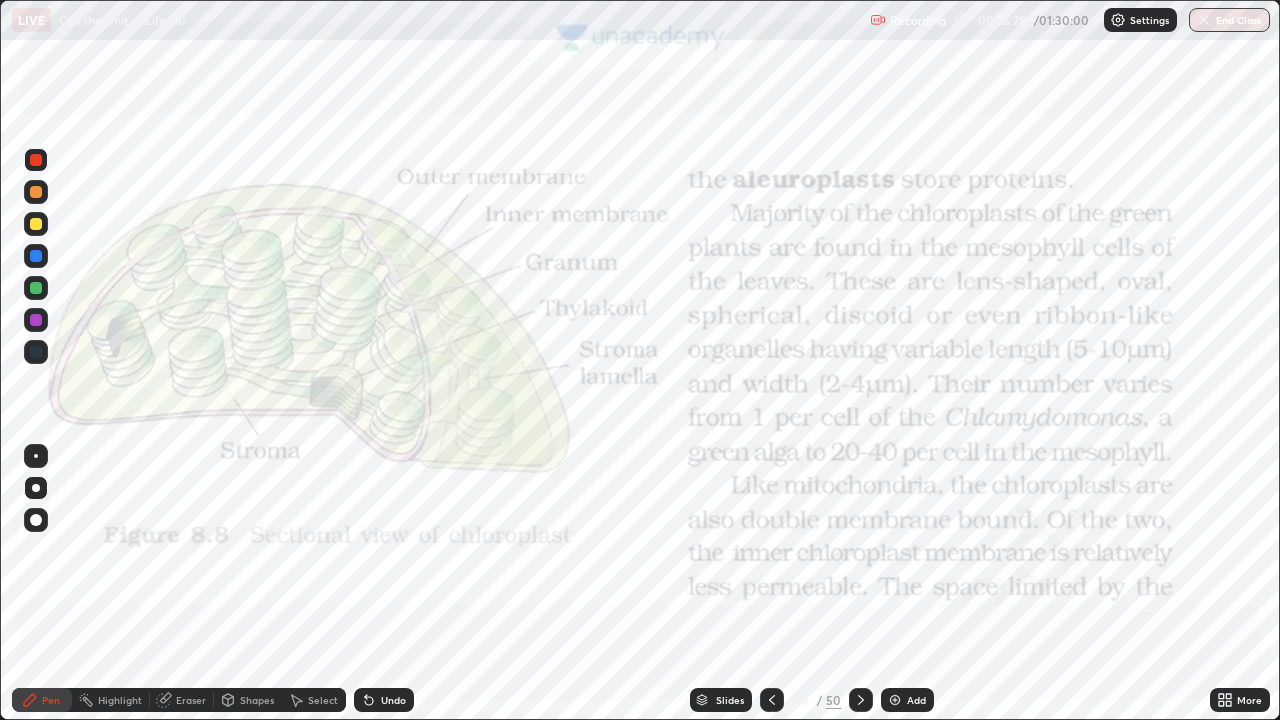 click at bounding box center [36, 160] 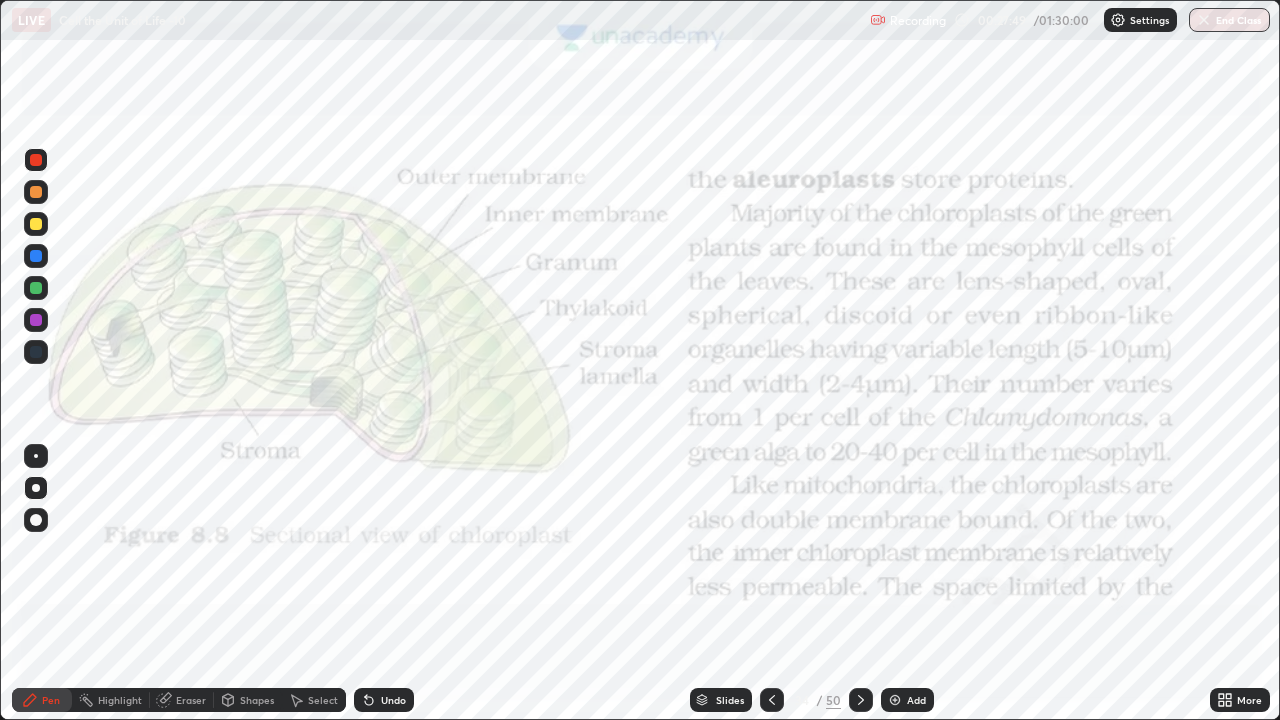 click on "Pen" at bounding box center [51, 700] 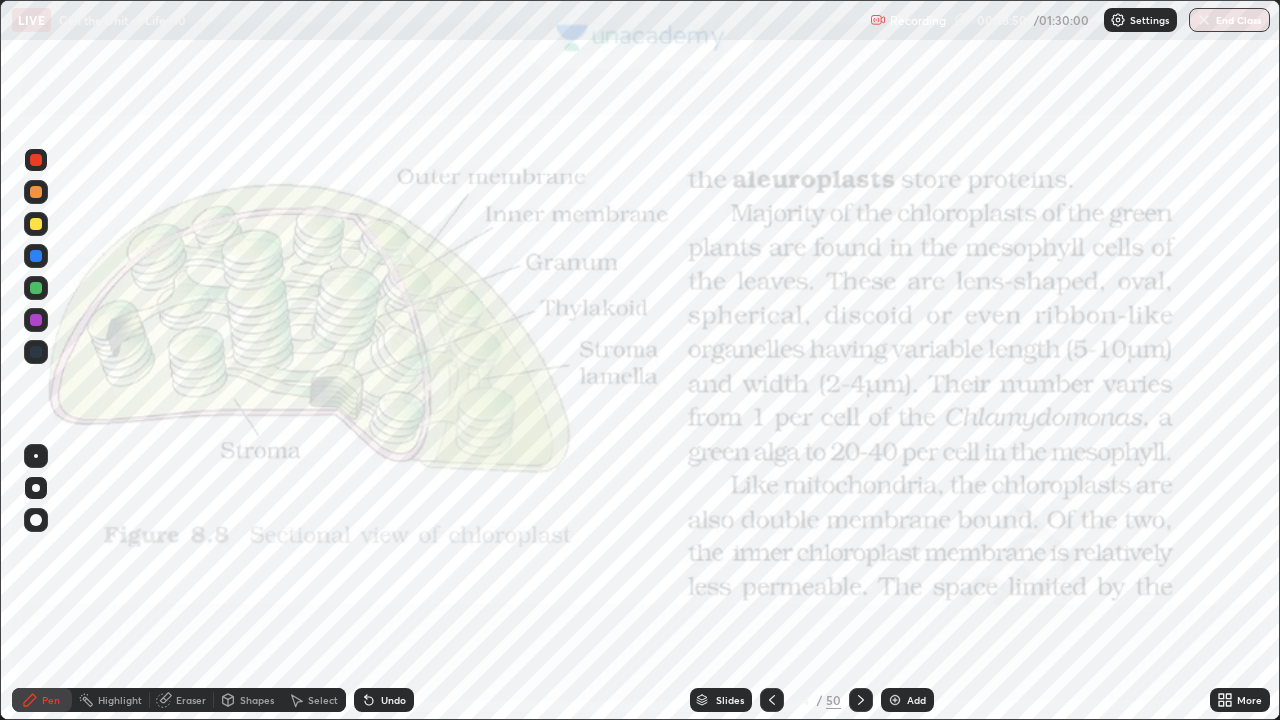 click on "Pen" at bounding box center [51, 700] 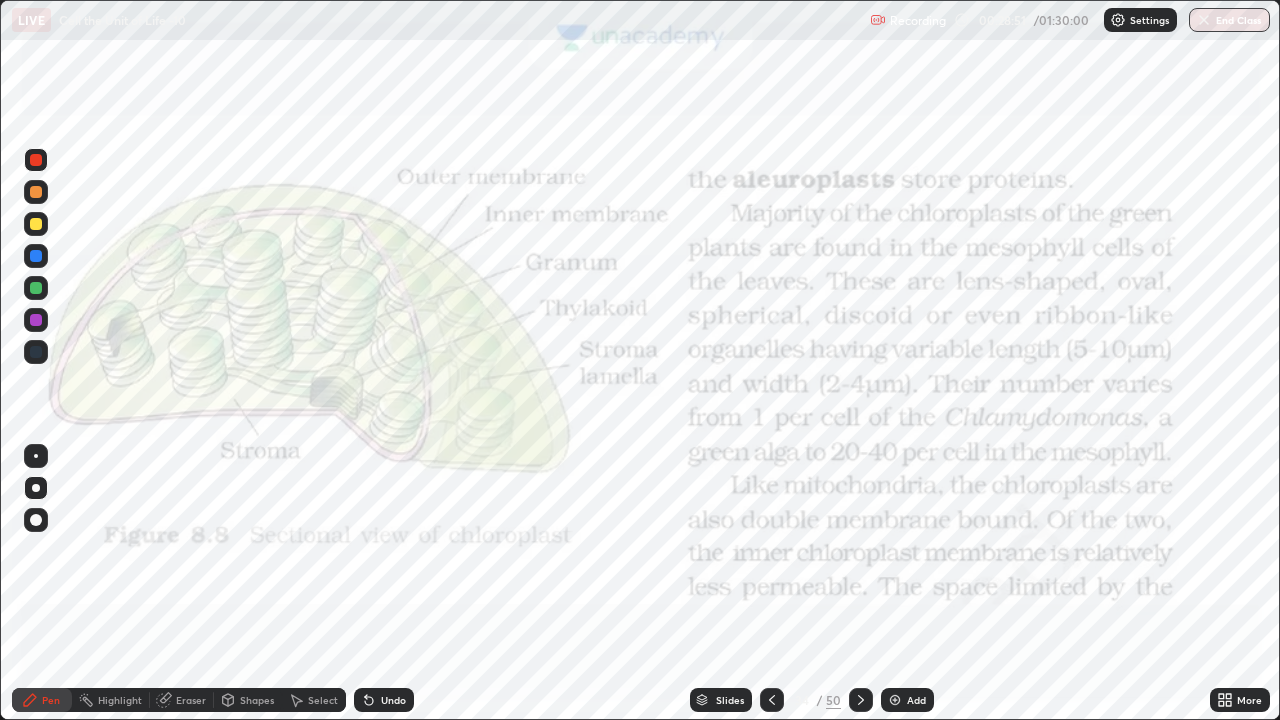 click at bounding box center (36, 488) 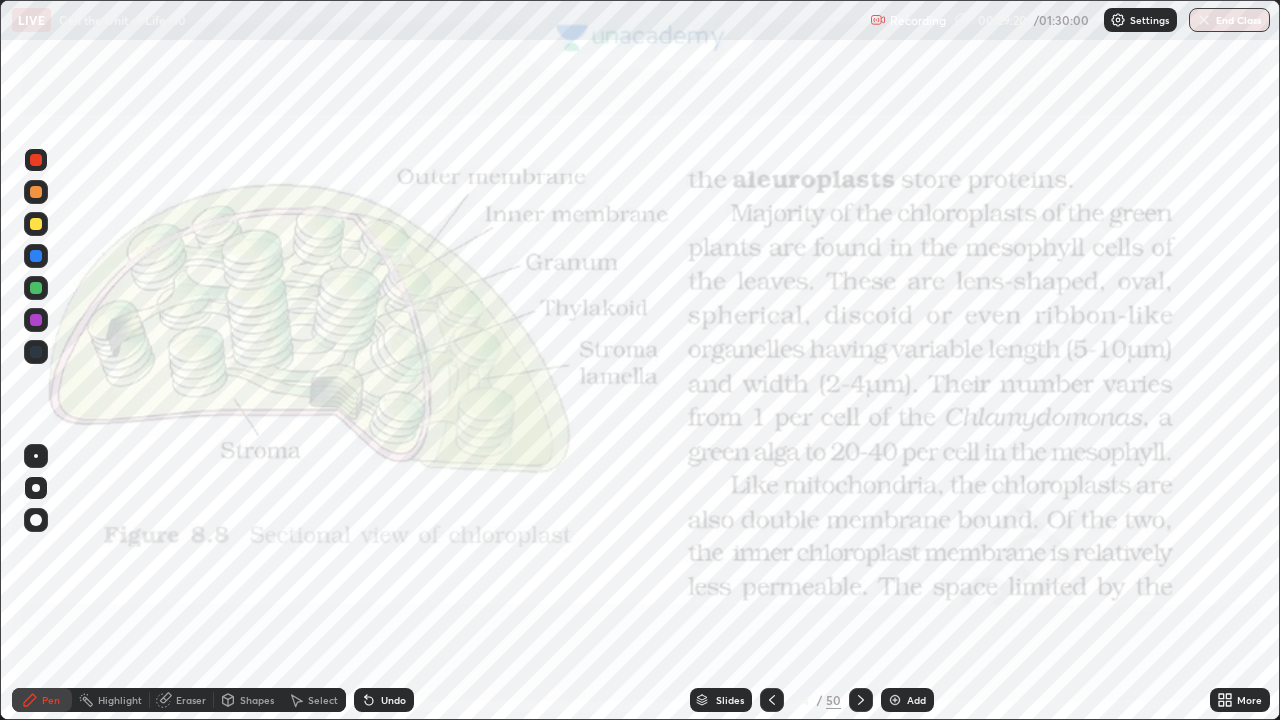click on "Add" at bounding box center (916, 700) 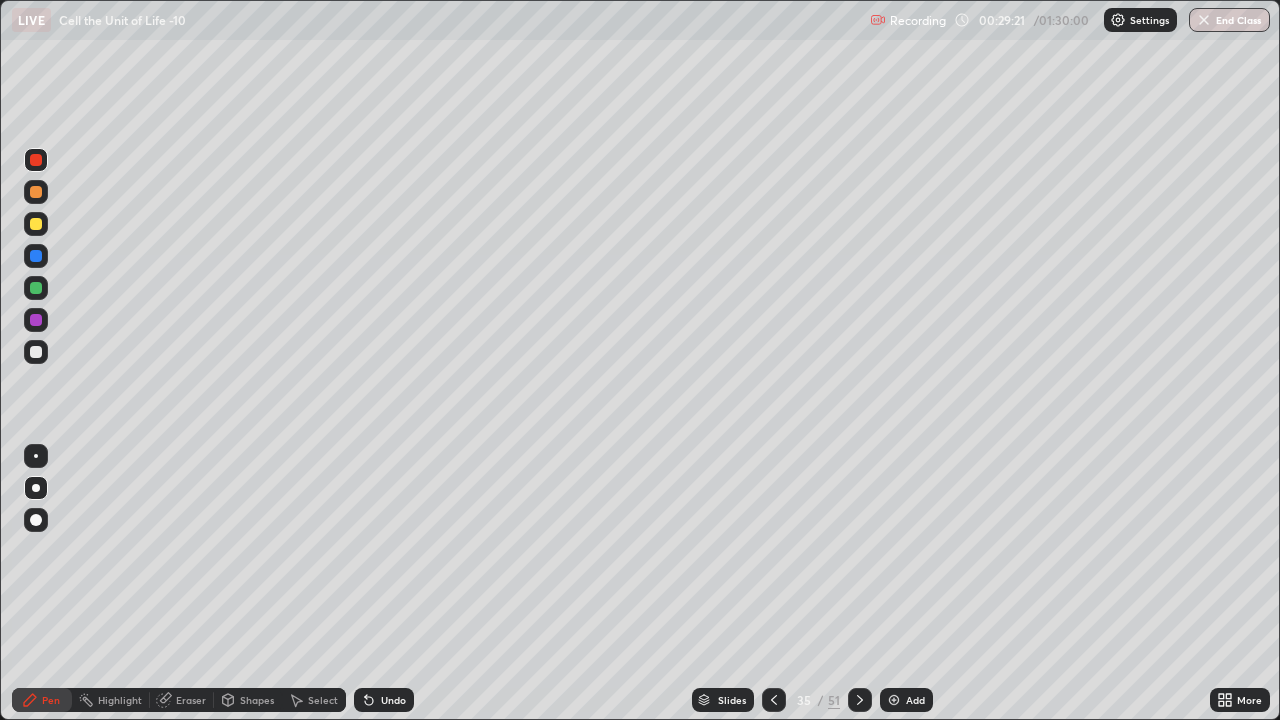 click on "Pen" at bounding box center [42, 700] 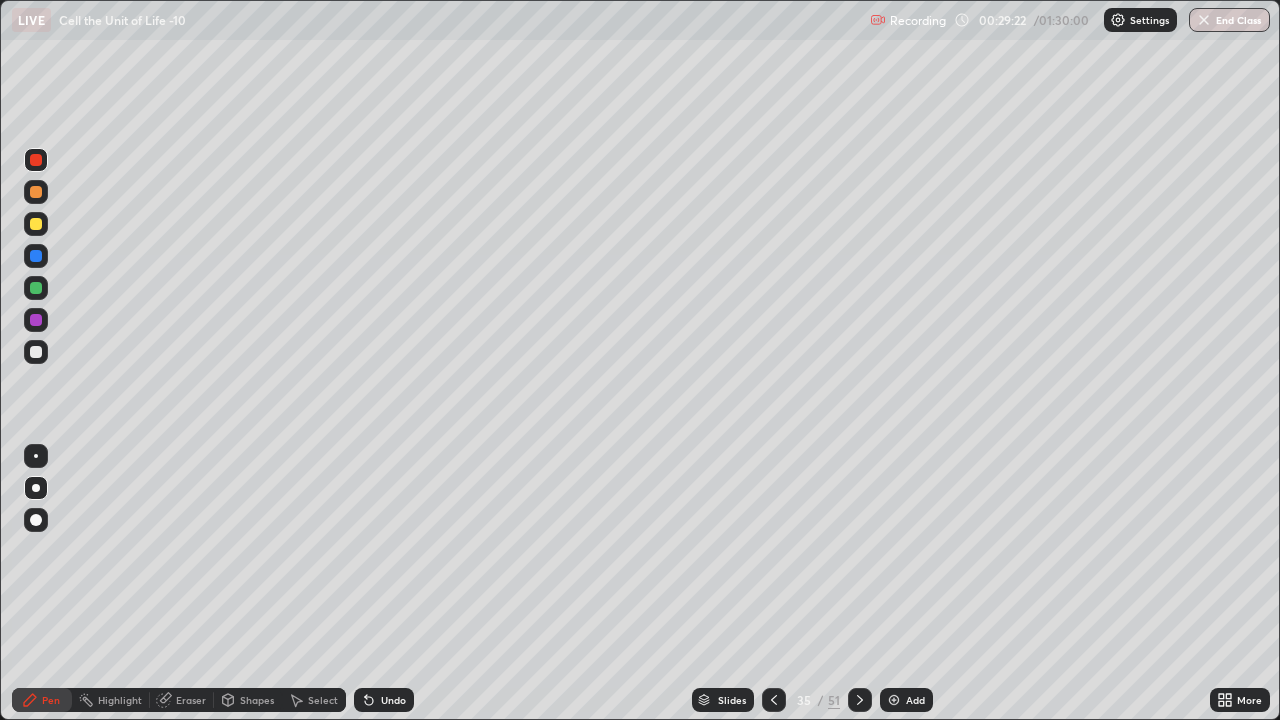 click at bounding box center (36, 488) 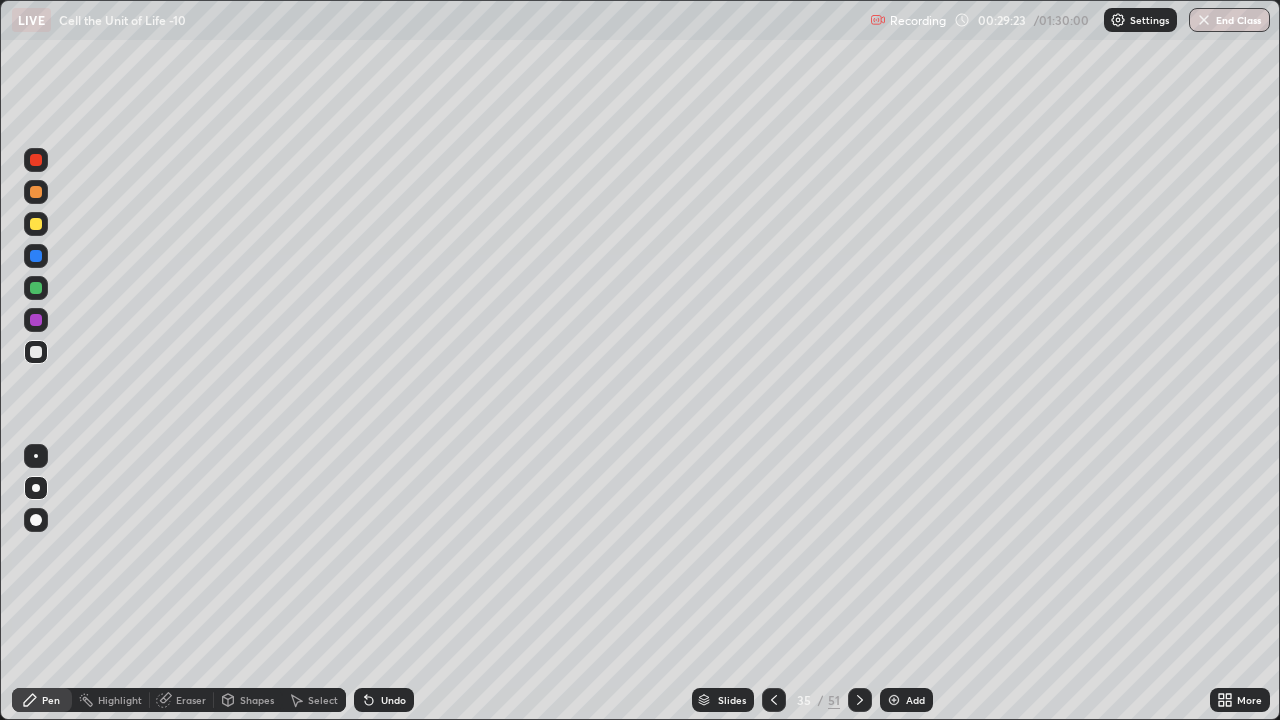 click on "Pen" at bounding box center [42, 700] 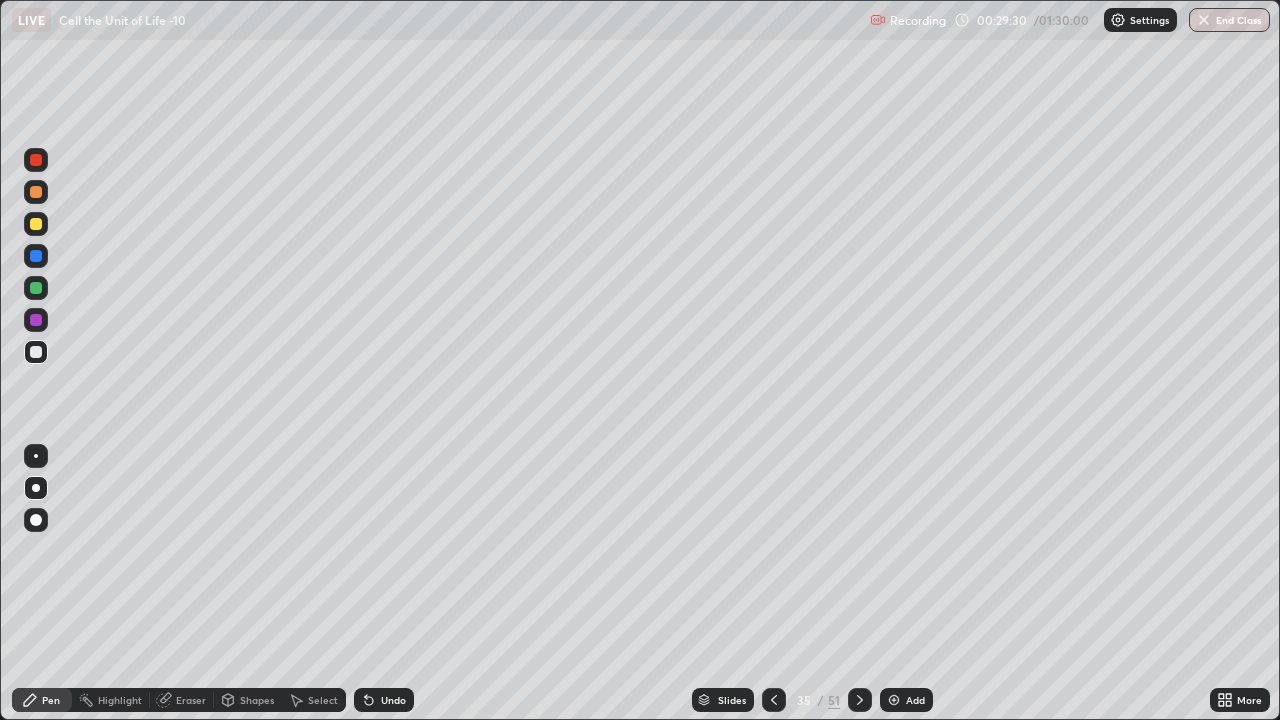 click at bounding box center [36, 320] 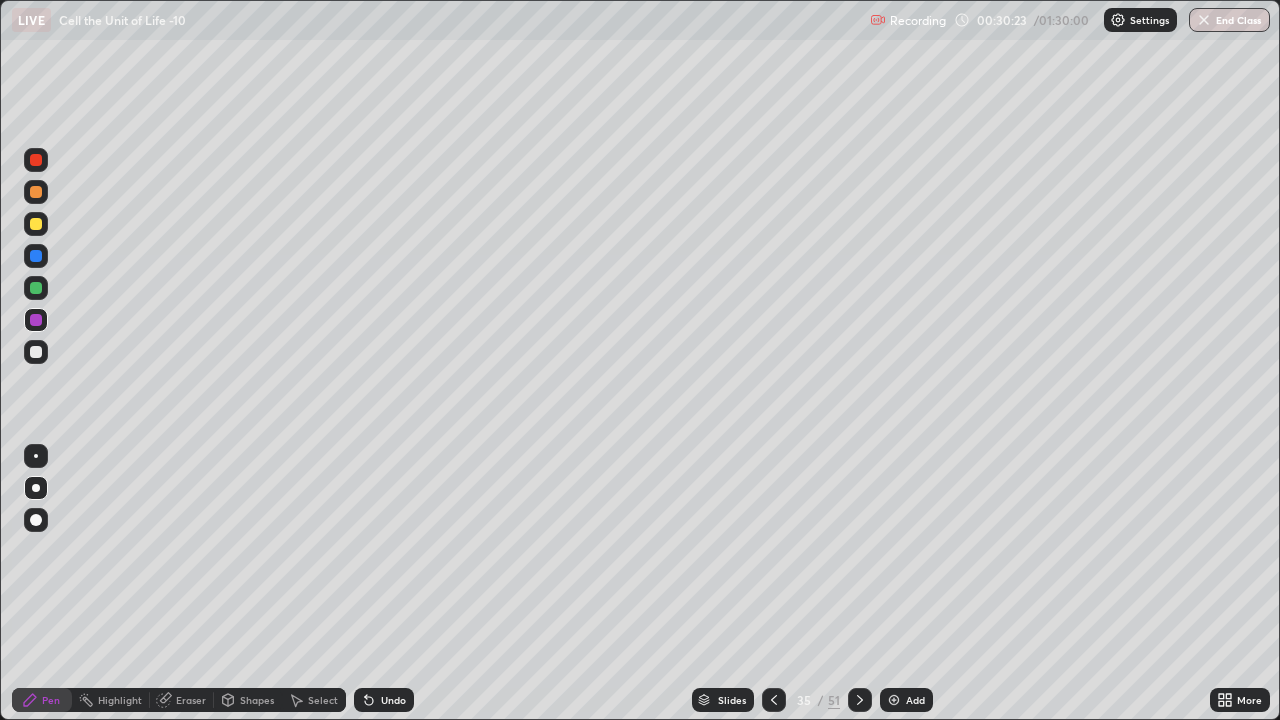 click at bounding box center (36, 352) 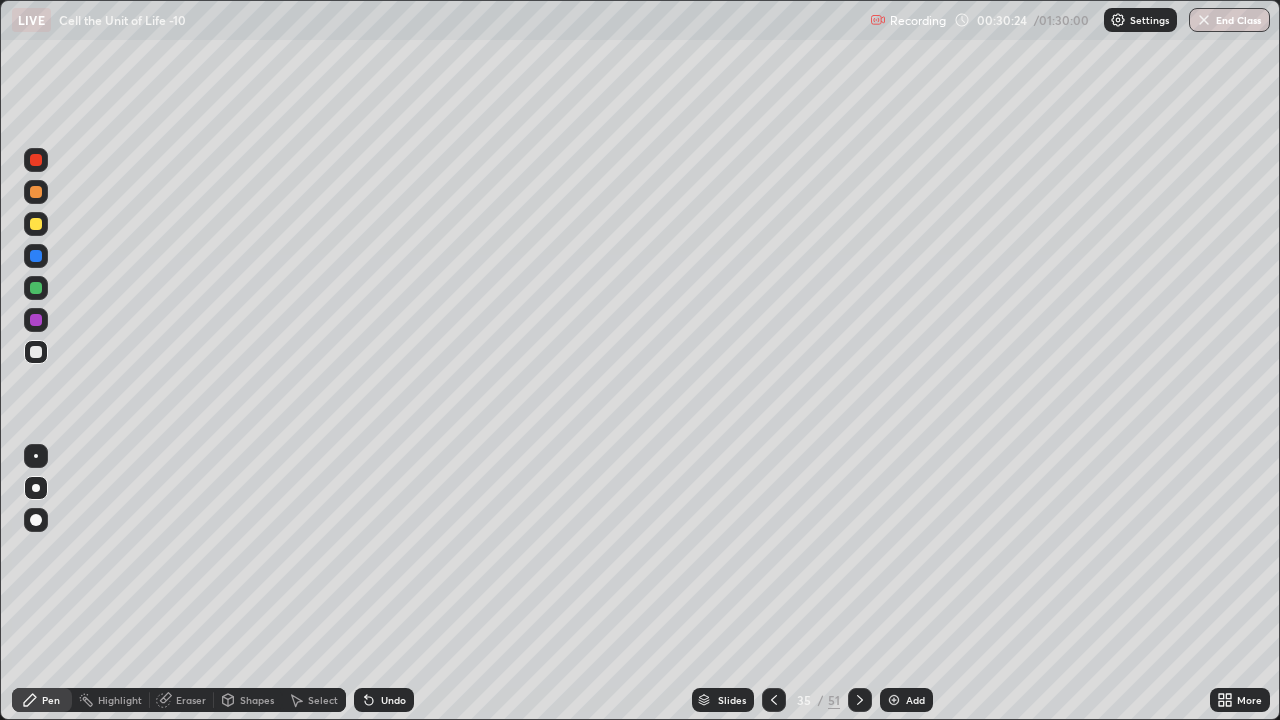 click at bounding box center [36, 320] 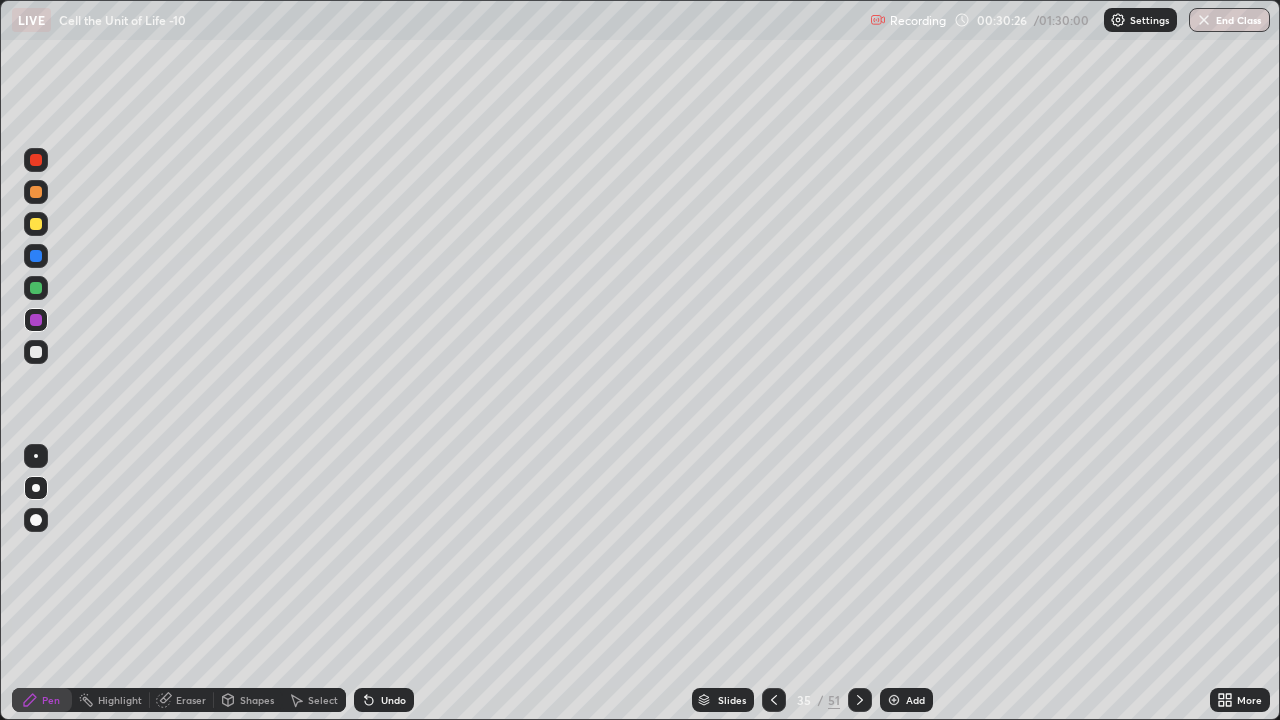 click on "Undo" at bounding box center [393, 700] 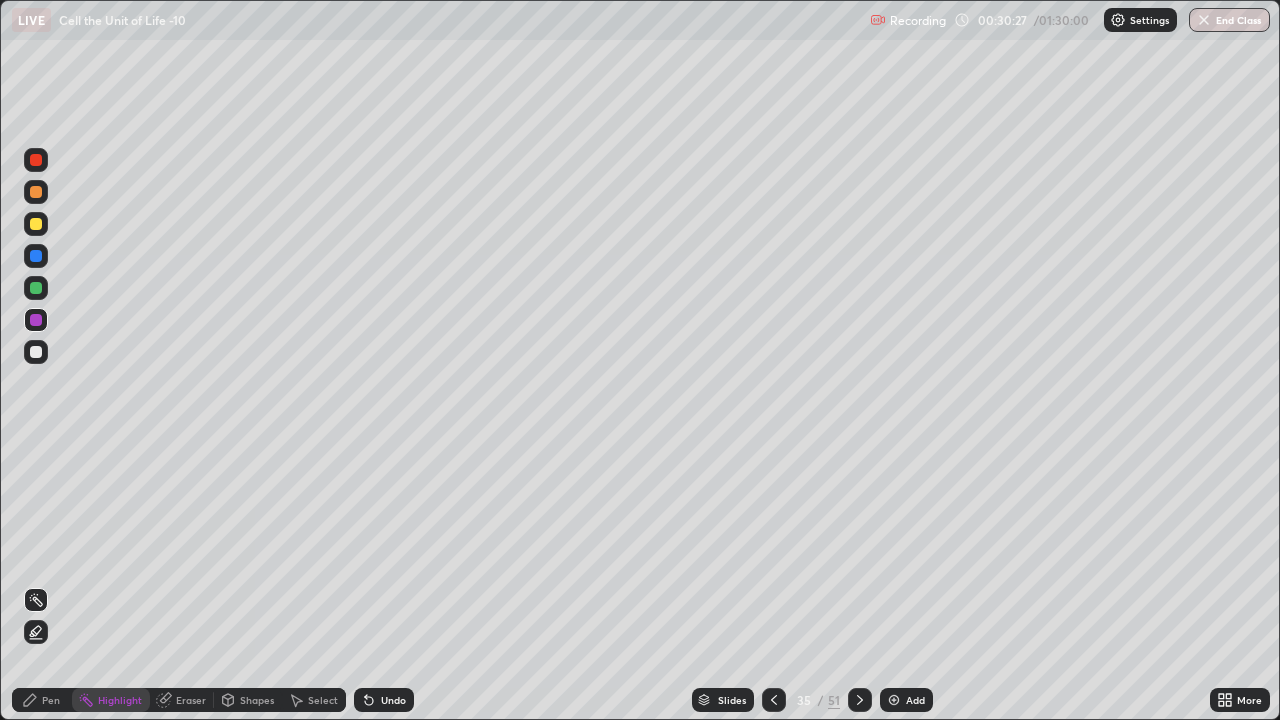 click on "Eraser" at bounding box center [191, 700] 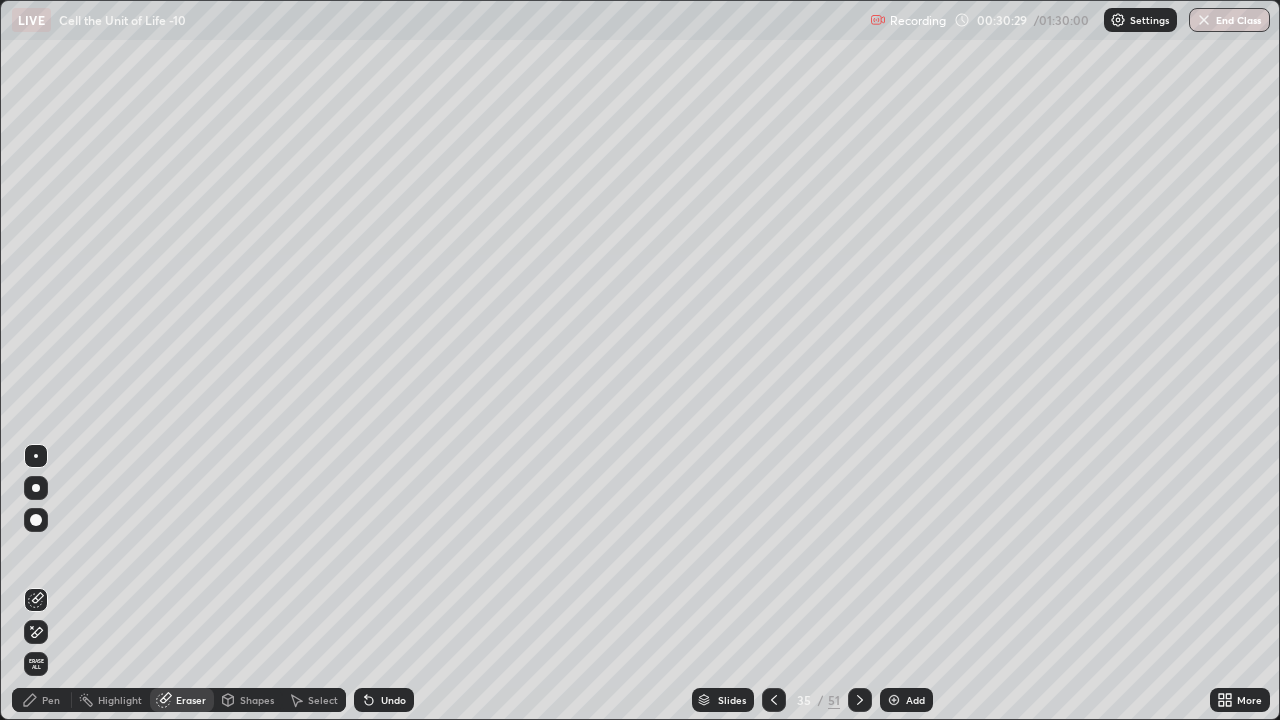 click on "Highlight" at bounding box center [120, 700] 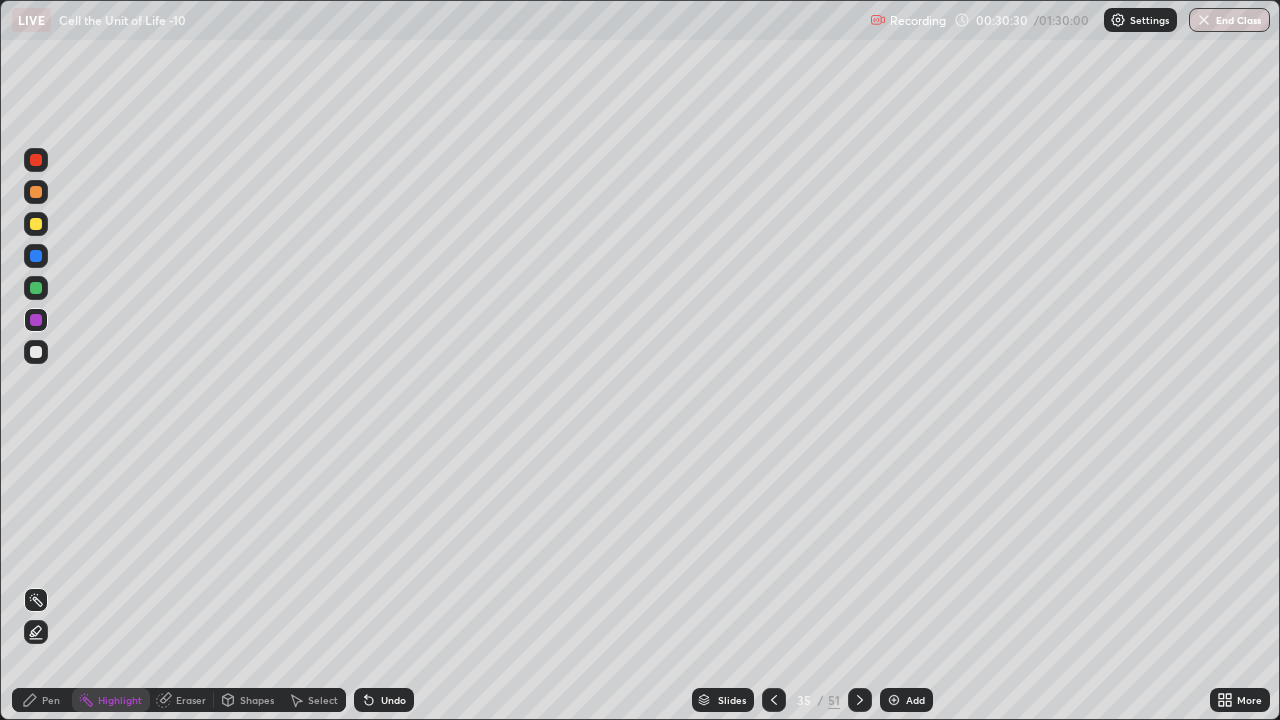 click 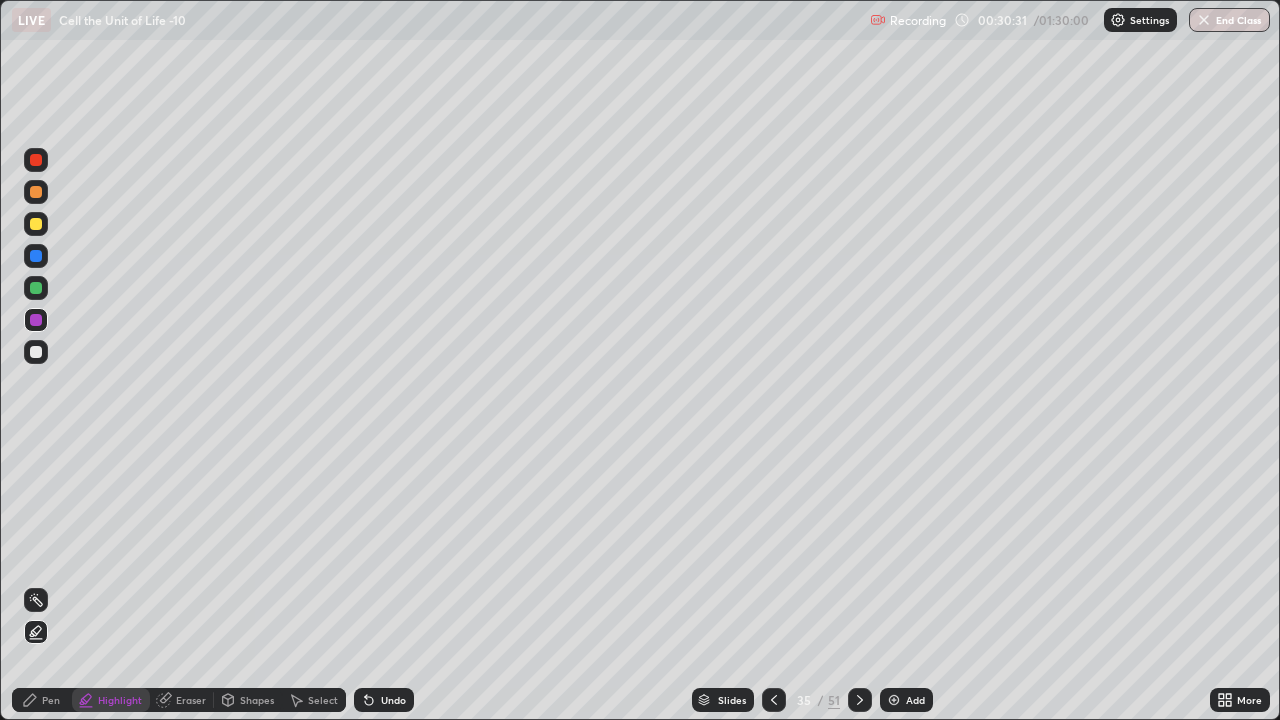 click at bounding box center (36, 256) 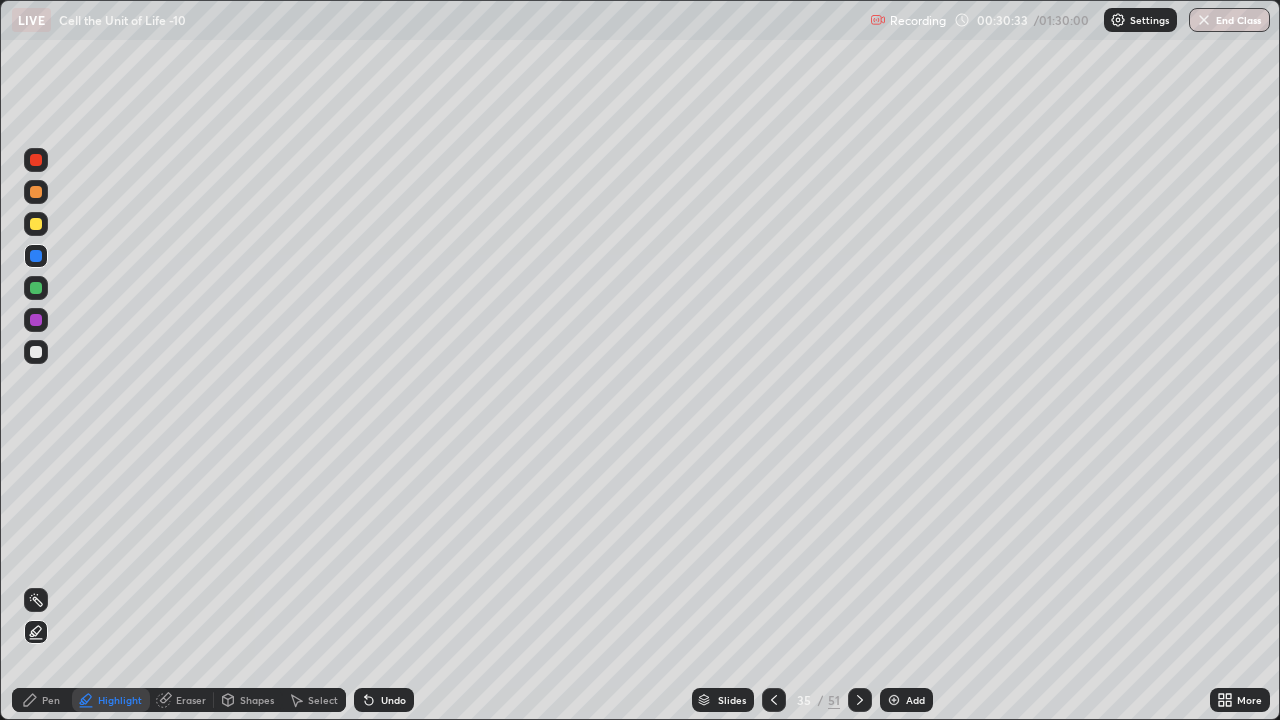 click on "Undo" at bounding box center [393, 700] 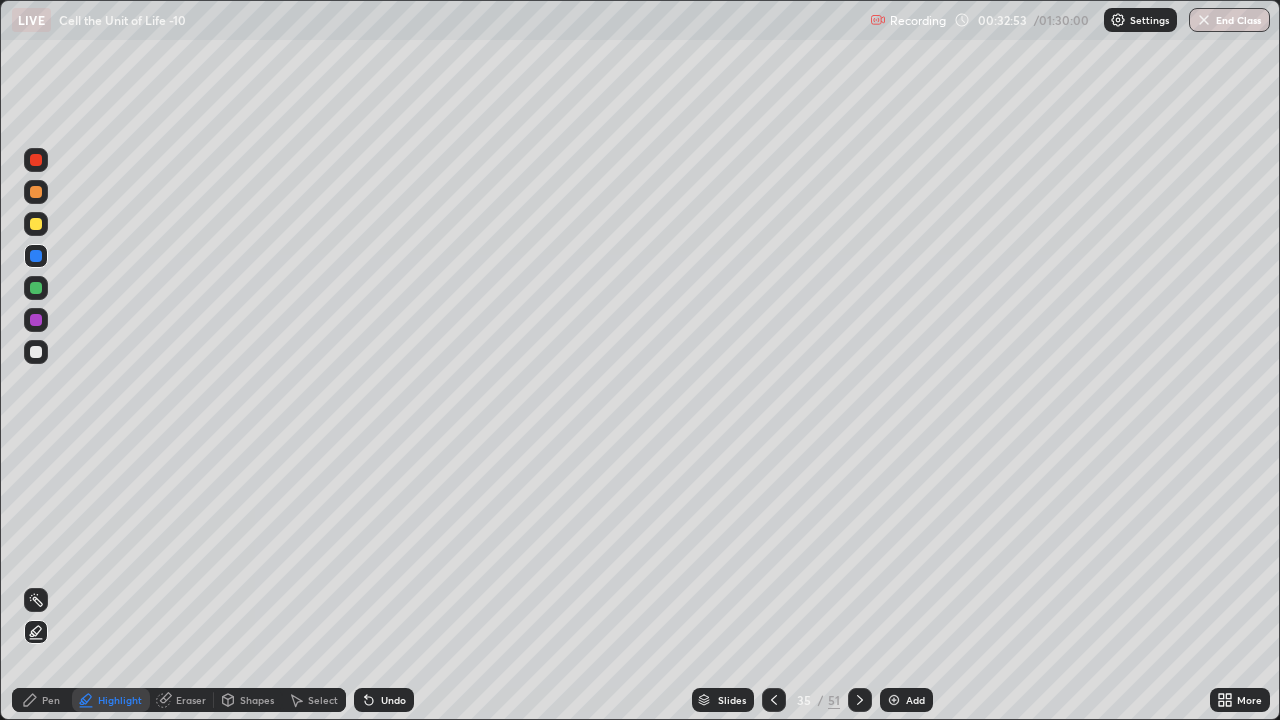 click 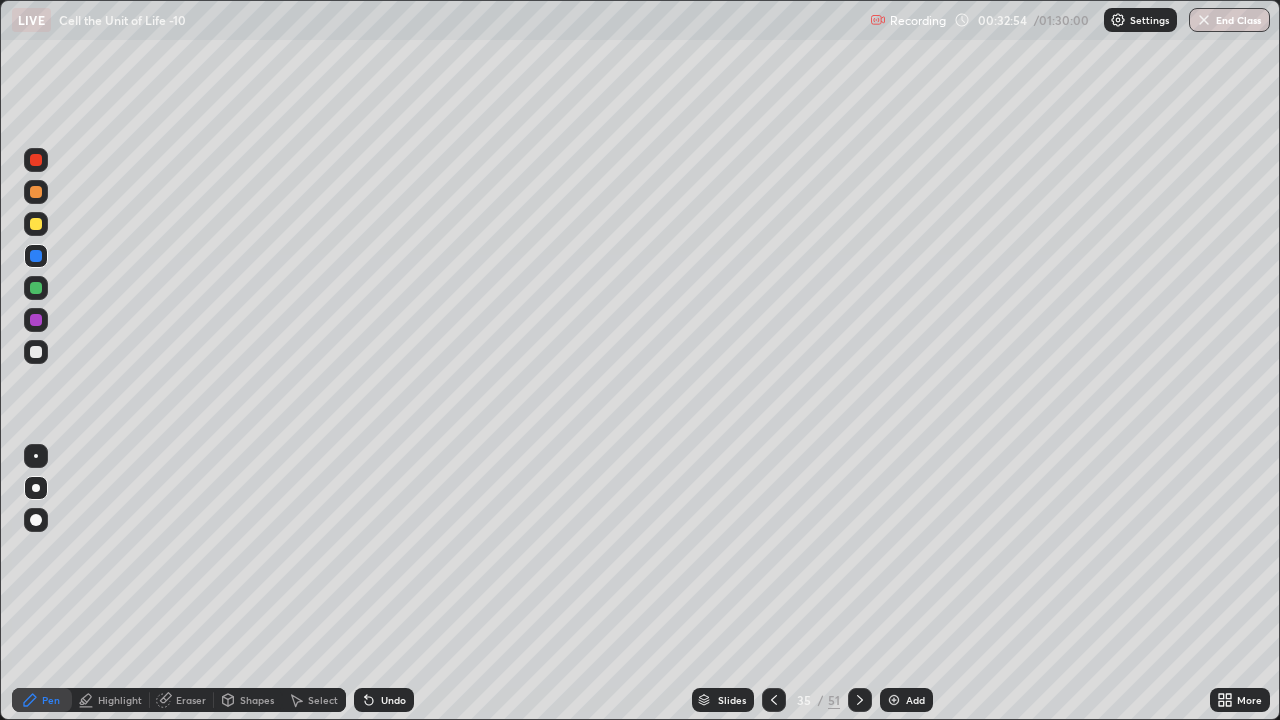 click 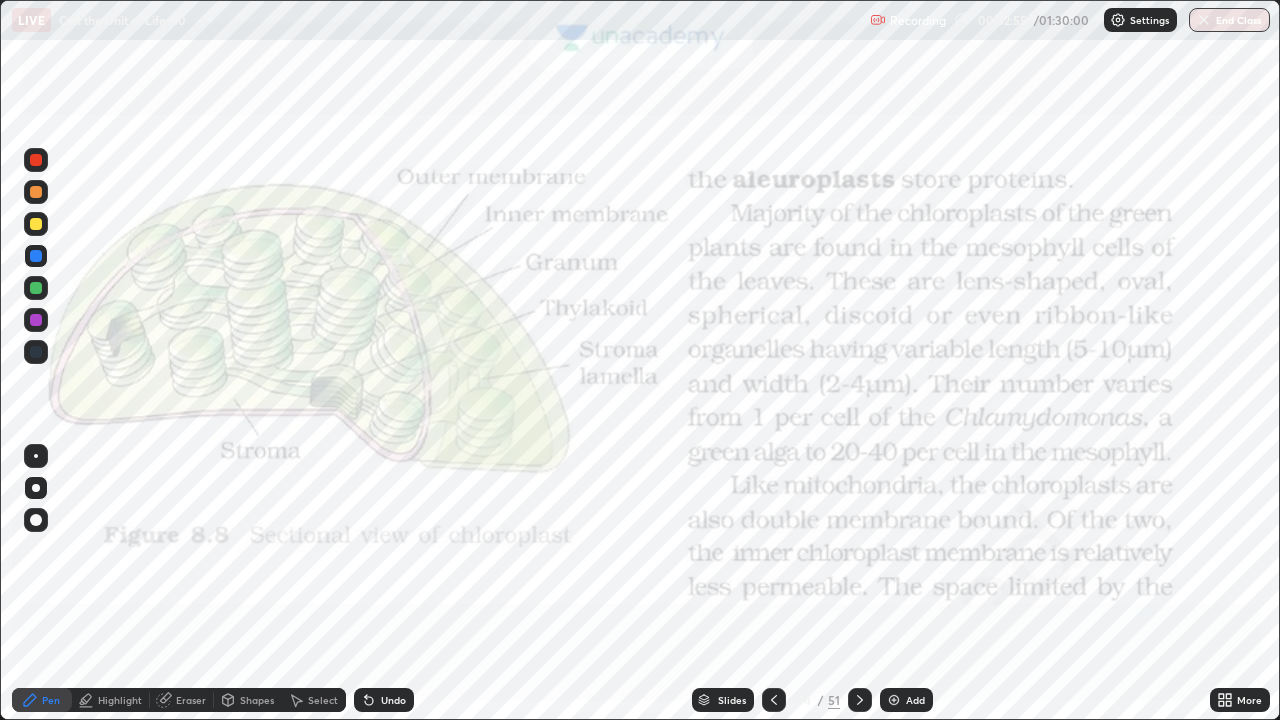 click on "Shapes" at bounding box center (248, 700) 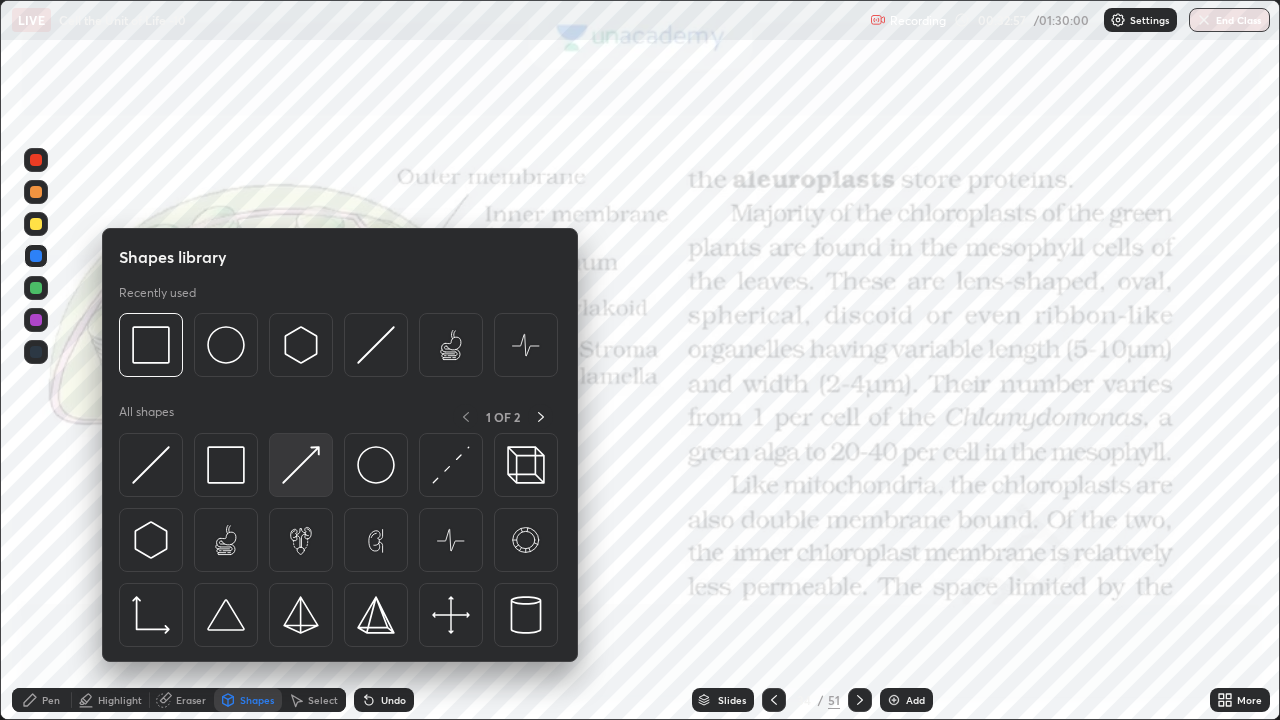 click at bounding box center (301, 465) 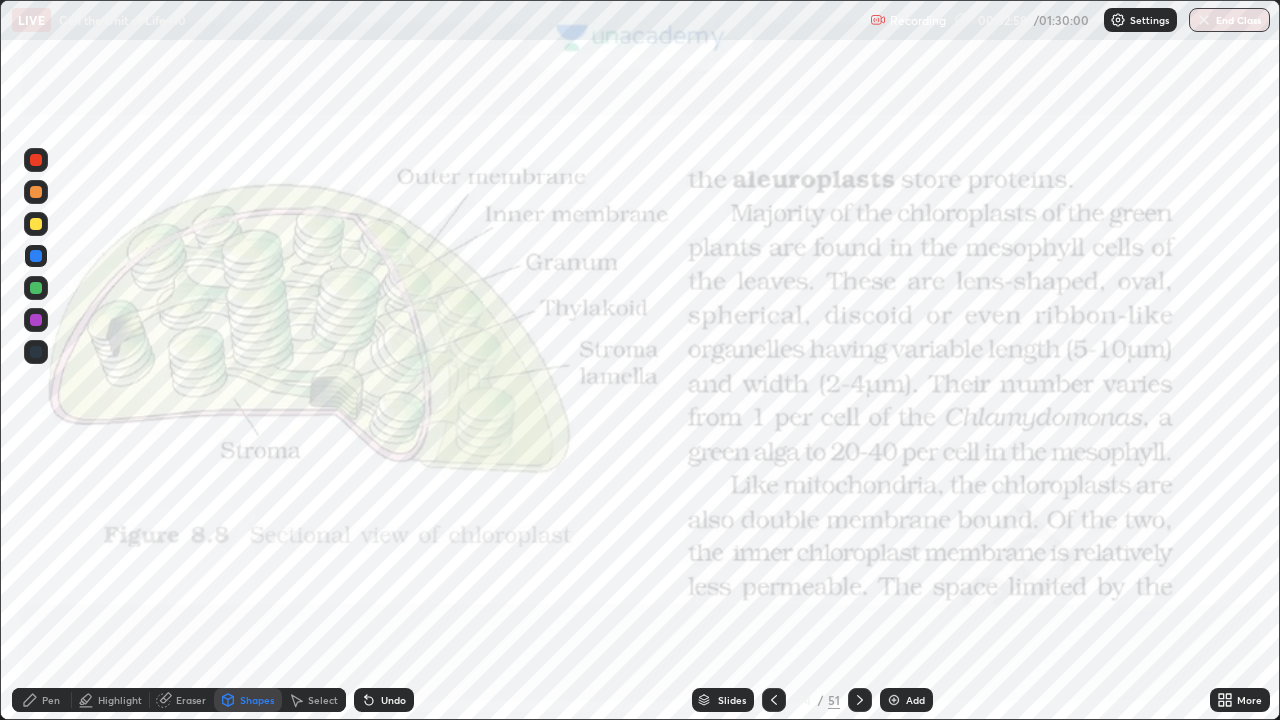 click at bounding box center [36, 160] 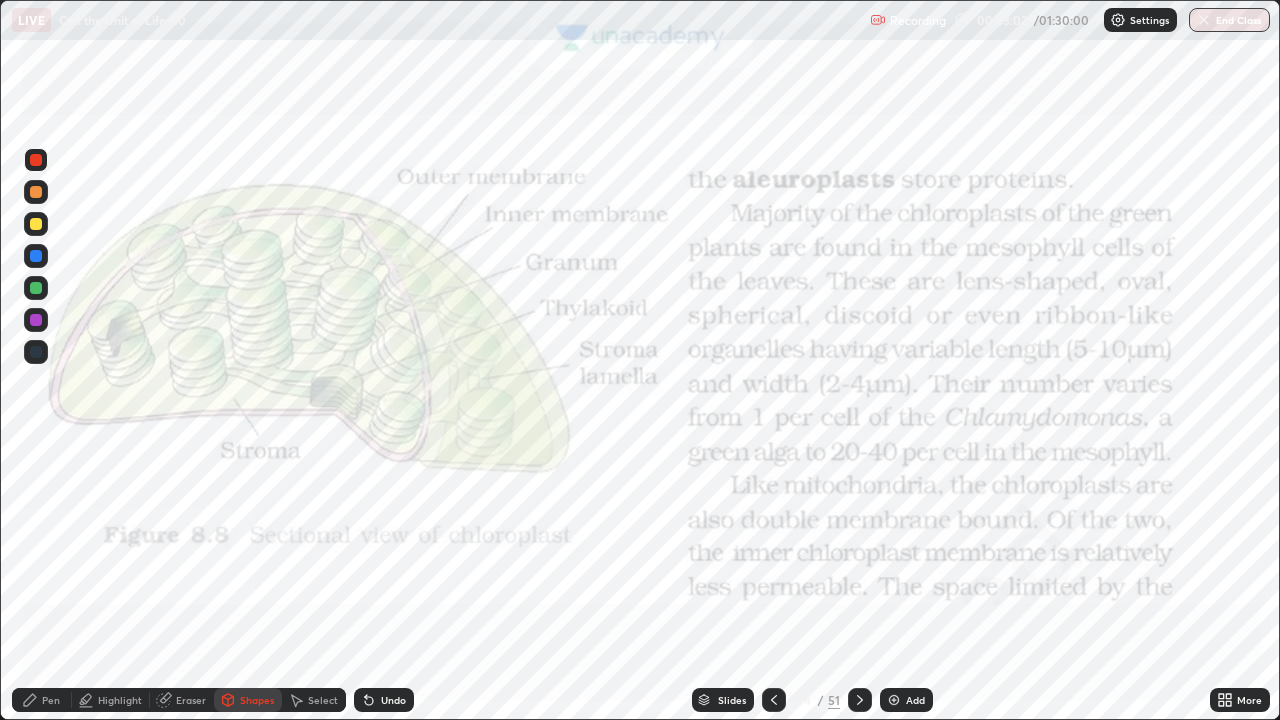 click on "Pen" at bounding box center [42, 700] 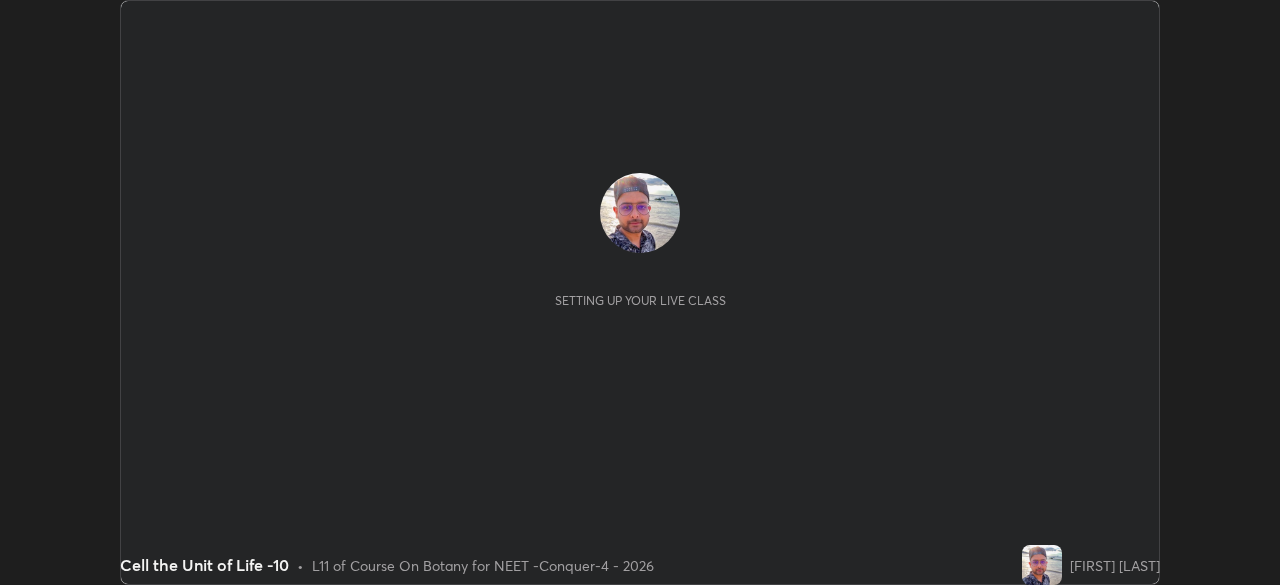 scroll, scrollTop: 0, scrollLeft: 0, axis: both 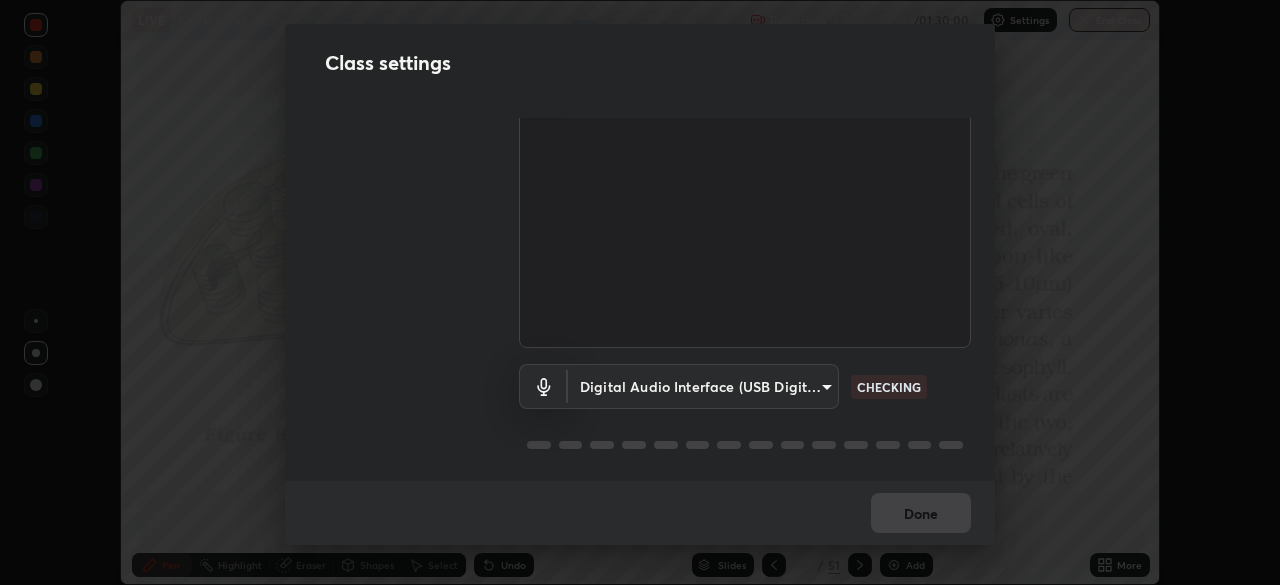 click on "Erase all LIVE Cell the Unit of Life -10 Recording 00:33:22 /  01:30:00 Settings End Class Setting up your live class Cell the Unit of Life -10 • L11 of Course On Botany for NEET -Conquer-4 - 2026 [FIRST] [LAST] Pen Highlight Eraser Shapes Select Undo Slides 34 / 51 Add More No doubts shared Encourage your learners to ask a doubt for better clarity Report an issue Reason for reporting Buffering Chat not working Audio - Video sync issue Educator video quality low ​ Attach an image Report Class settings Audio & Video USB Video ([DEVICE_ID]) [HASH] CHECKING Digital Audio Interface (USB Digital Audio) [HASH] CHECKING Done" at bounding box center (640, 292) 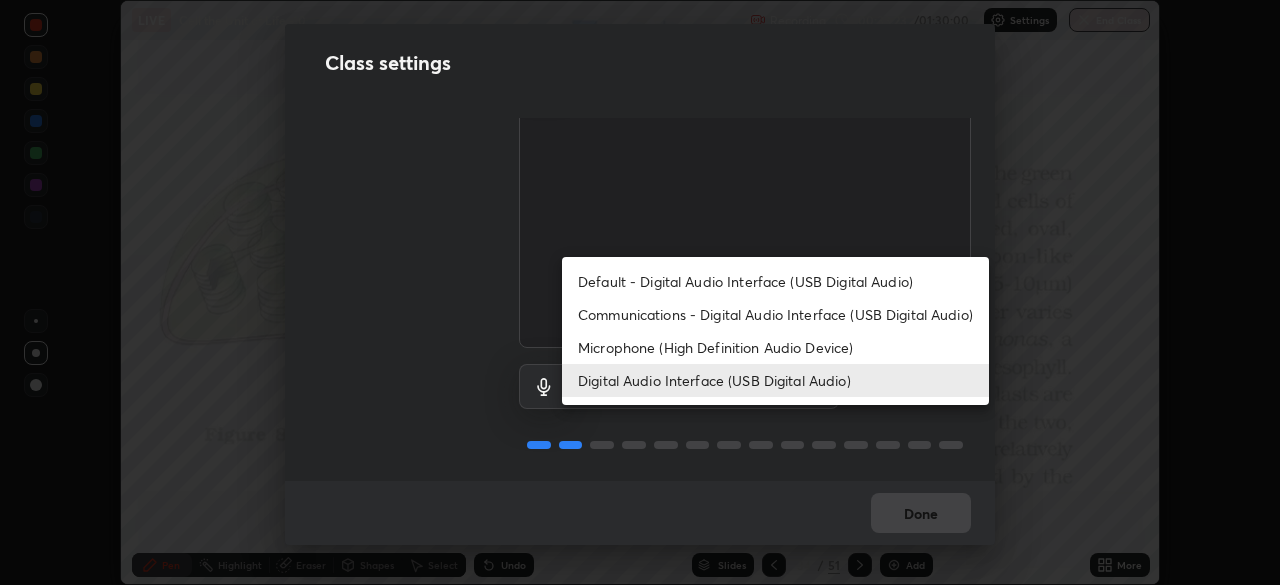 click on "Microphone (High Definition Audio Device)" at bounding box center (775, 347) 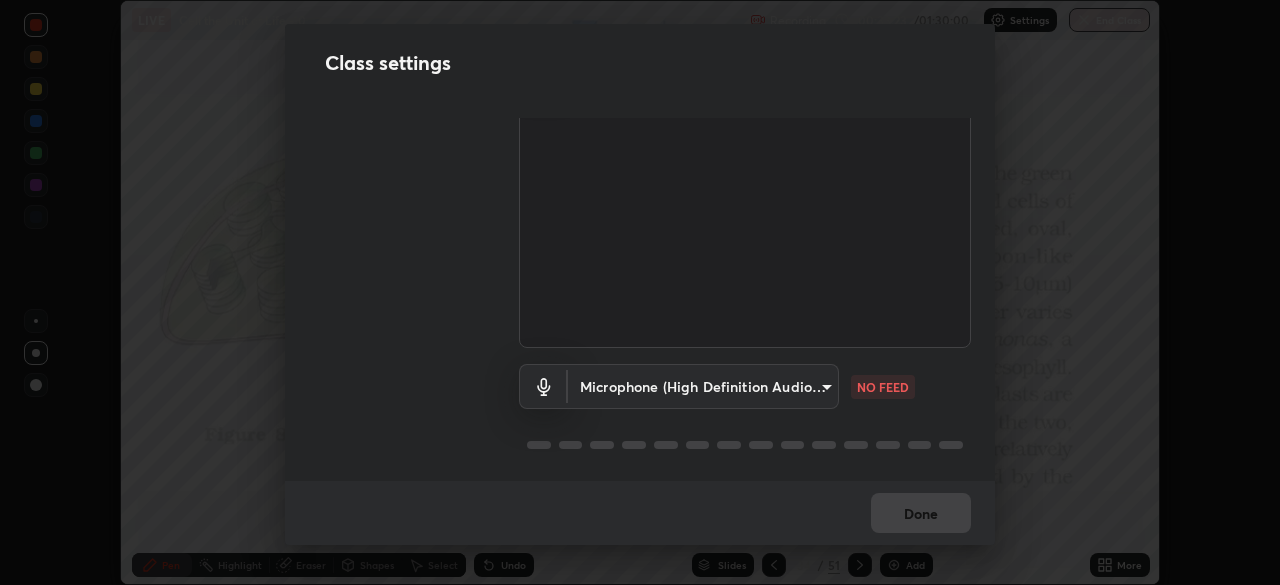 click on "Erase all LIVE Cell the Unit of Life -10 Recording 00:33:23 /  01:30:00 Settings End Class Setting up your live class Cell the Unit of Life -10 • L11 of Course On Botany for NEET -Conquer-4 - 2026 [FIRST] [LAST] Pen Highlight Eraser Shapes Select Undo Slides 34 / 51 Add More No doubts shared Encourage your learners to ask a doubt for better clarity Report an issue Reason for reporting Buffering Chat not working Audio - Video sync issue Educator video quality low ​ Attach an image Report Class settings Audio & Video USB Video ([DEVICE_ID]) [HASH] WORKING Microphone (High Definition Audio Device) [HASH] NO FEED Done" at bounding box center [640, 292] 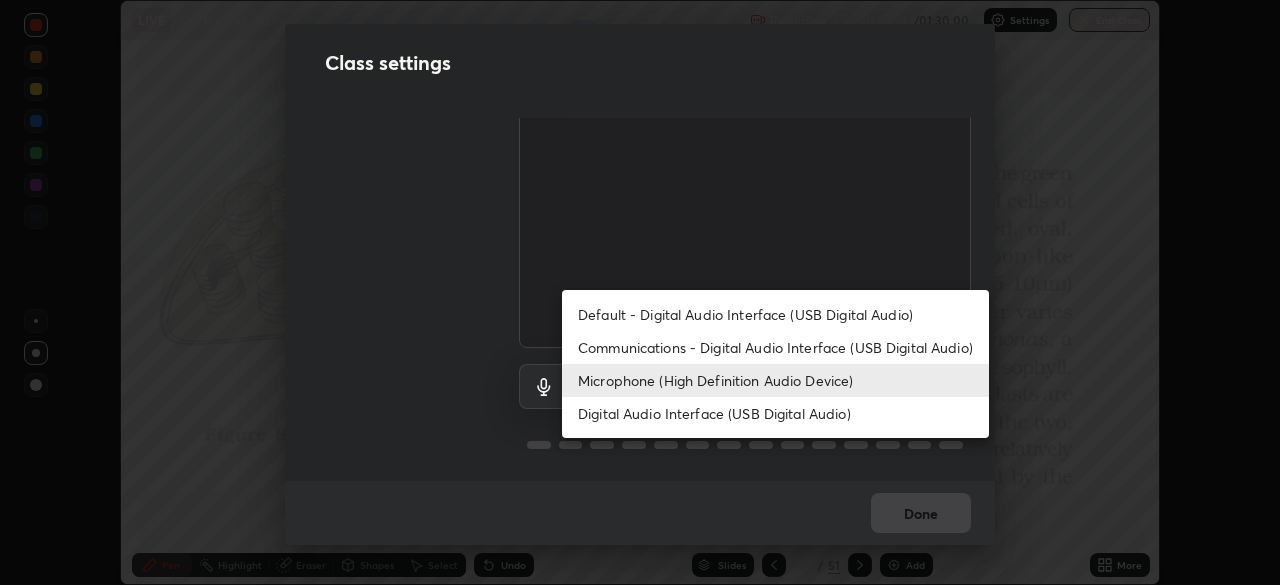 click on "Digital Audio Interface (USB Digital Audio)" at bounding box center [775, 413] 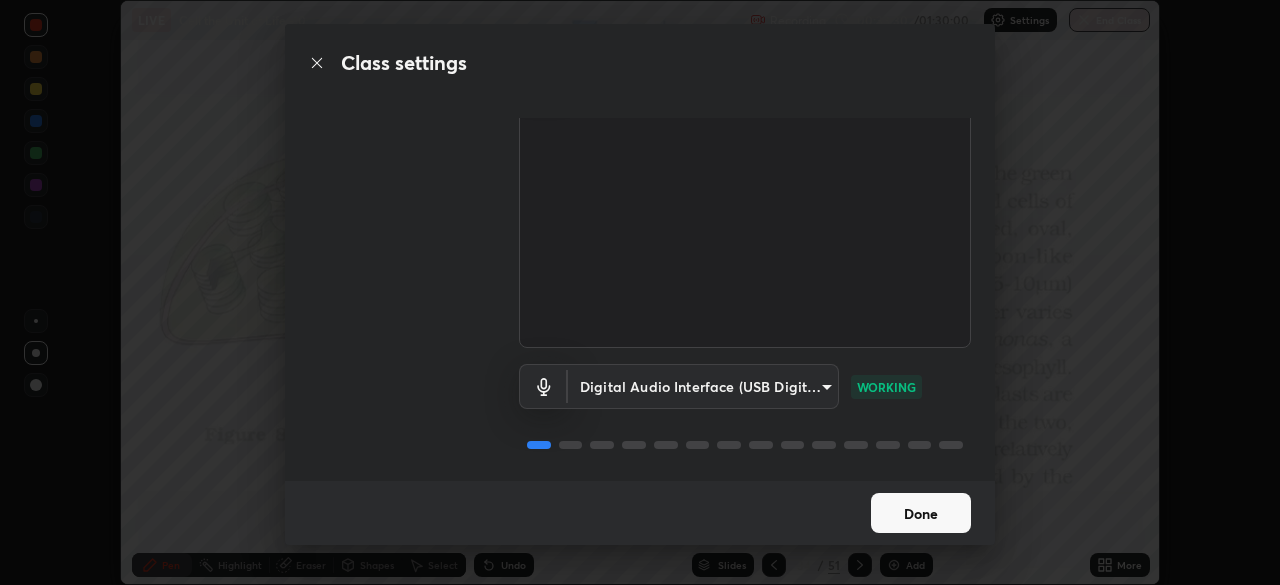 click on "Done" at bounding box center (921, 513) 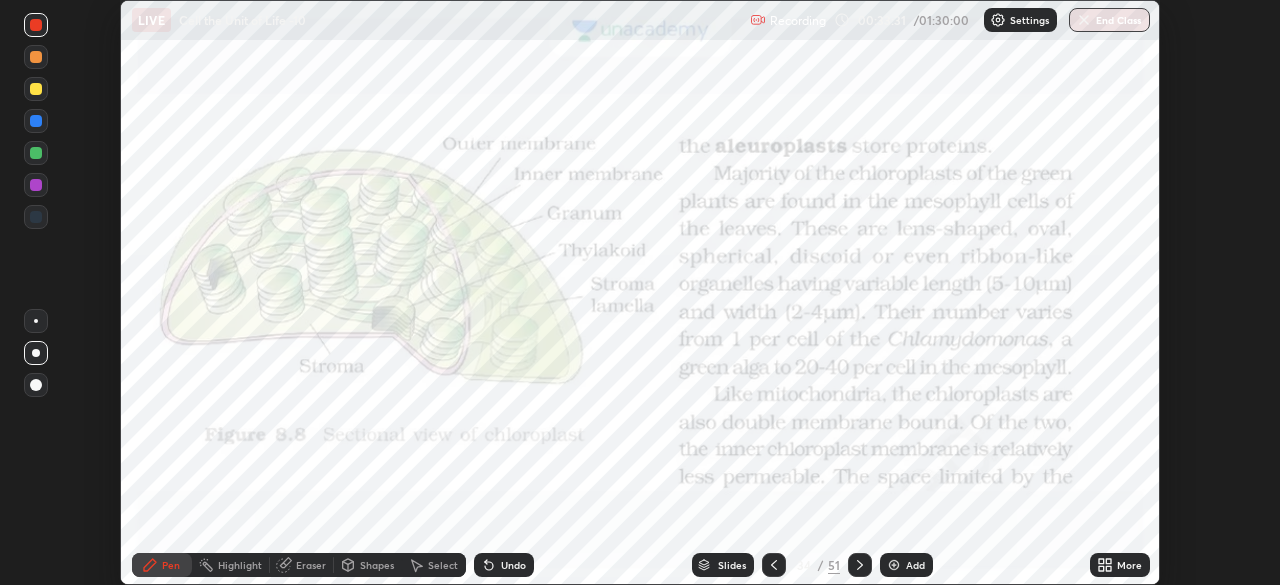 click on "More" at bounding box center (1120, 565) 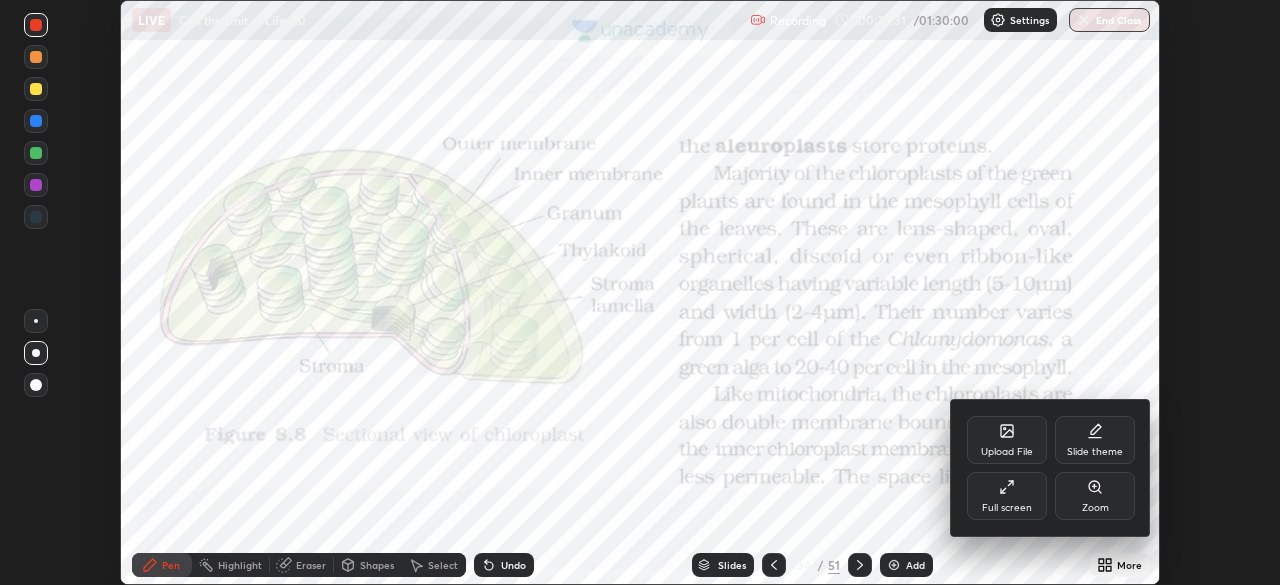 click on "Full screen" at bounding box center [1007, 496] 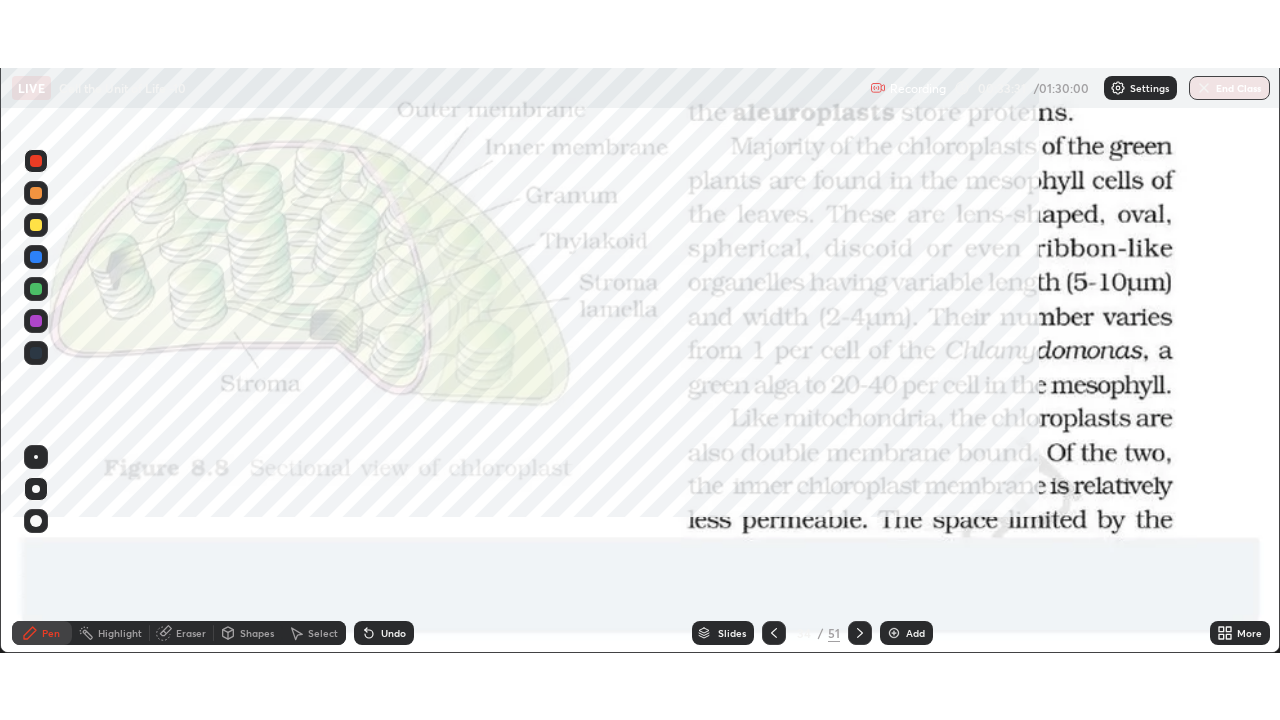 scroll, scrollTop: 99280, scrollLeft: 98720, axis: both 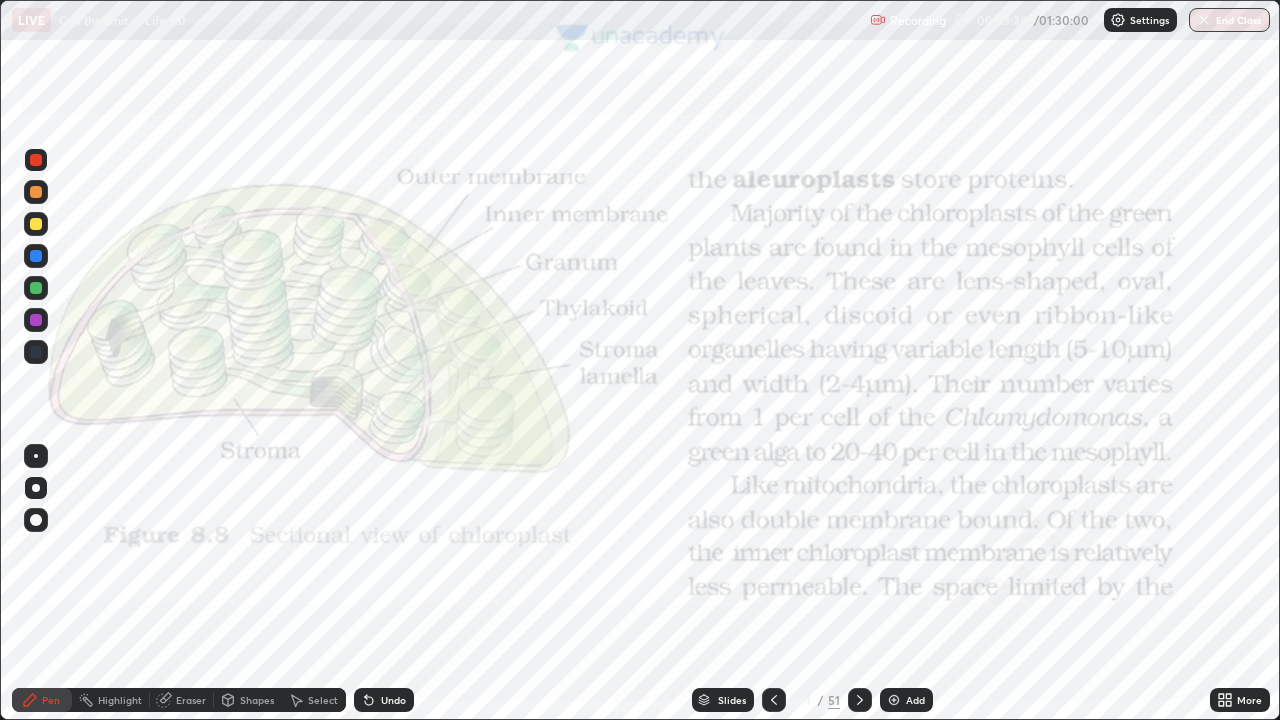 click at bounding box center [36, 160] 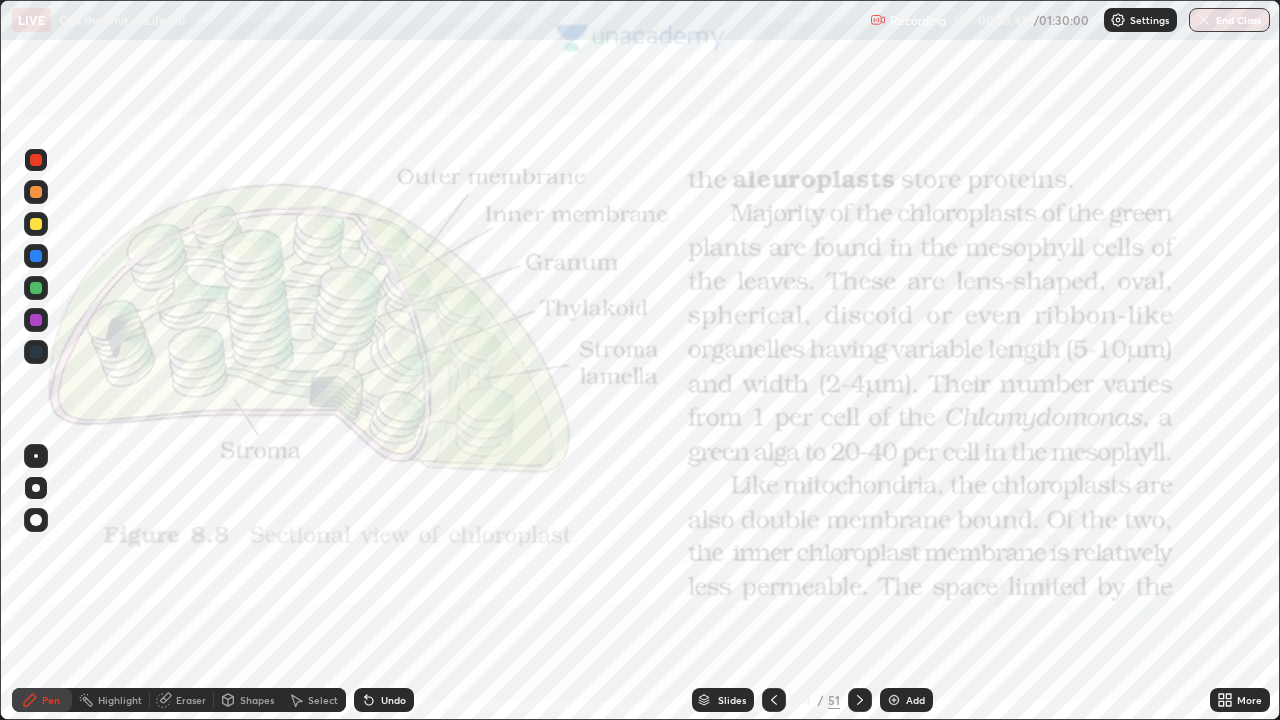 click on "Shapes" at bounding box center (257, 700) 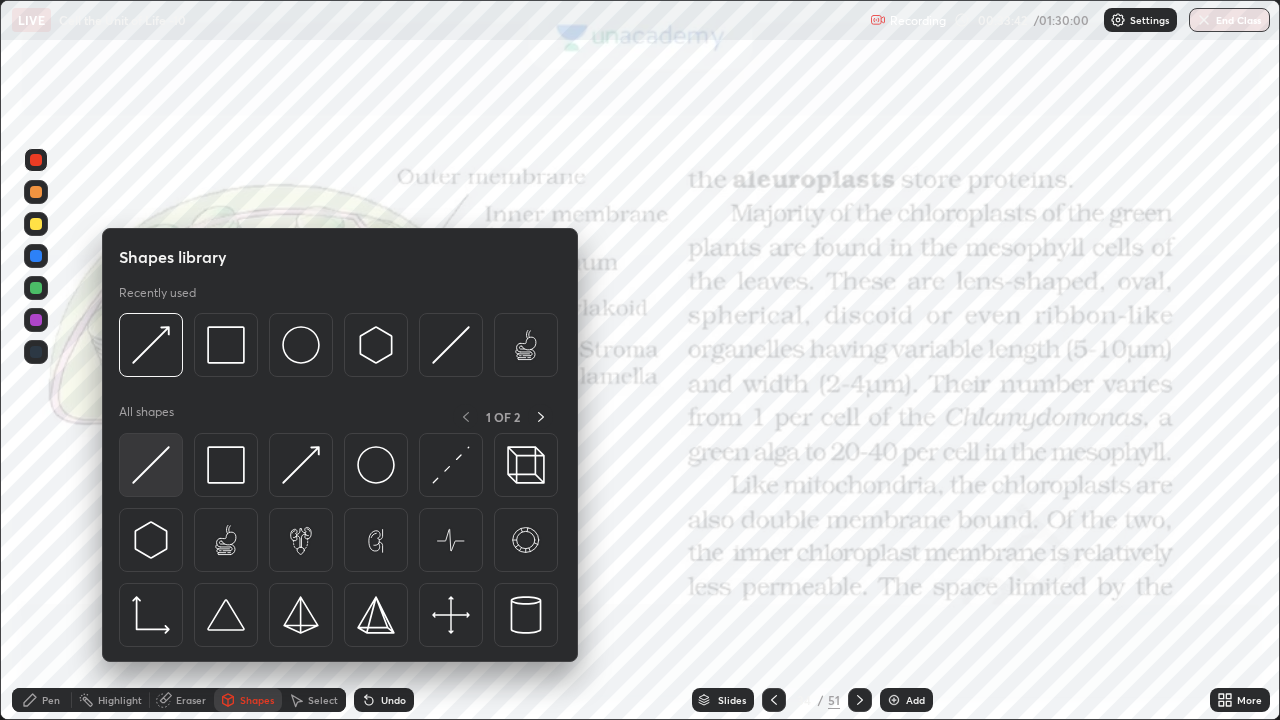 click at bounding box center (151, 465) 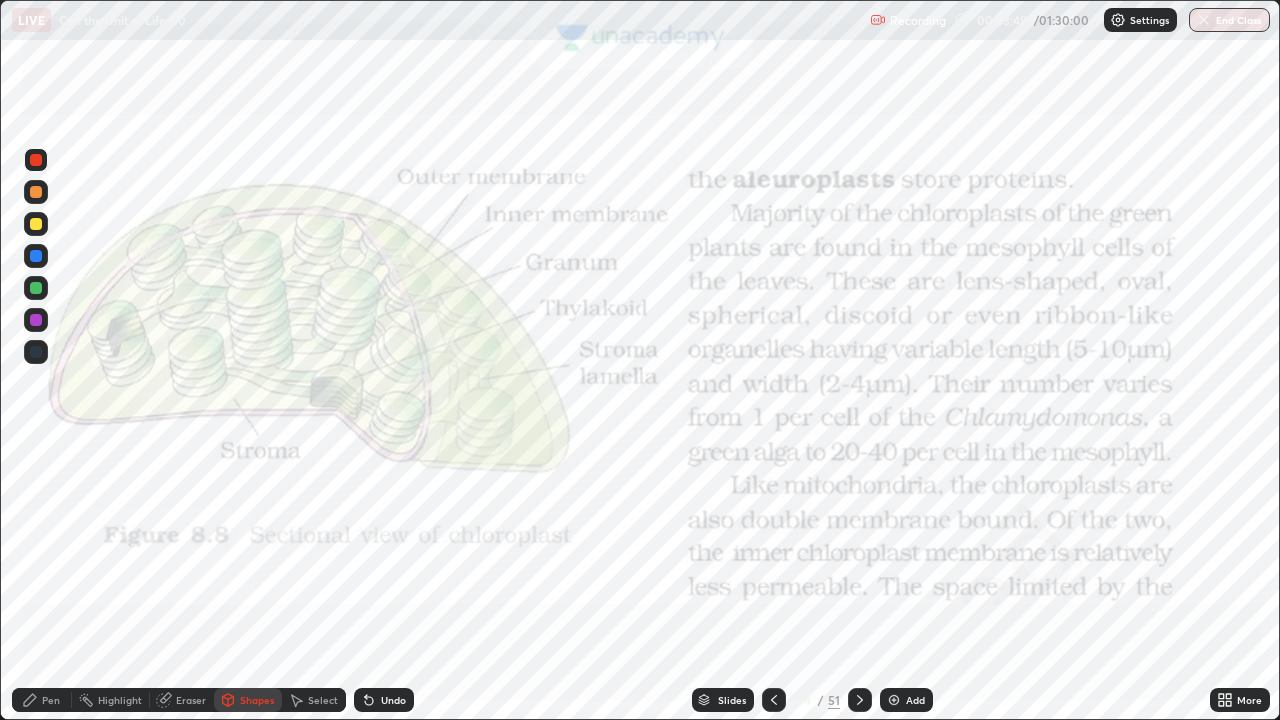 click on "Pen" at bounding box center (51, 700) 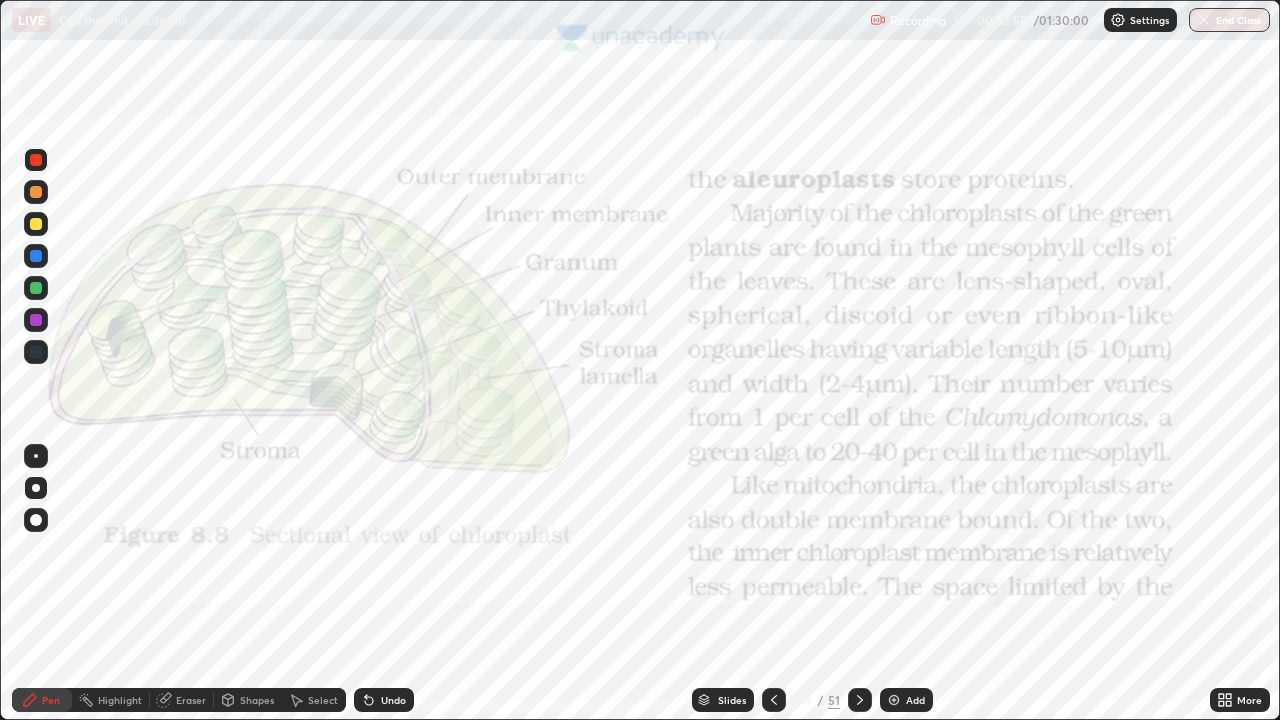 click at bounding box center [36, 256] 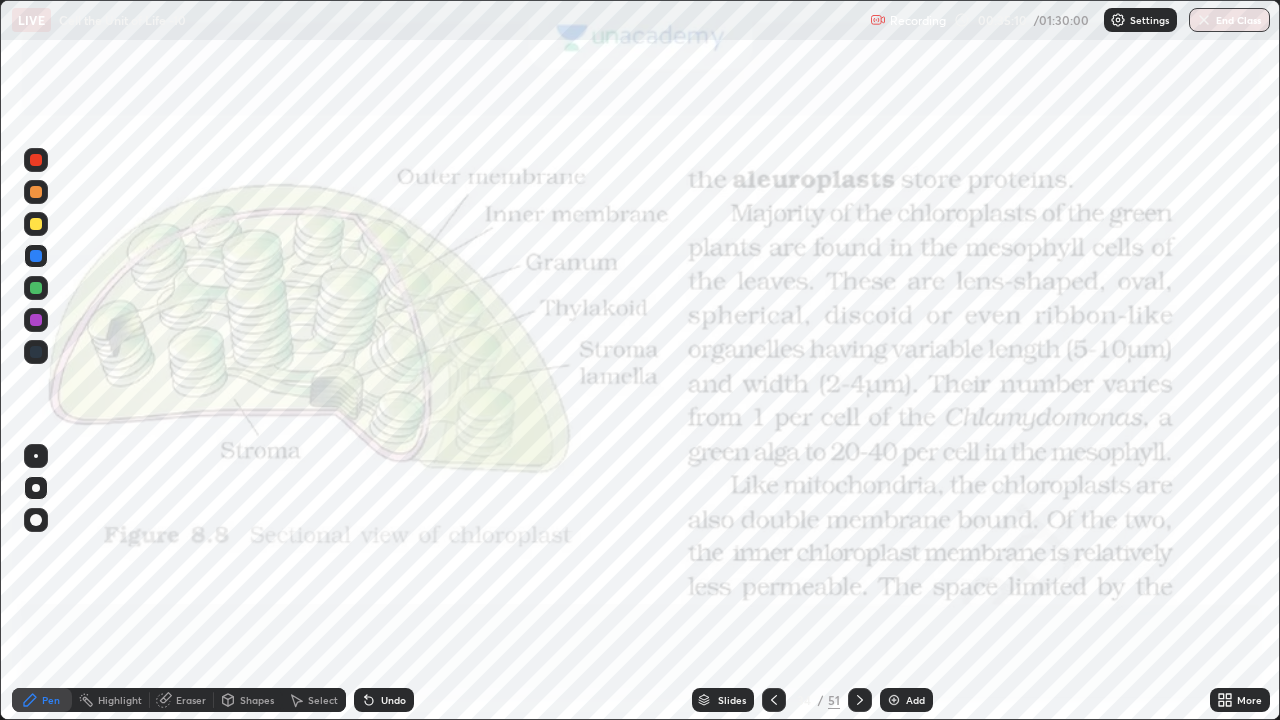 click on "Pen" at bounding box center [51, 700] 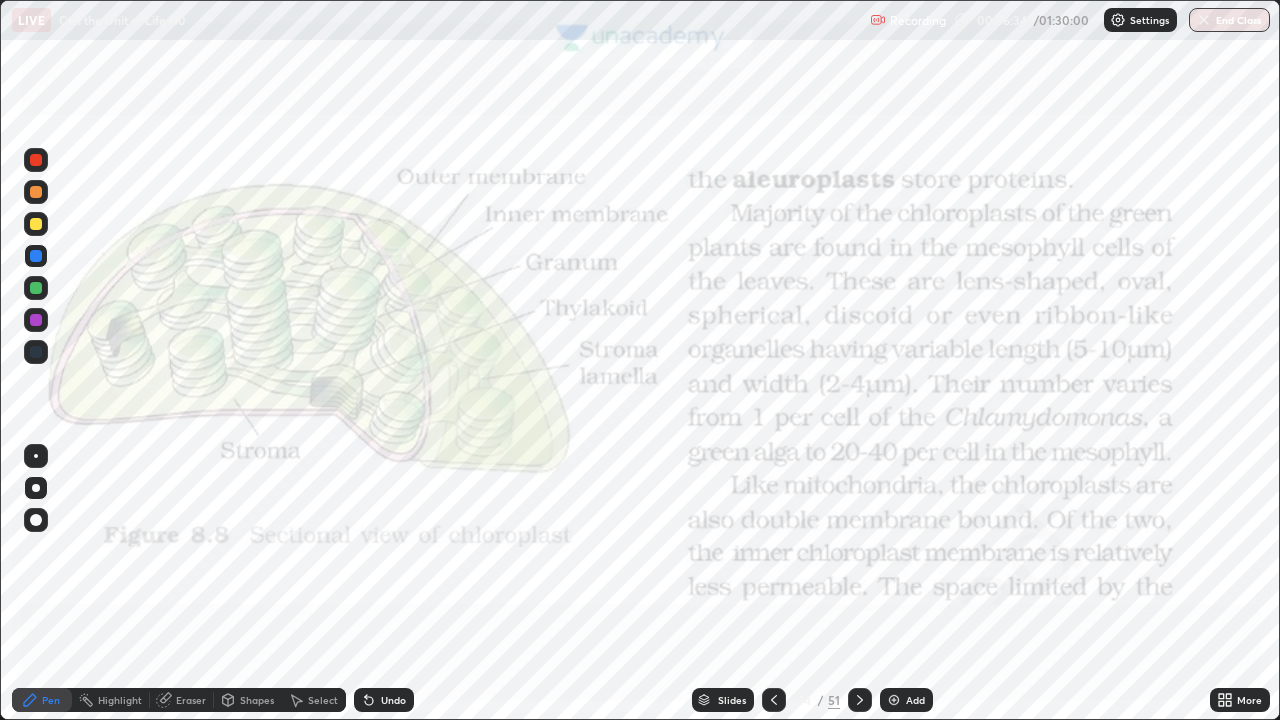 click at bounding box center (36, 160) 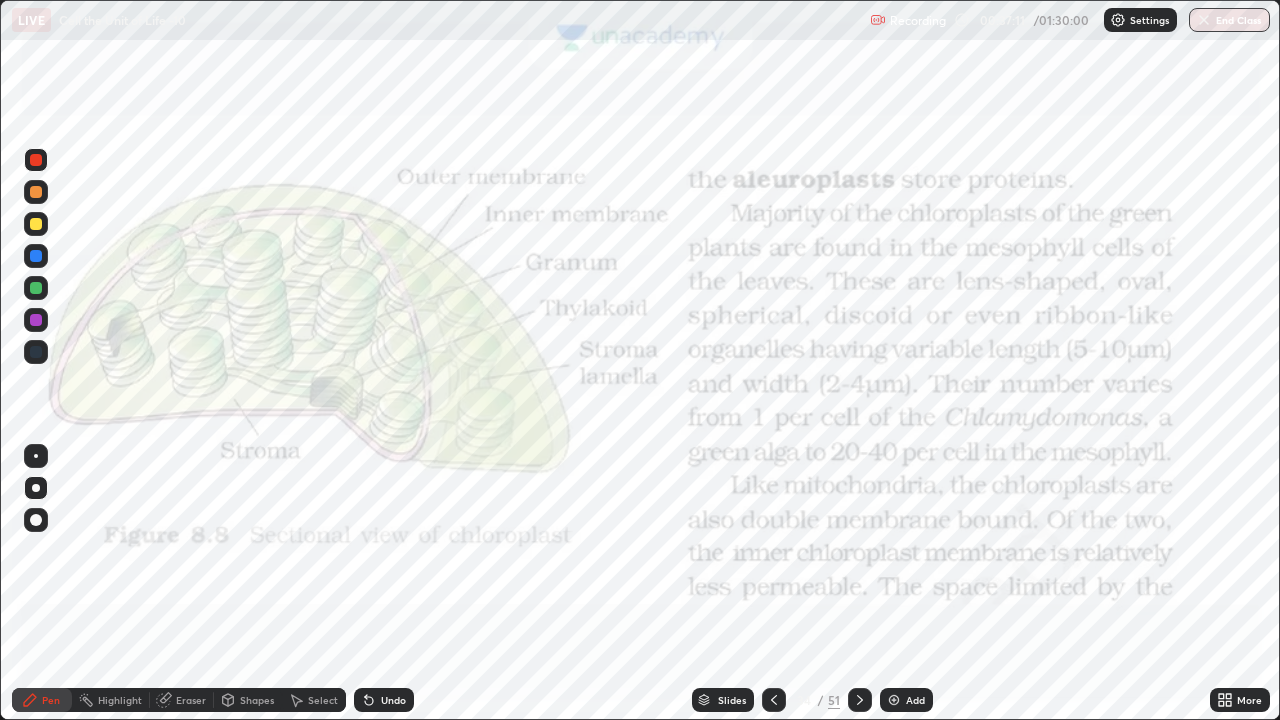 click on "Pen" at bounding box center [42, 700] 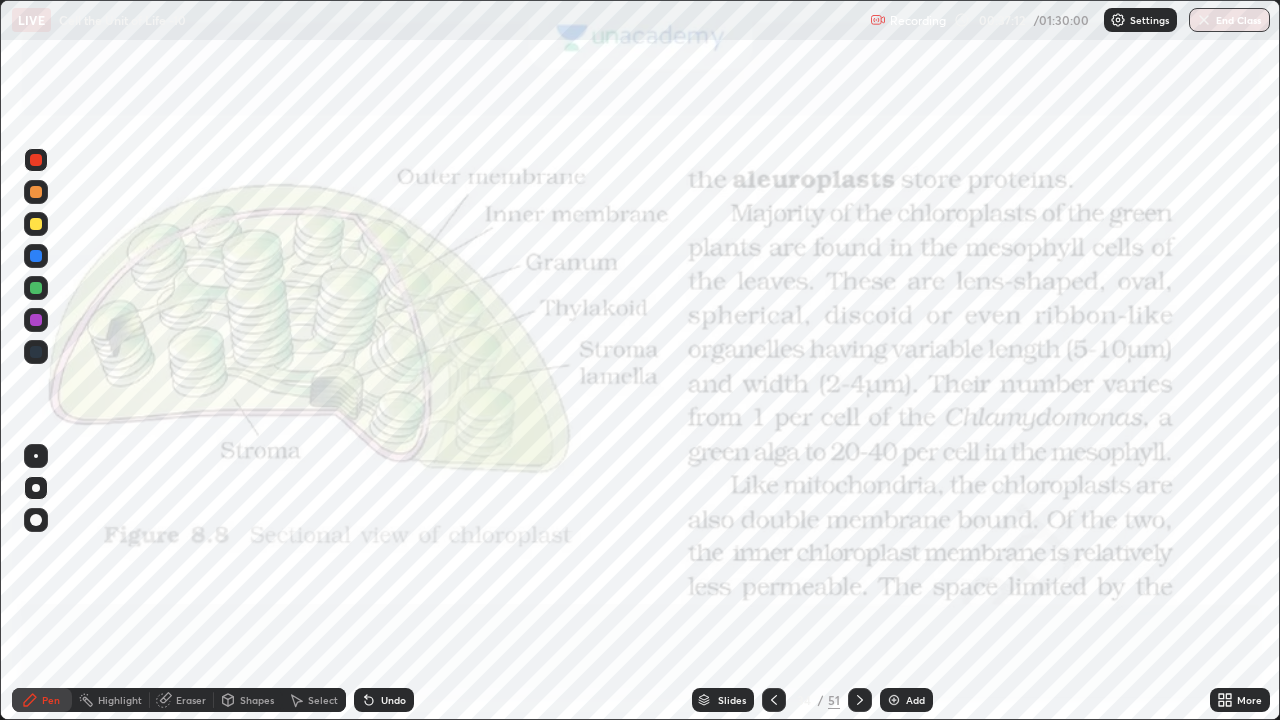 click 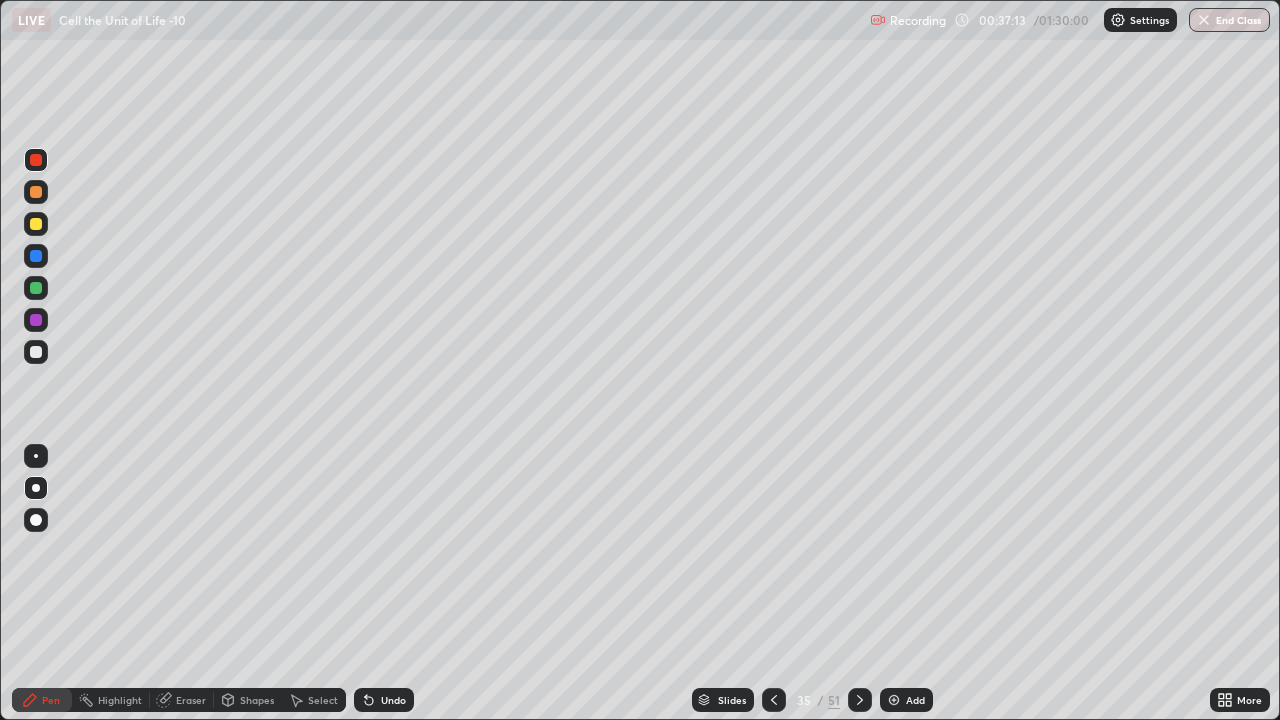 click on "Add" at bounding box center (915, 700) 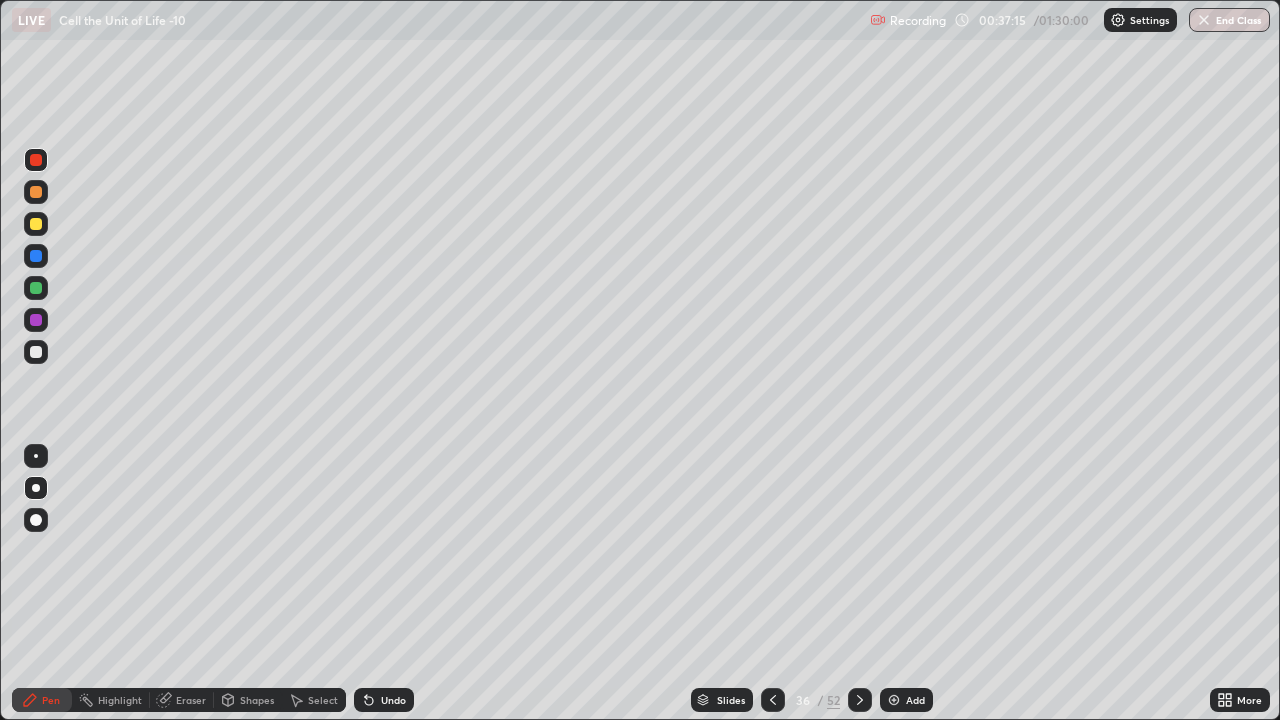 click on "Pen" at bounding box center [51, 700] 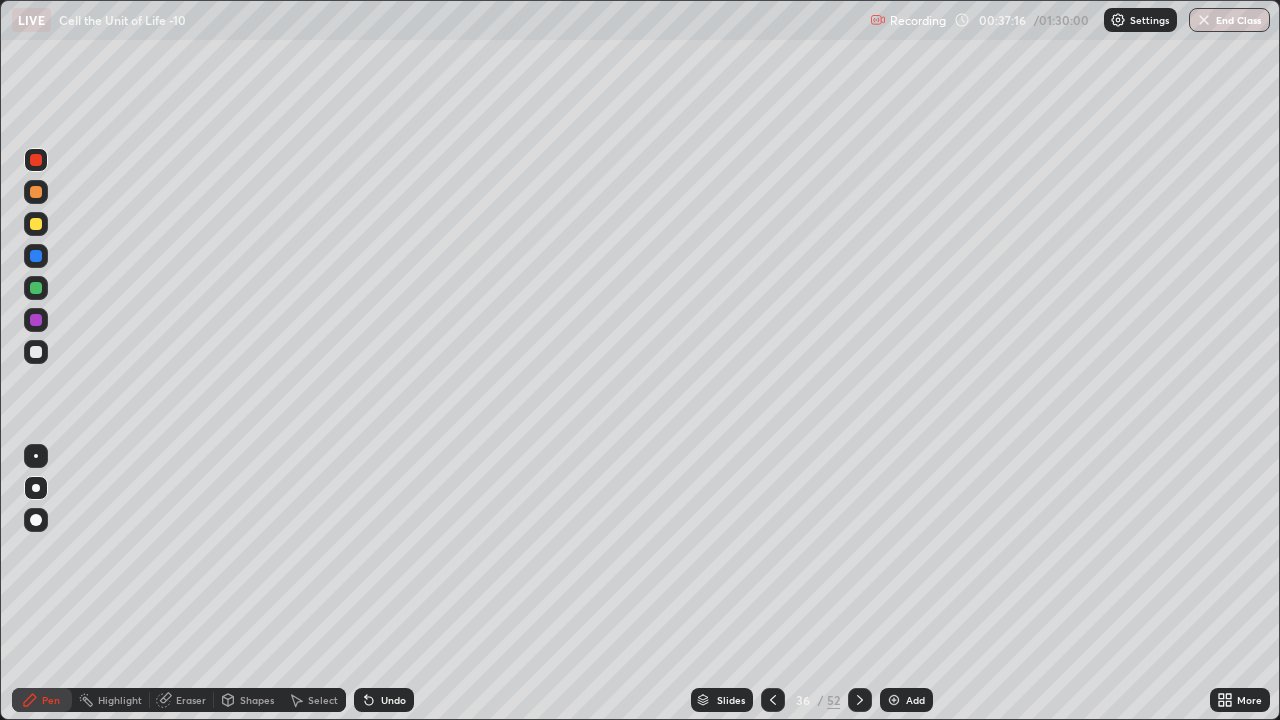 click on "Shapes" at bounding box center [257, 700] 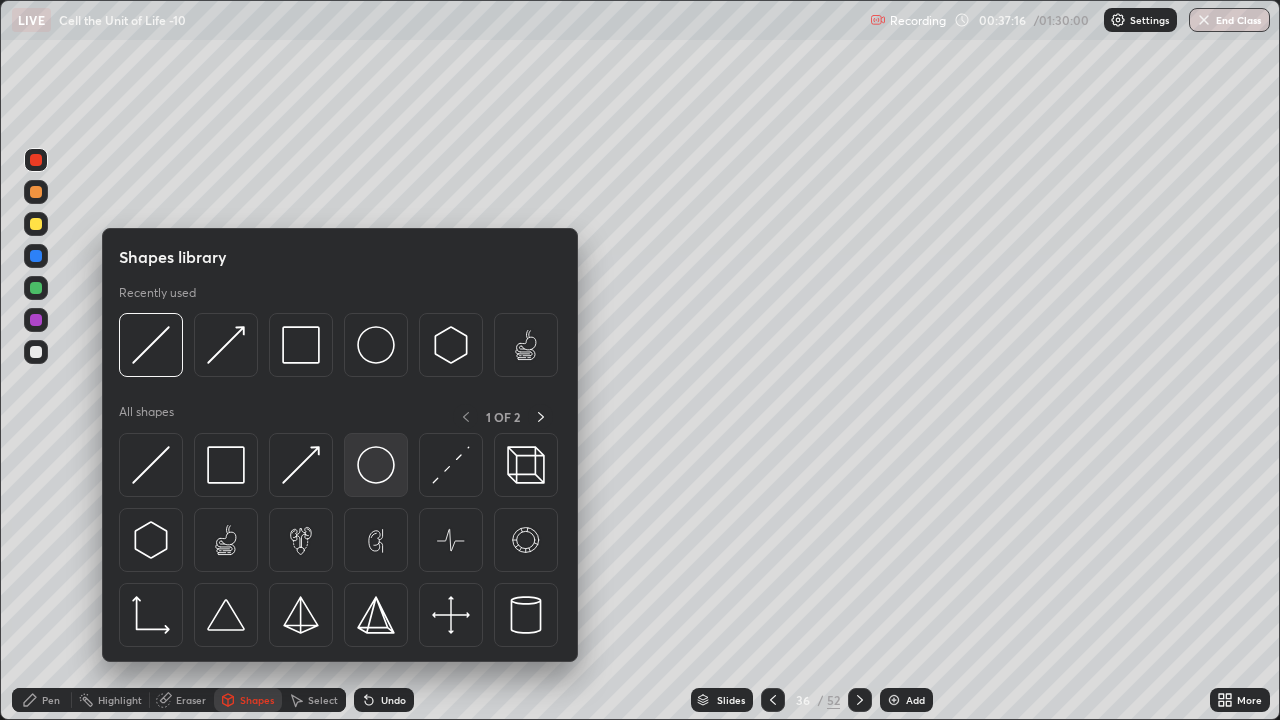 click at bounding box center [376, 465] 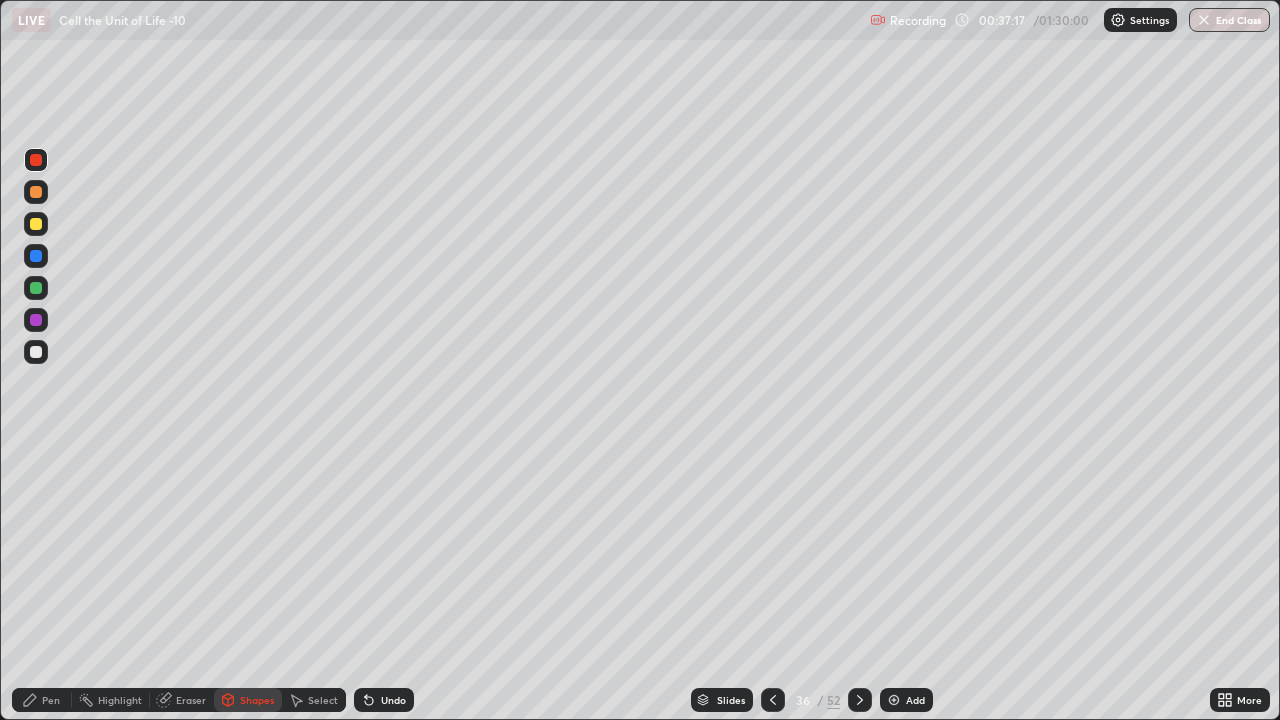 click at bounding box center (36, 224) 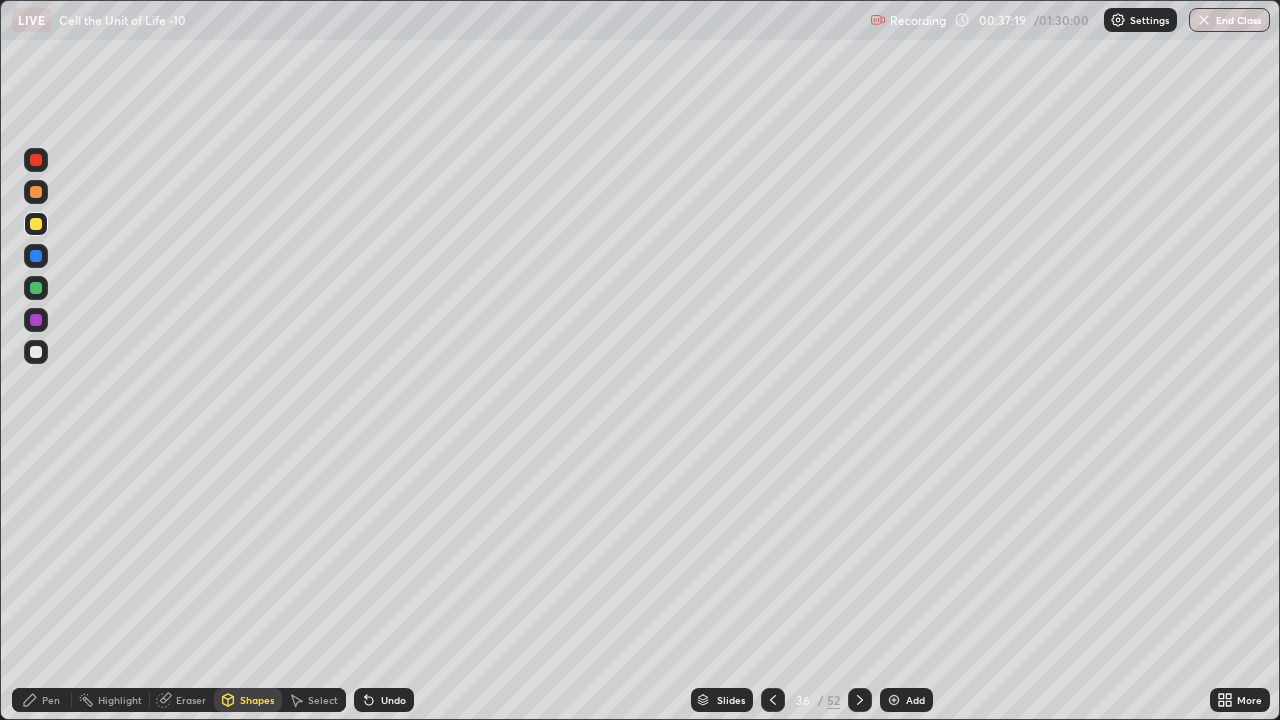 click at bounding box center [36, 288] 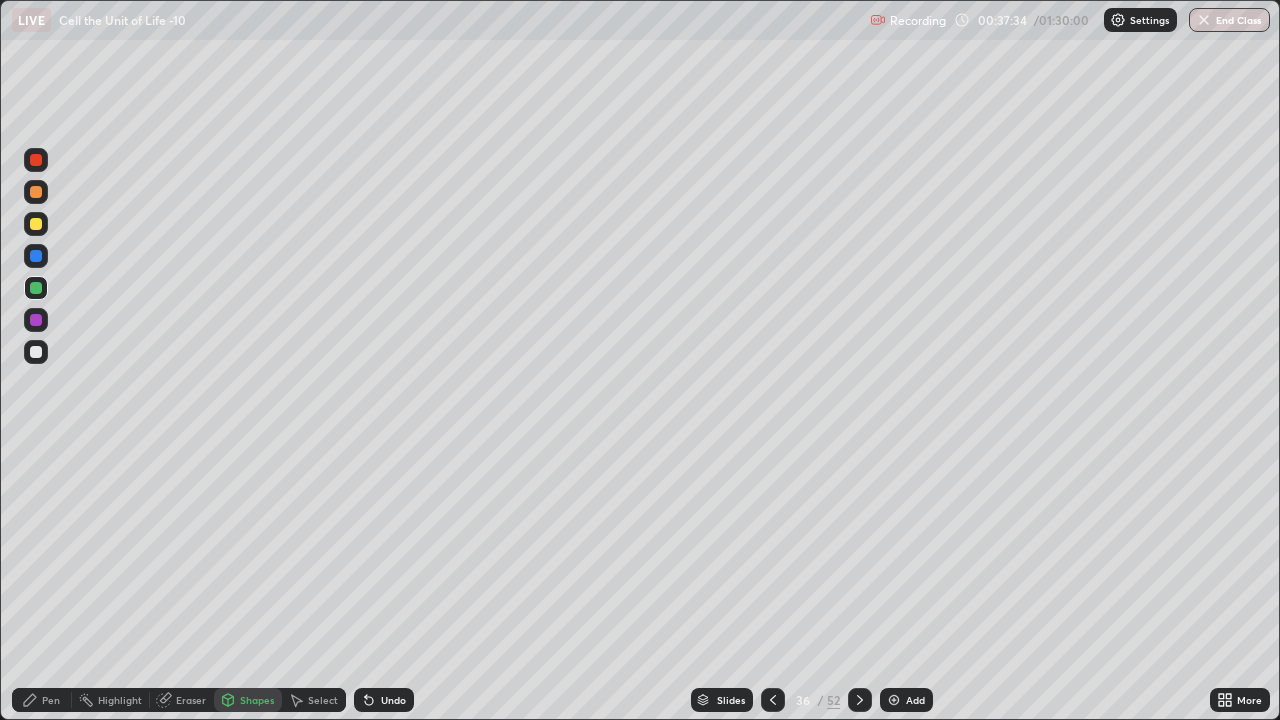 click on "Pen" at bounding box center (51, 700) 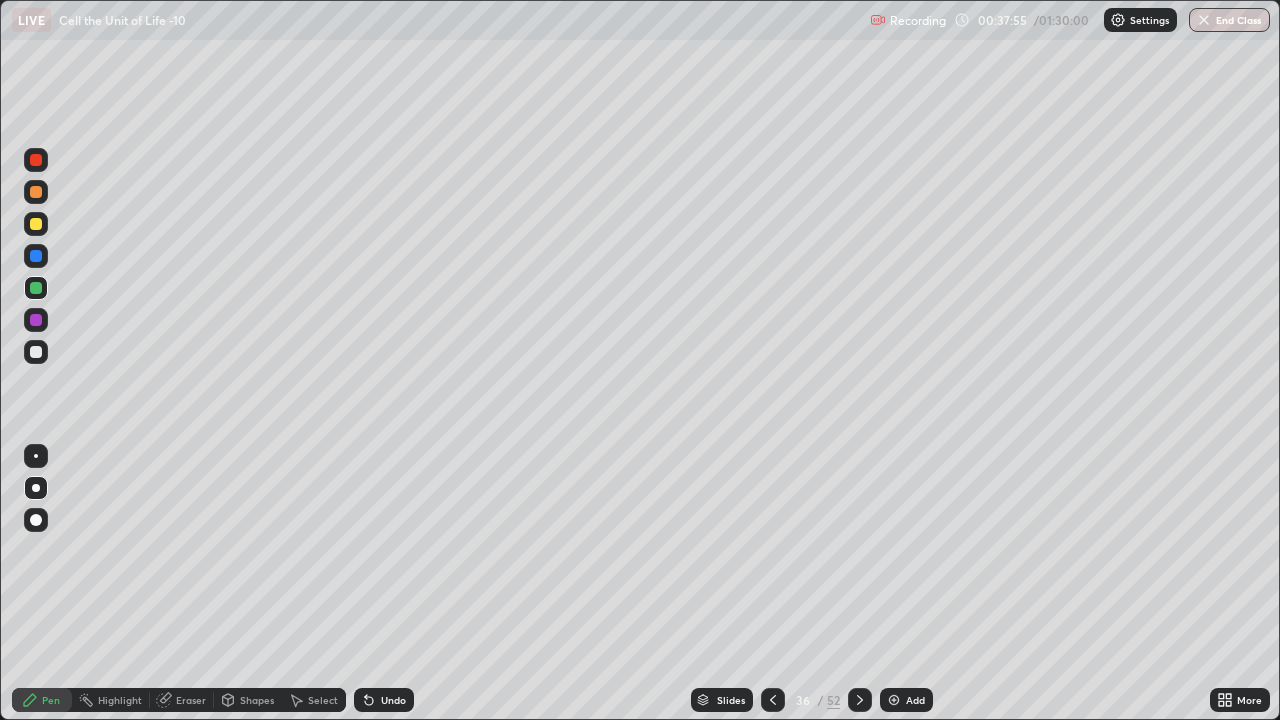 click on "Pen" at bounding box center [42, 700] 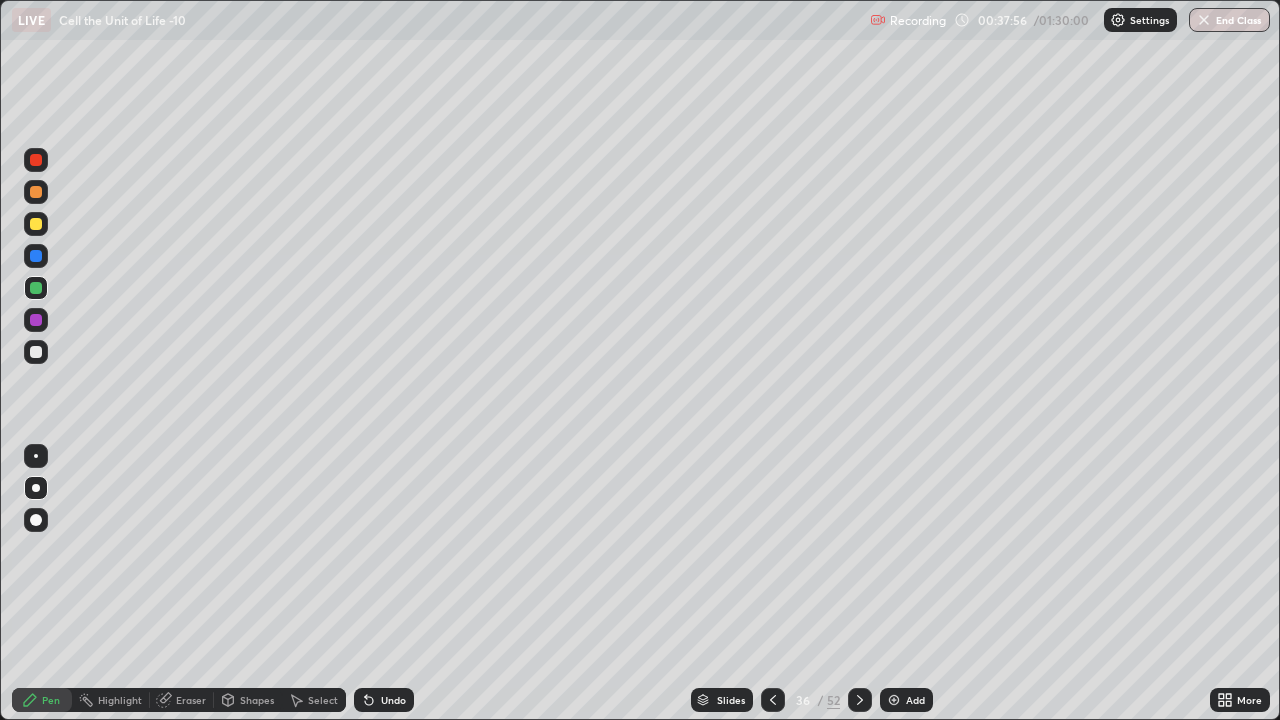 click at bounding box center (36, 488) 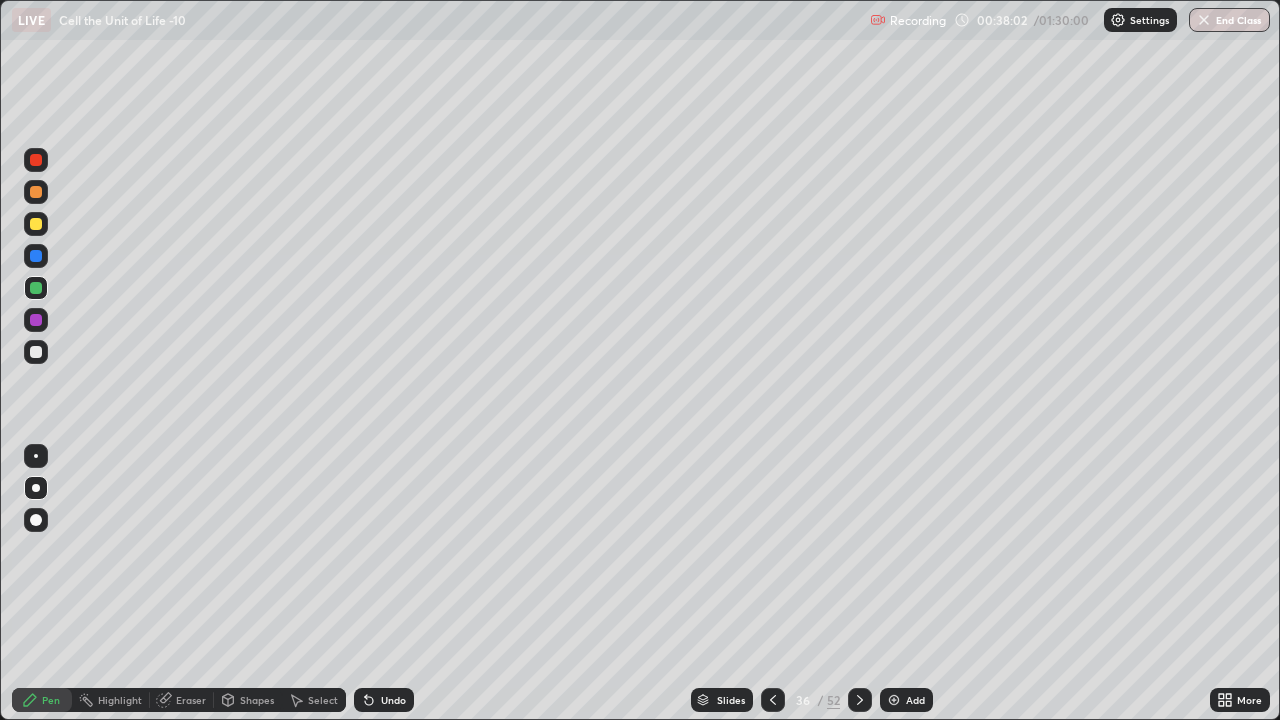 click on "Pen" at bounding box center [51, 700] 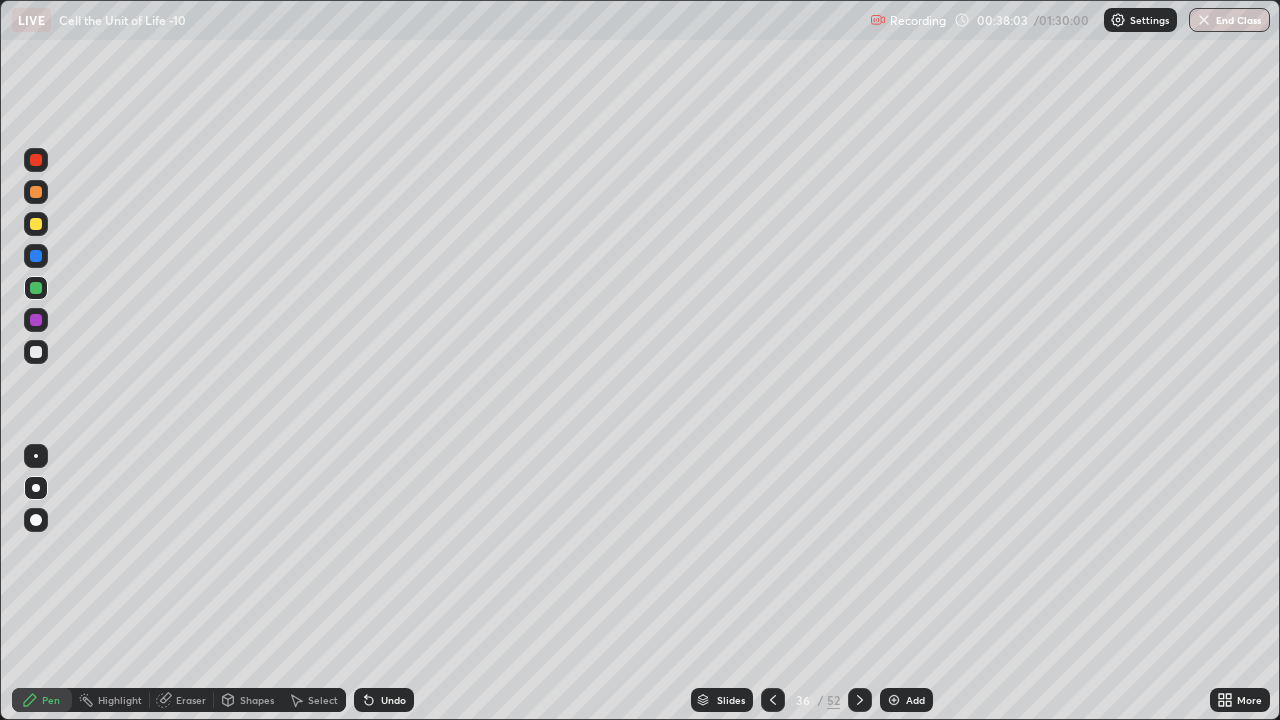 click at bounding box center [36, 488] 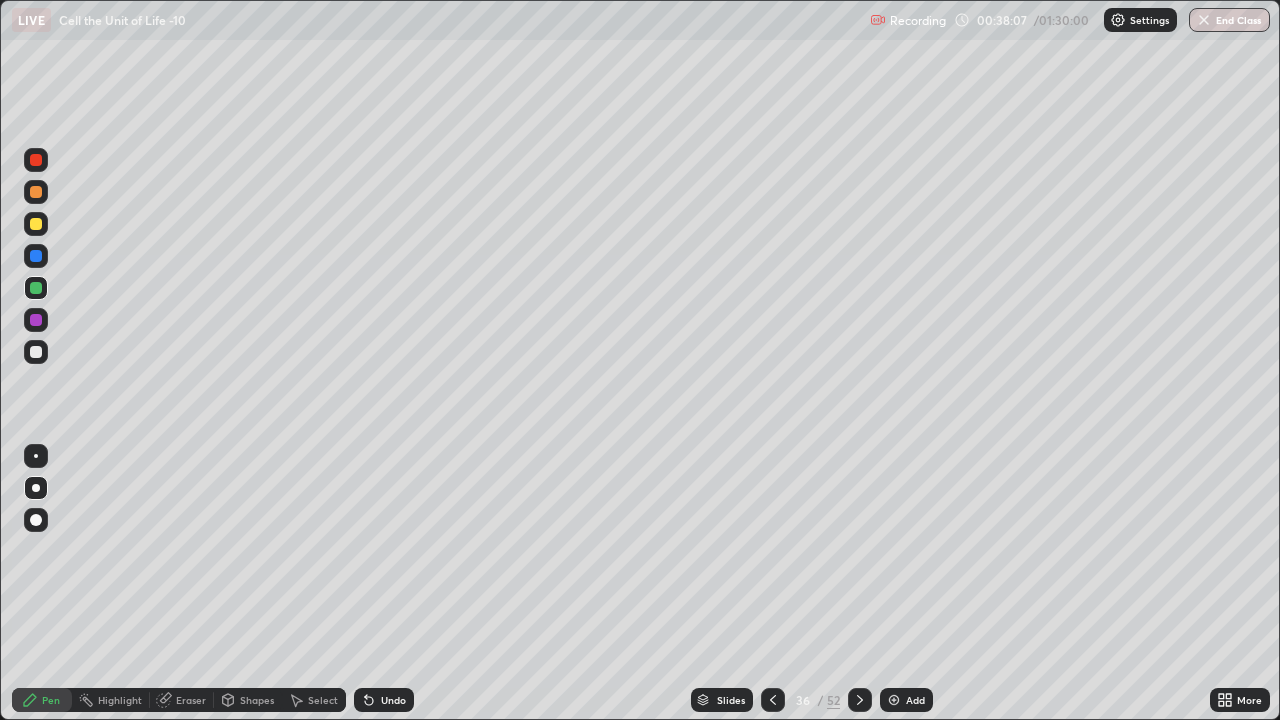 click at bounding box center (36, 352) 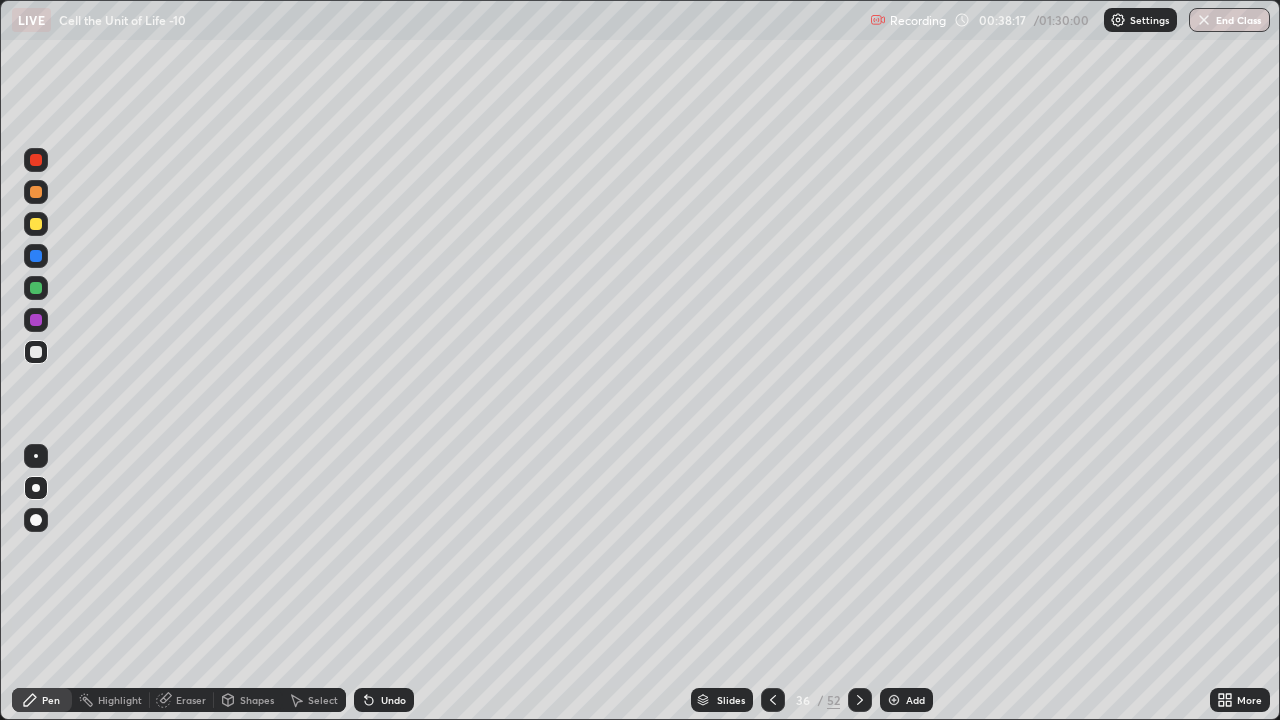 click on "Undo" at bounding box center (384, 700) 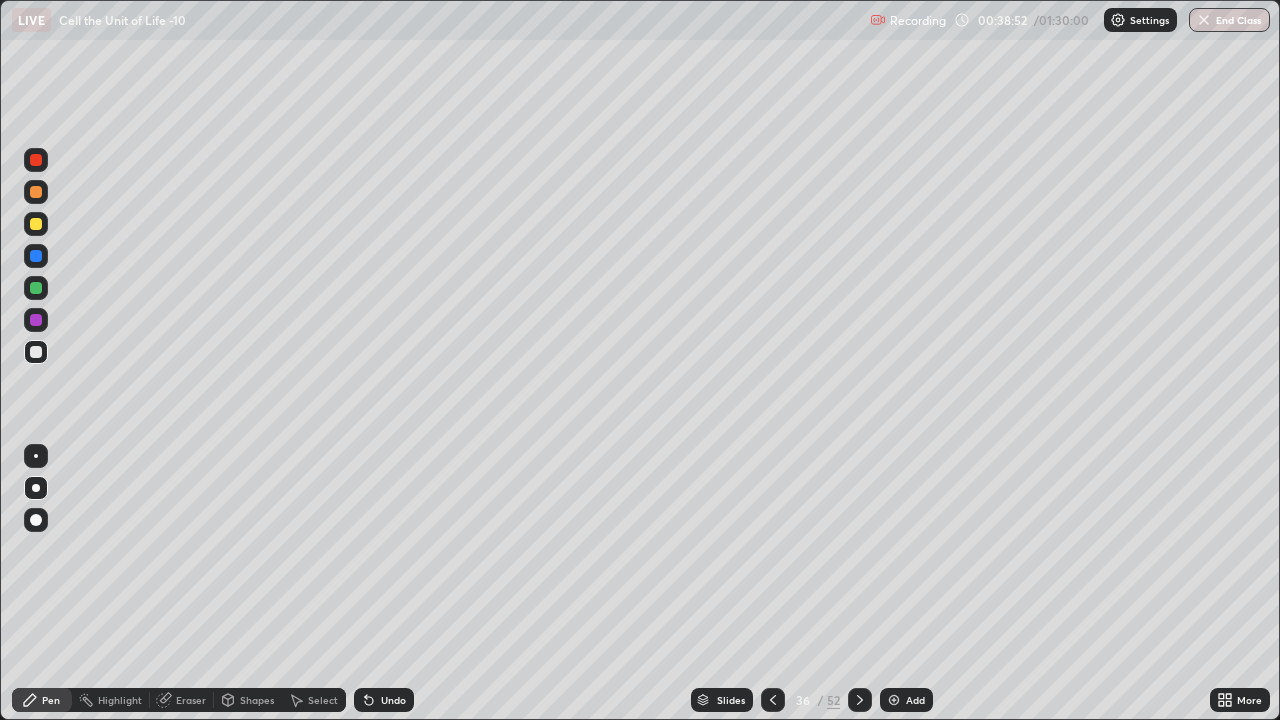 click on "Undo" at bounding box center (384, 700) 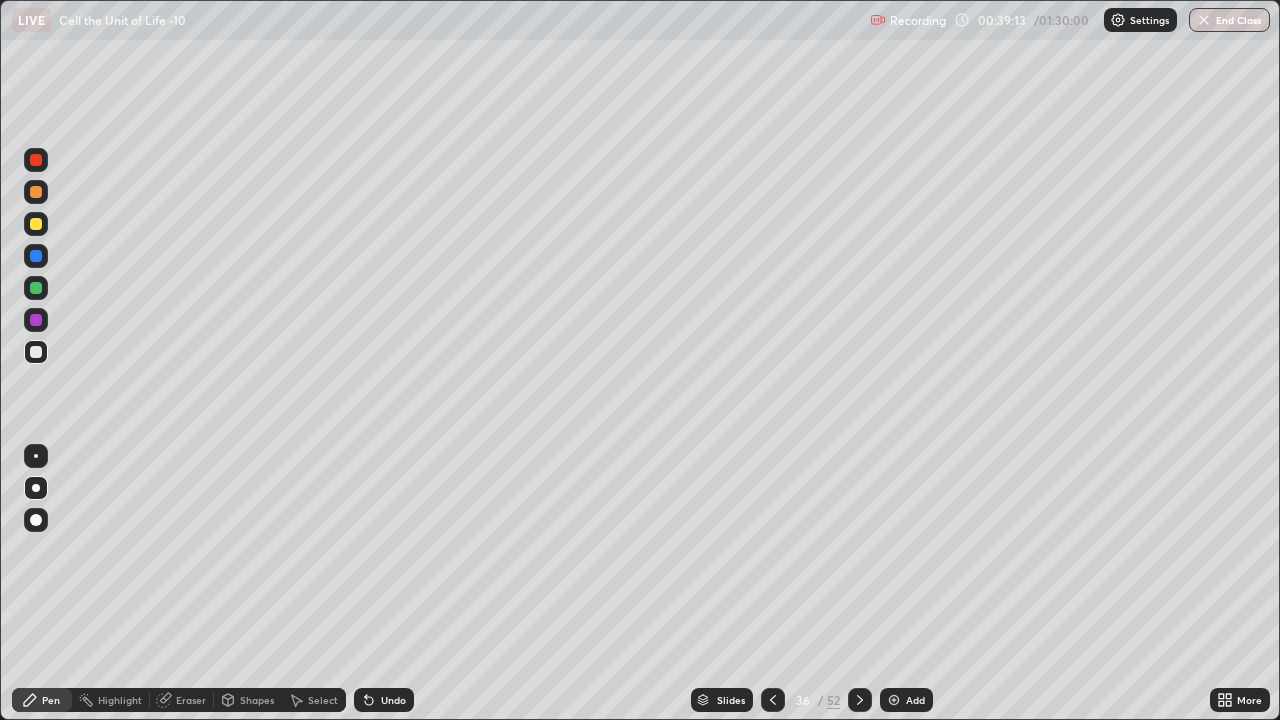 click at bounding box center (36, 288) 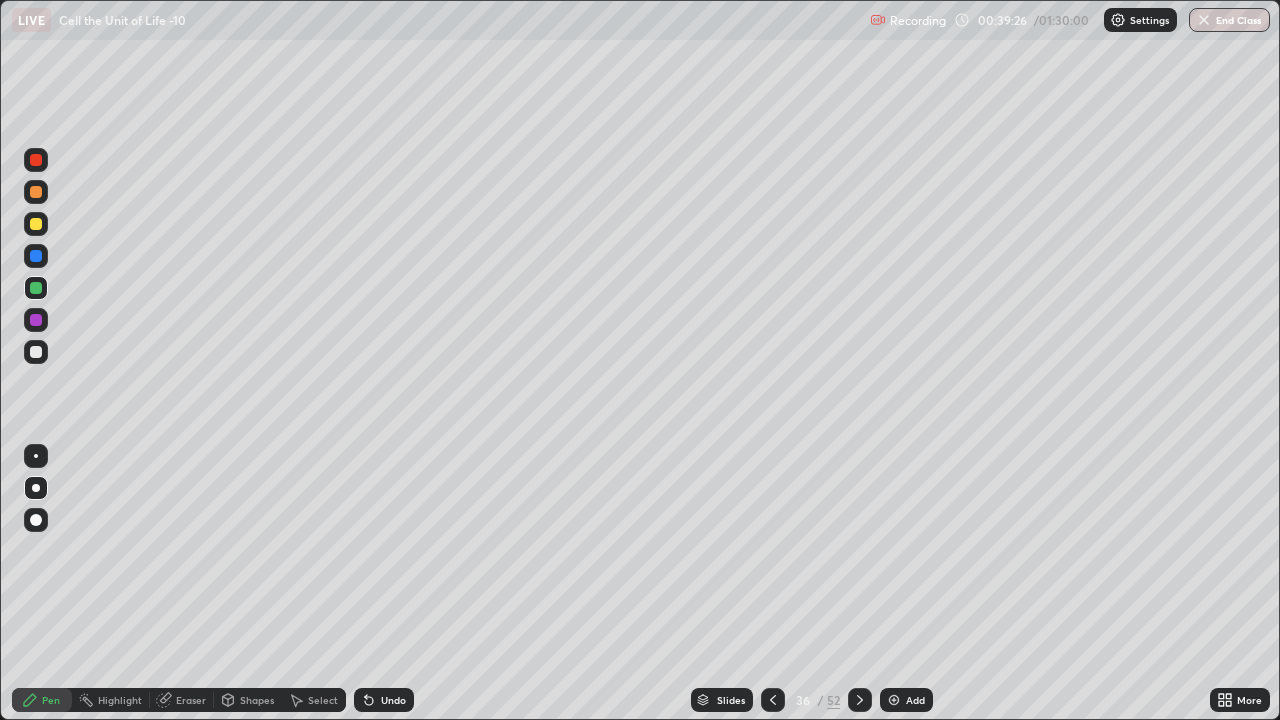 click at bounding box center (36, 352) 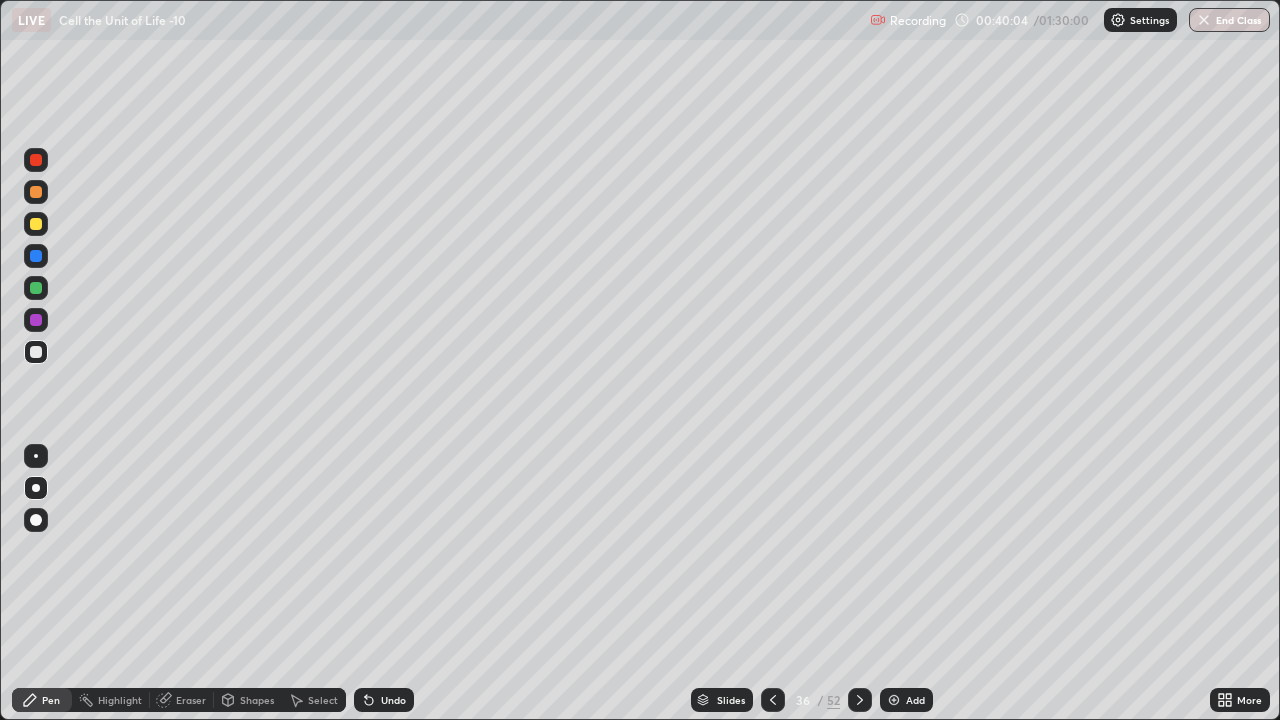 click on "Pen" at bounding box center (51, 700) 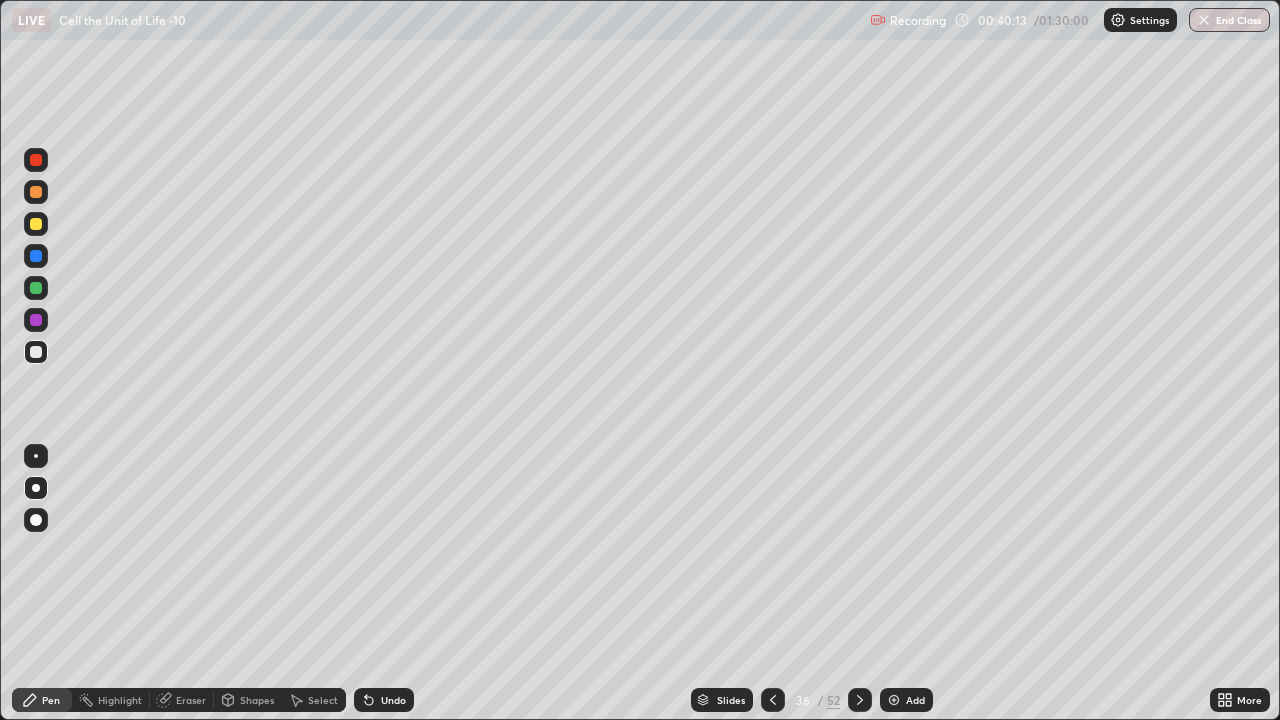 click 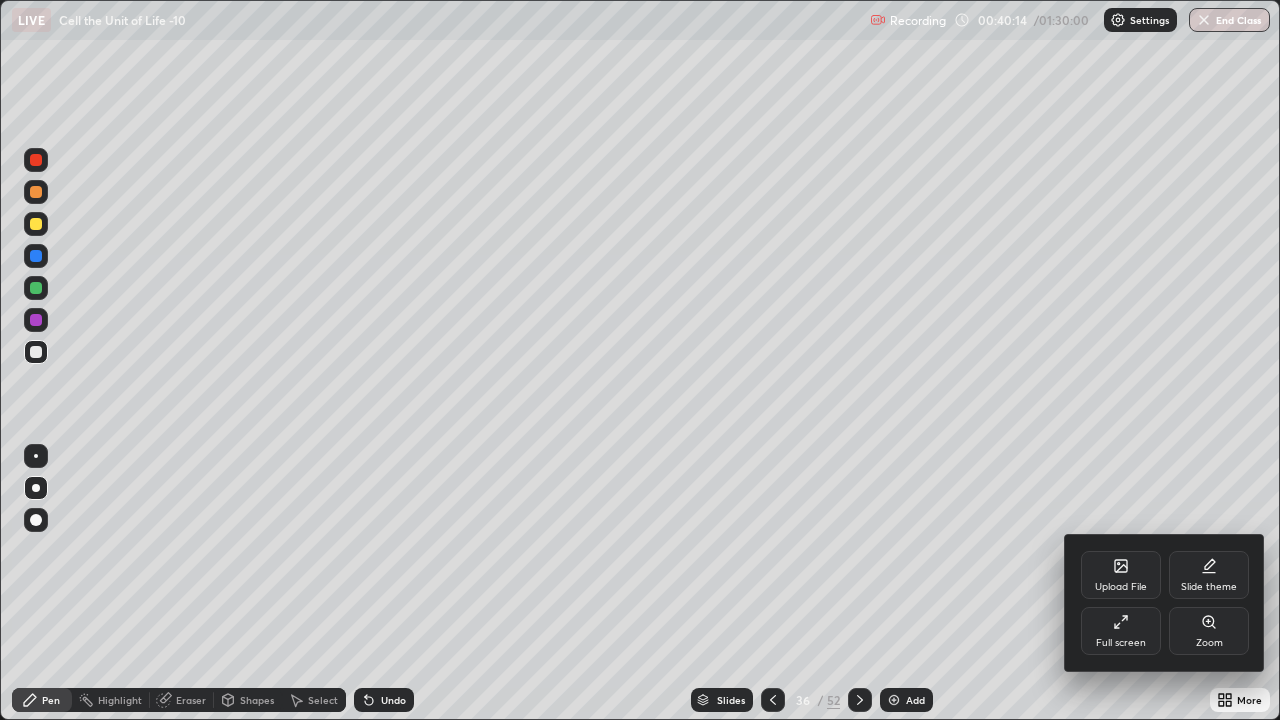 click on "Full screen" at bounding box center [1121, 631] 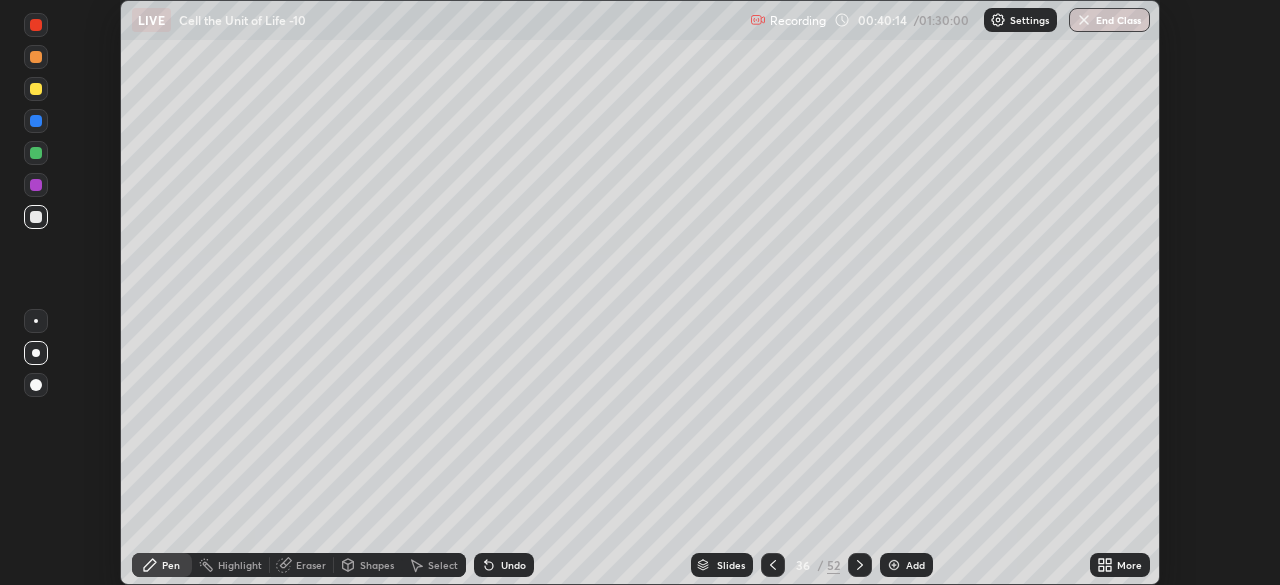 scroll, scrollTop: 585, scrollLeft: 1280, axis: both 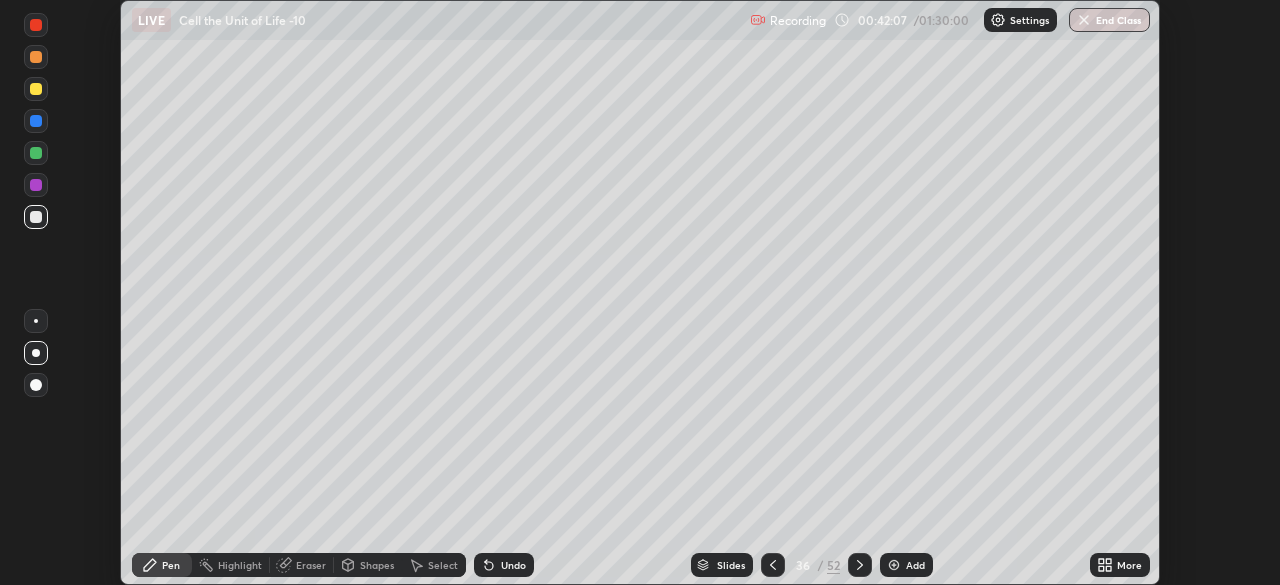 click 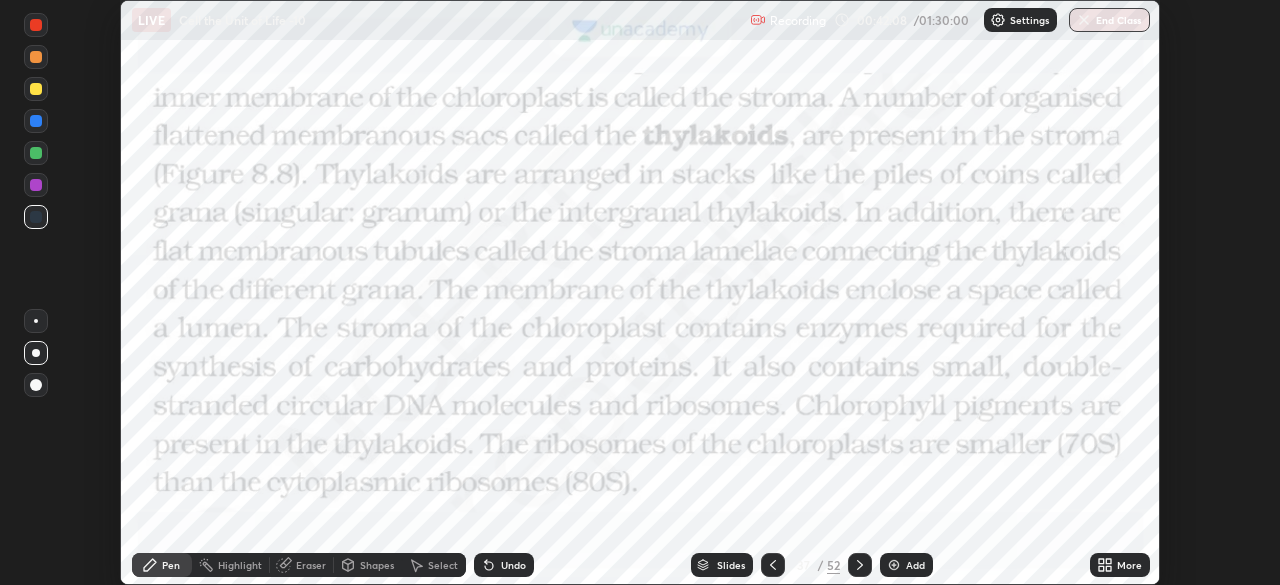 click at bounding box center (773, 565) 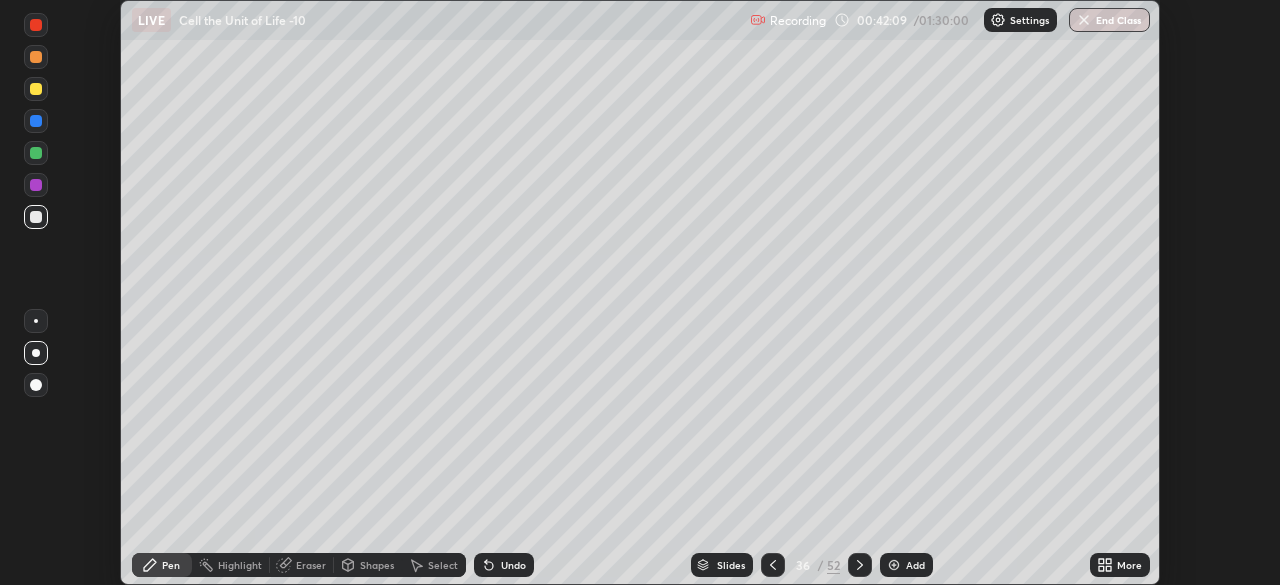 click 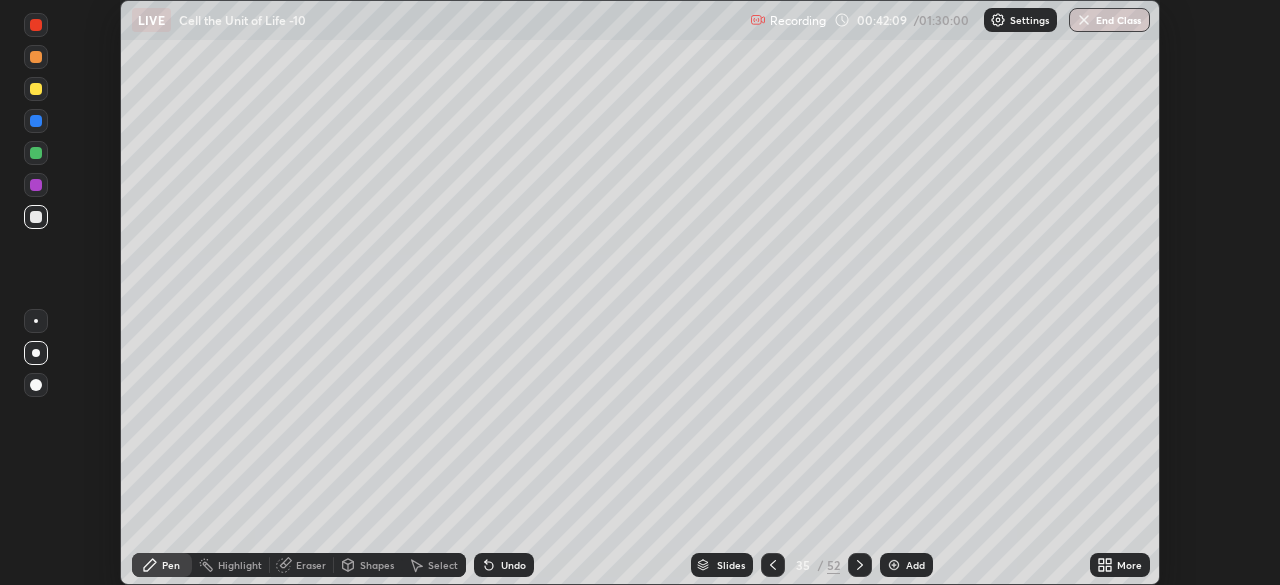 click 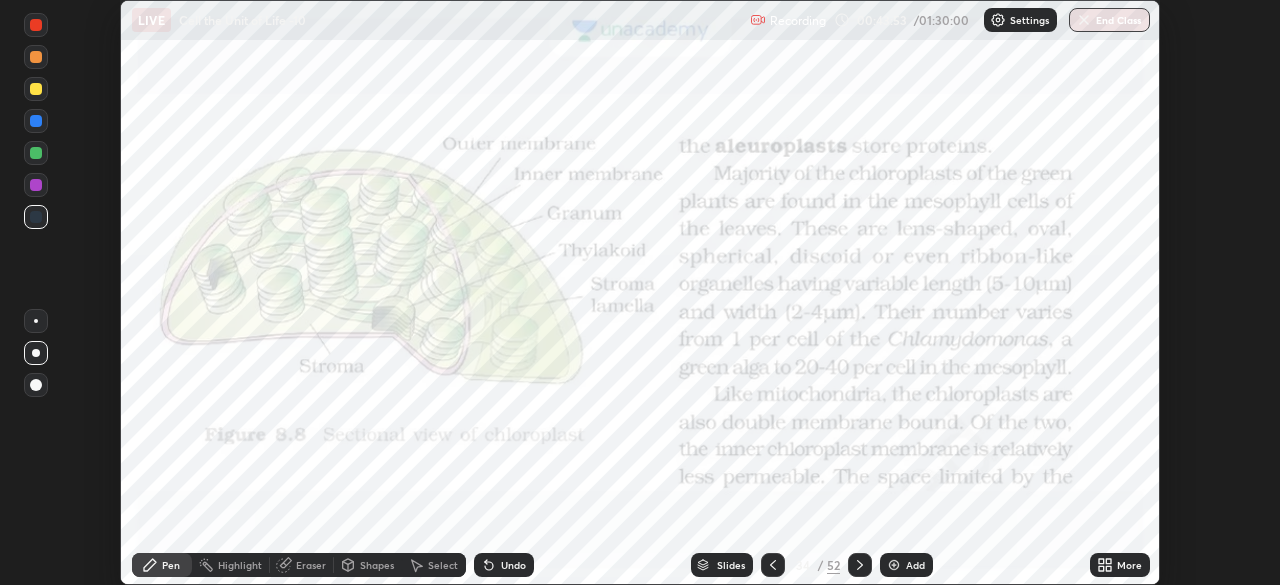 click 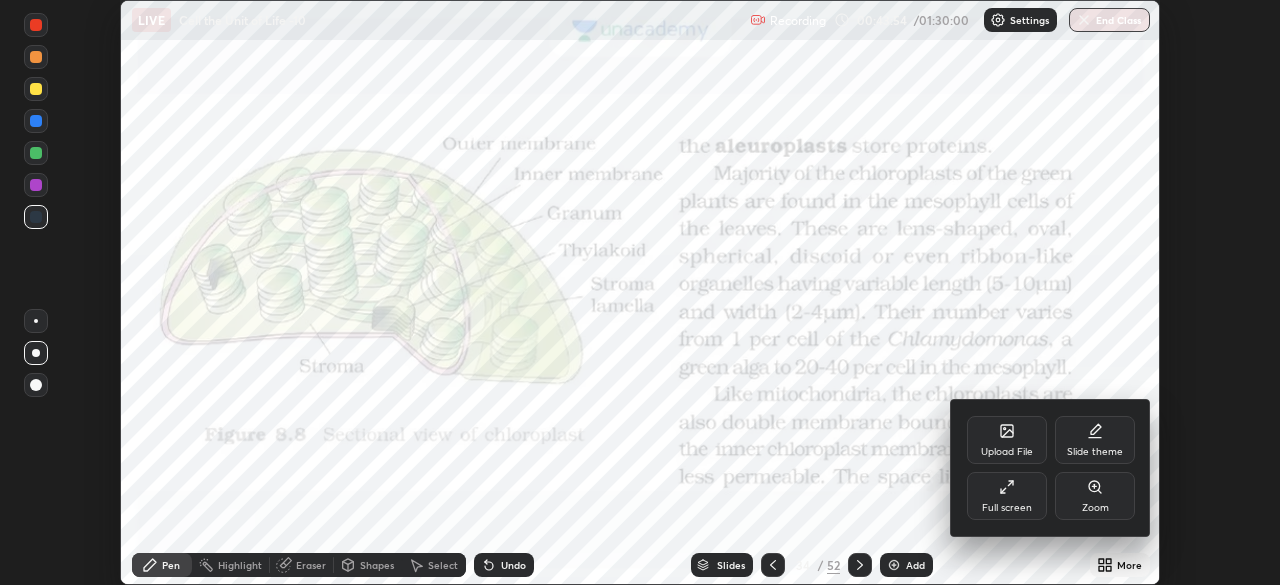 click on "Full screen" at bounding box center (1007, 496) 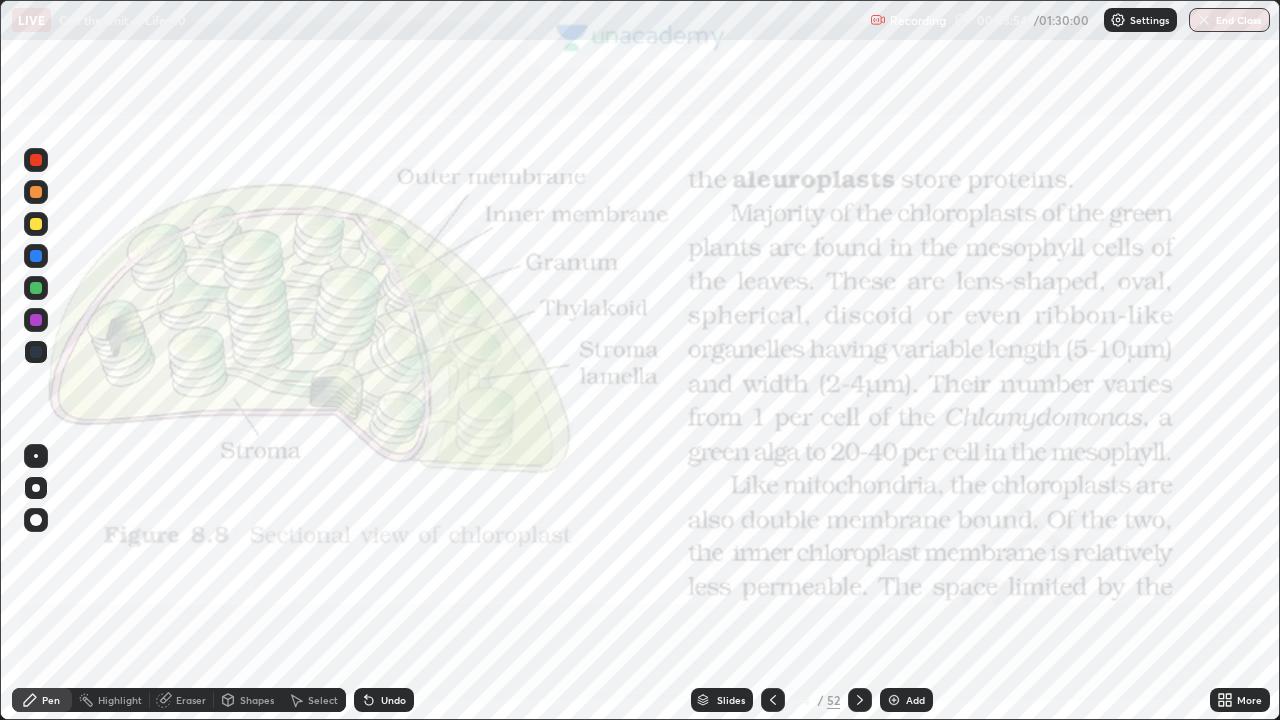 scroll, scrollTop: 99280, scrollLeft: 98720, axis: both 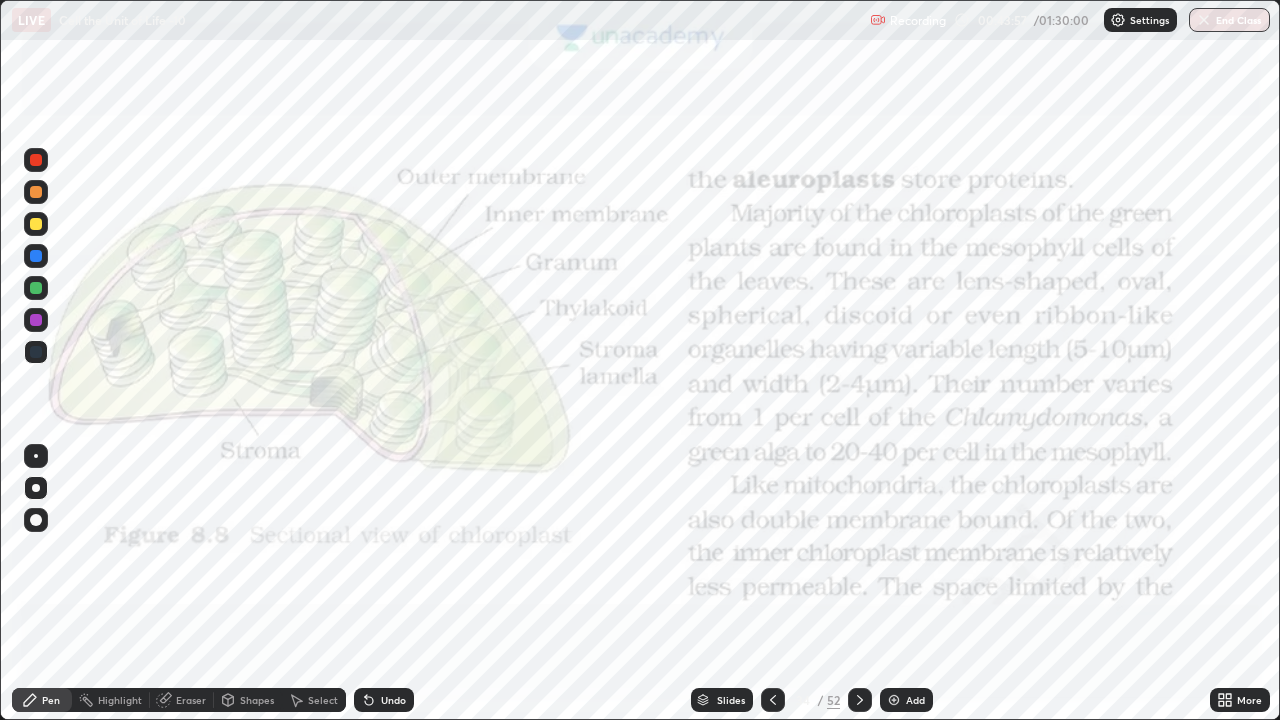 click on "Pen" at bounding box center [51, 700] 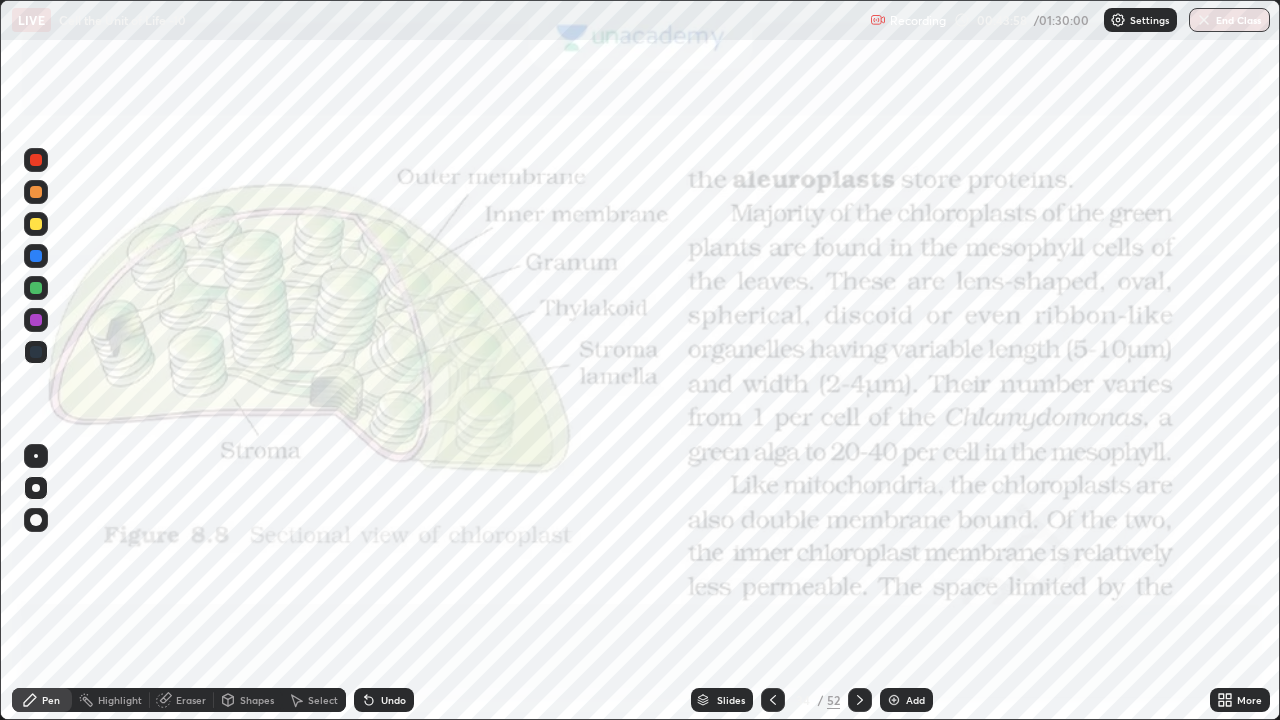 click at bounding box center (36, 488) 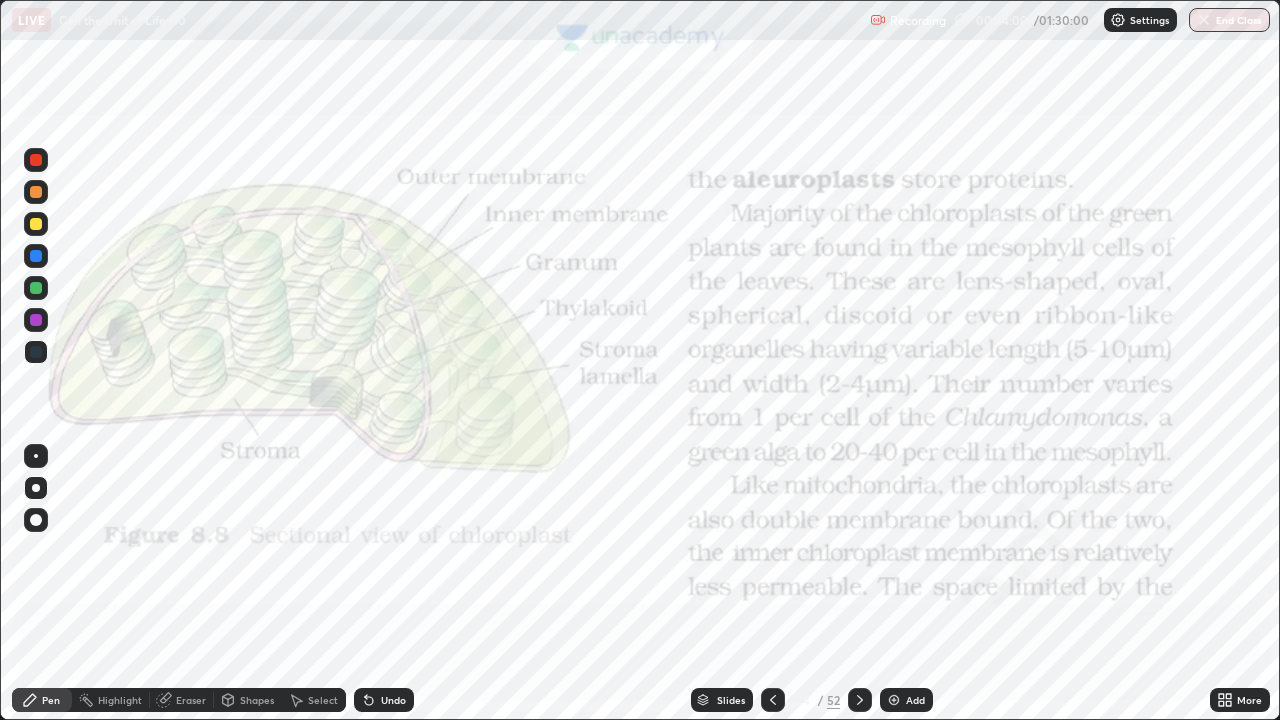 click 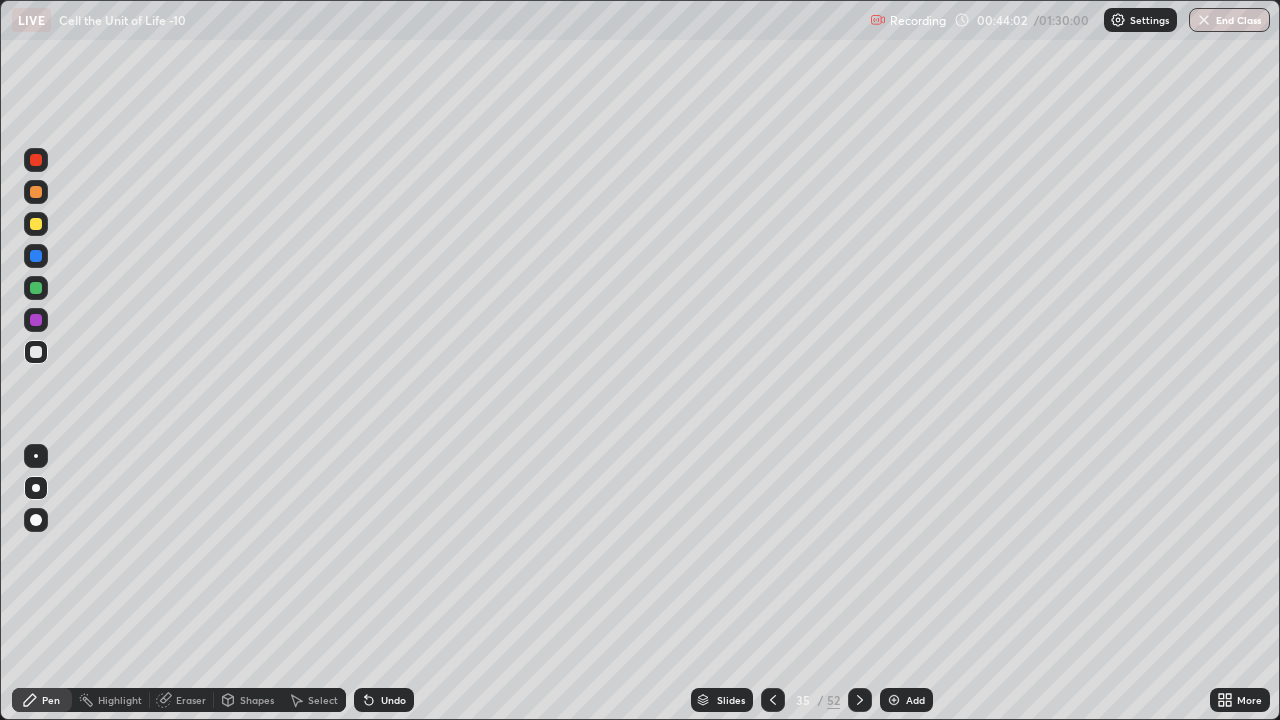 click 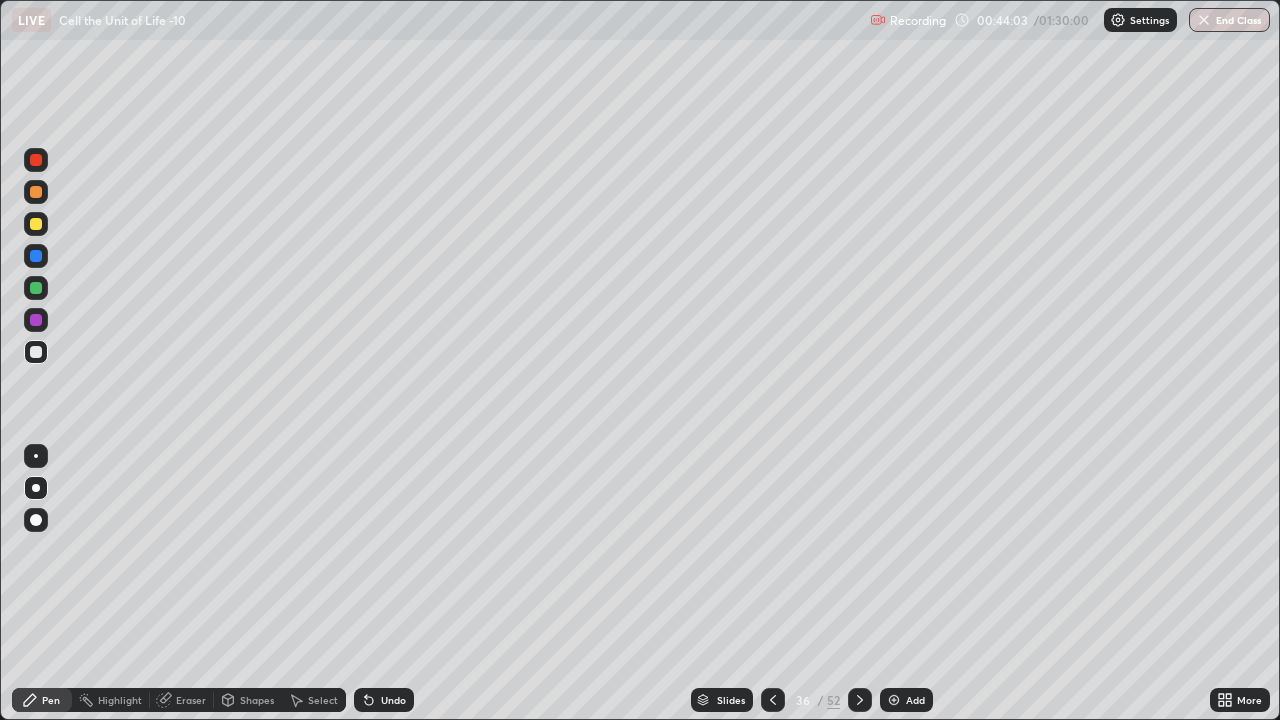 click on "Pen" at bounding box center [51, 700] 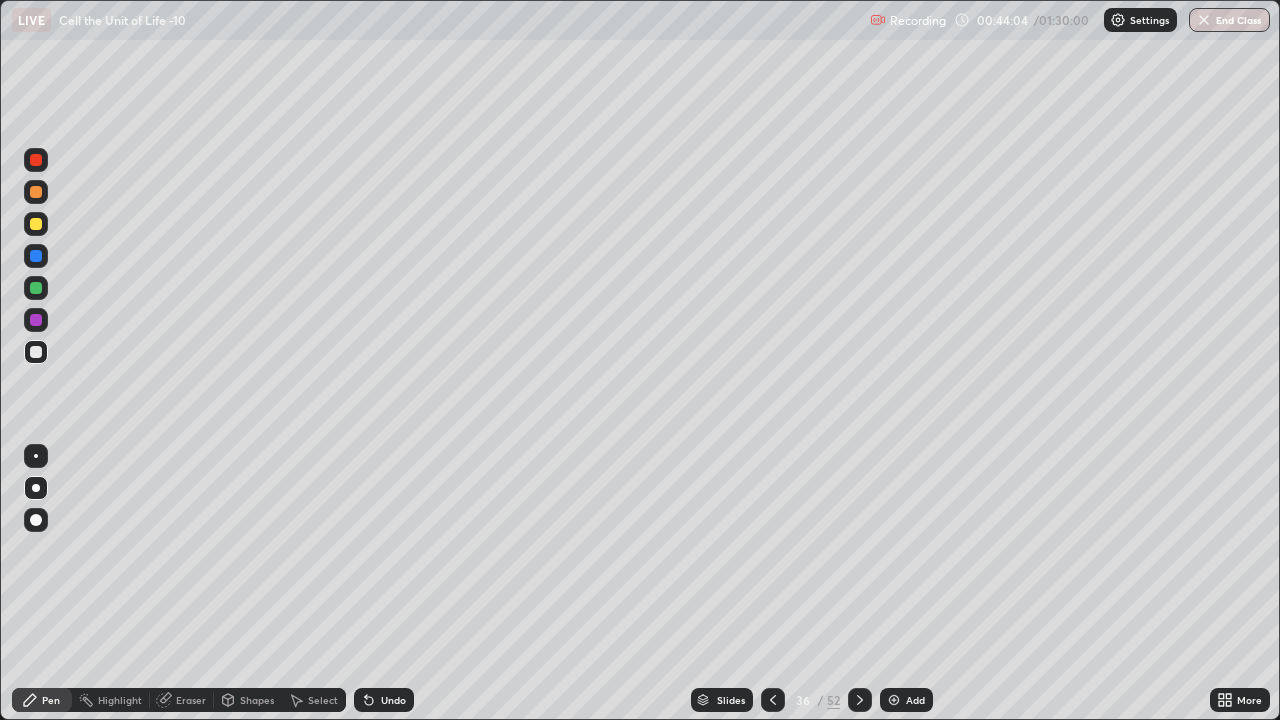 click at bounding box center [36, 488] 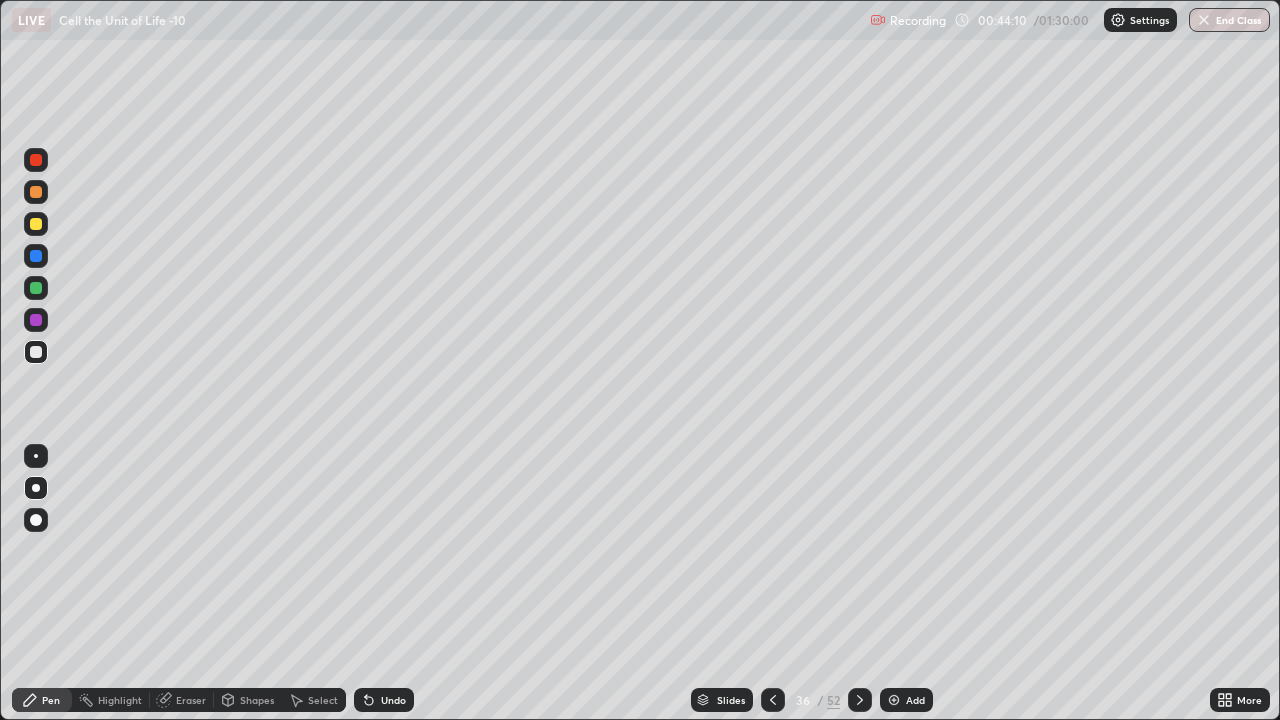 click on "Shapes" at bounding box center [257, 700] 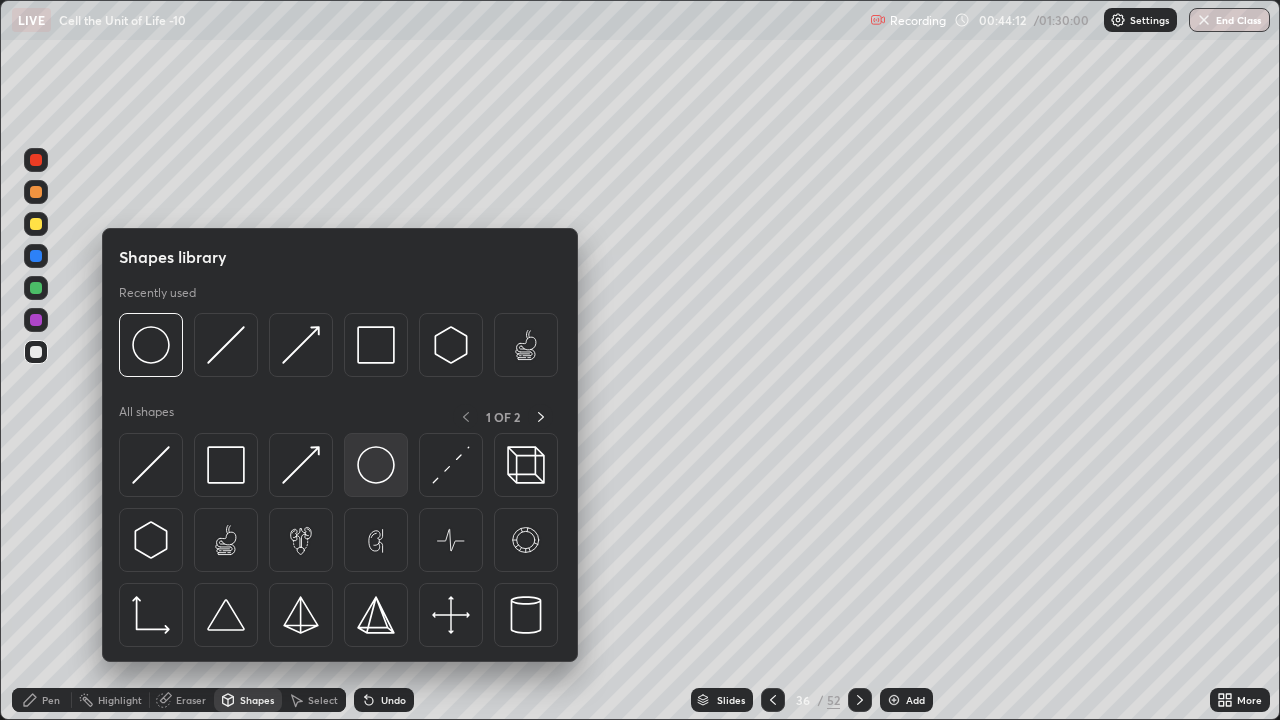 click at bounding box center [376, 465] 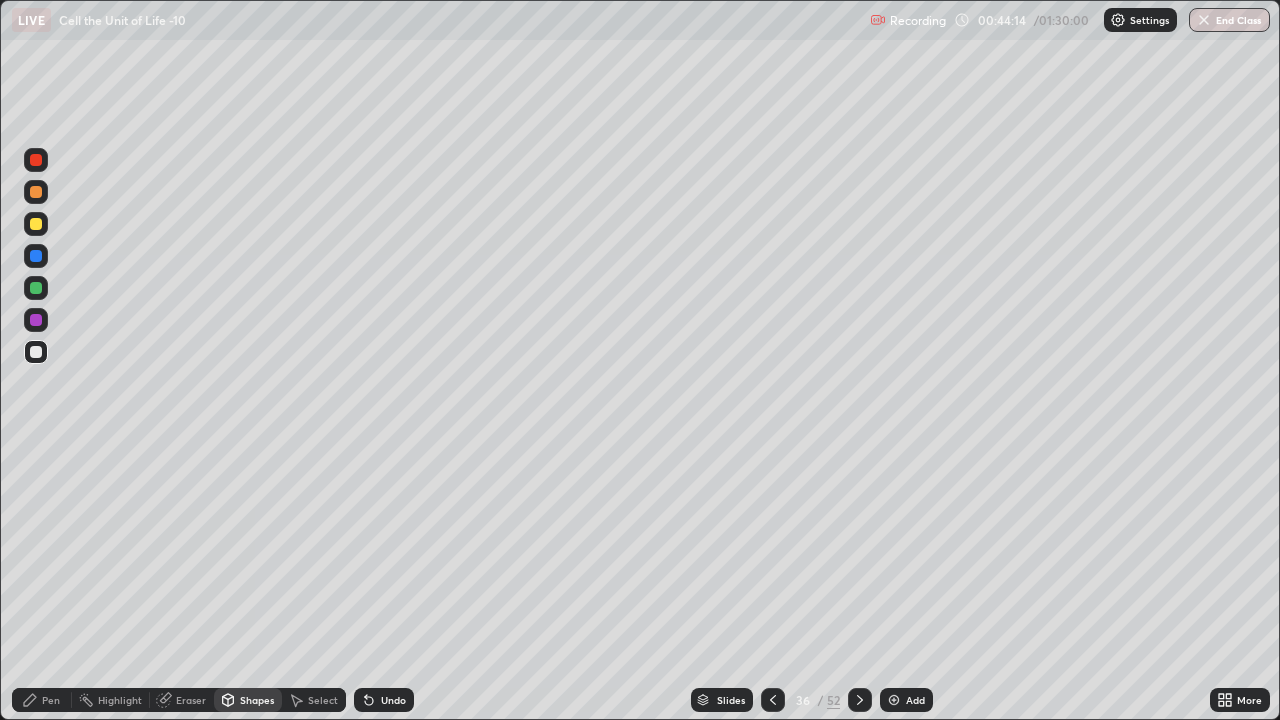 click at bounding box center [36, 224] 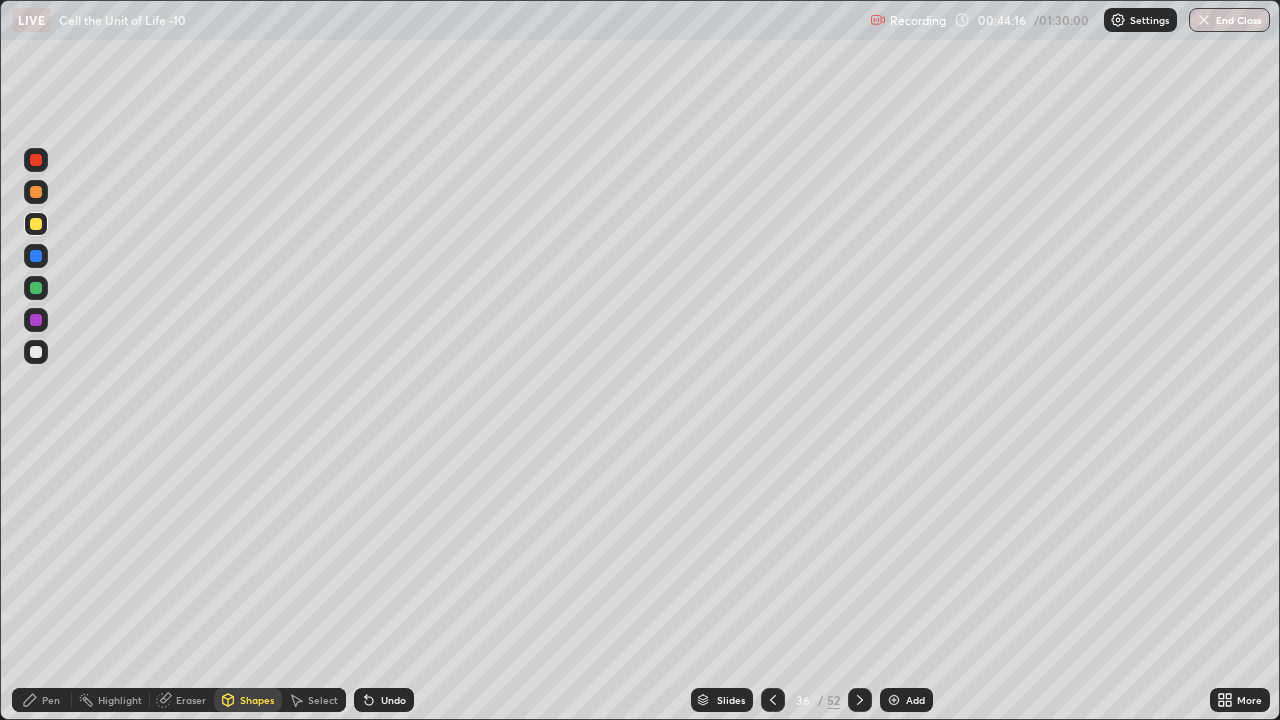 click at bounding box center [36, 256] 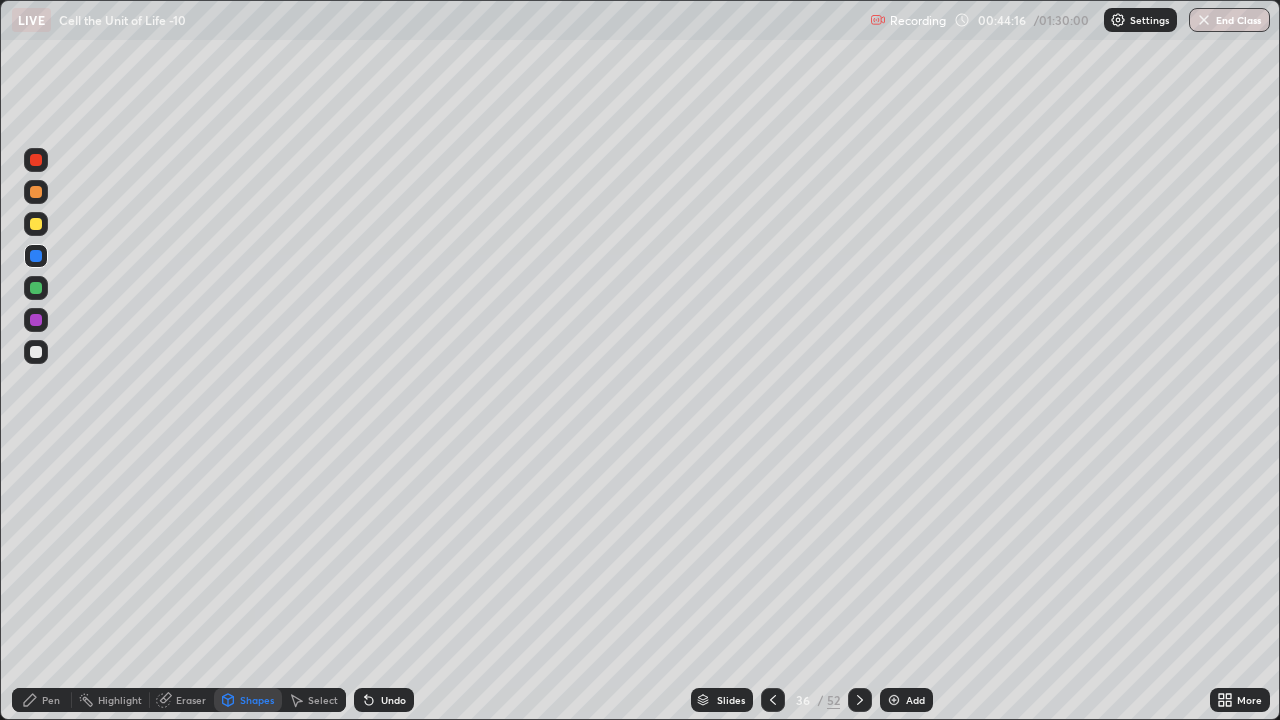click at bounding box center (36, 288) 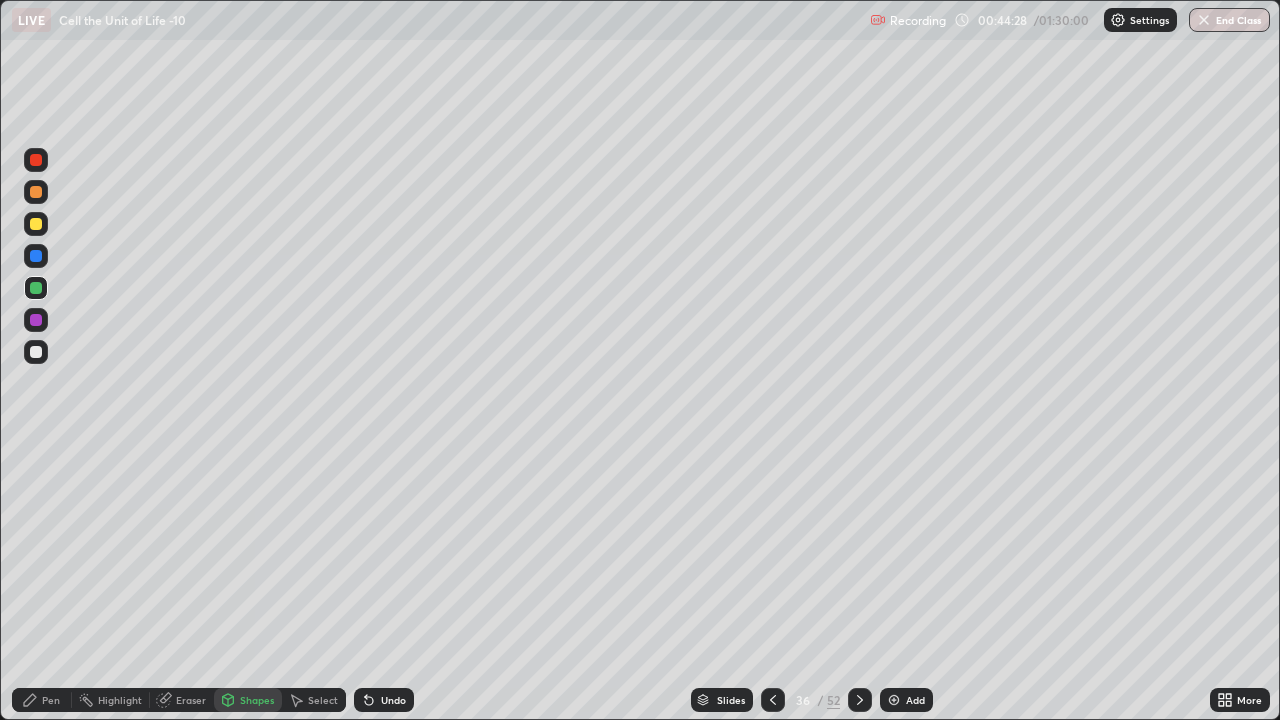 click on "Undo" at bounding box center (393, 700) 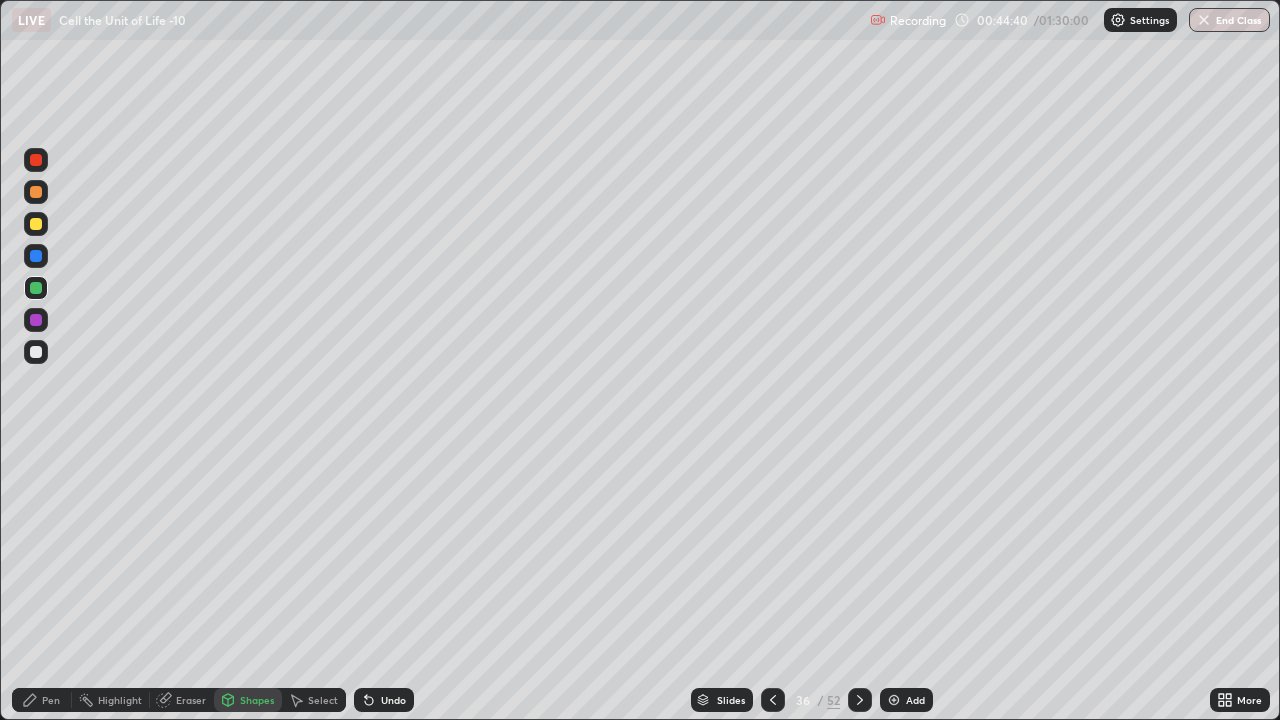 click at bounding box center [36, 352] 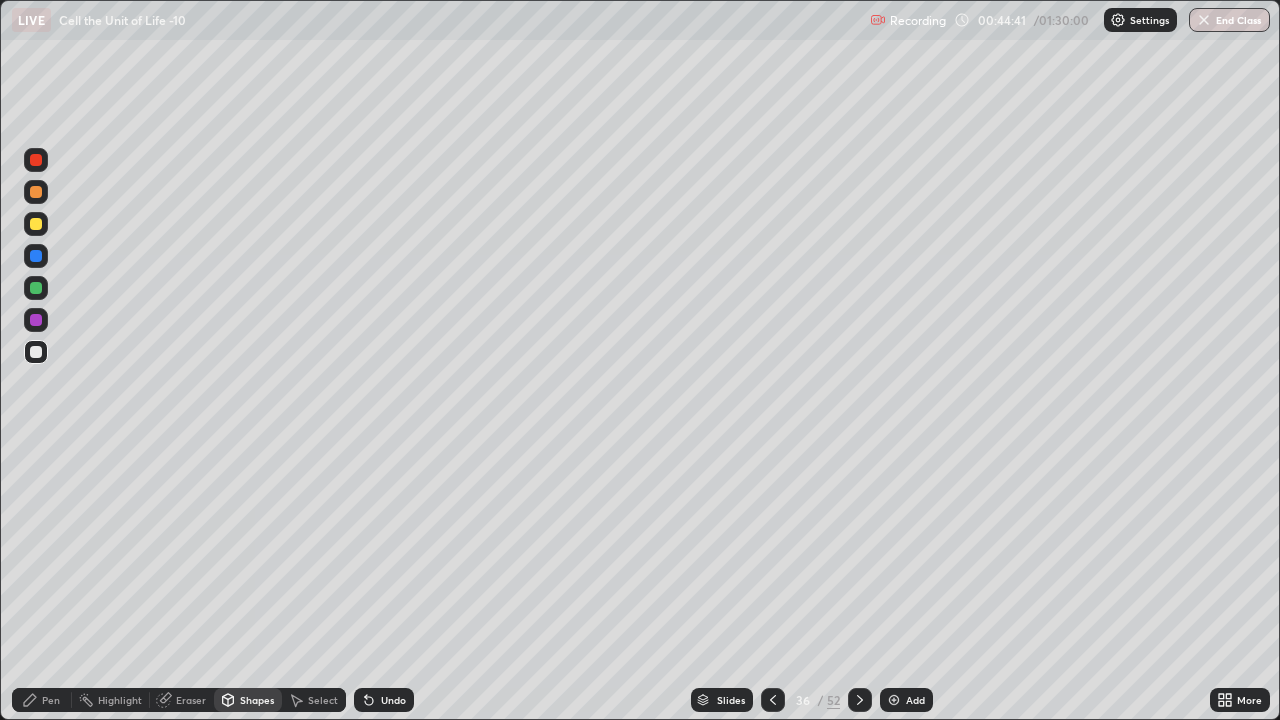 click at bounding box center (36, 352) 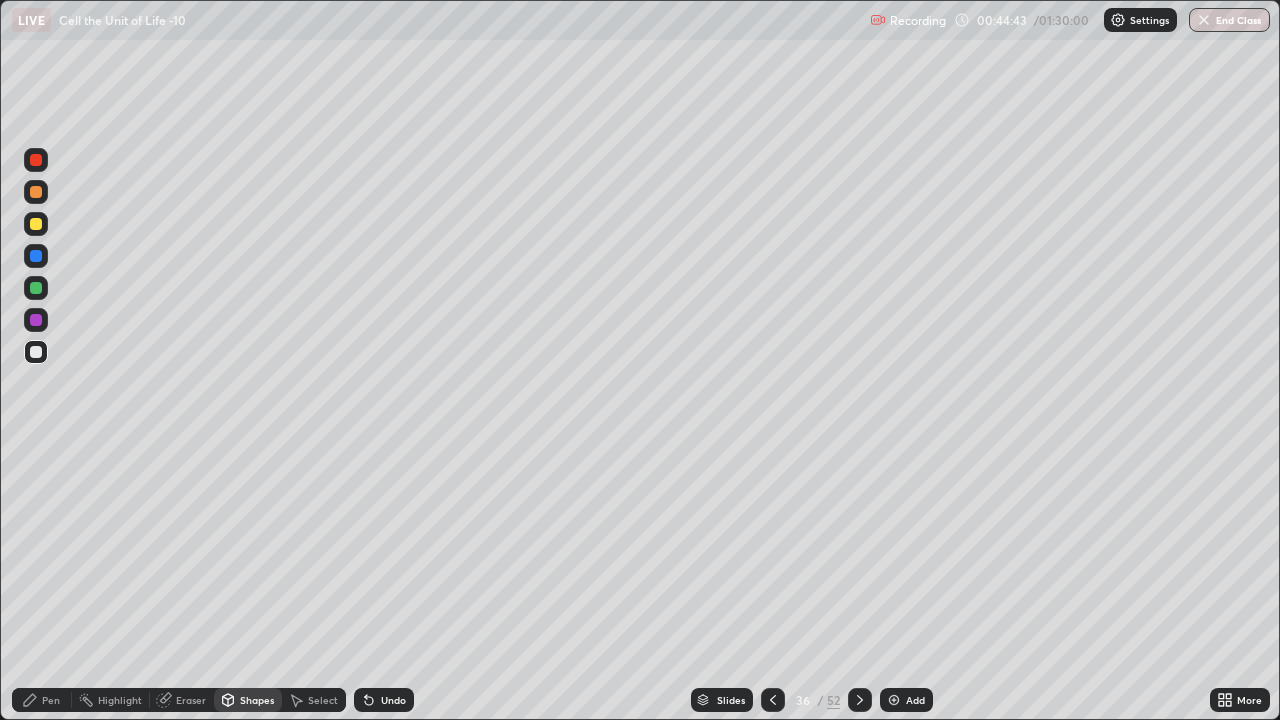 click on "Undo" at bounding box center [393, 700] 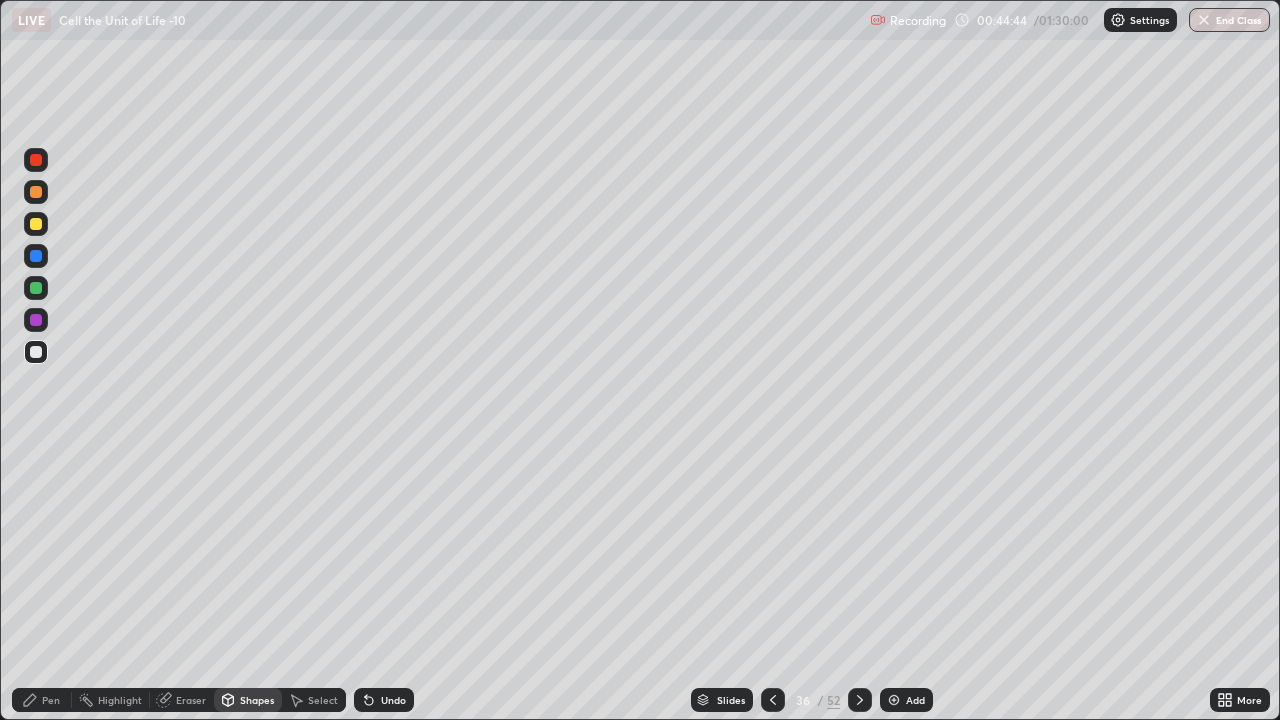 click on "Pen" at bounding box center [42, 700] 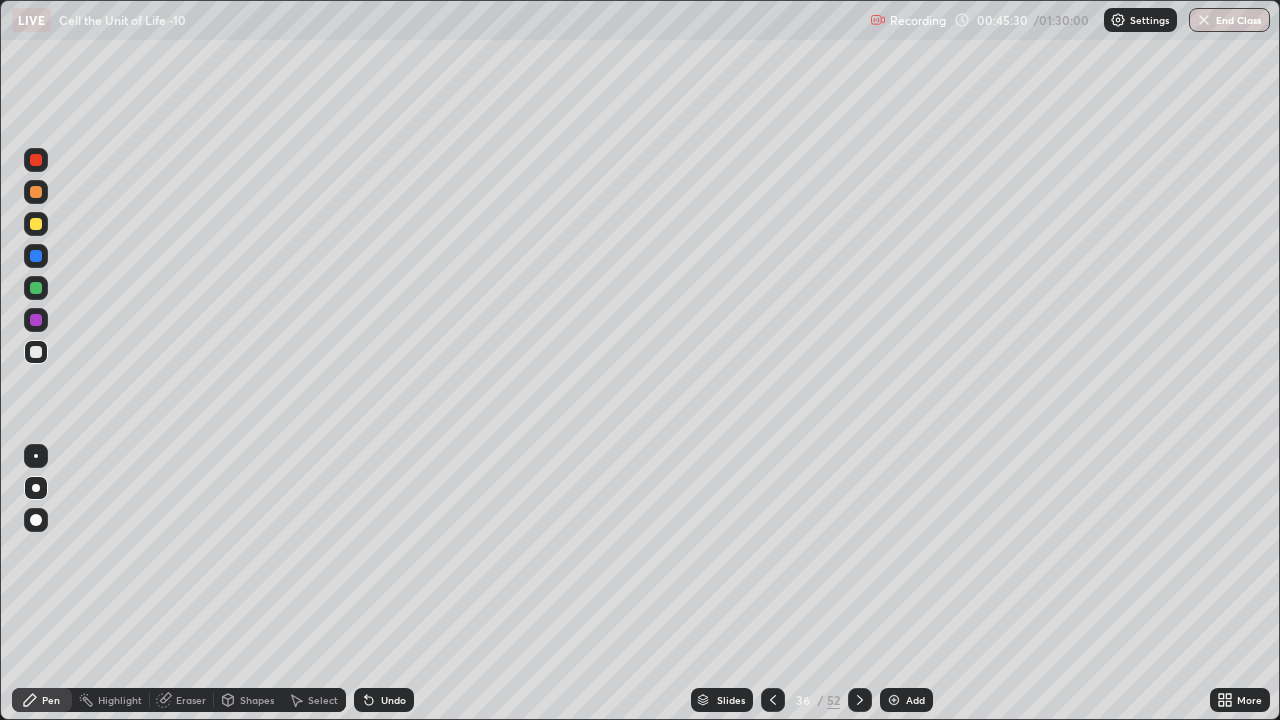 click on "Highlight" at bounding box center (120, 700) 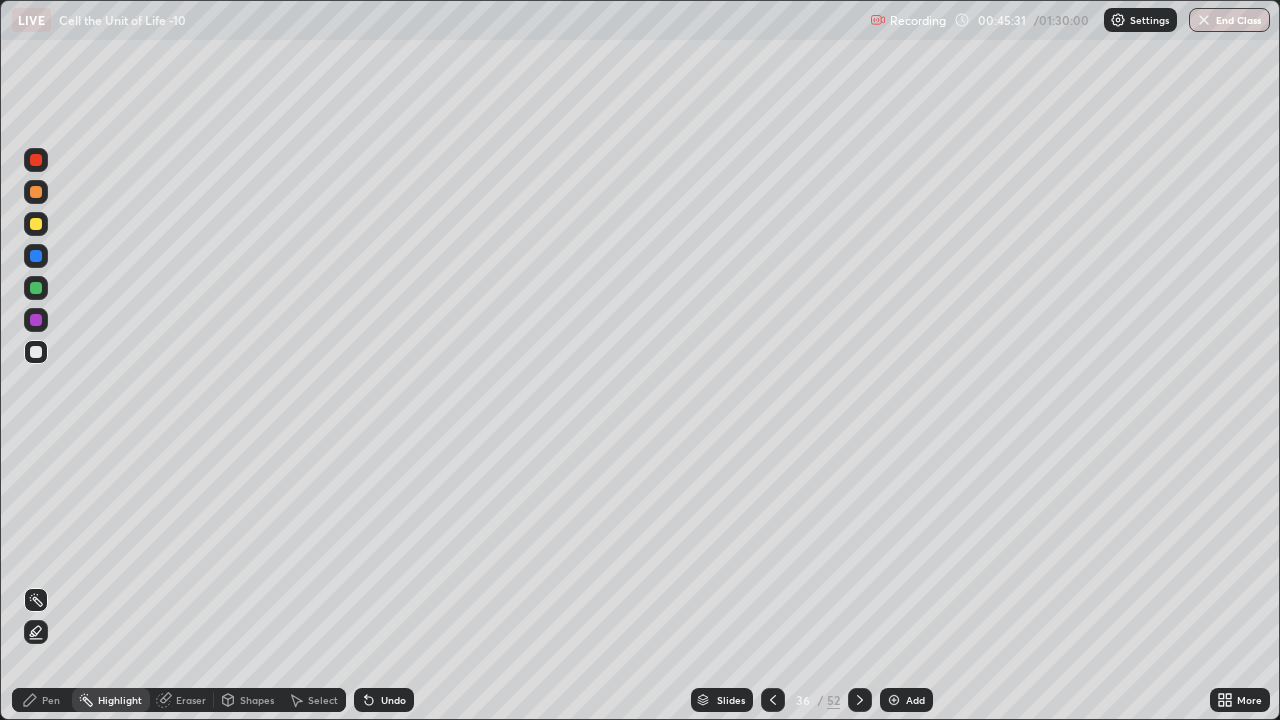 click 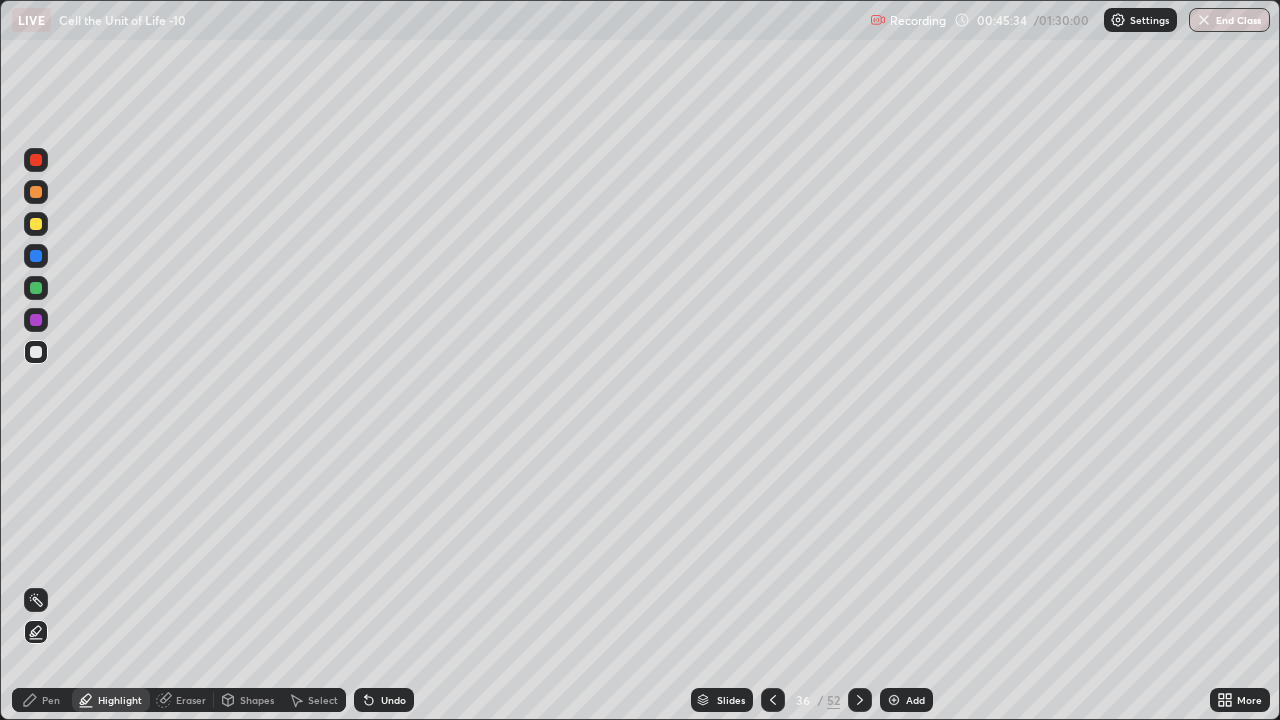 click on "Undo" at bounding box center [393, 700] 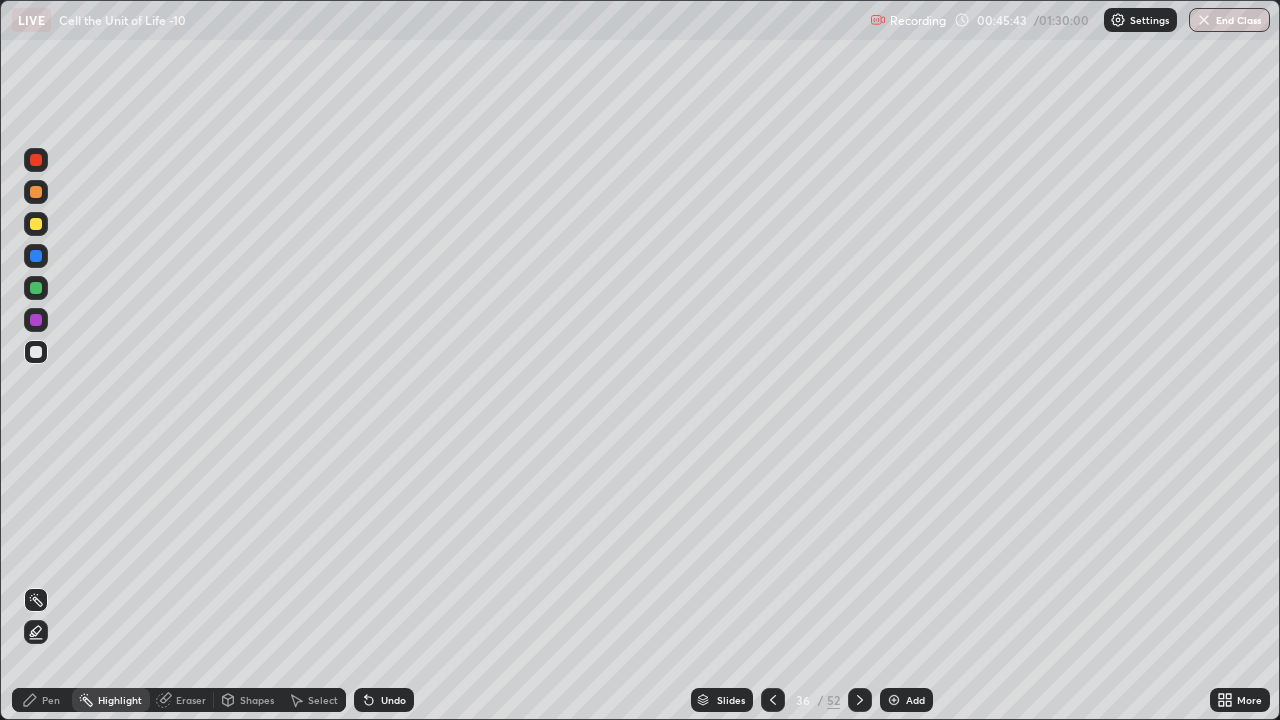 click on "Pen" at bounding box center [42, 700] 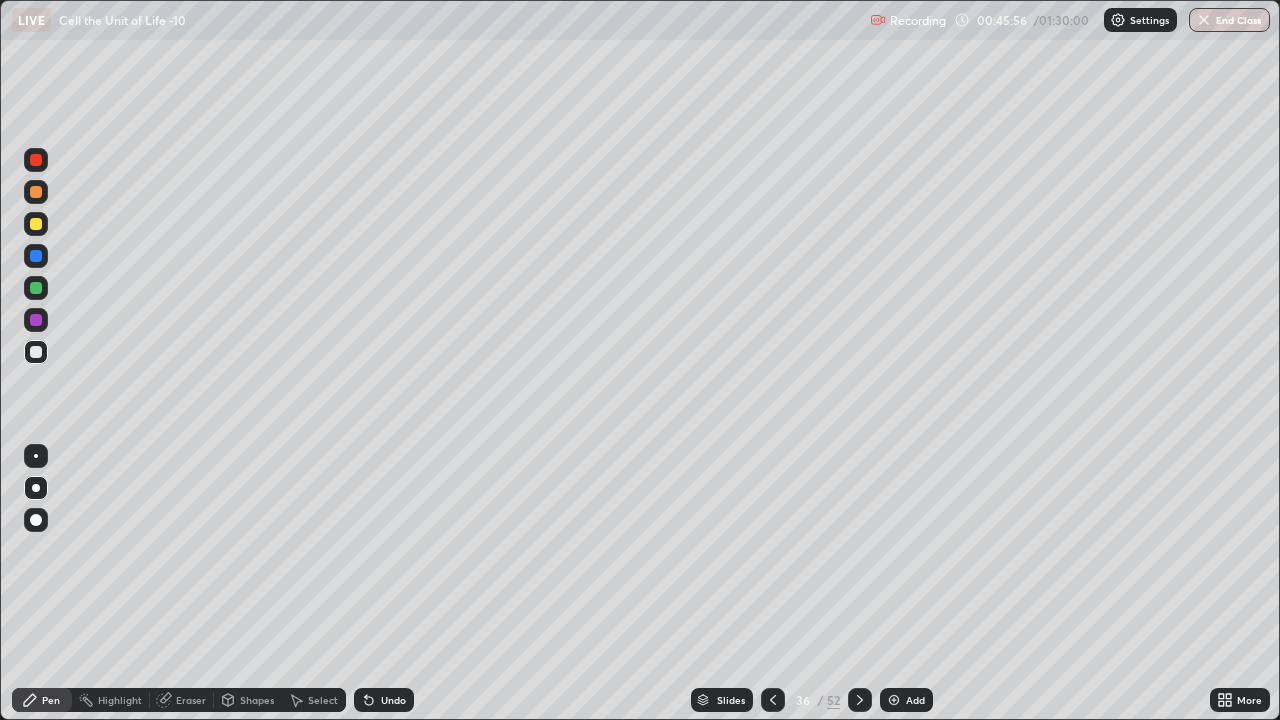 click 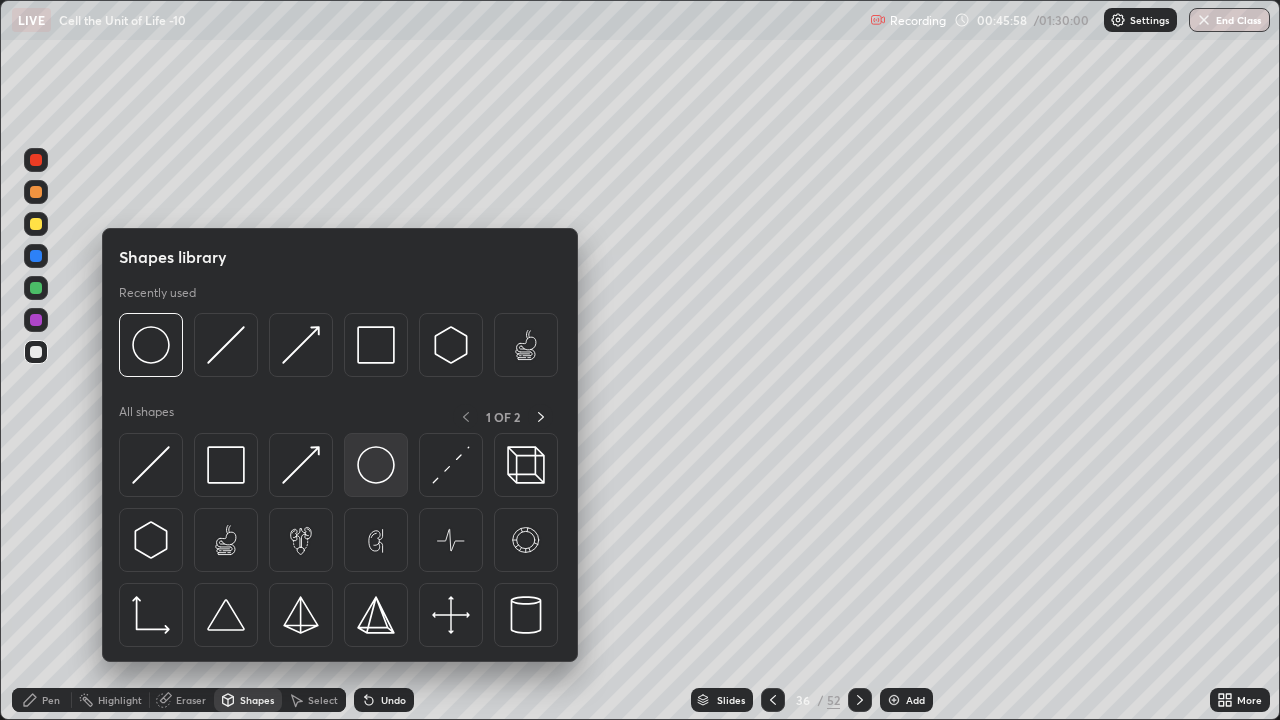 click at bounding box center [376, 465] 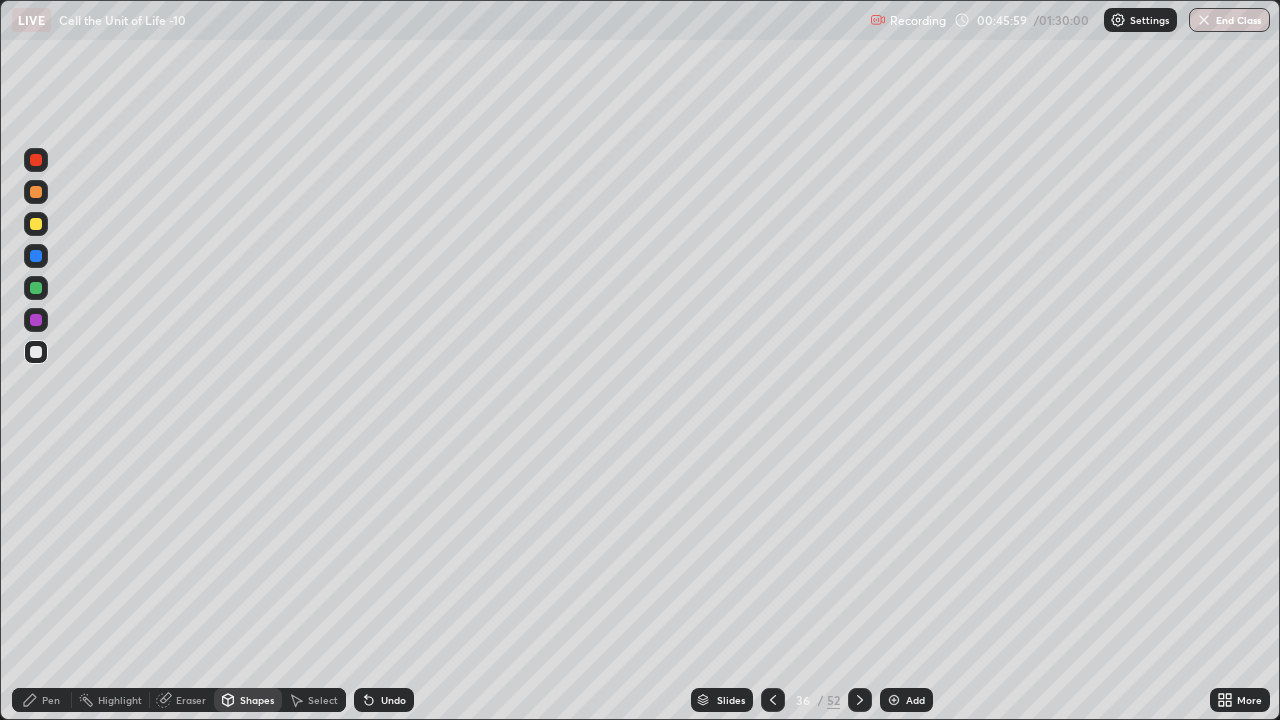 click at bounding box center [36, 288] 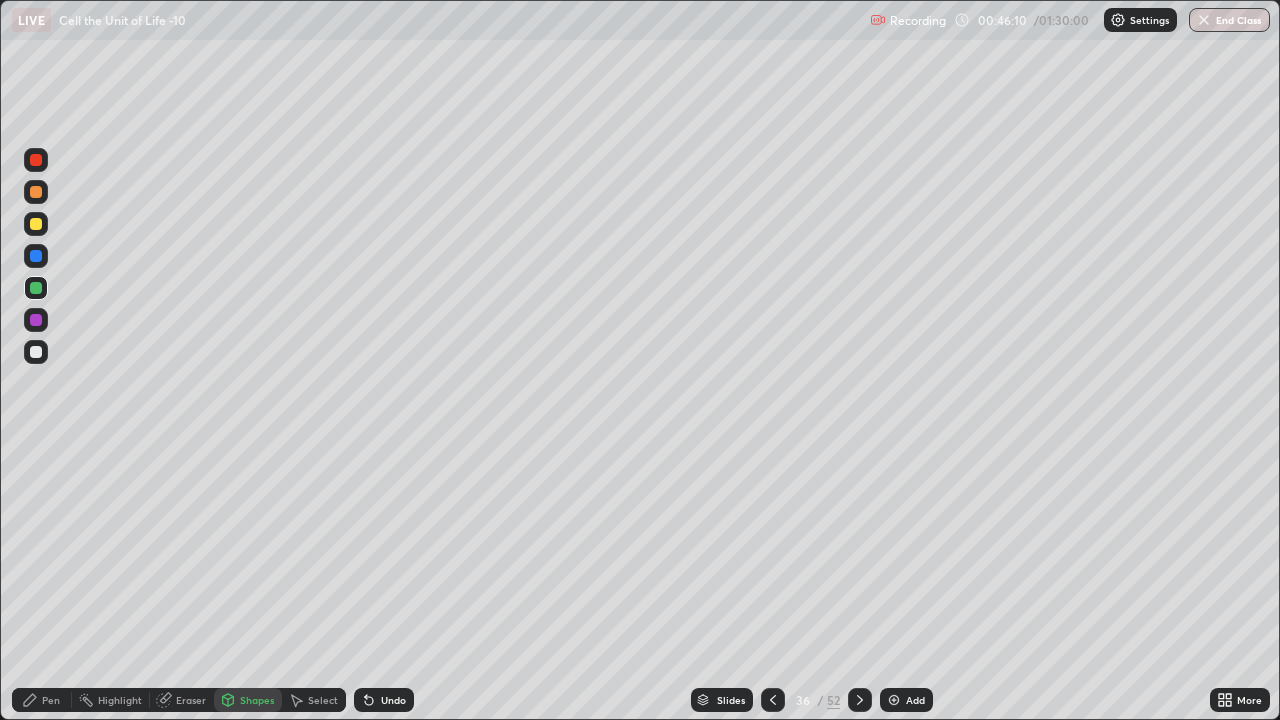 click on "Pen" at bounding box center (51, 700) 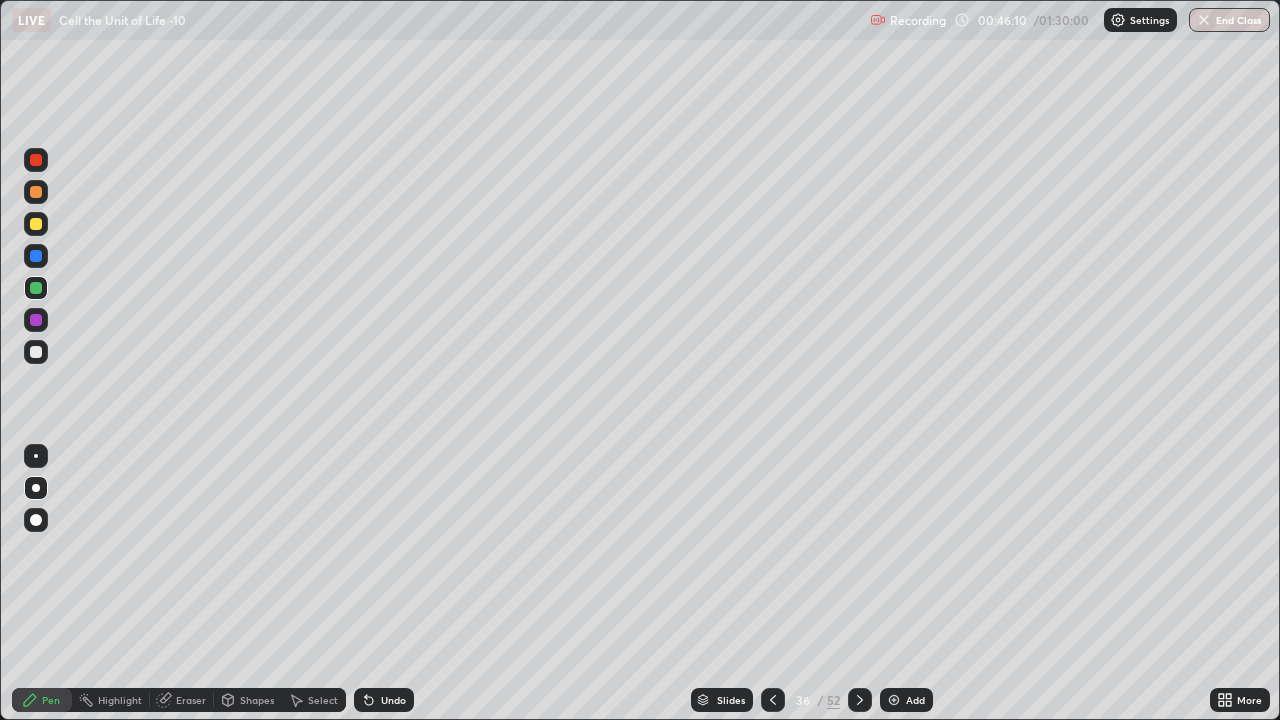 click on "Pen" at bounding box center [51, 700] 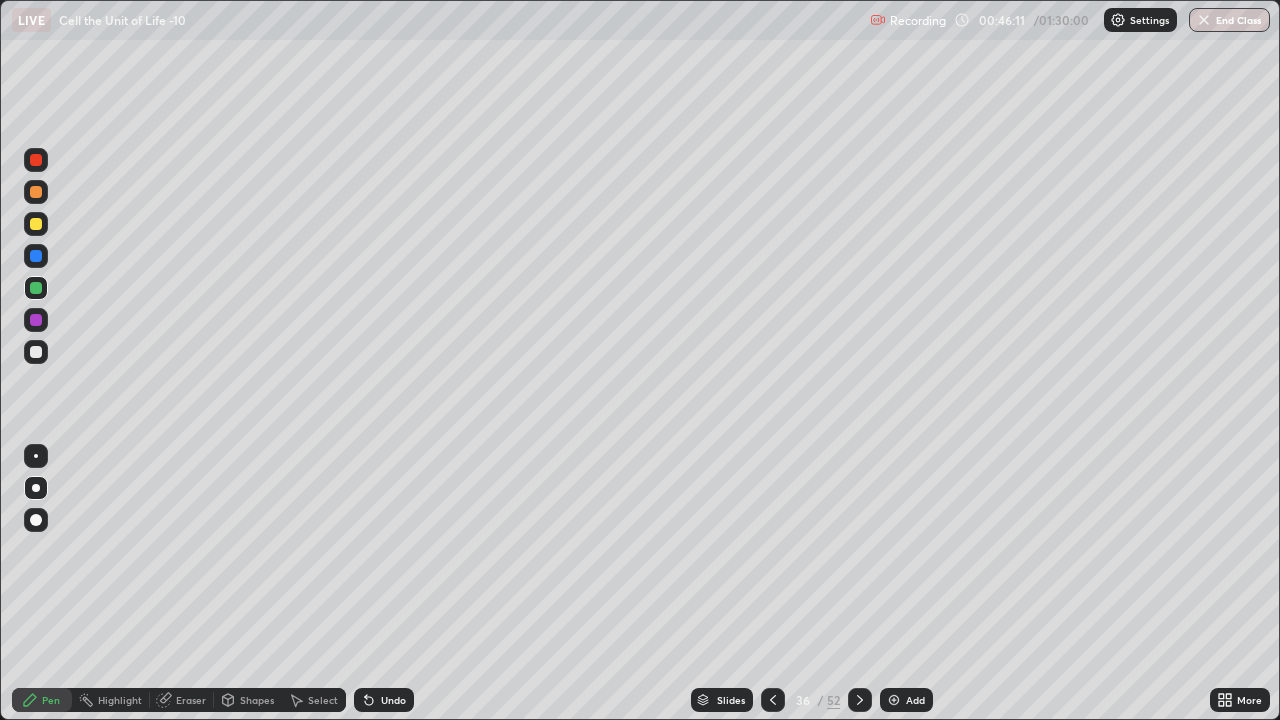 click at bounding box center (36, 488) 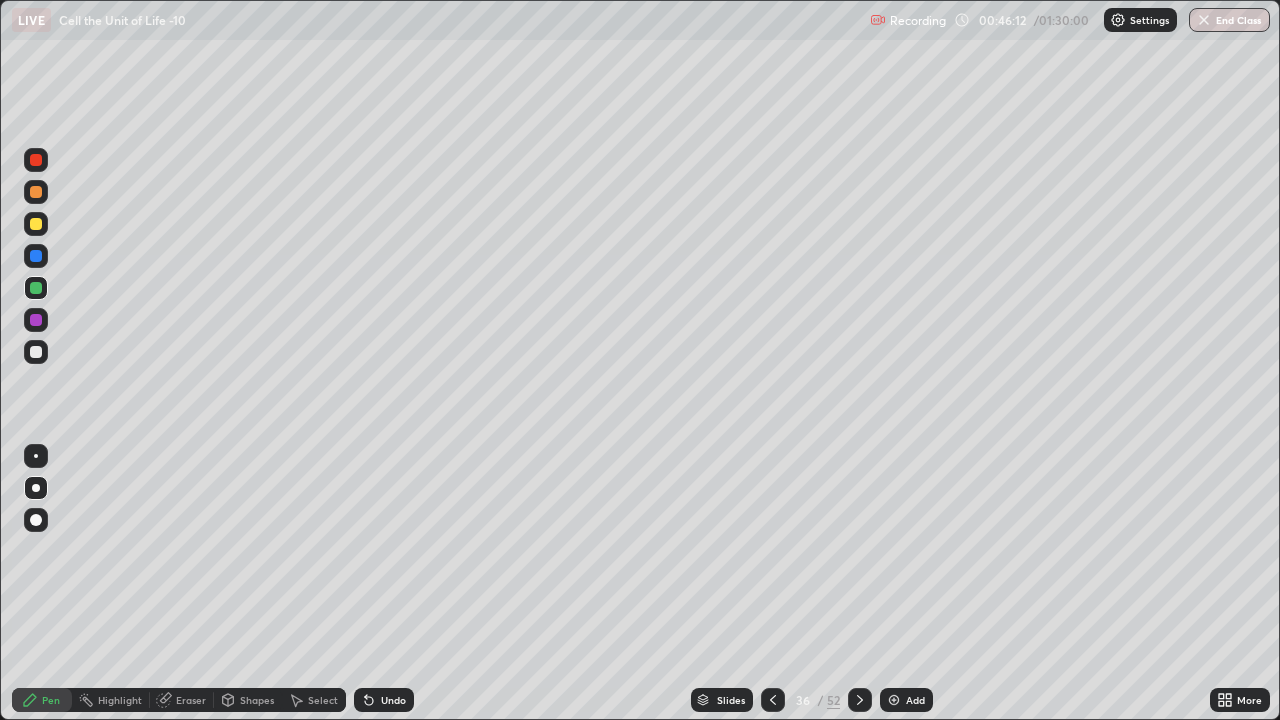 click at bounding box center (36, 160) 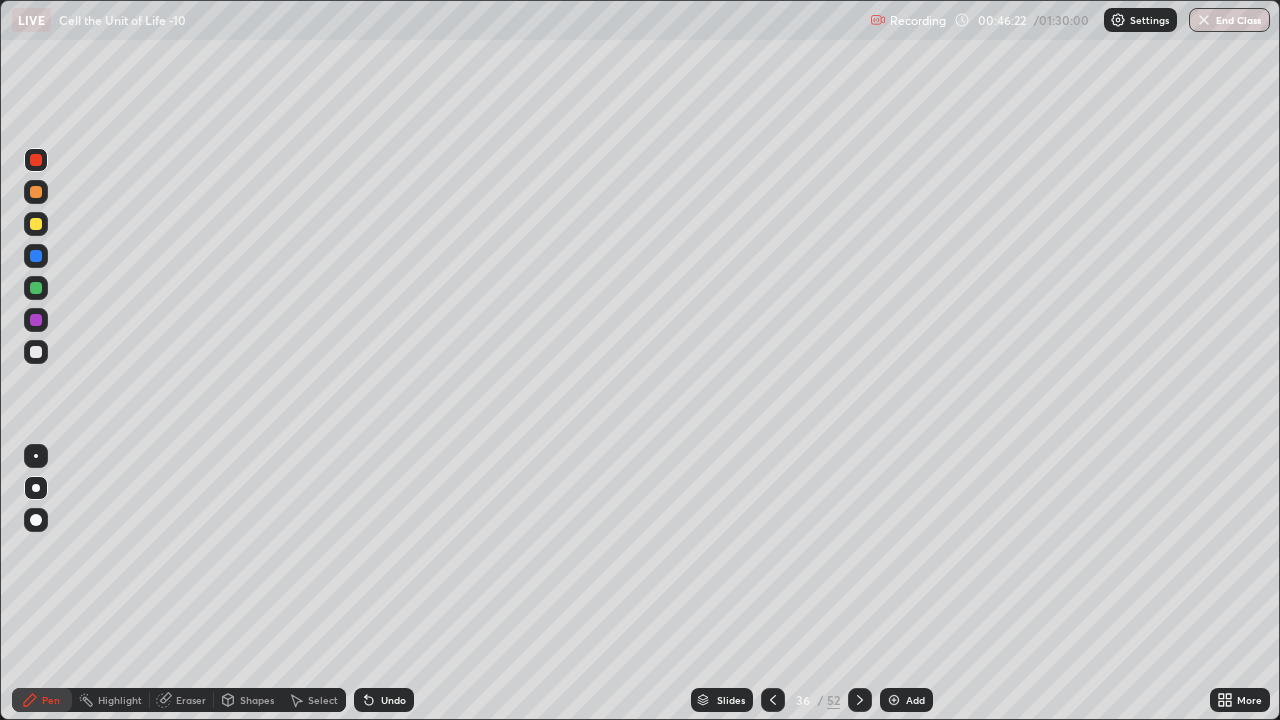click on "Eraser" at bounding box center (182, 700) 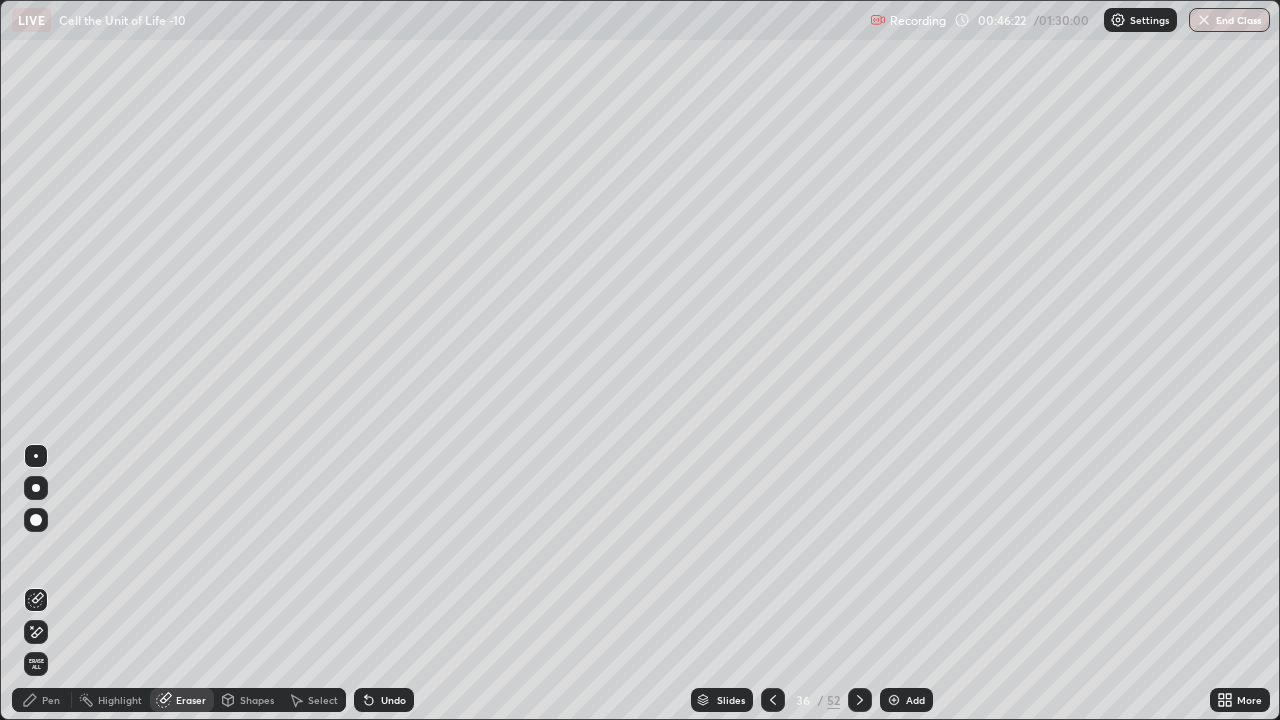 click on "Highlight" at bounding box center [120, 700] 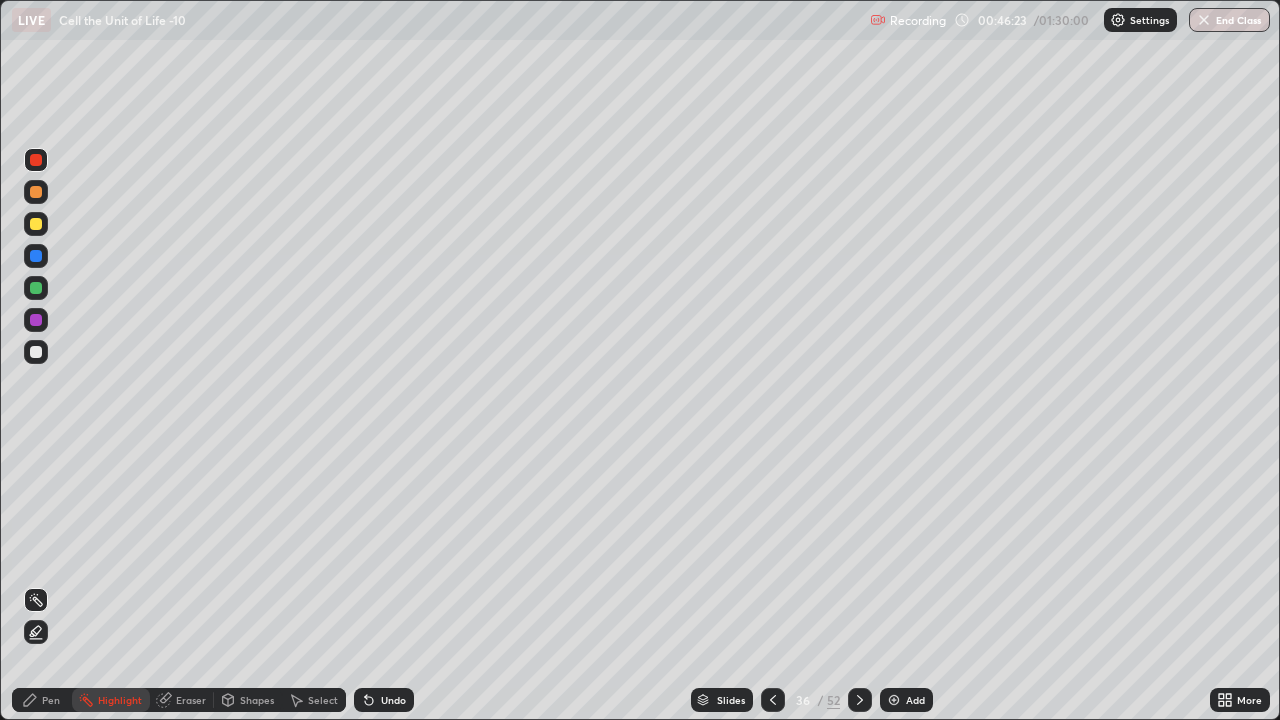 click 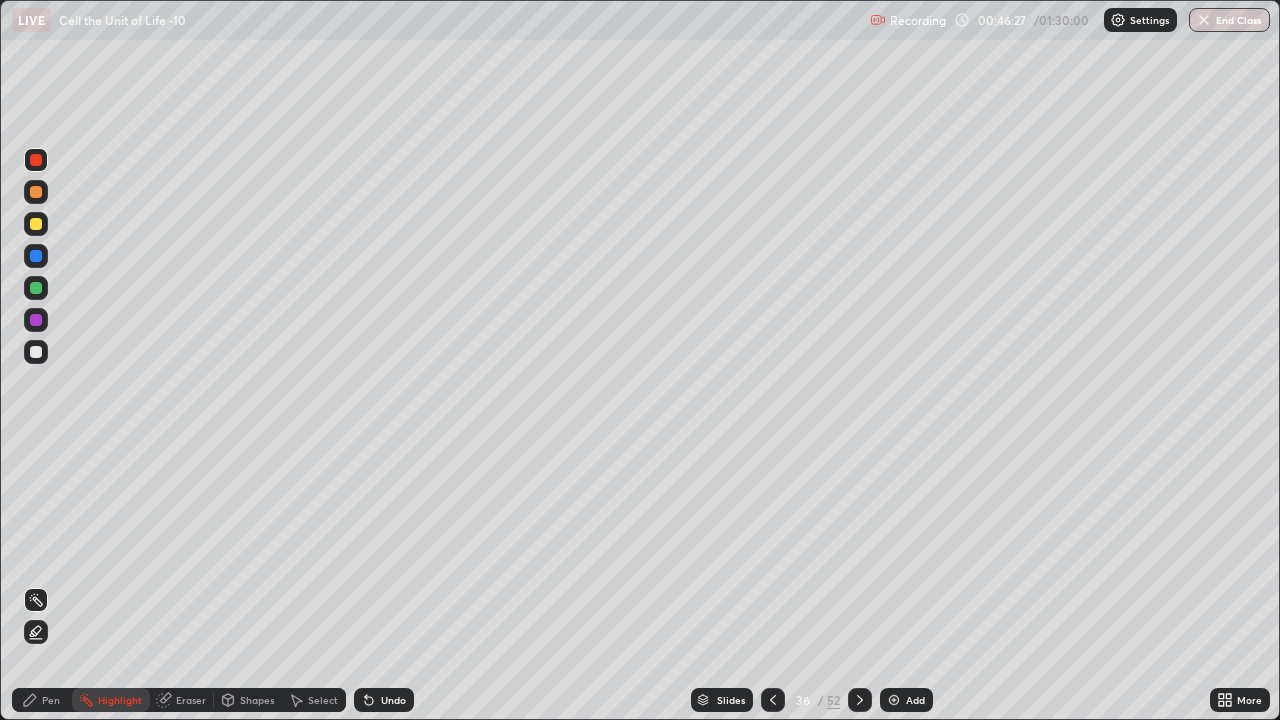 click on "Pen" at bounding box center (51, 700) 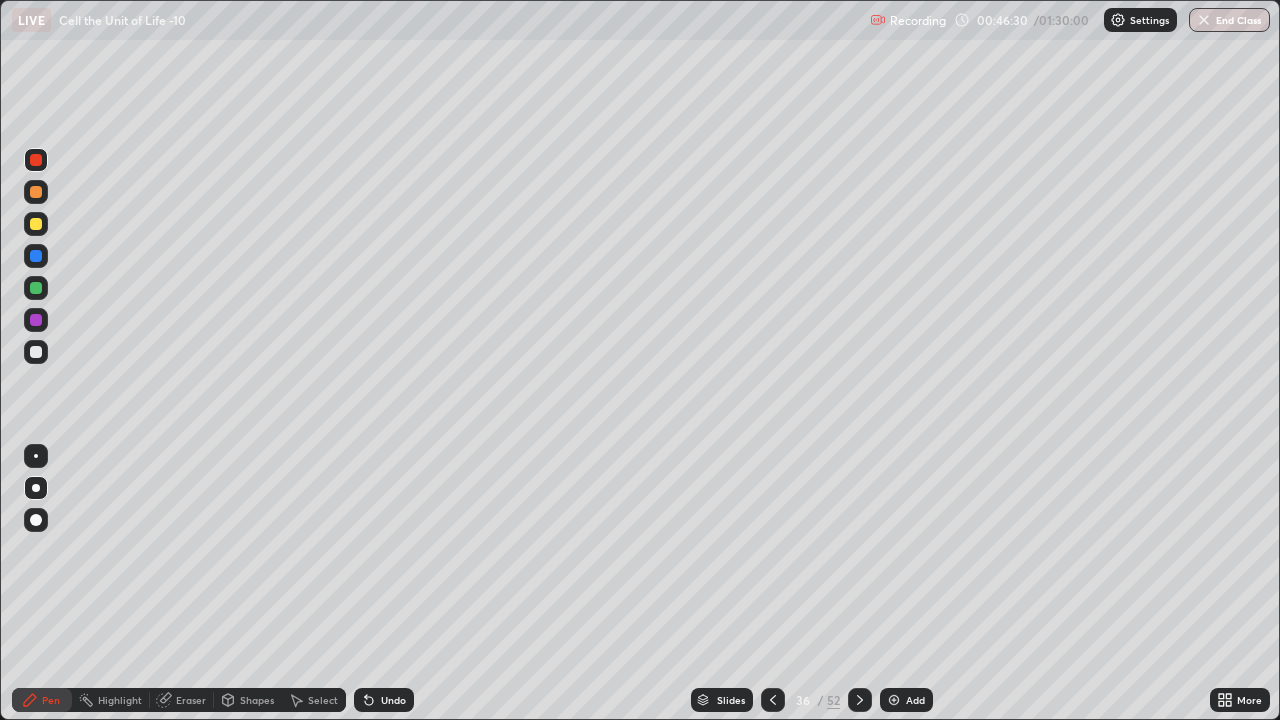 click at bounding box center (36, 256) 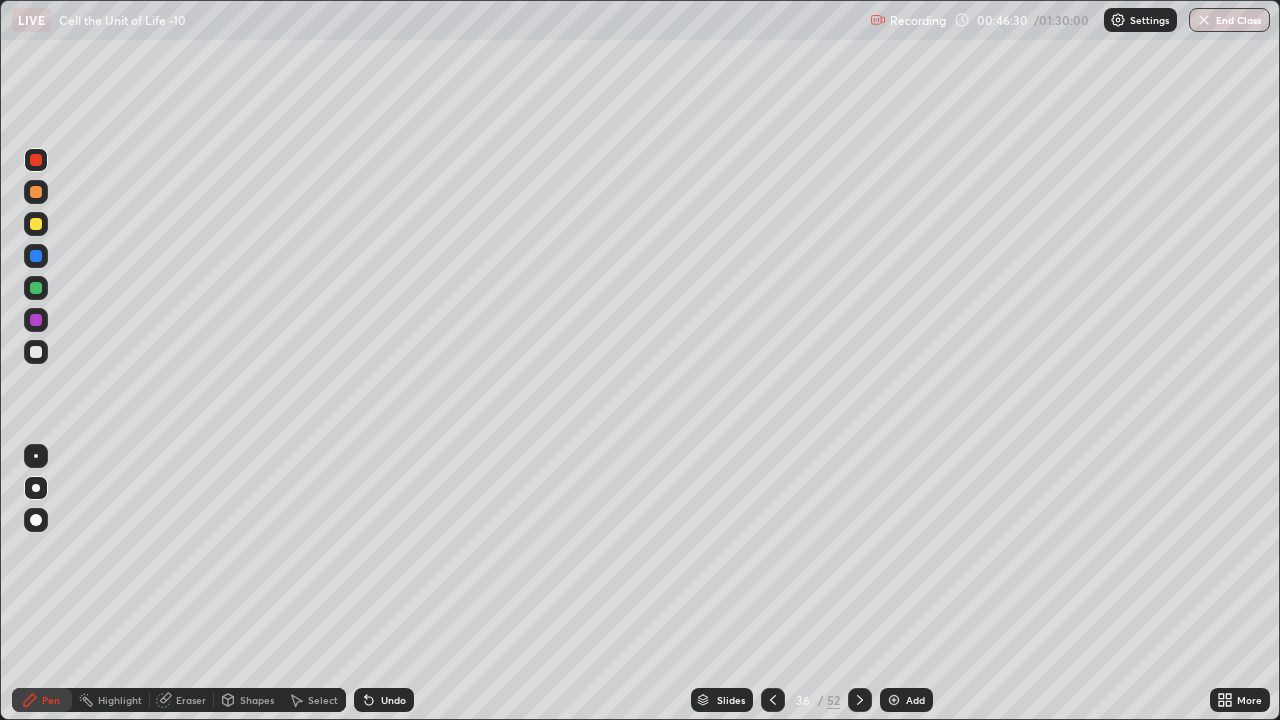 click at bounding box center (36, 256) 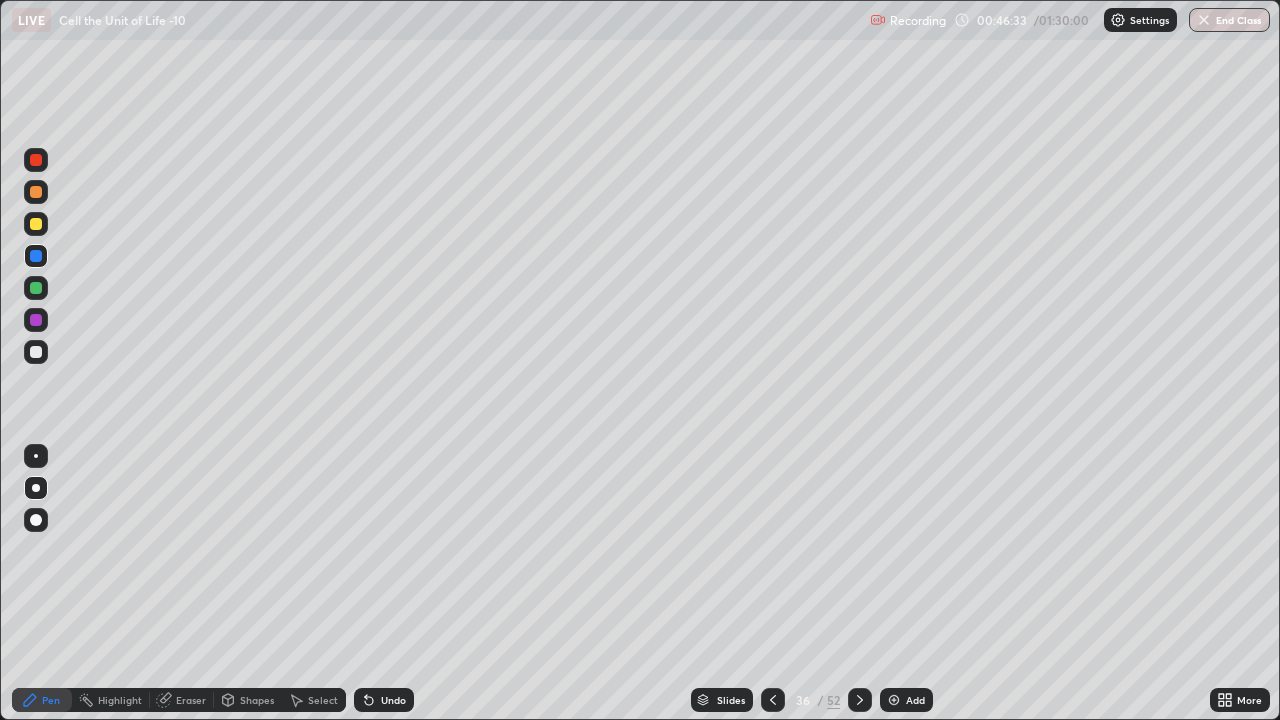 click at bounding box center (36, 224) 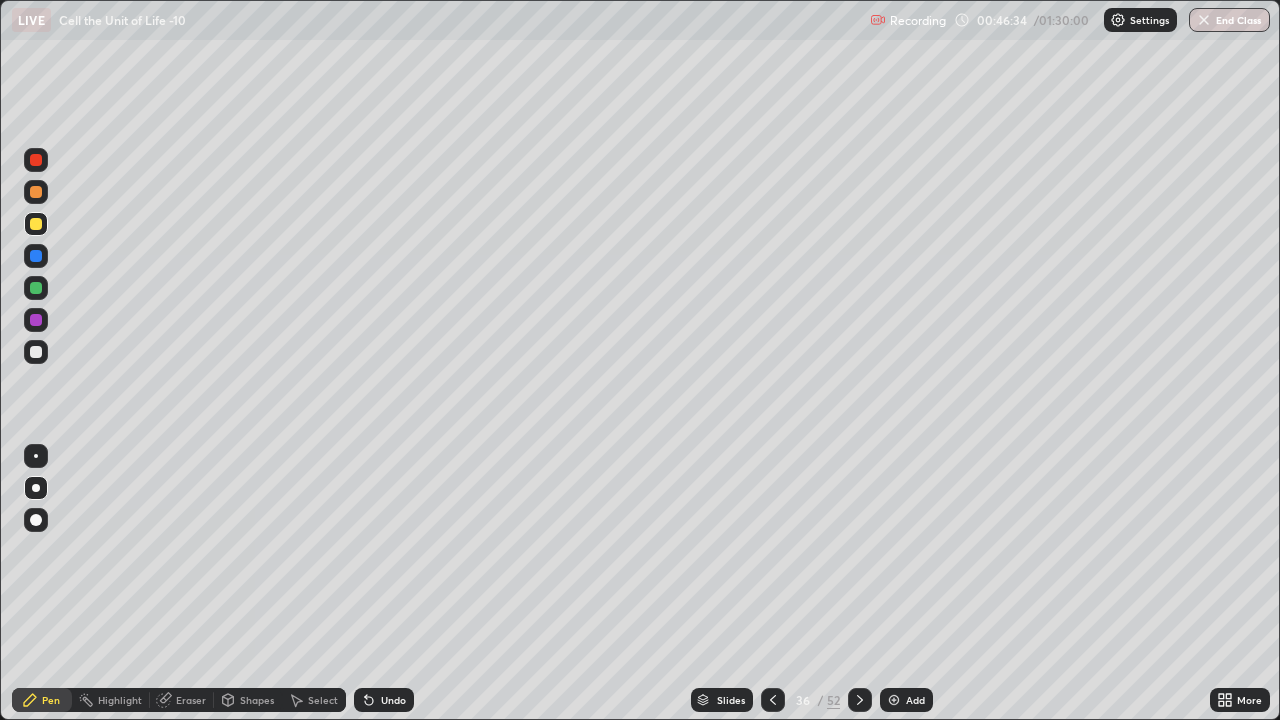 click at bounding box center (36, 288) 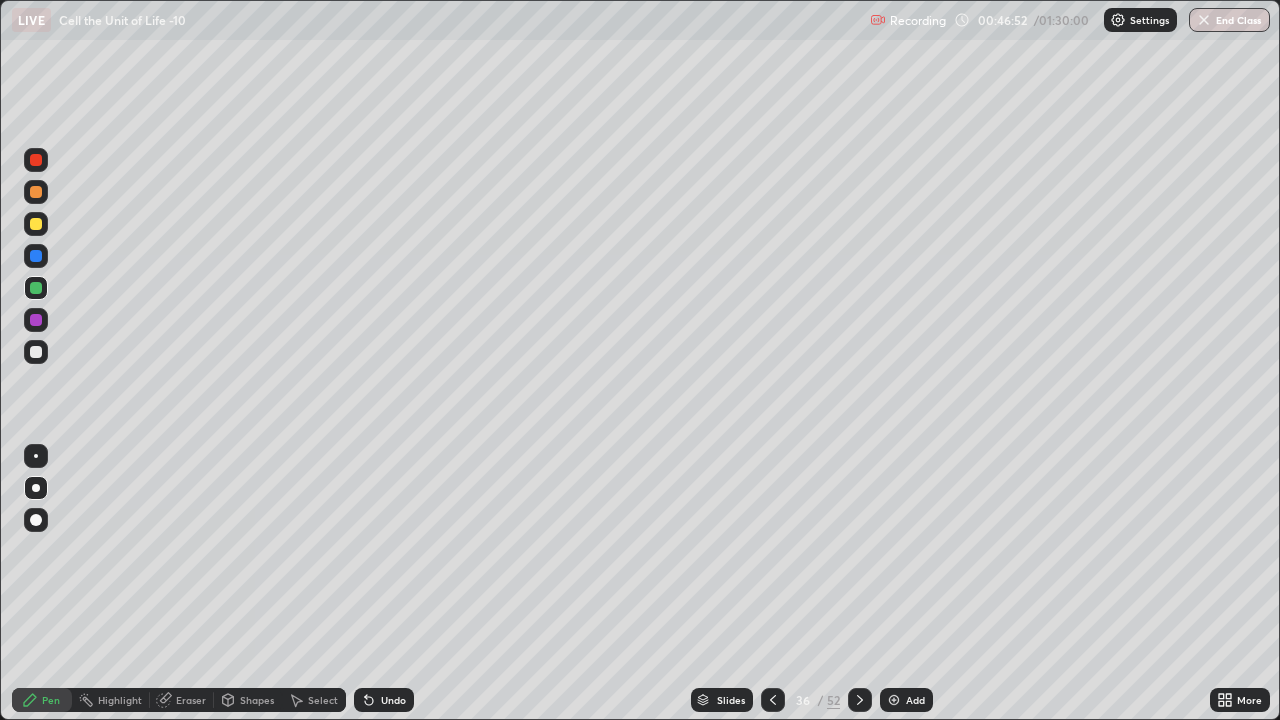 click at bounding box center (36, 352) 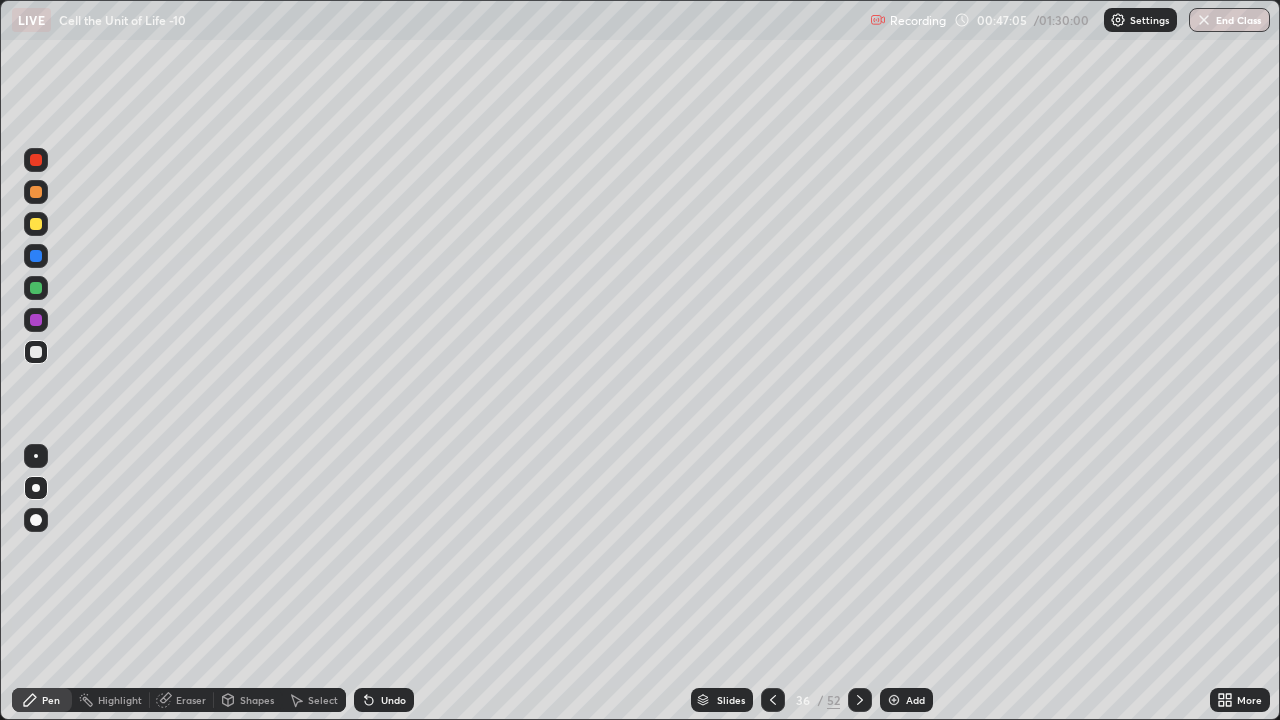 click on "Undo" at bounding box center (384, 700) 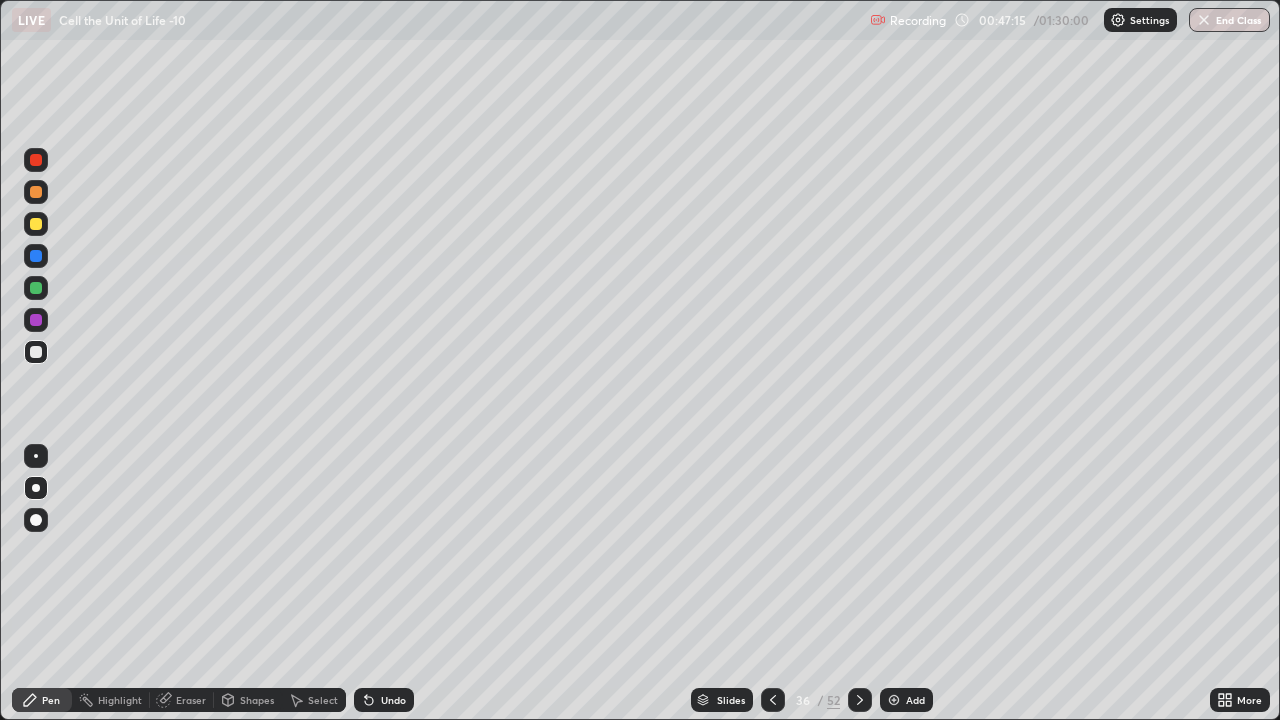click 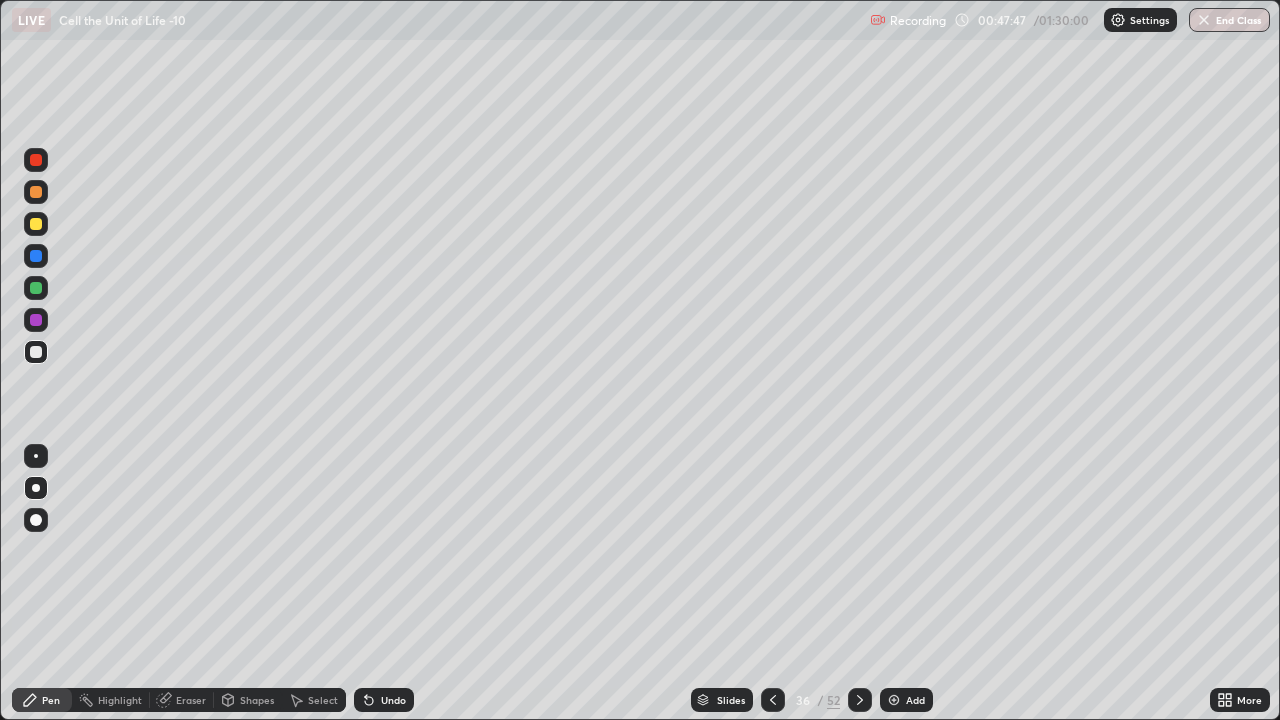 click at bounding box center [36, 288] 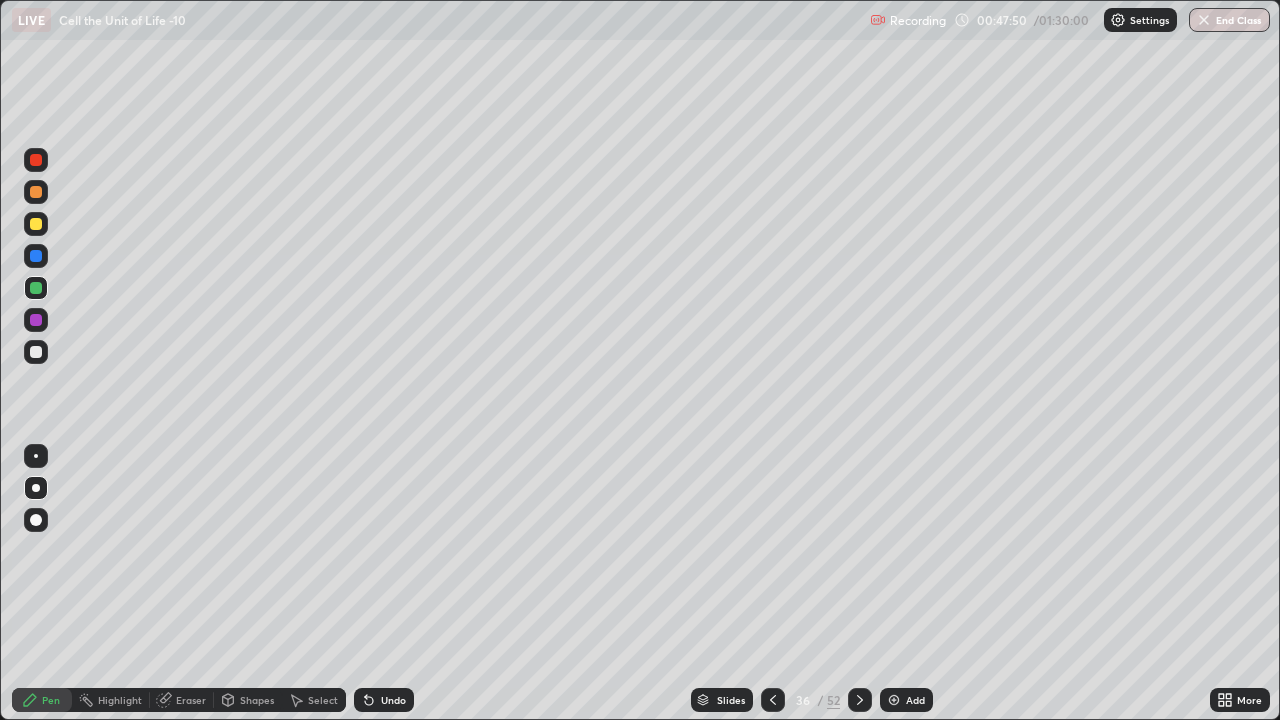 click on "Undo" at bounding box center (393, 700) 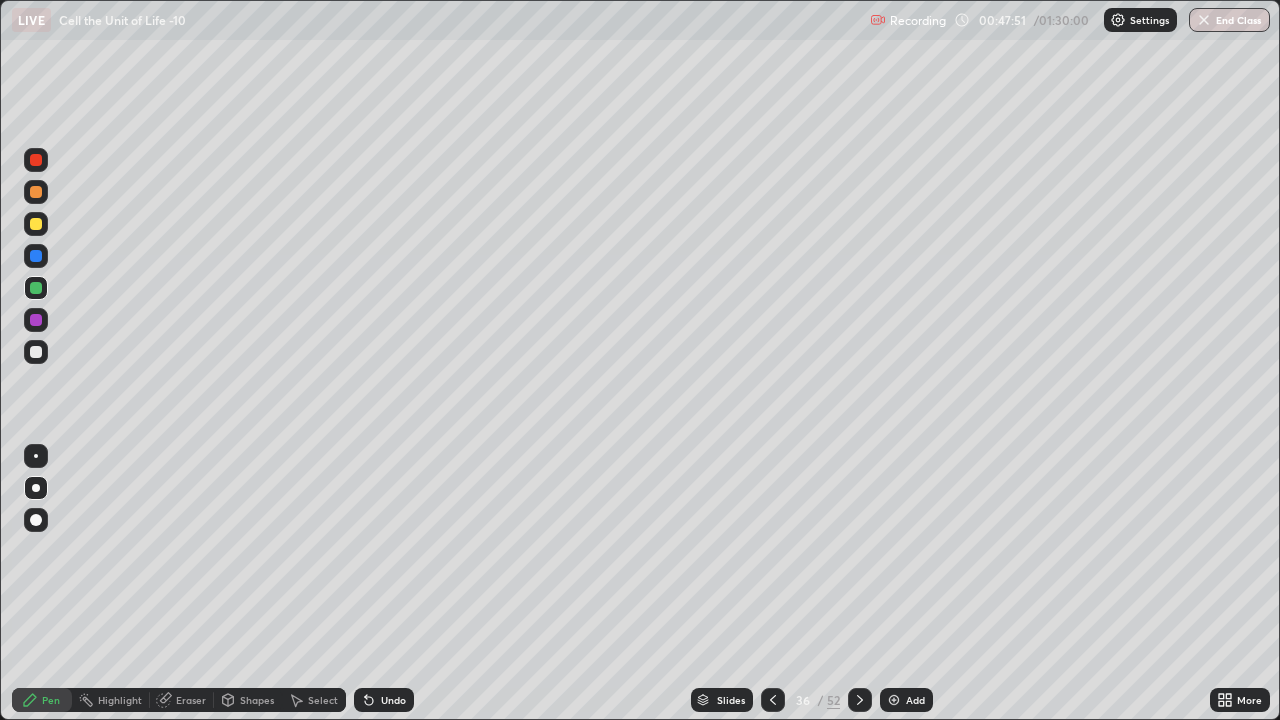 click at bounding box center [36, 256] 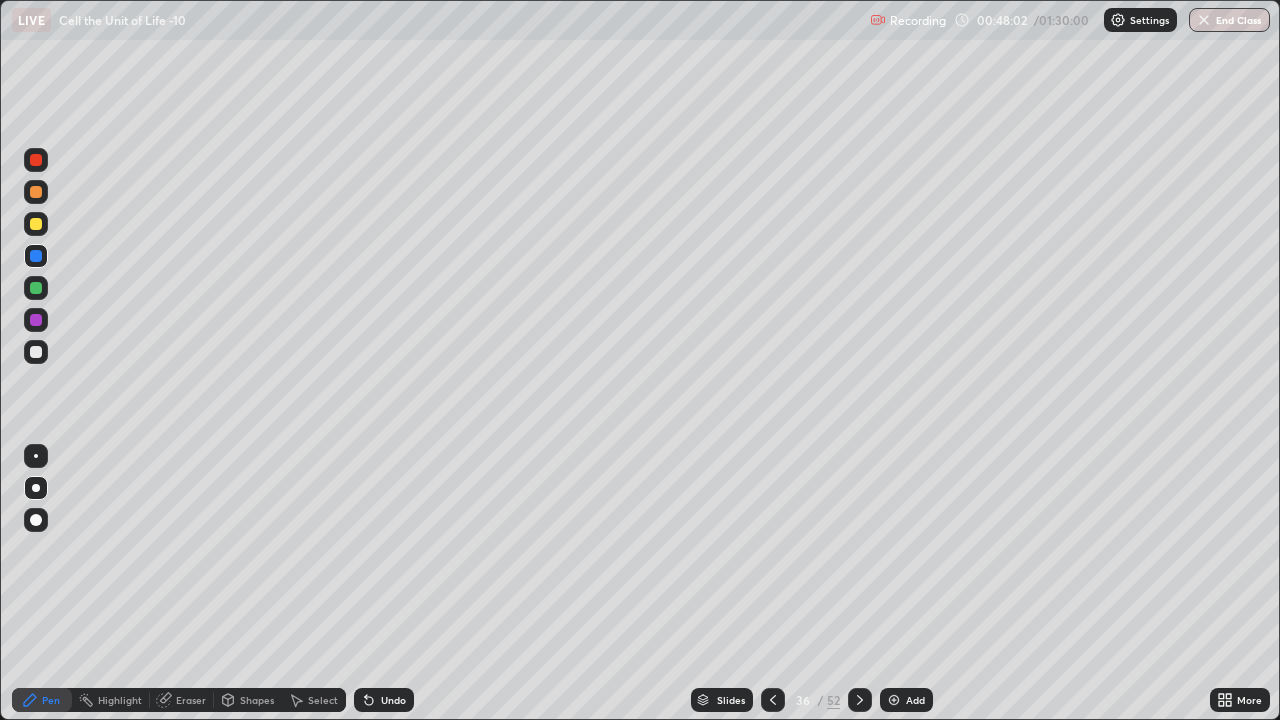click at bounding box center [36, 352] 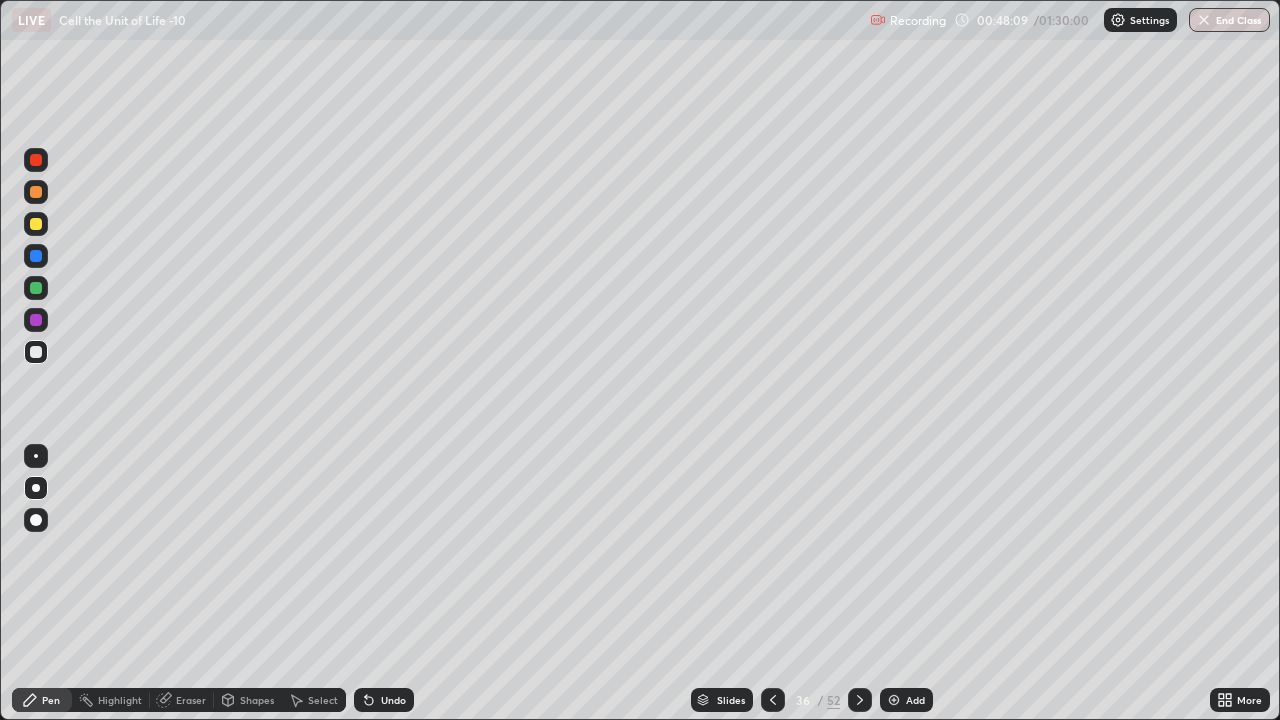 click 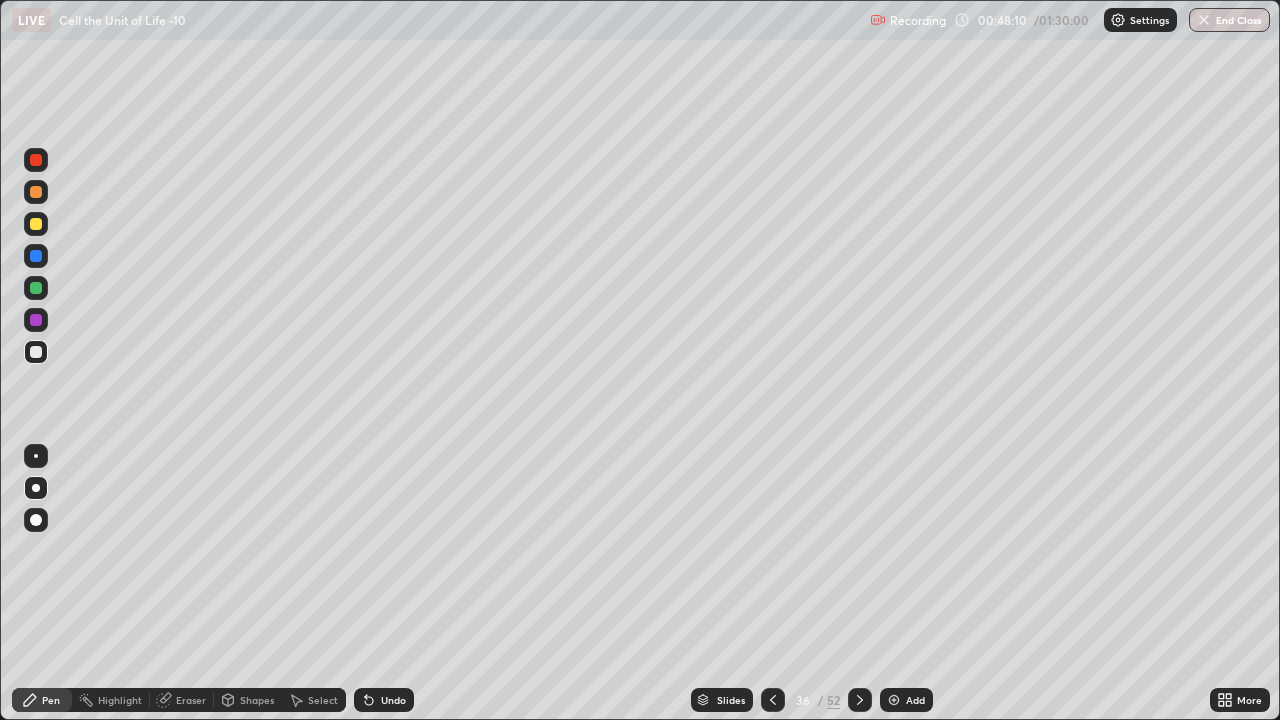 click at bounding box center [36, 488] 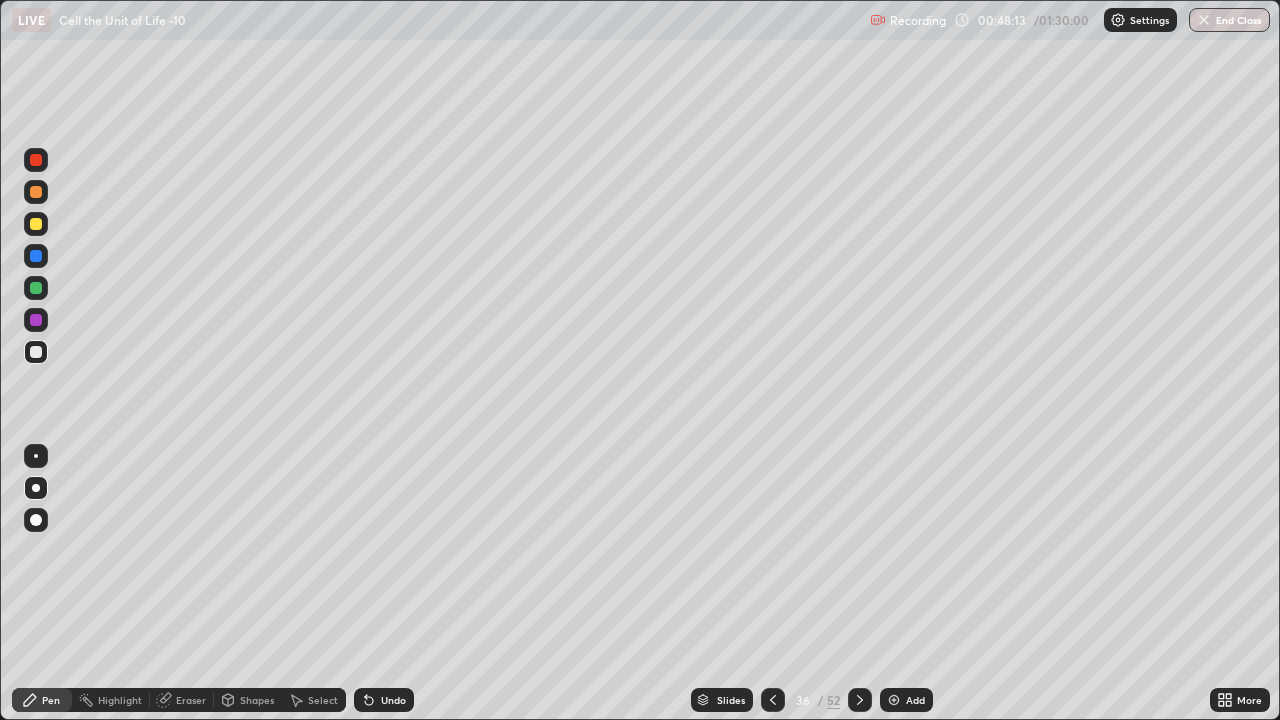 click at bounding box center (36, 288) 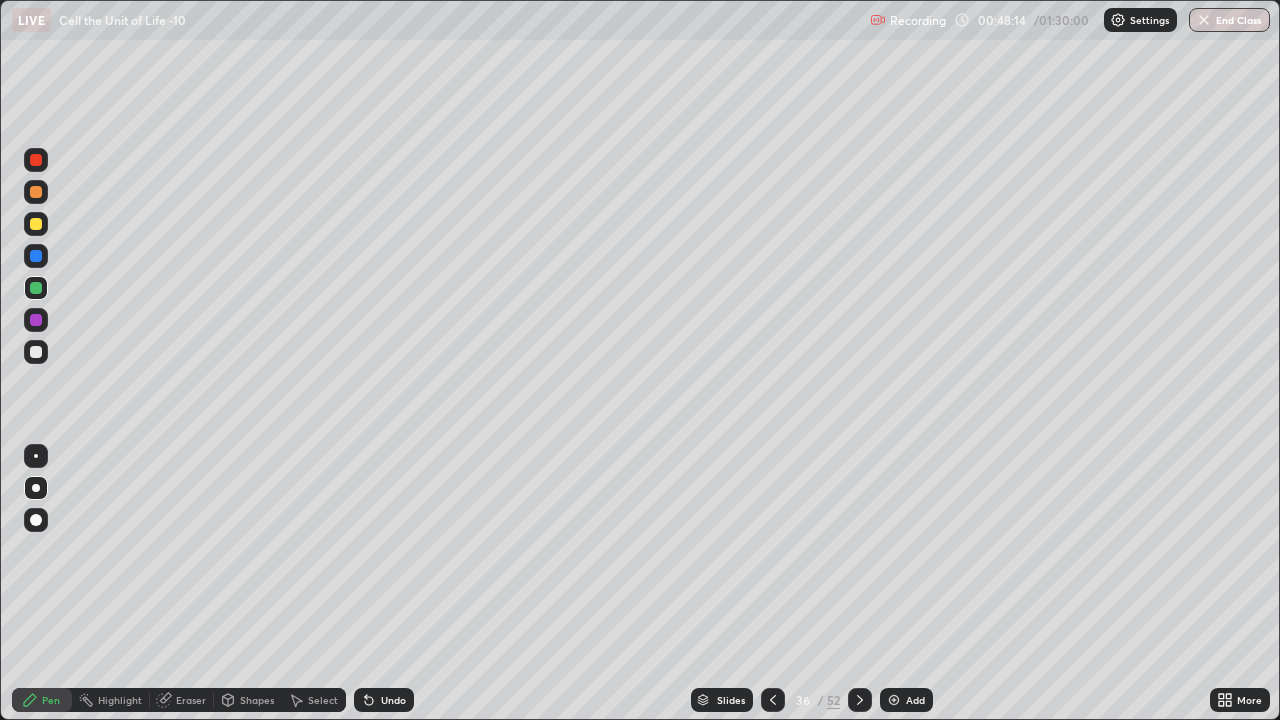 click at bounding box center [36, 224] 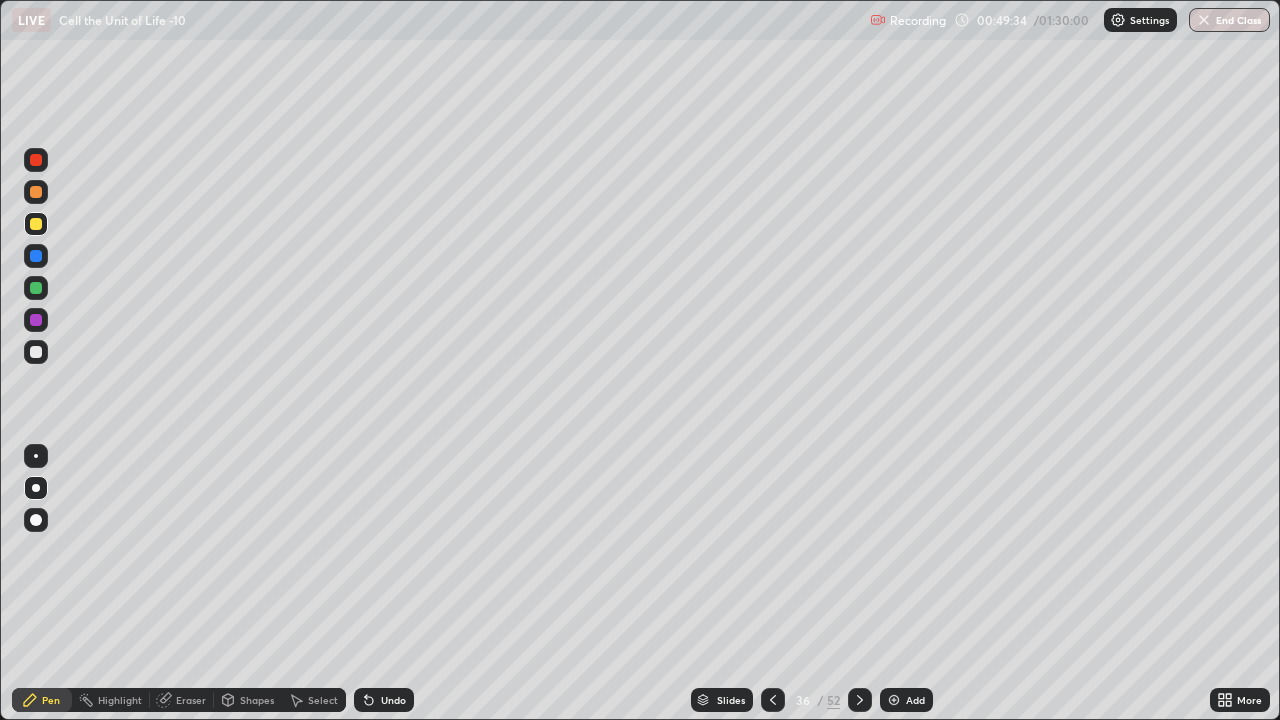 click at bounding box center (36, 256) 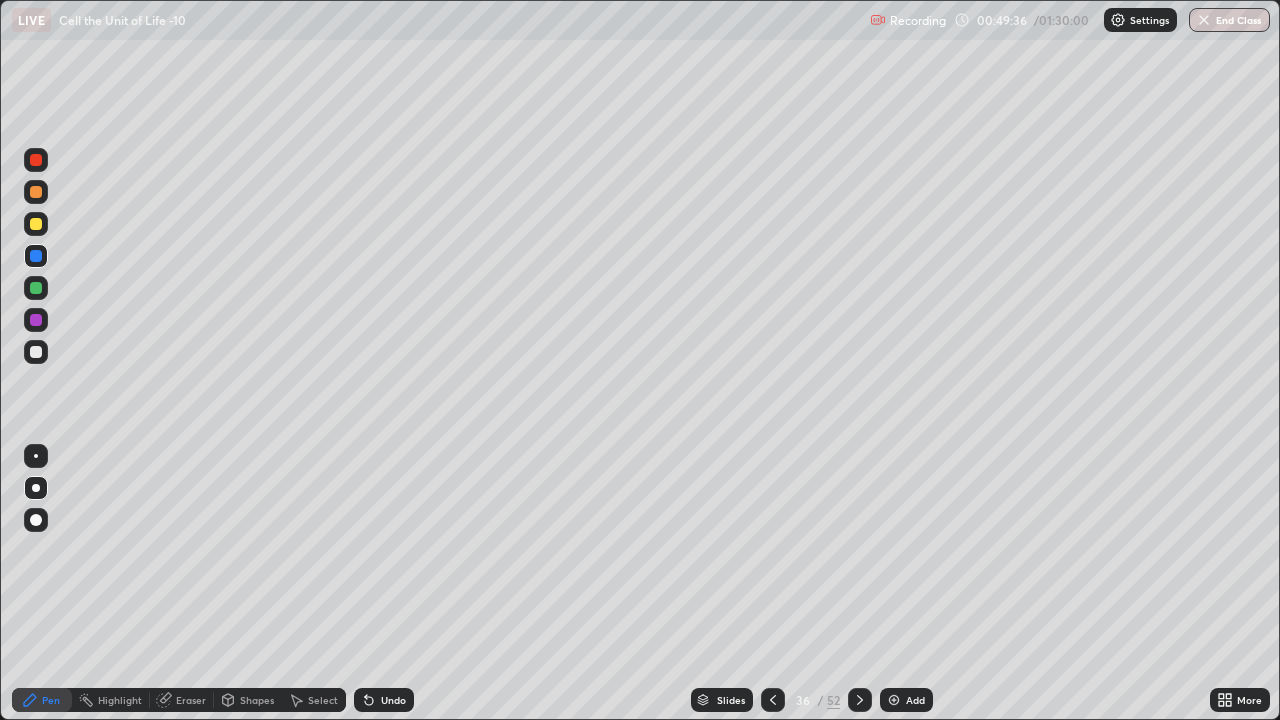 click at bounding box center [36, 352] 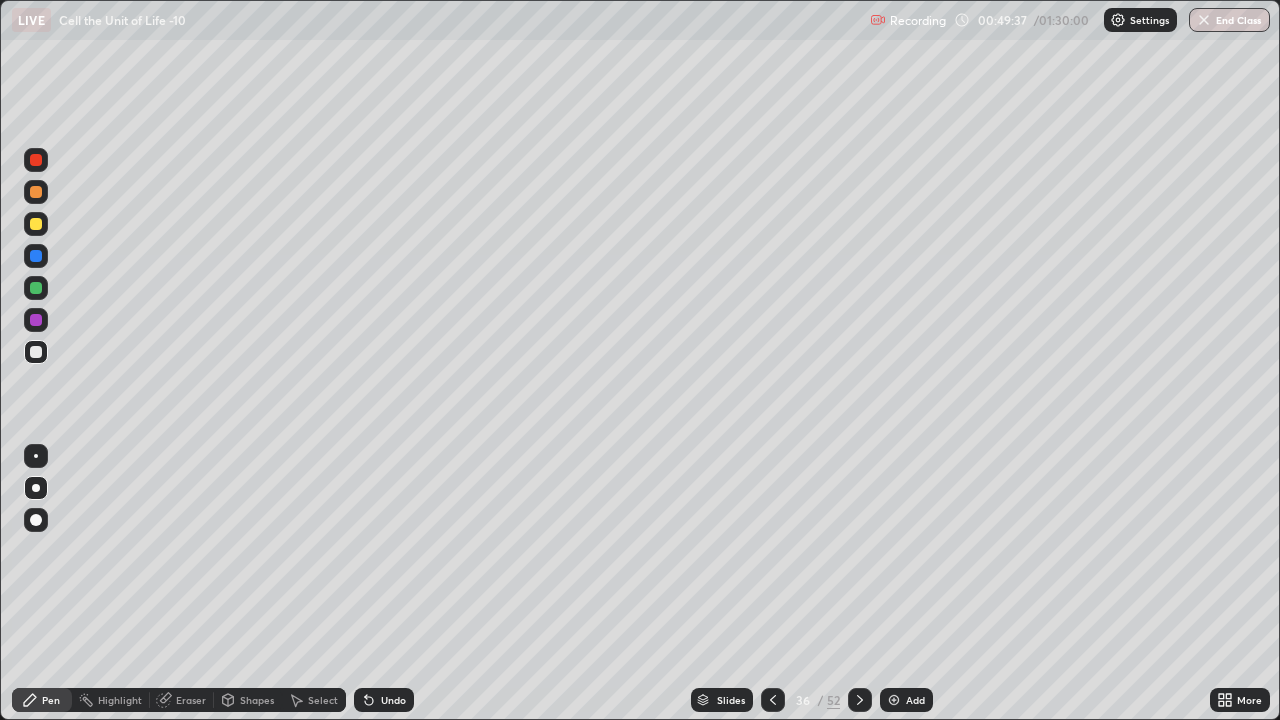 click at bounding box center (36, 488) 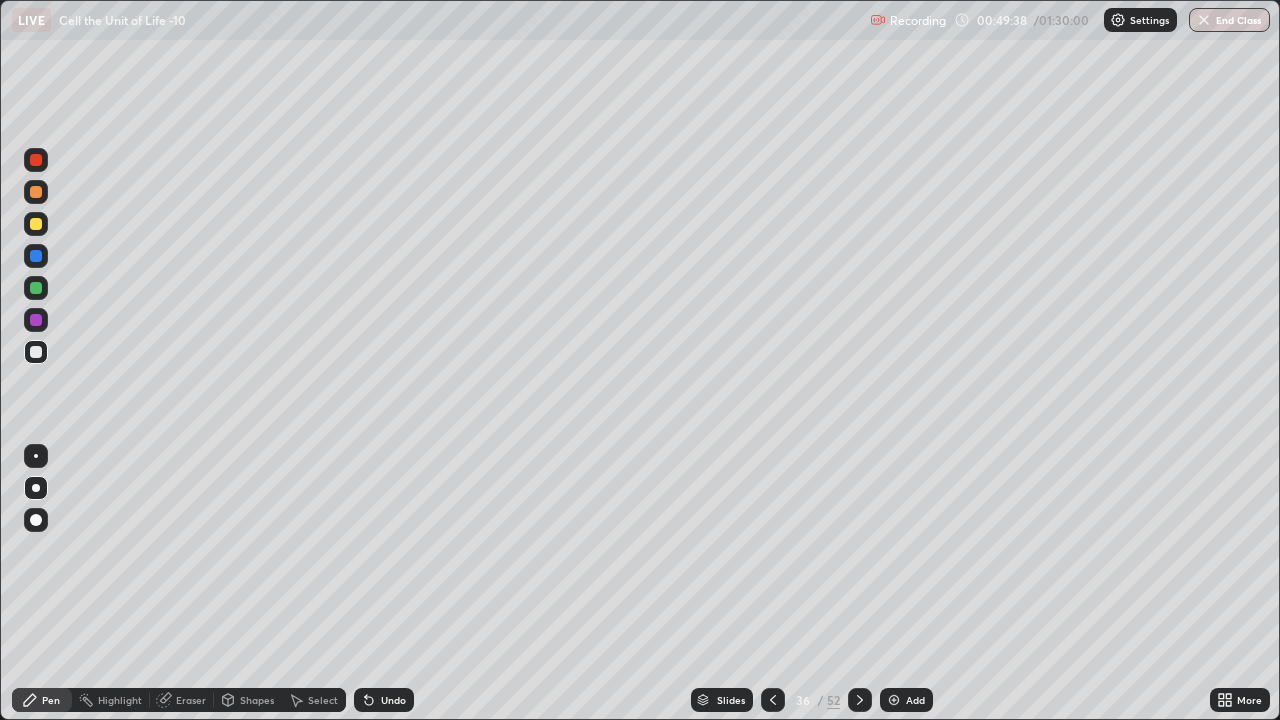 click on "Eraser" at bounding box center [191, 700] 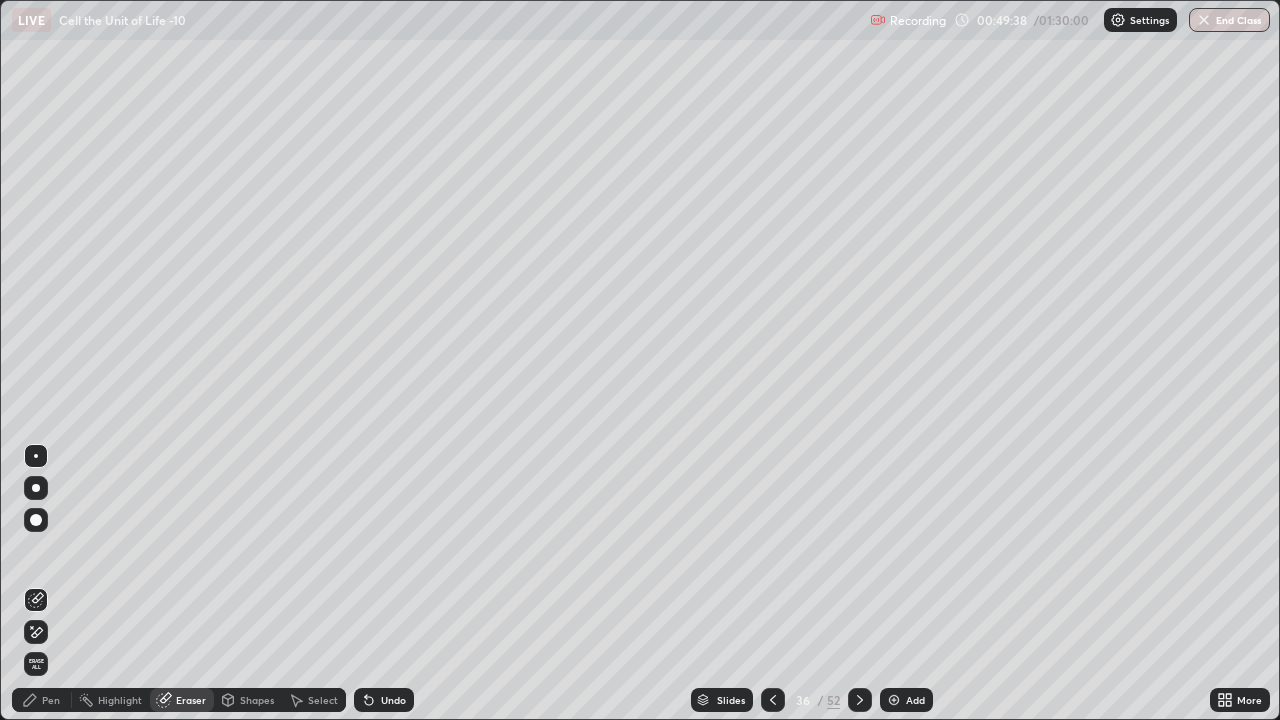 click 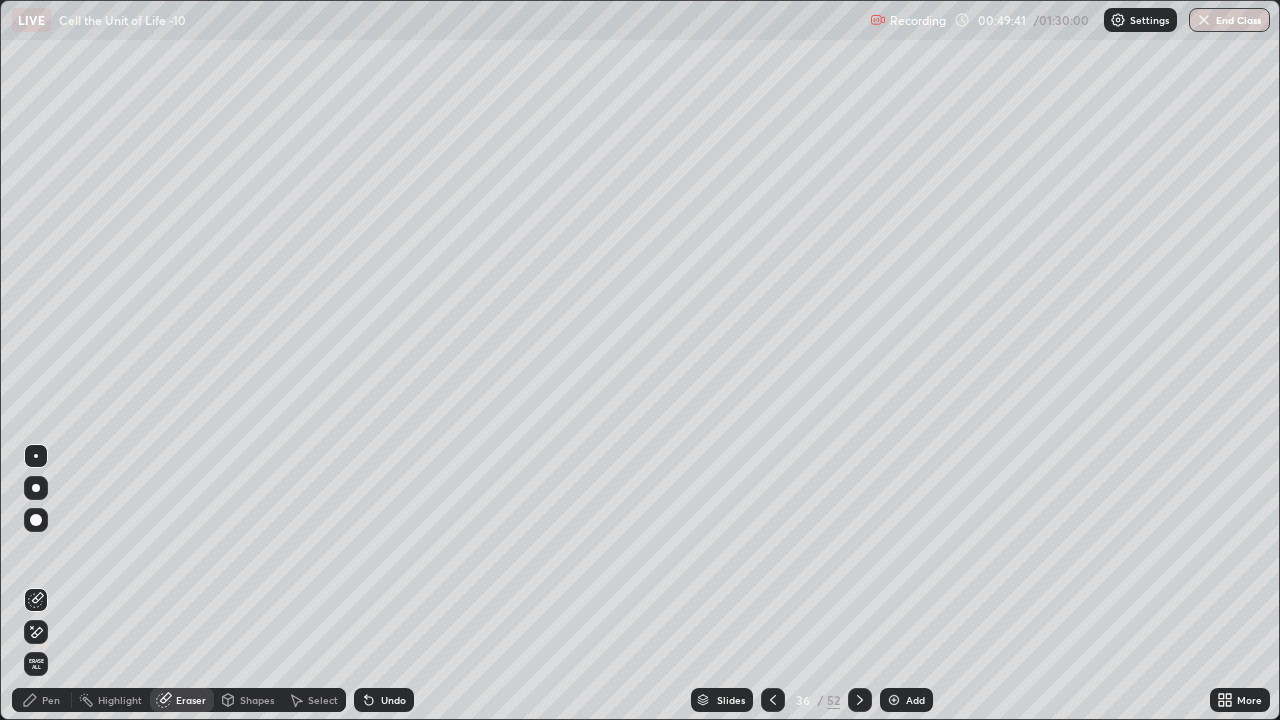 click on "Pen" at bounding box center [51, 700] 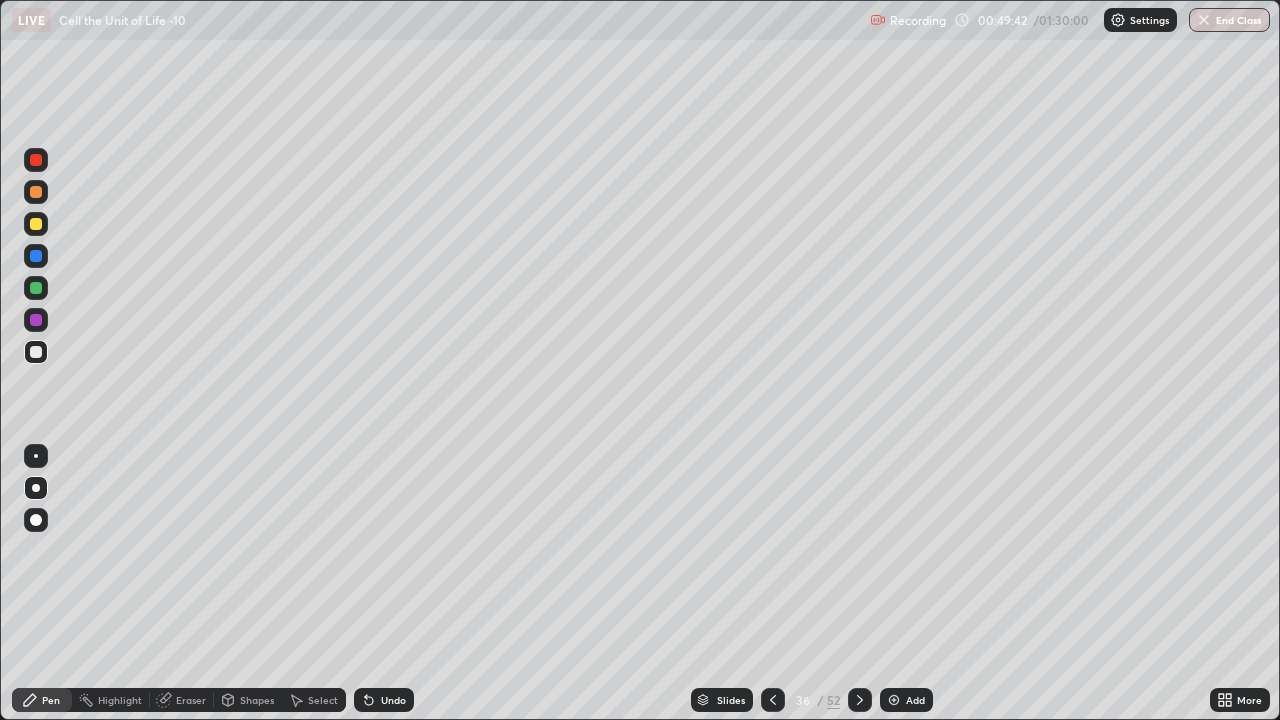 click at bounding box center [36, 352] 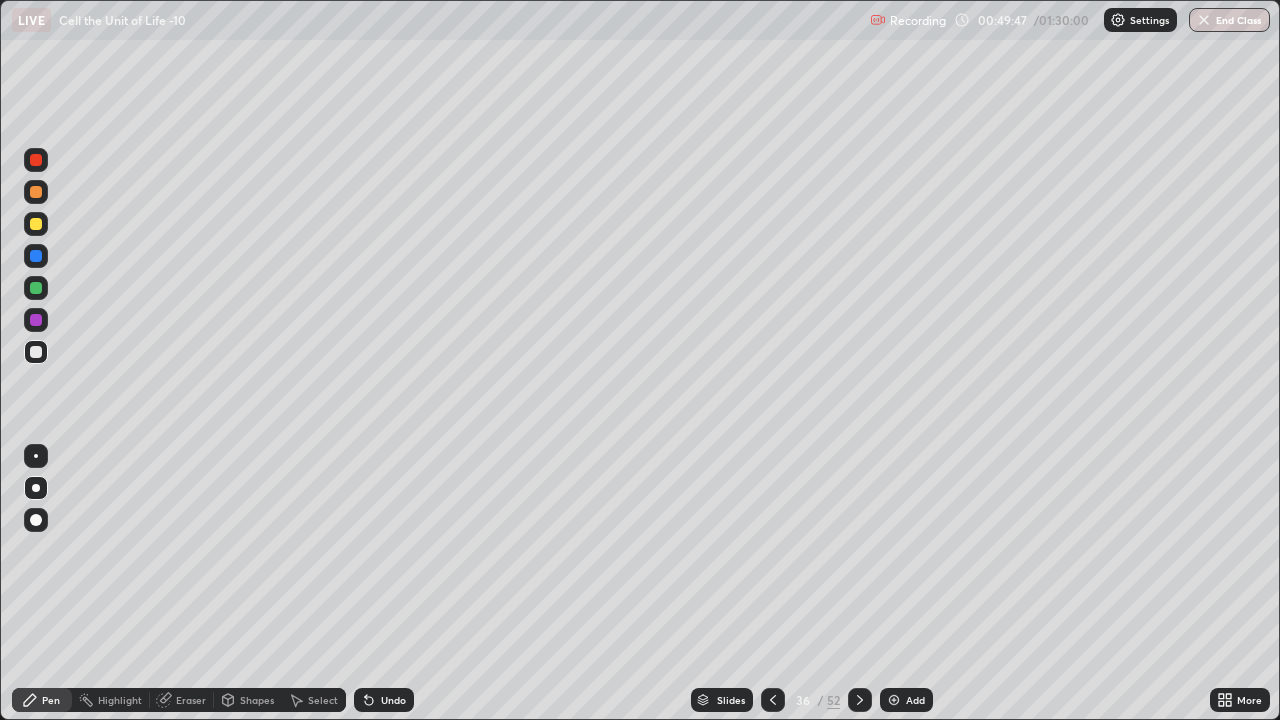 click at bounding box center (36, 224) 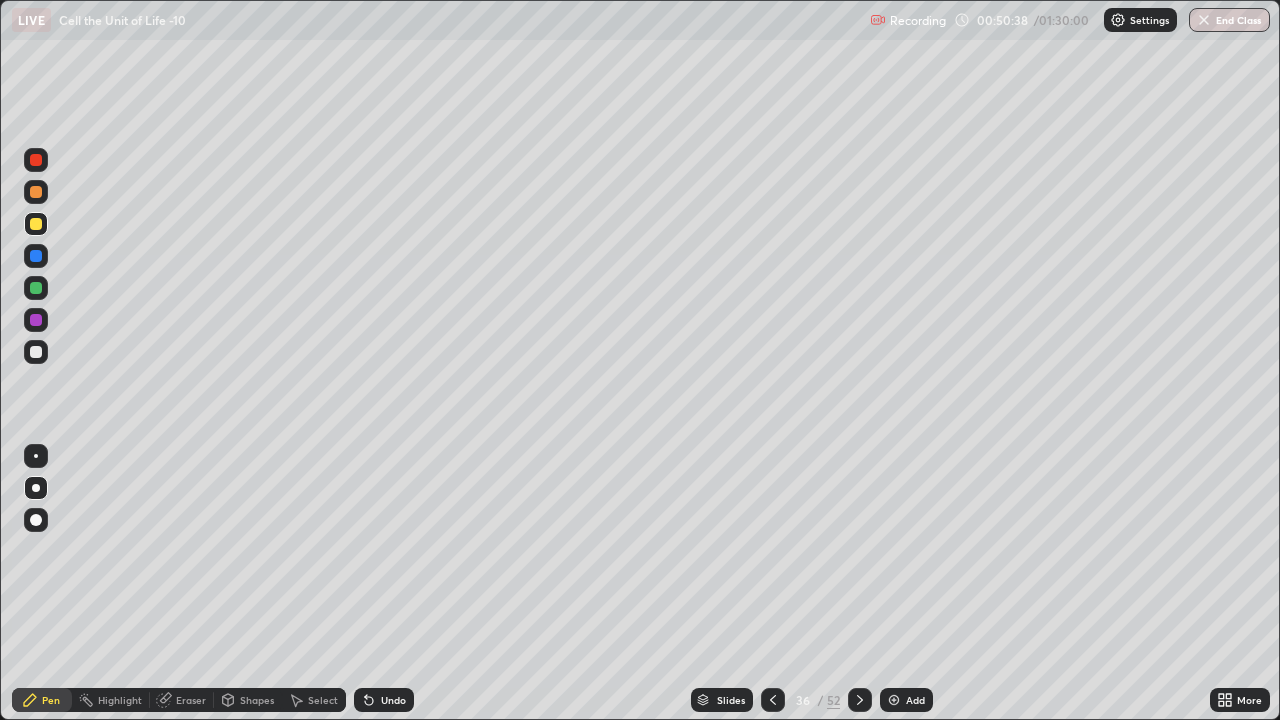 click at bounding box center (36, 352) 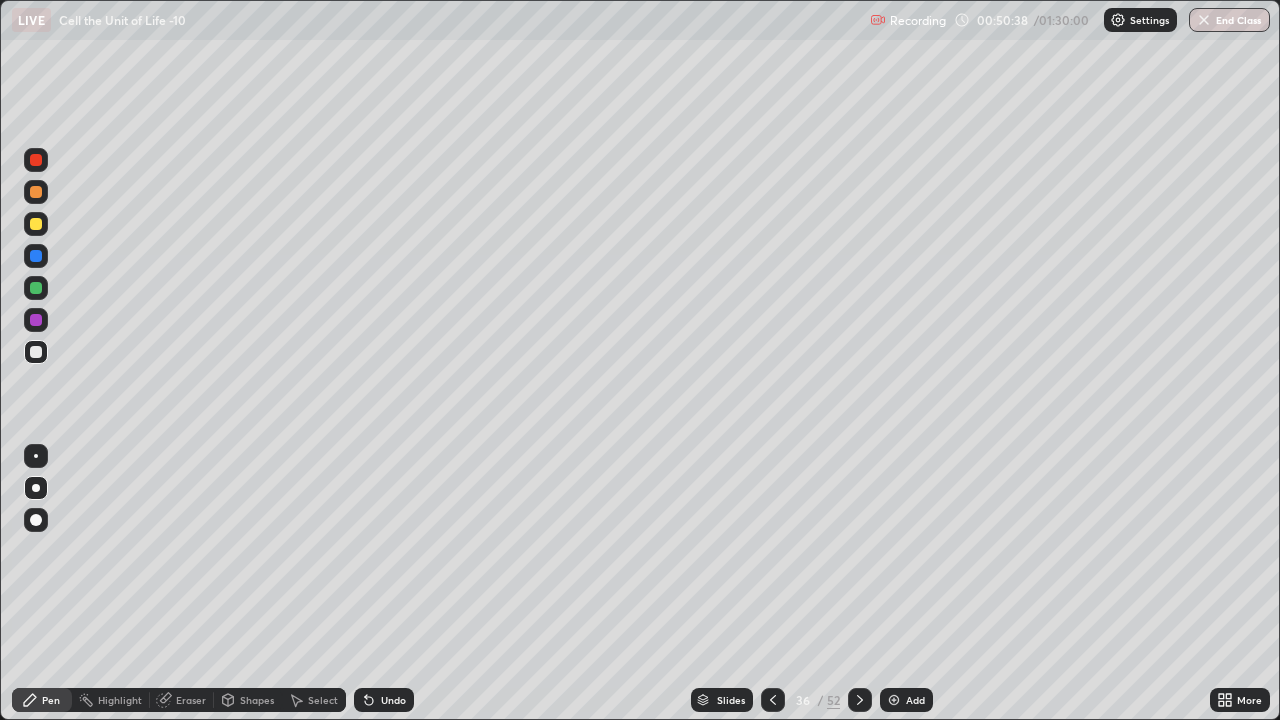 click at bounding box center [36, 488] 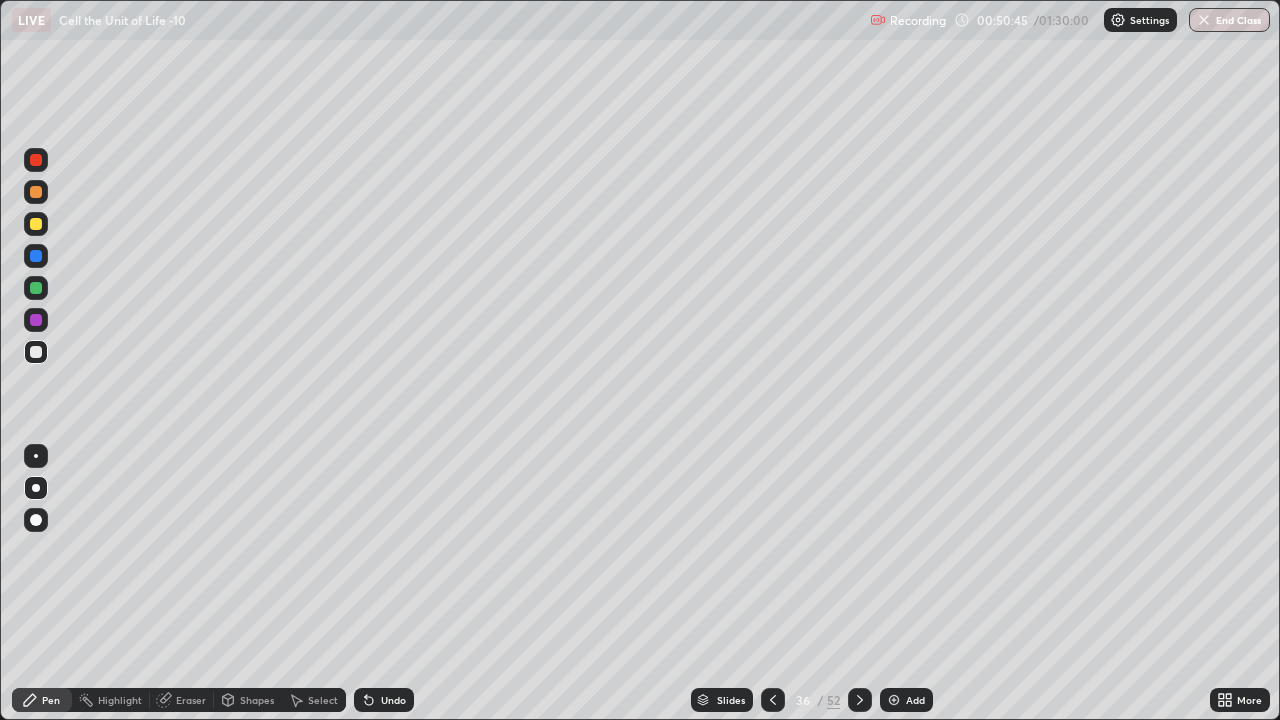 click on "Pen" at bounding box center (42, 700) 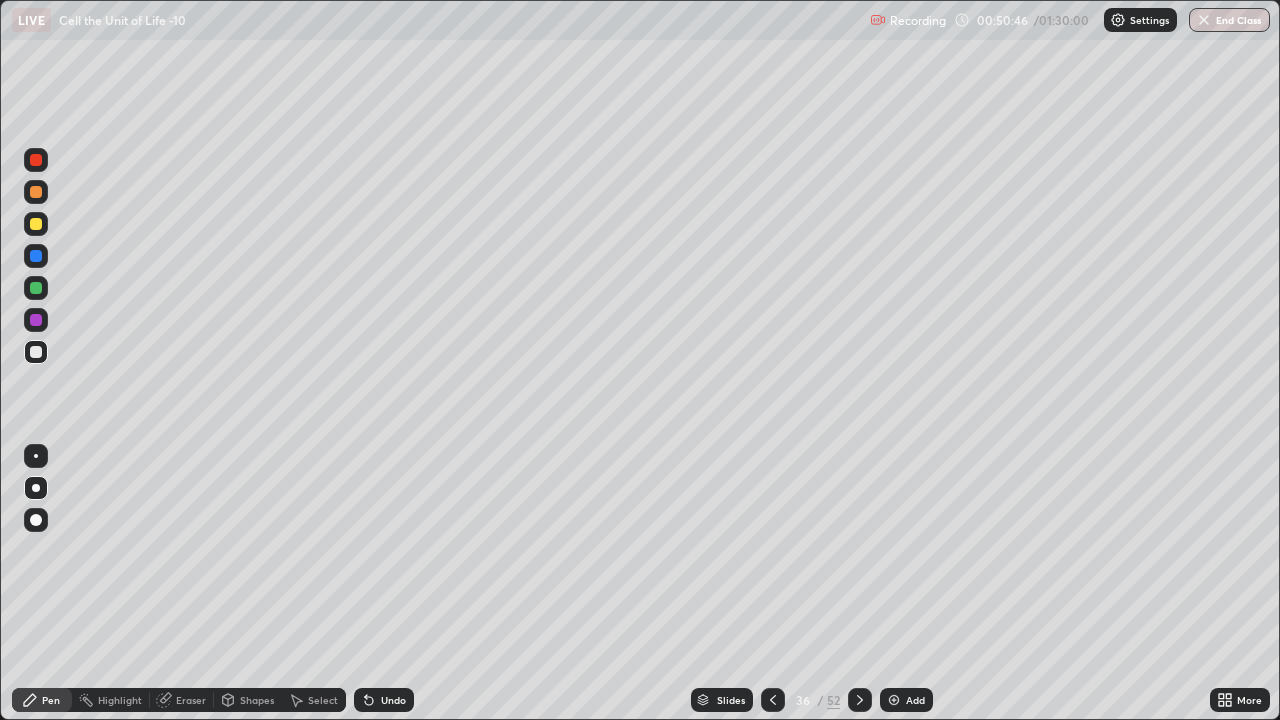 click at bounding box center [36, 320] 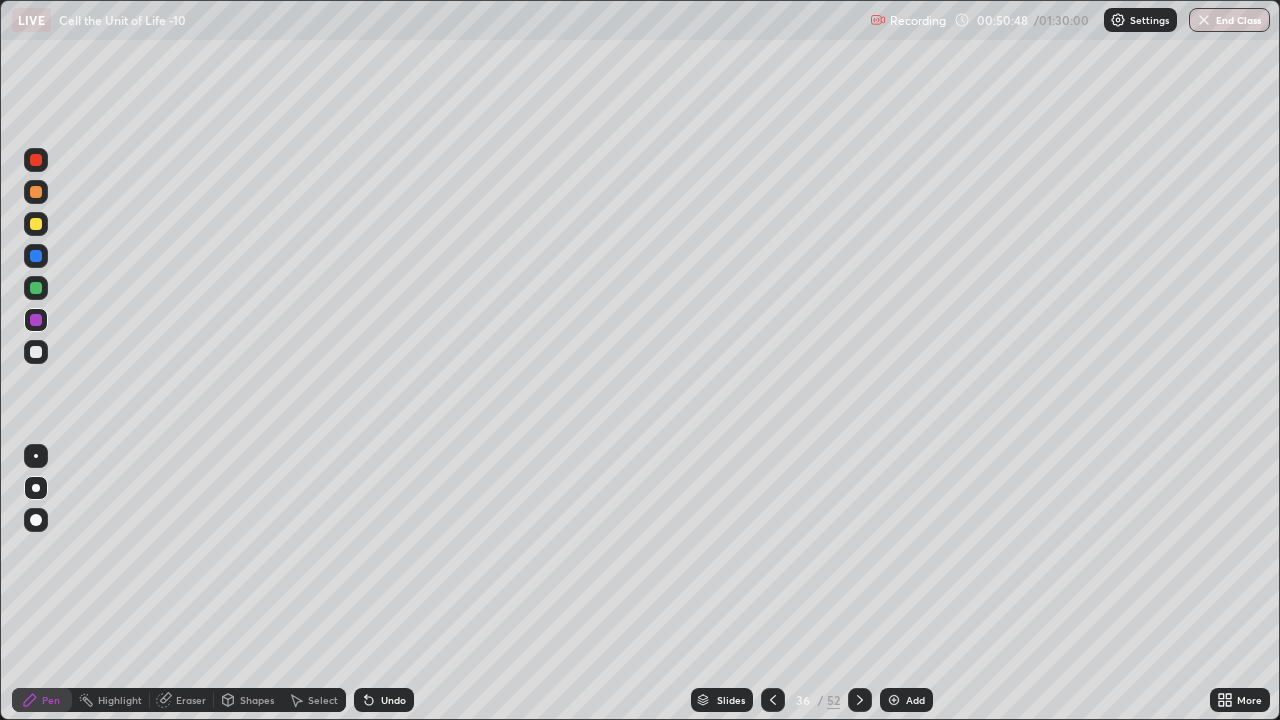click on "Pen" at bounding box center (51, 700) 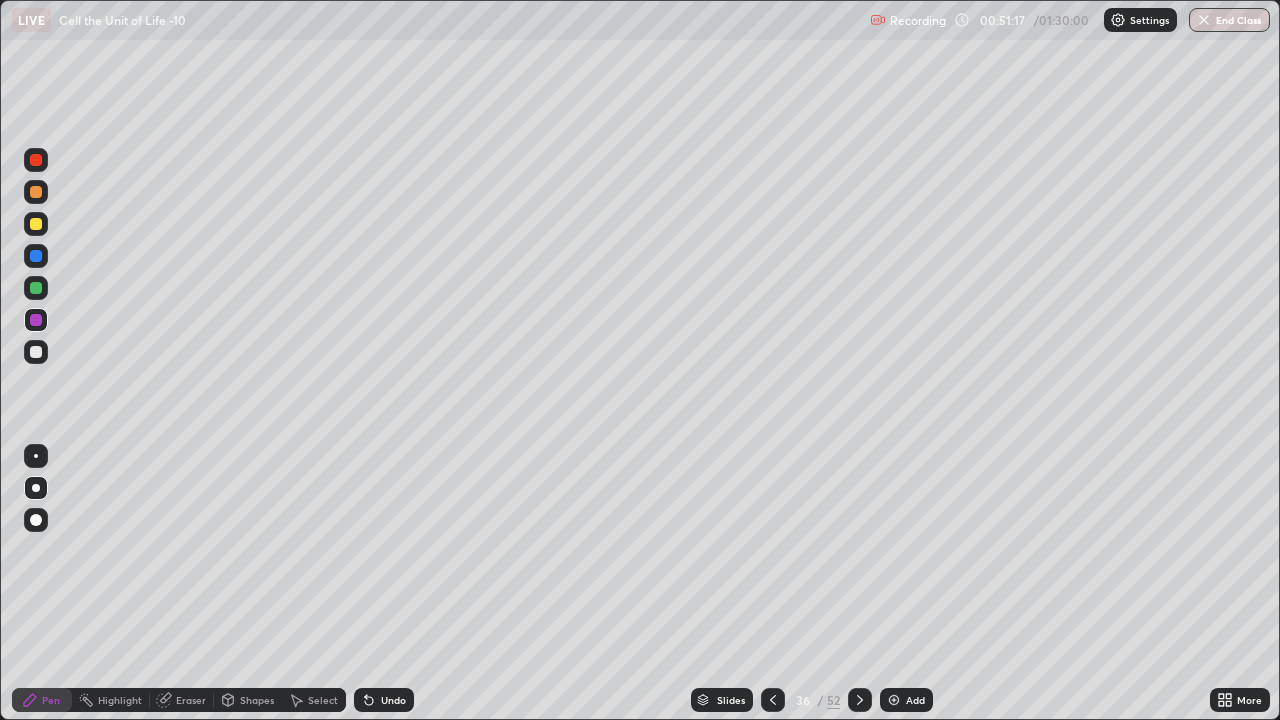 click on "Eraser" at bounding box center (191, 700) 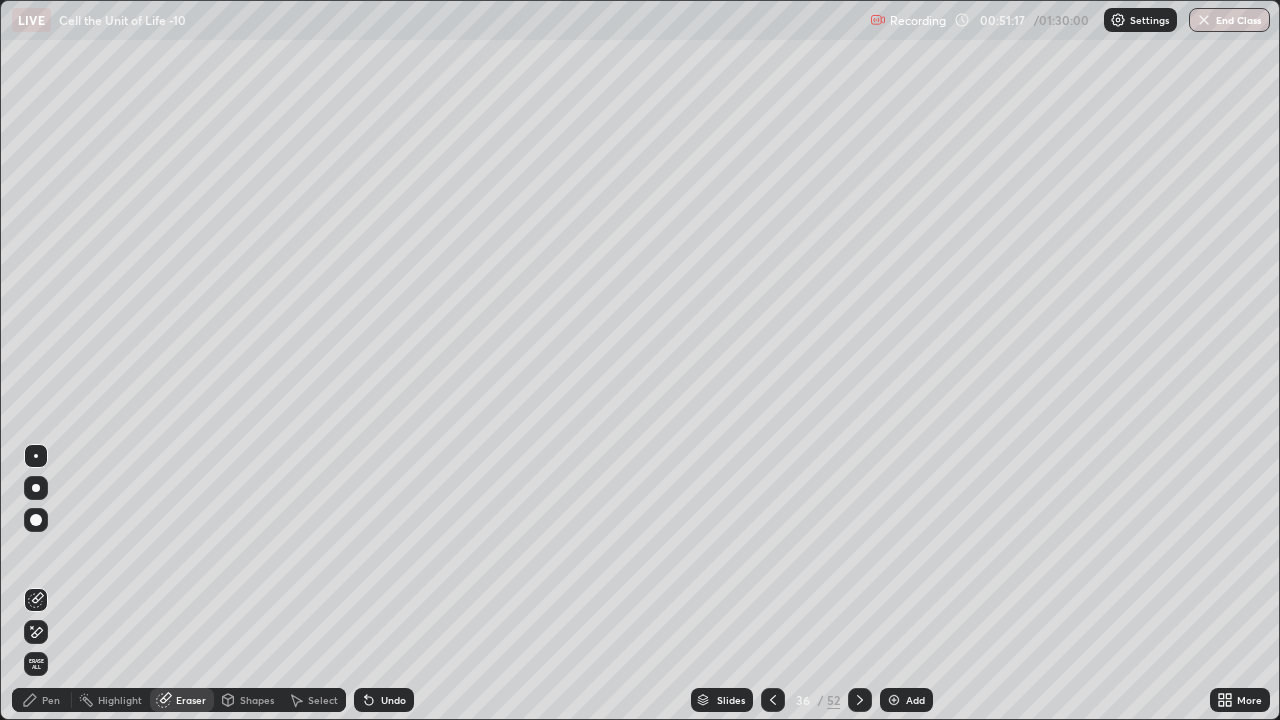 click on "Highlight" at bounding box center [120, 700] 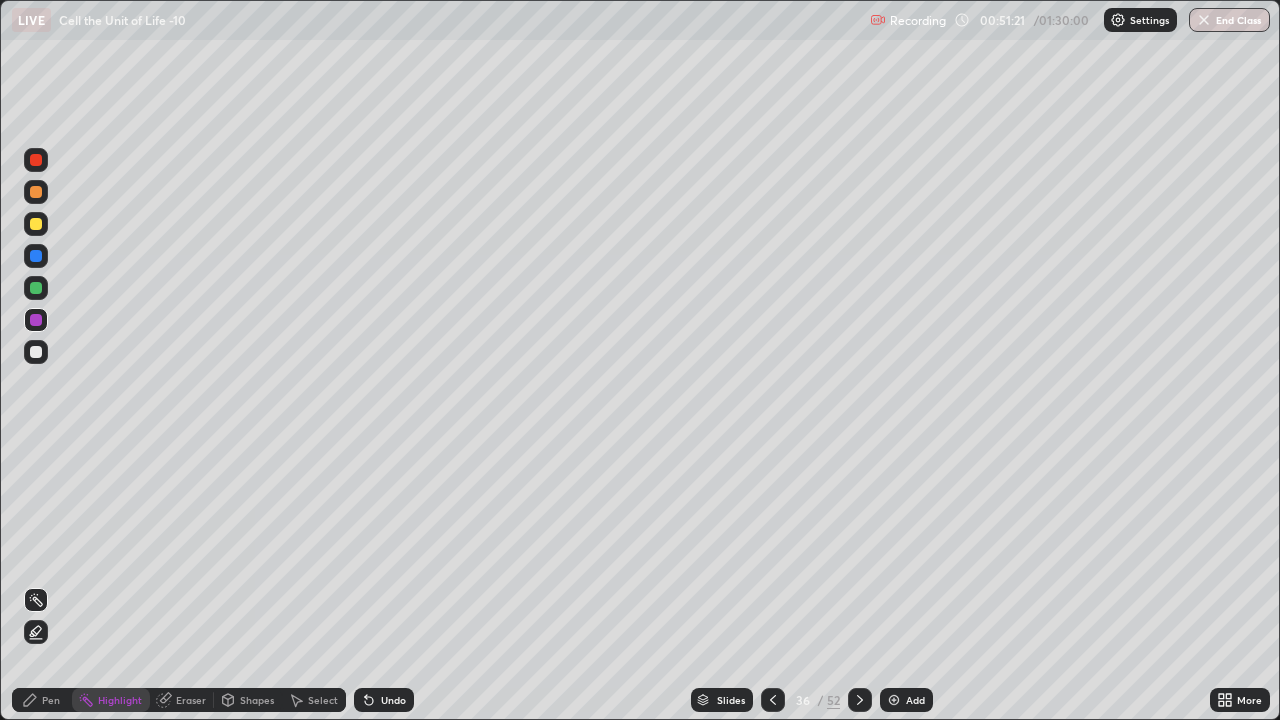 click 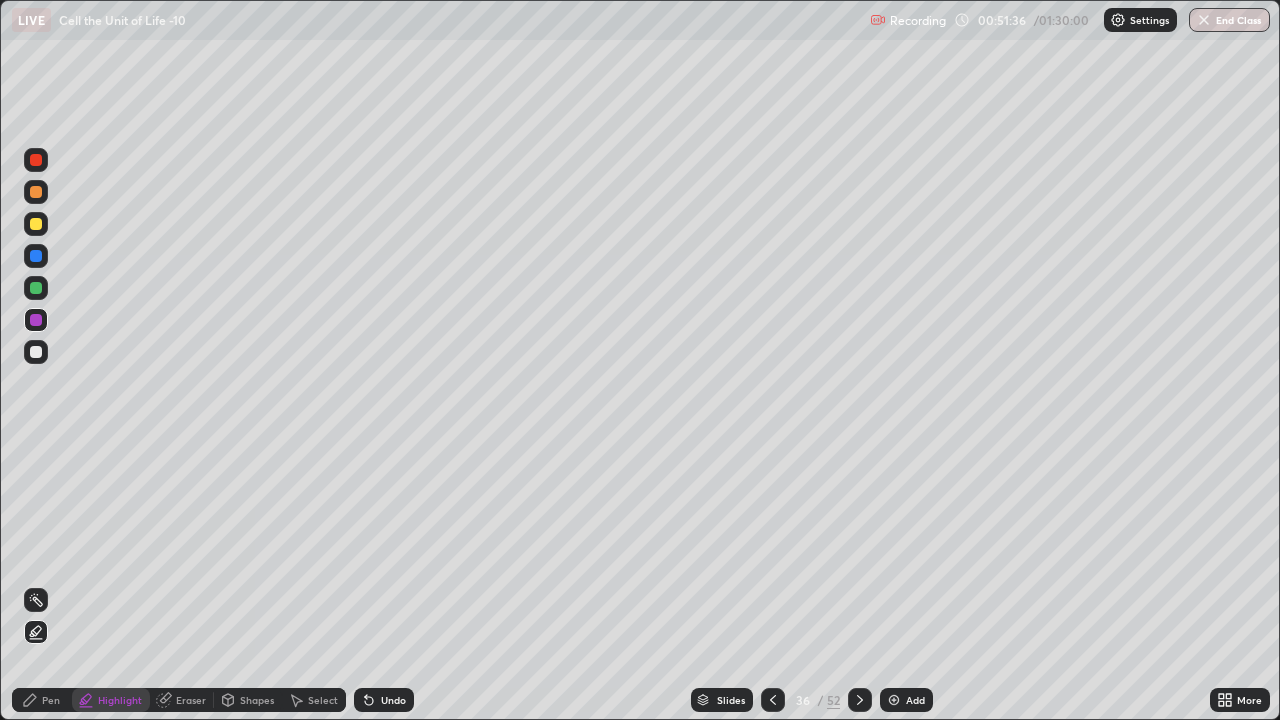 click on "Pen" at bounding box center (42, 700) 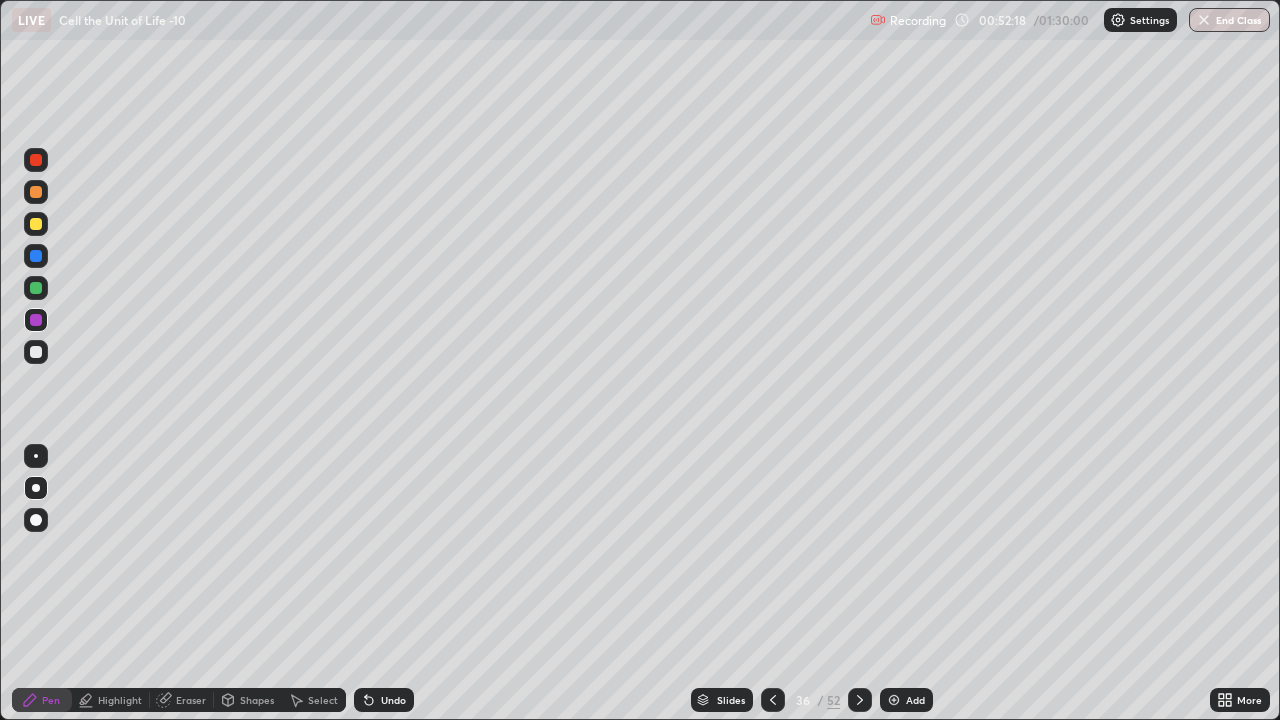 click on "Pen" at bounding box center (42, 700) 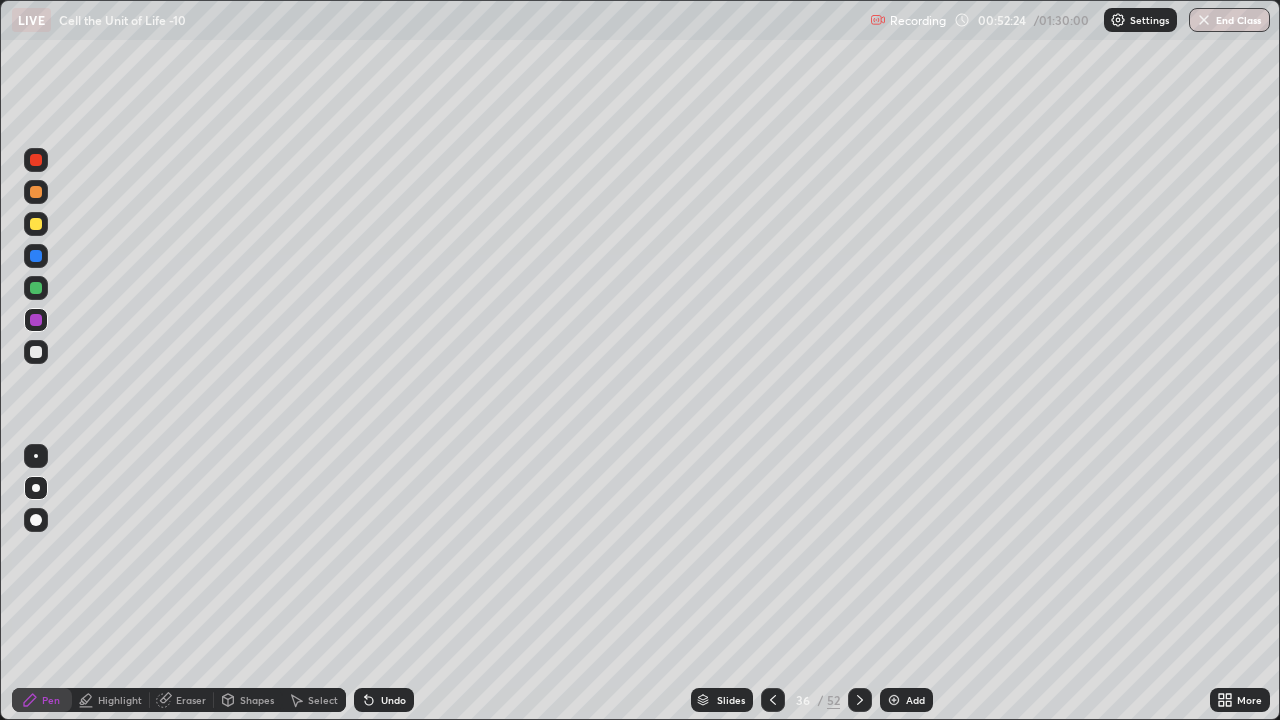 click on "Pen" at bounding box center [51, 700] 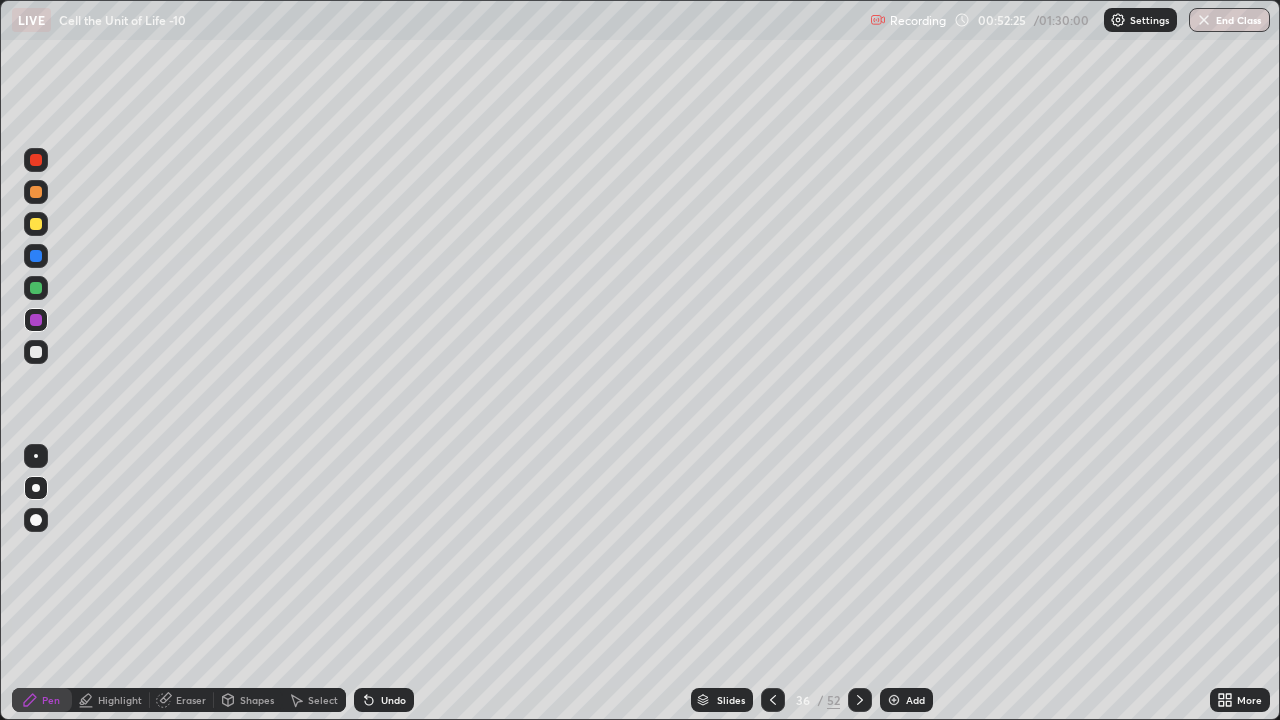 click at bounding box center [36, 488] 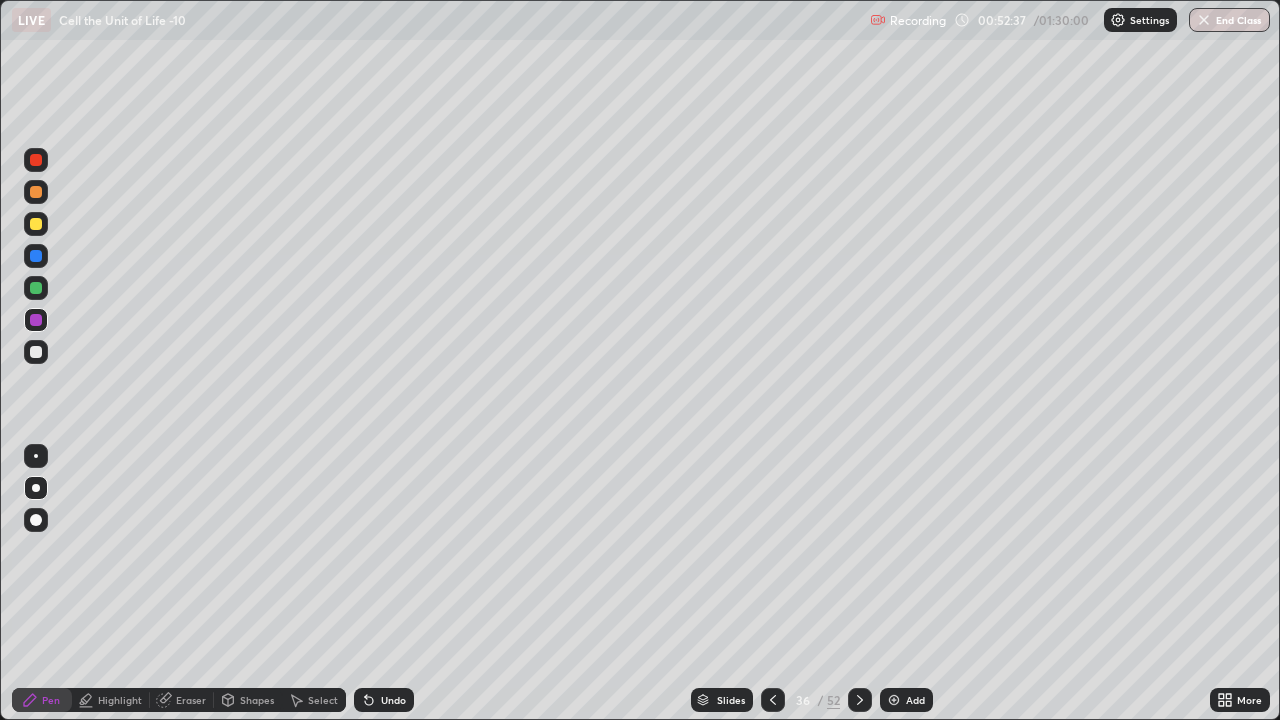 click on "Undo" at bounding box center (380, 700) 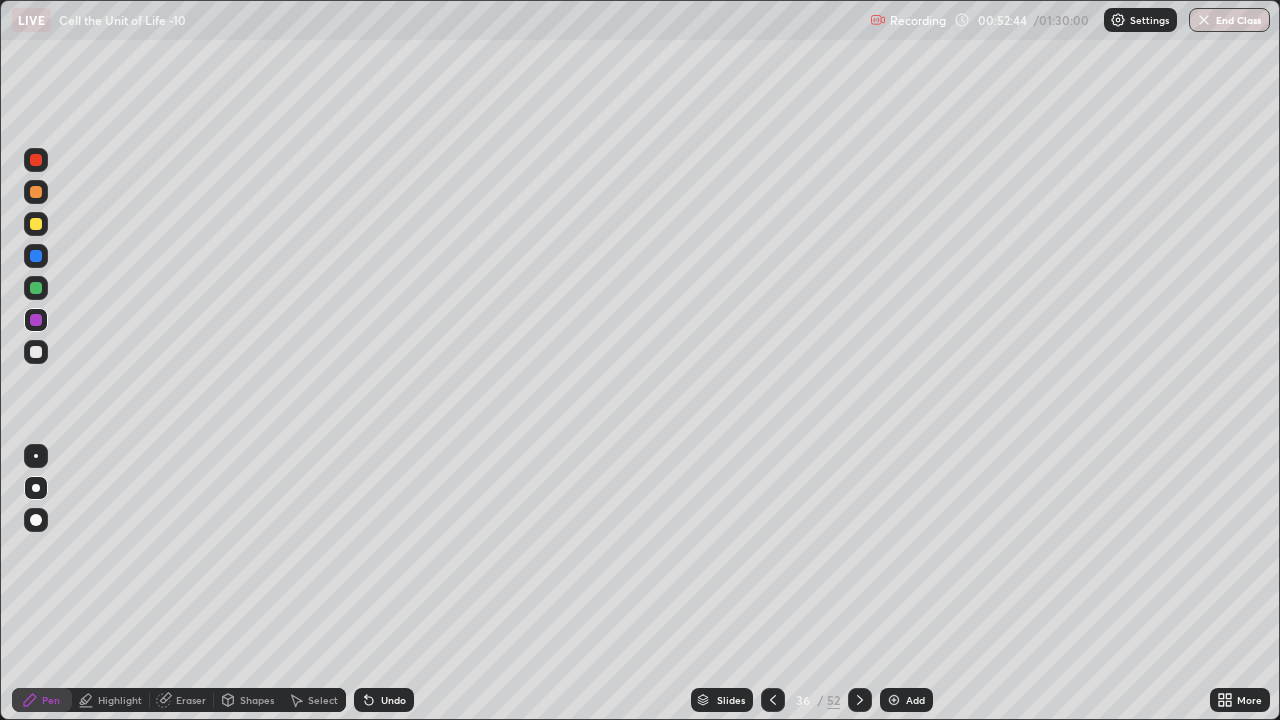 click on "Undo" at bounding box center (384, 700) 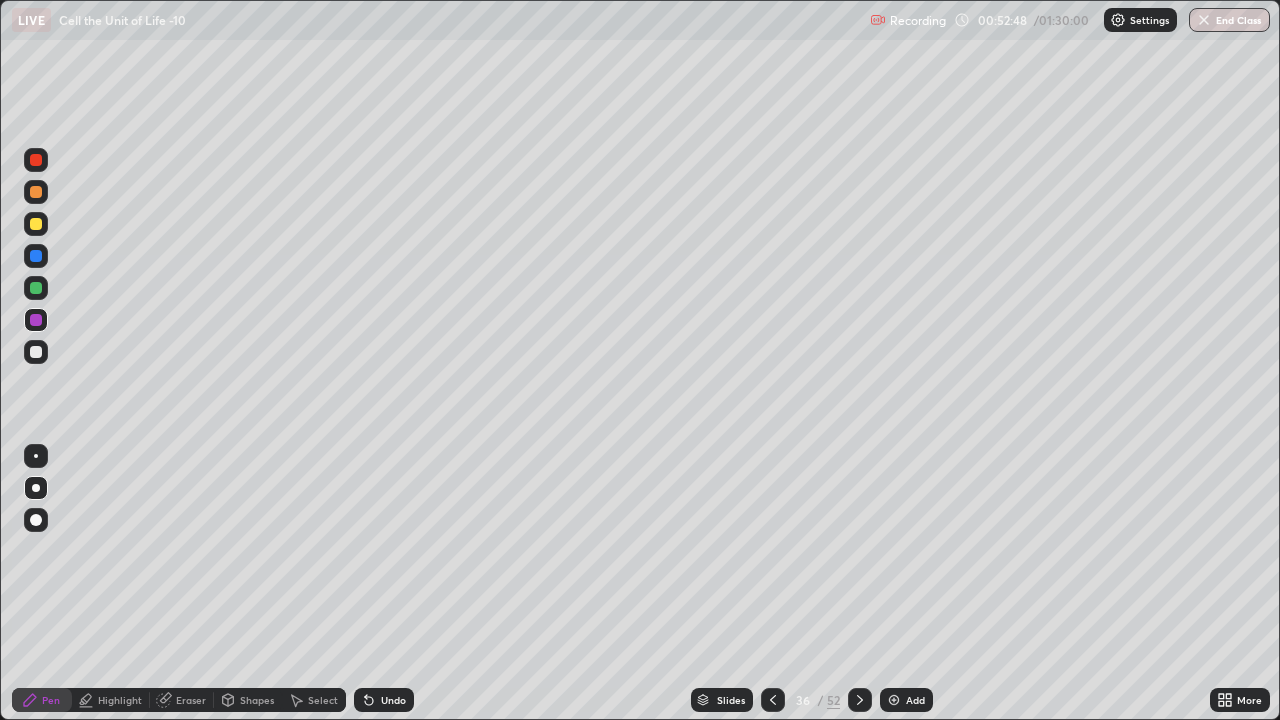 click on "Slides 36 / 52 Add" at bounding box center (812, 700) 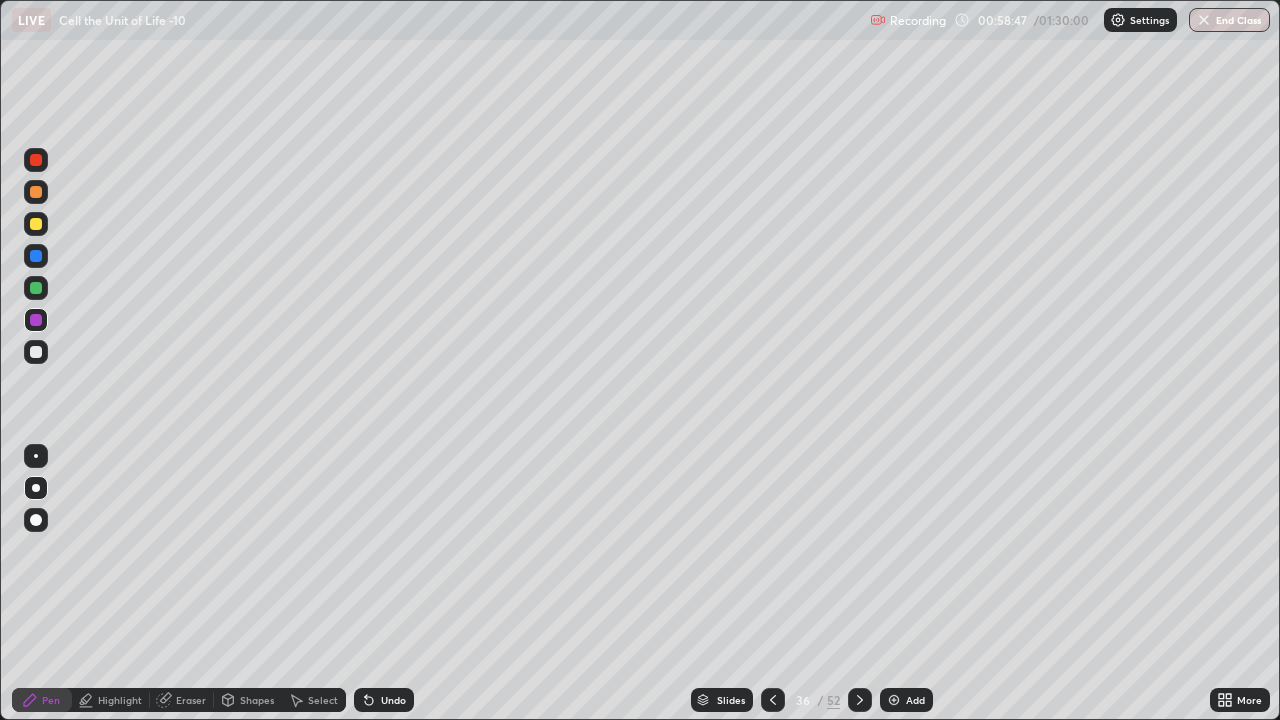 click 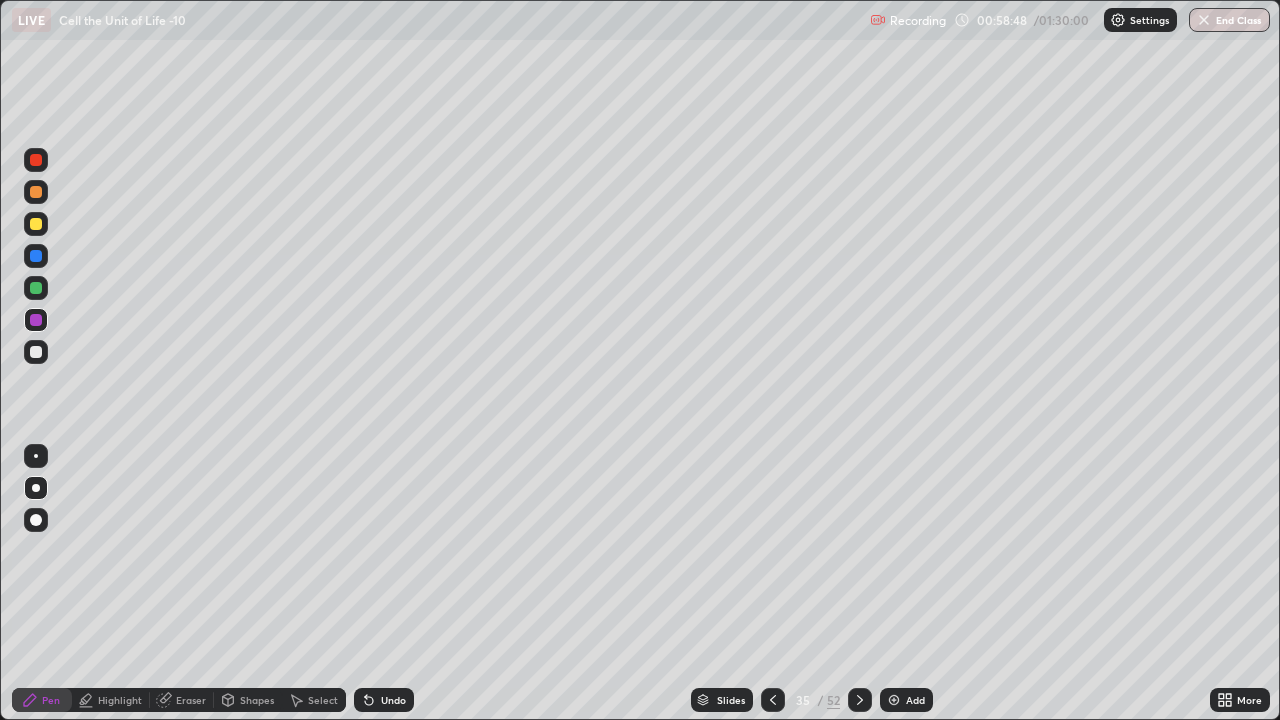click 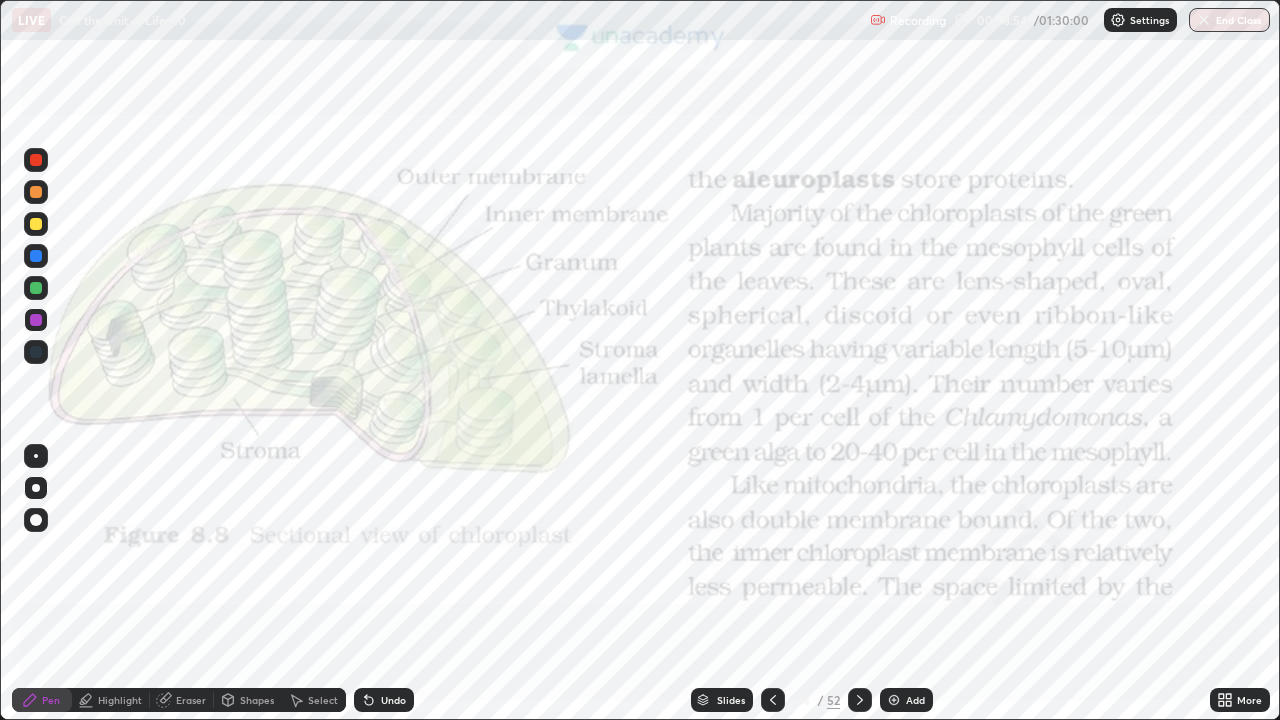 click 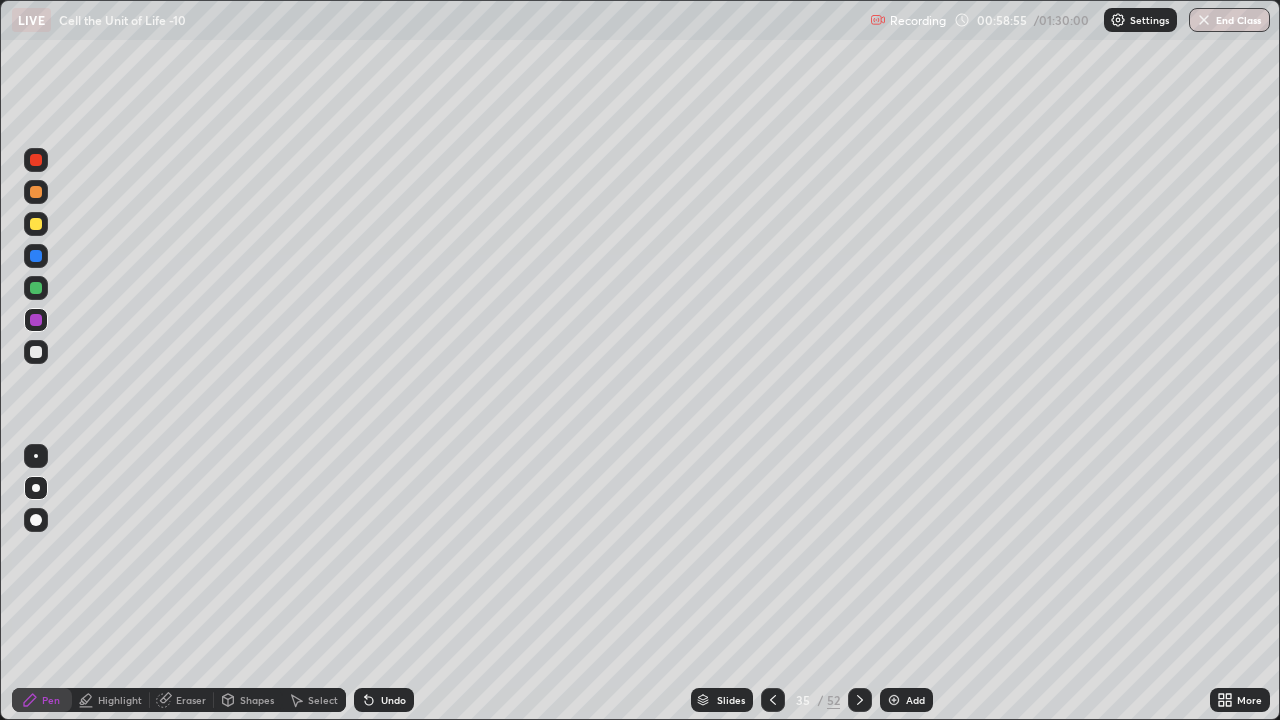 click 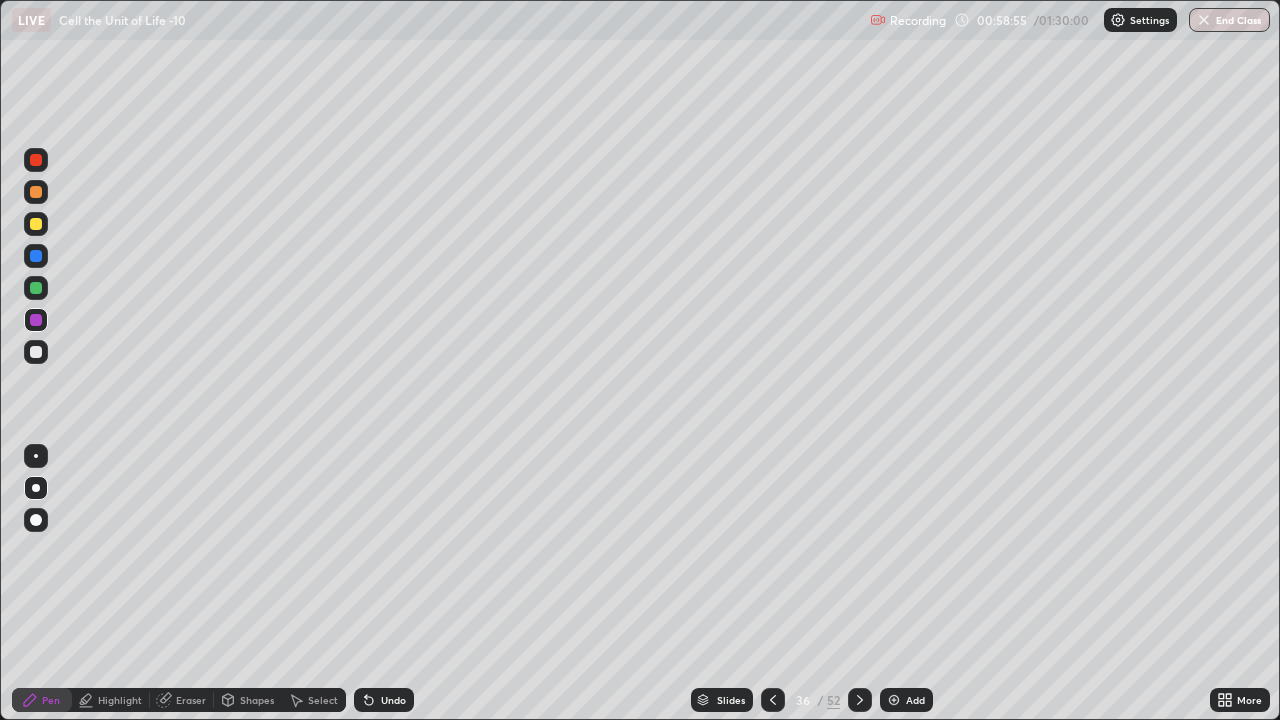 click 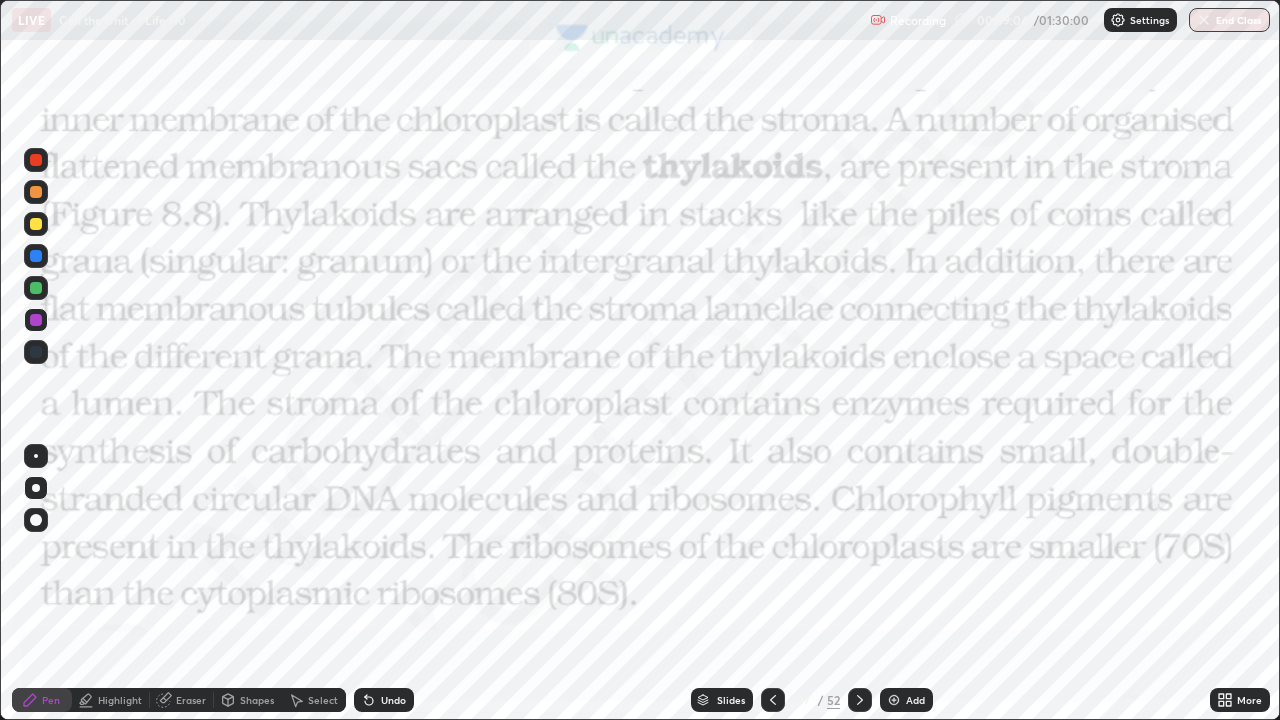click on "Shapes" at bounding box center (248, 700) 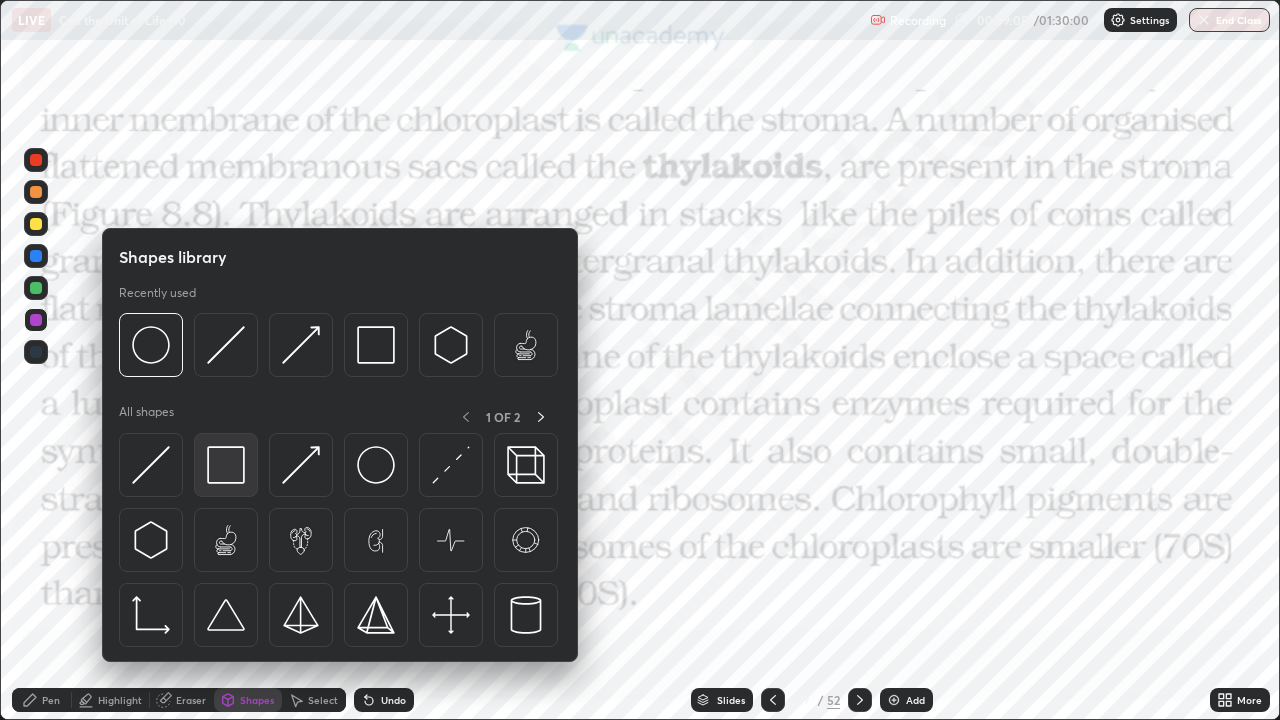 click at bounding box center (226, 465) 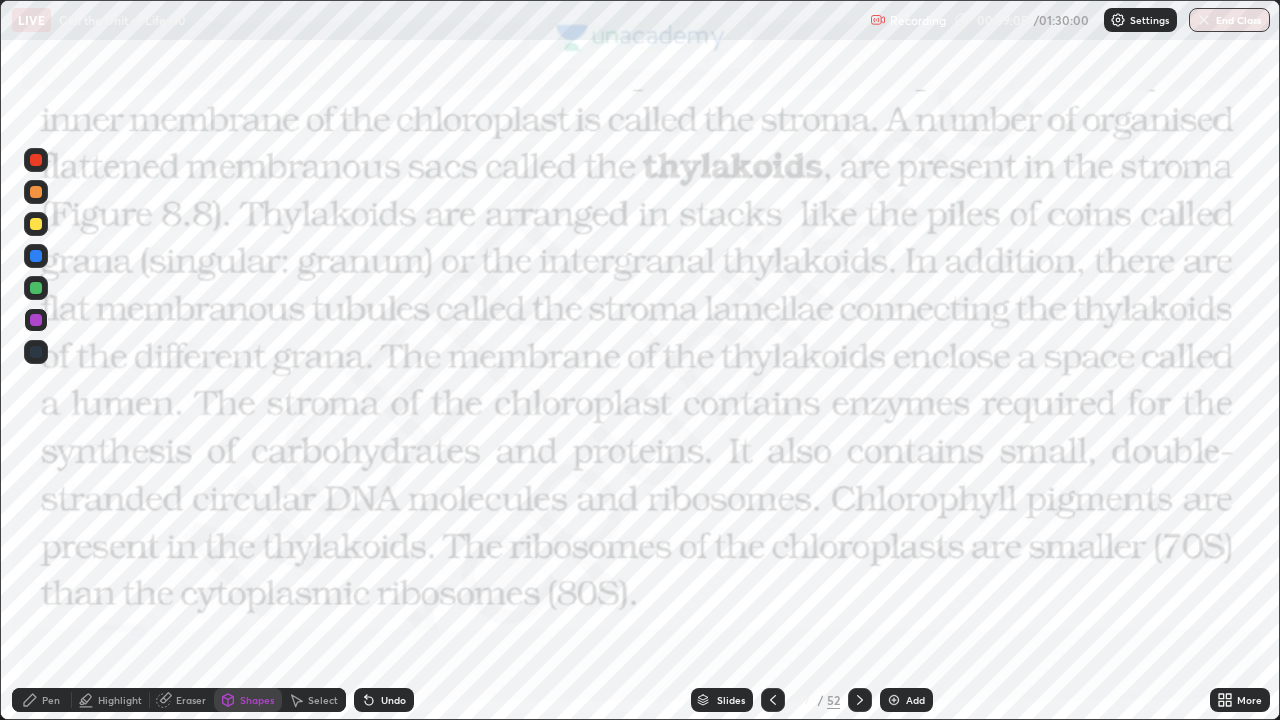 click at bounding box center (36, 160) 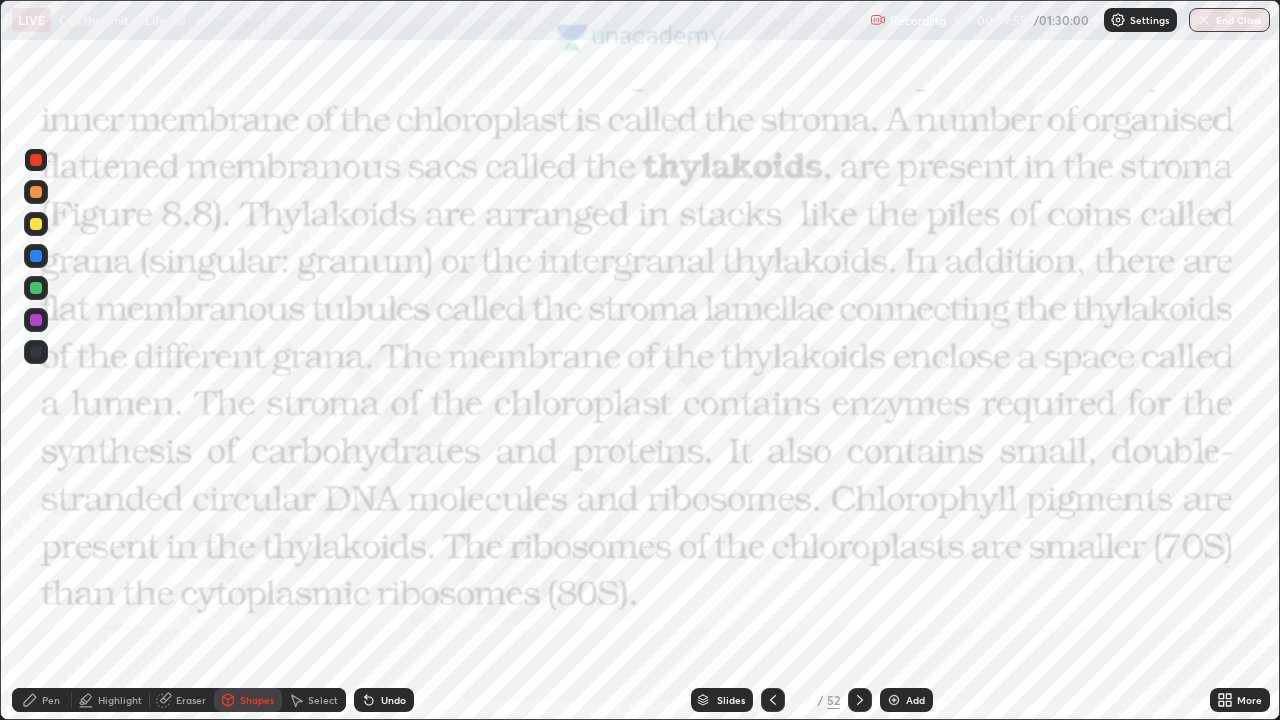 click on "Pen" at bounding box center (42, 700) 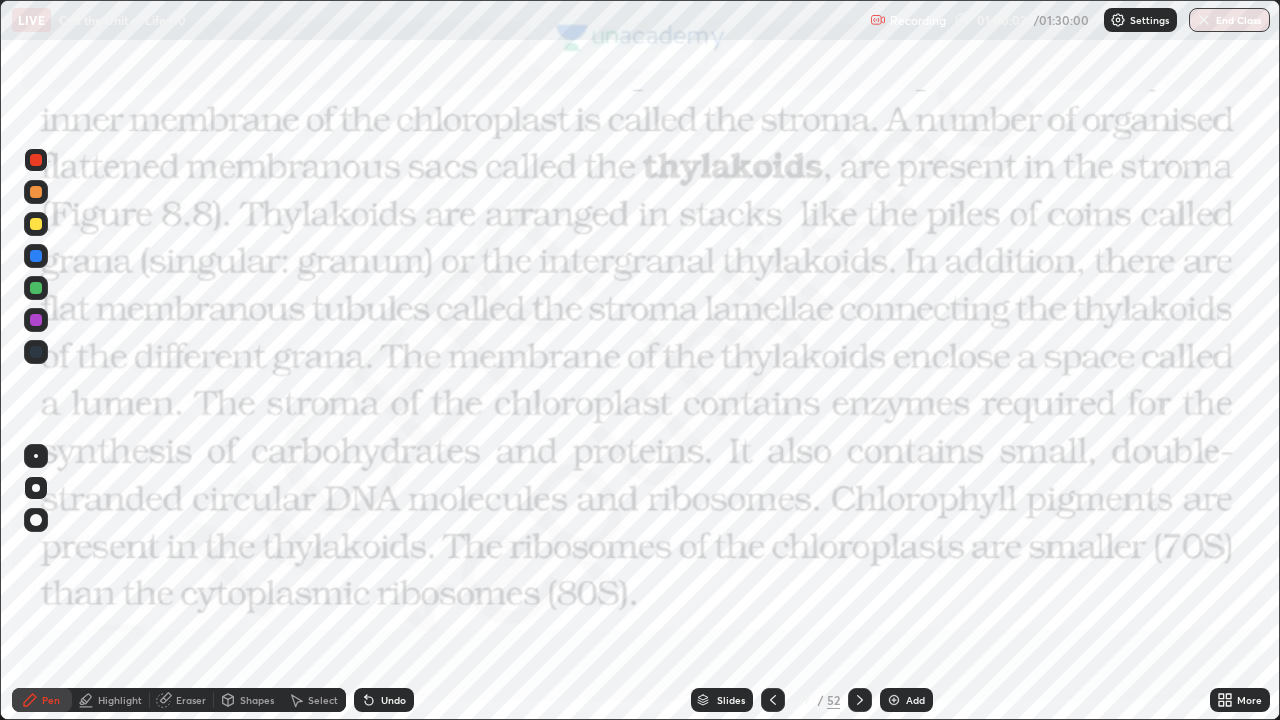 click at bounding box center (36, 160) 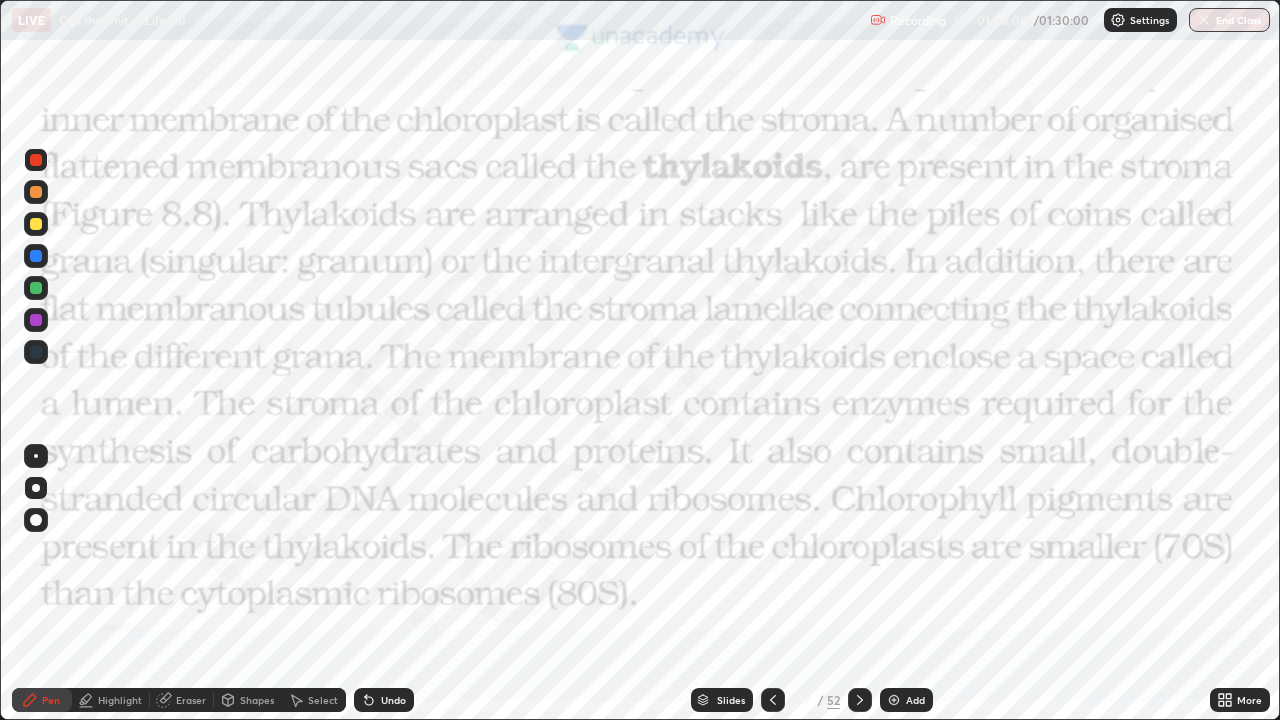 click on "Erase all" at bounding box center [36, 360] 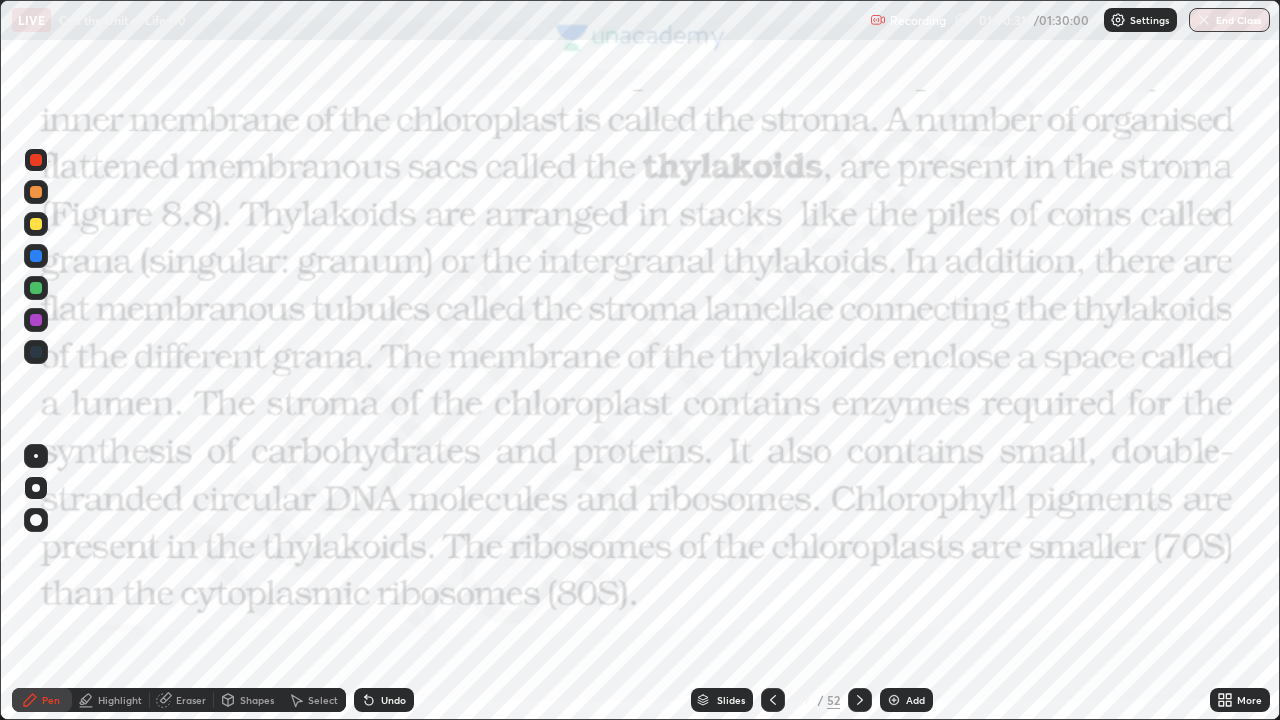 click on "Pen" at bounding box center (42, 700) 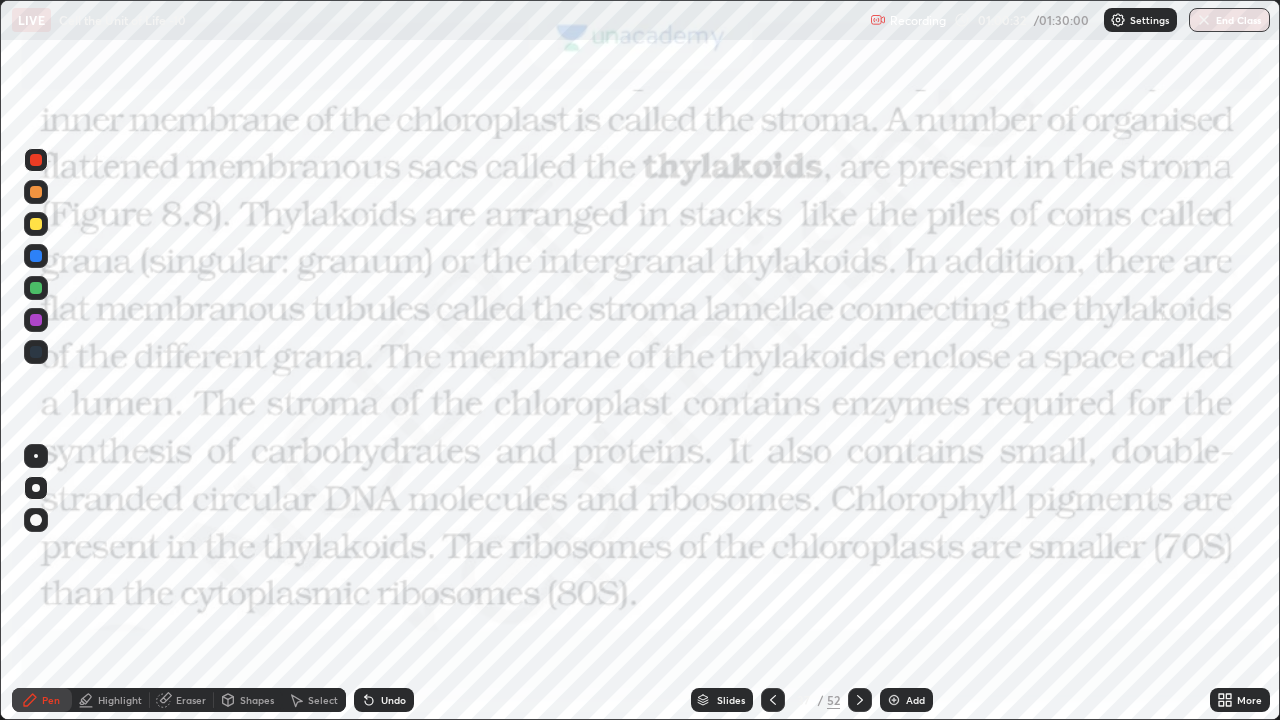 click at bounding box center (36, 488) 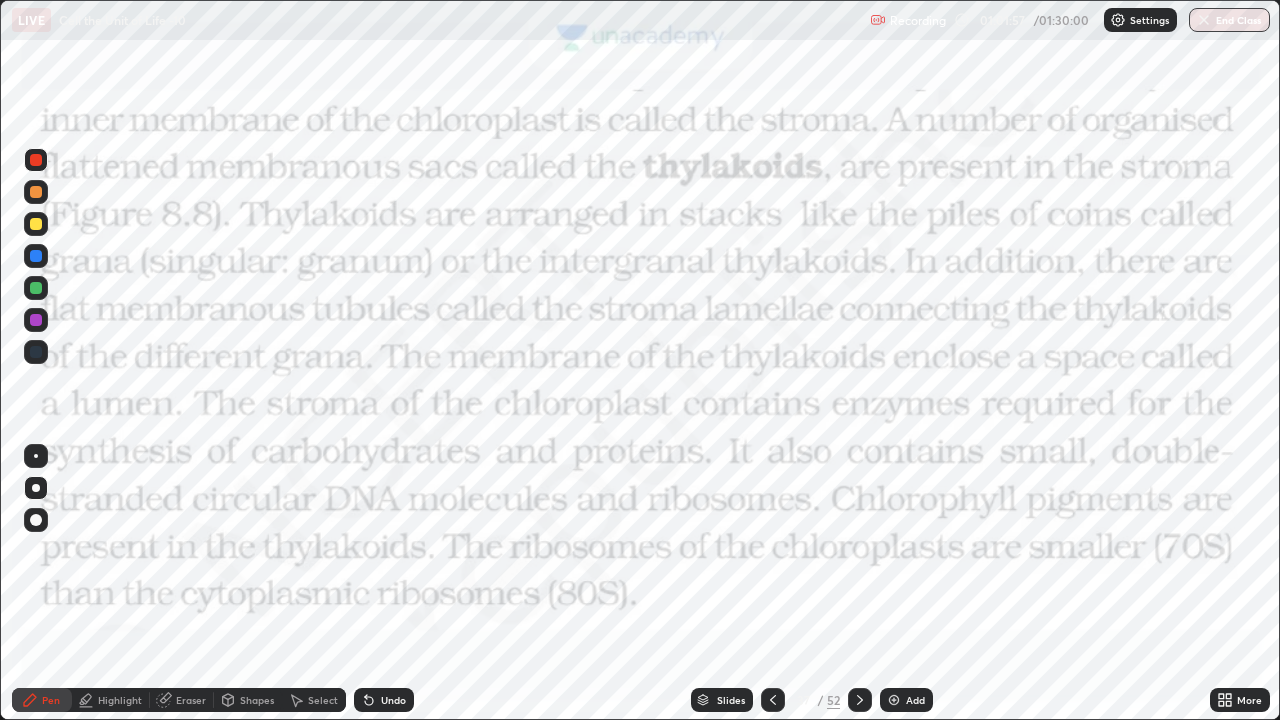 click 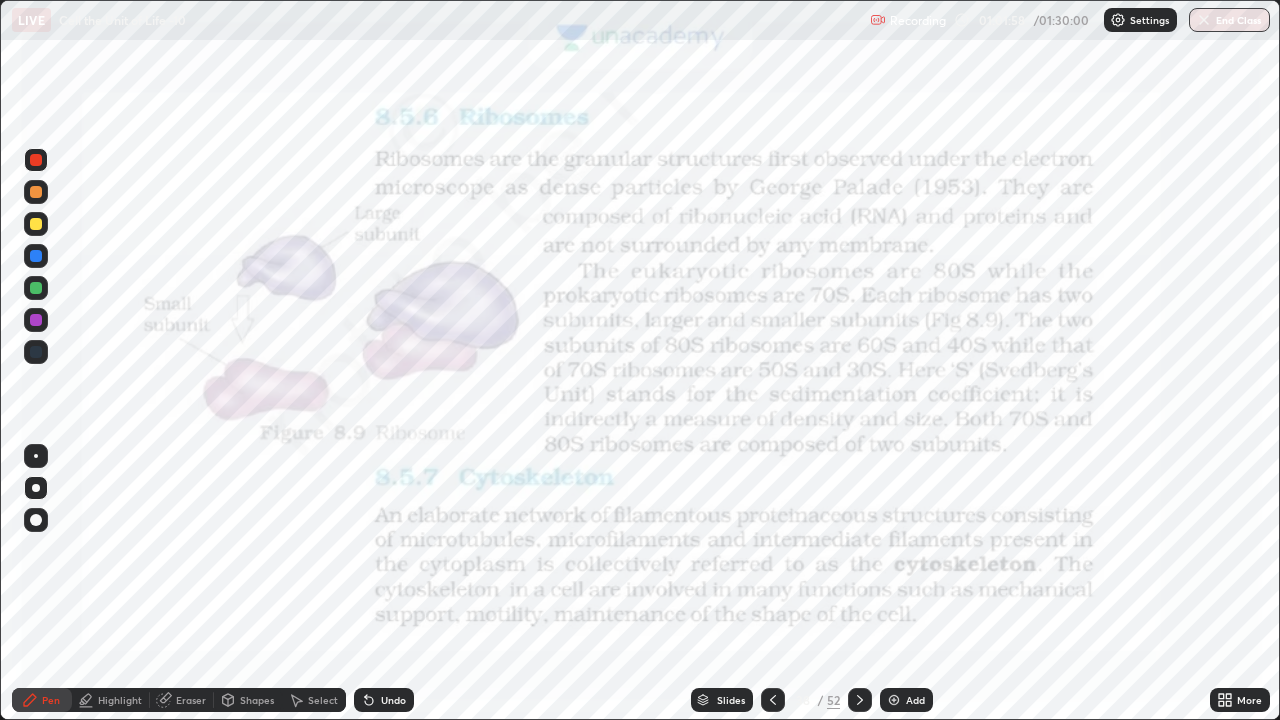 click 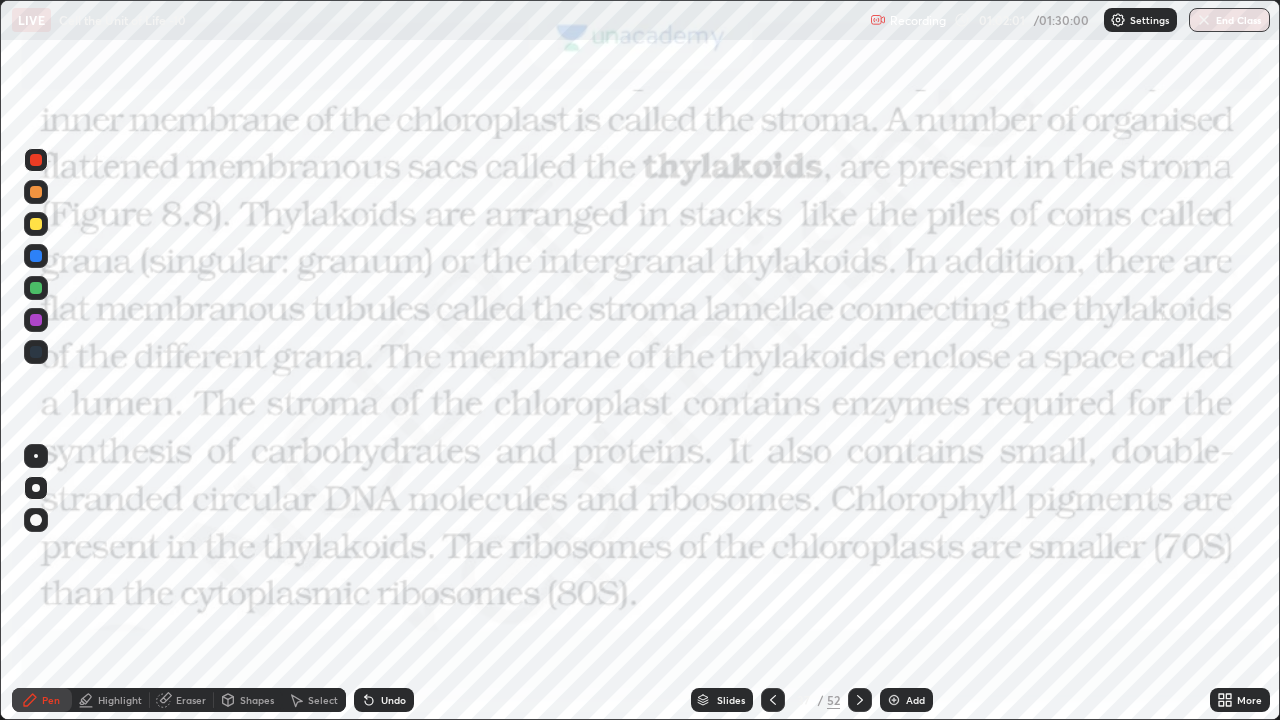 click 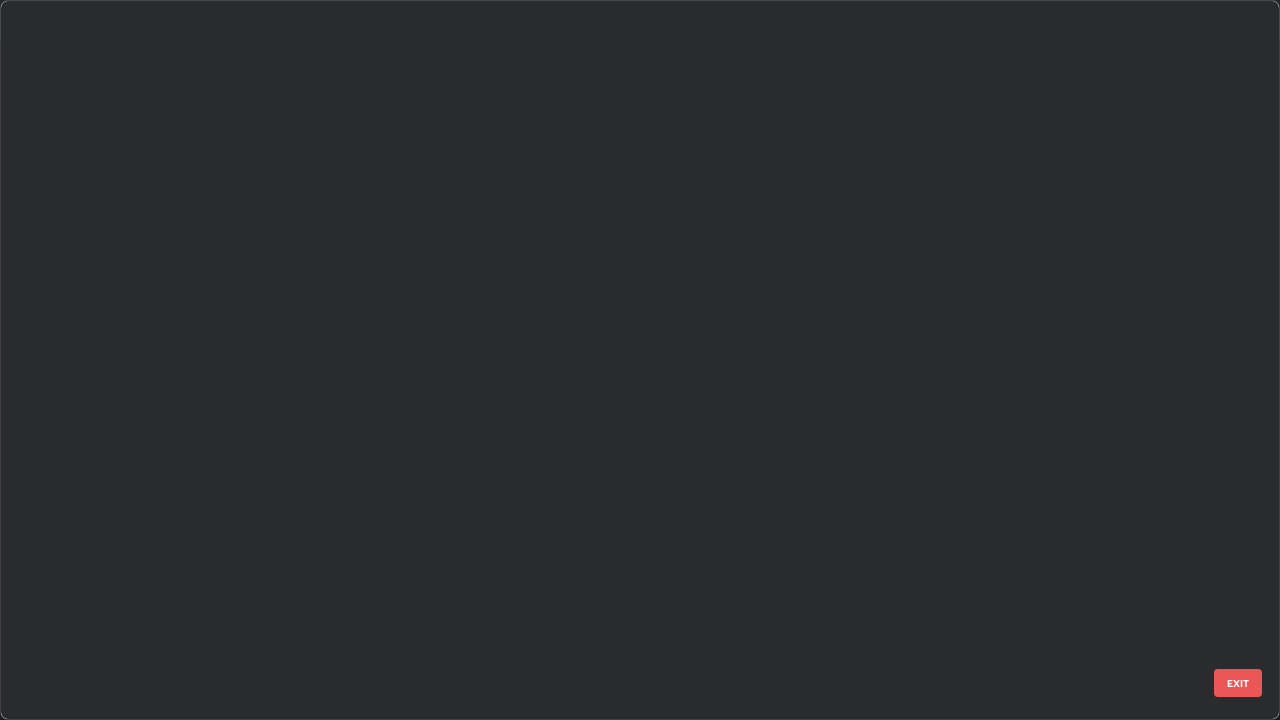 scroll, scrollTop: 2202, scrollLeft: 0, axis: vertical 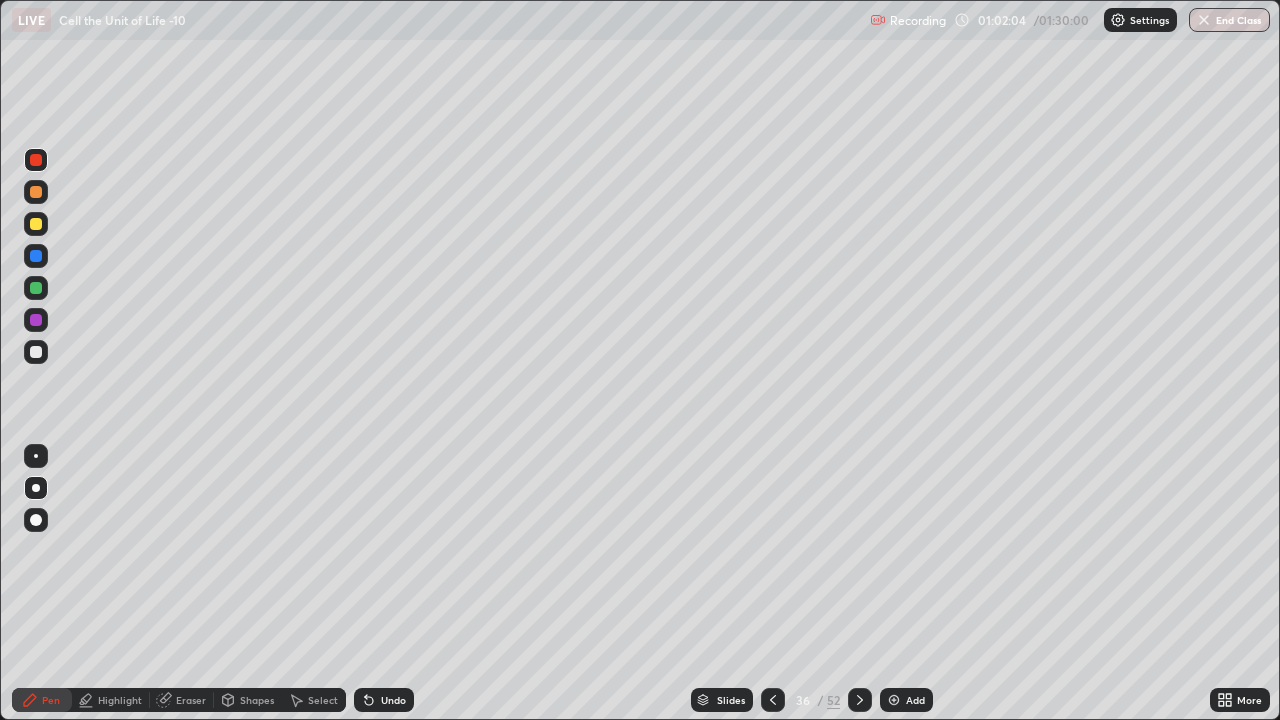 click on "Pen" at bounding box center (51, 700) 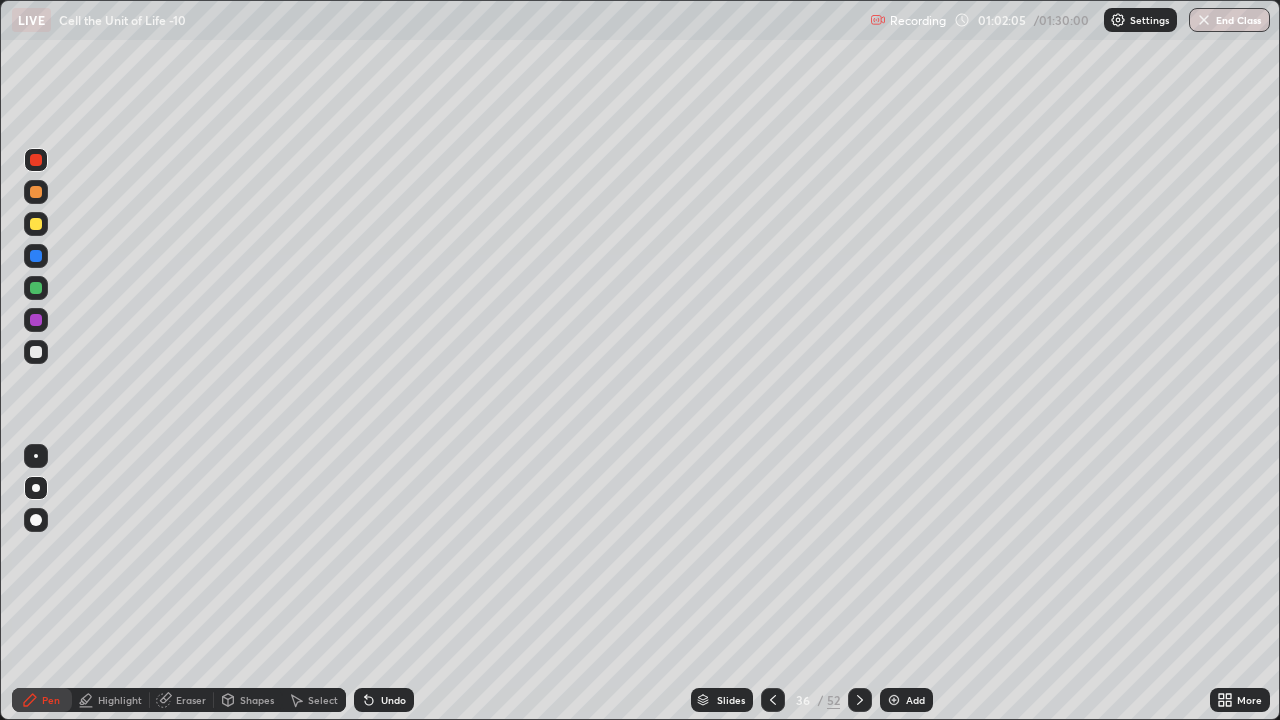 click at bounding box center (36, 488) 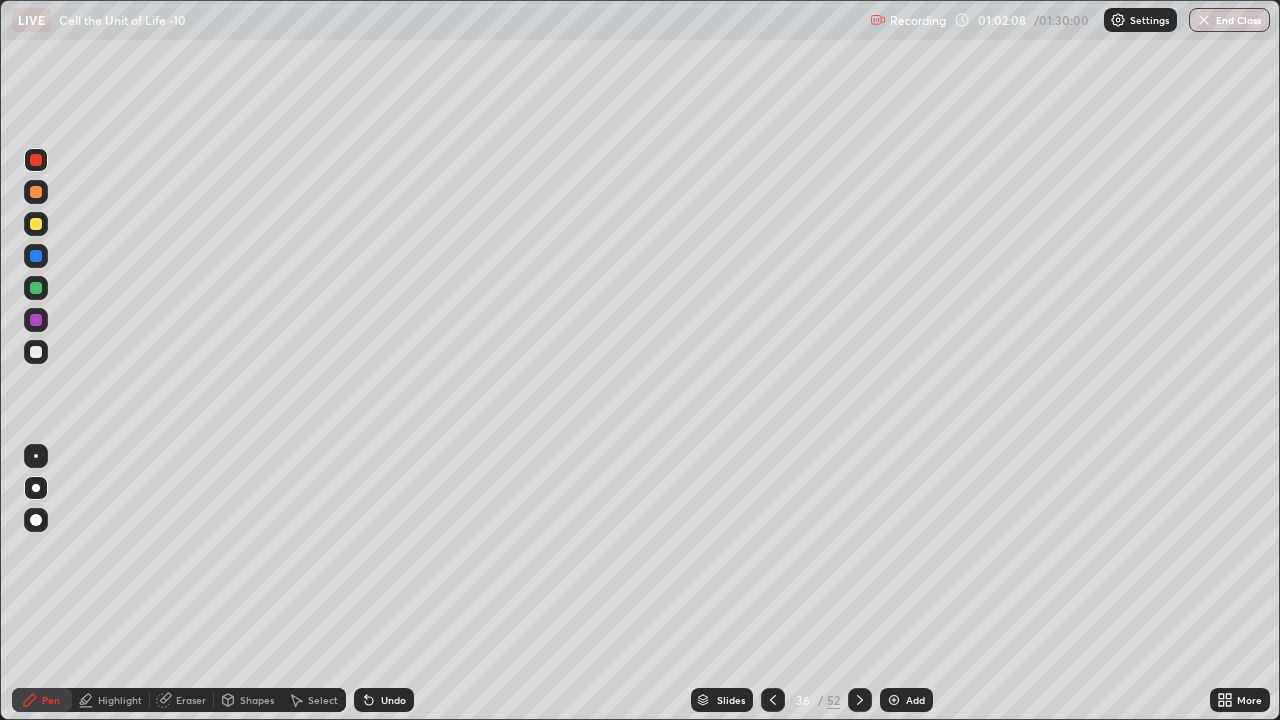click at bounding box center [36, 224] 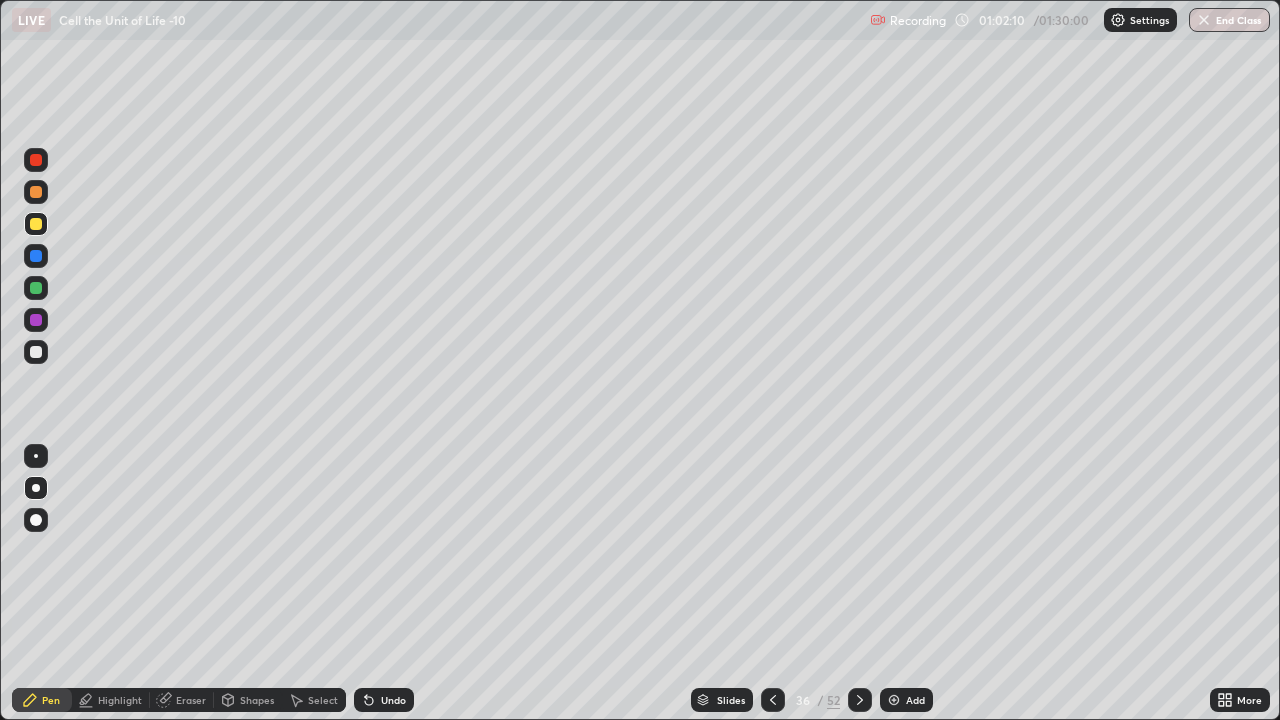 click on "Pen" at bounding box center [51, 700] 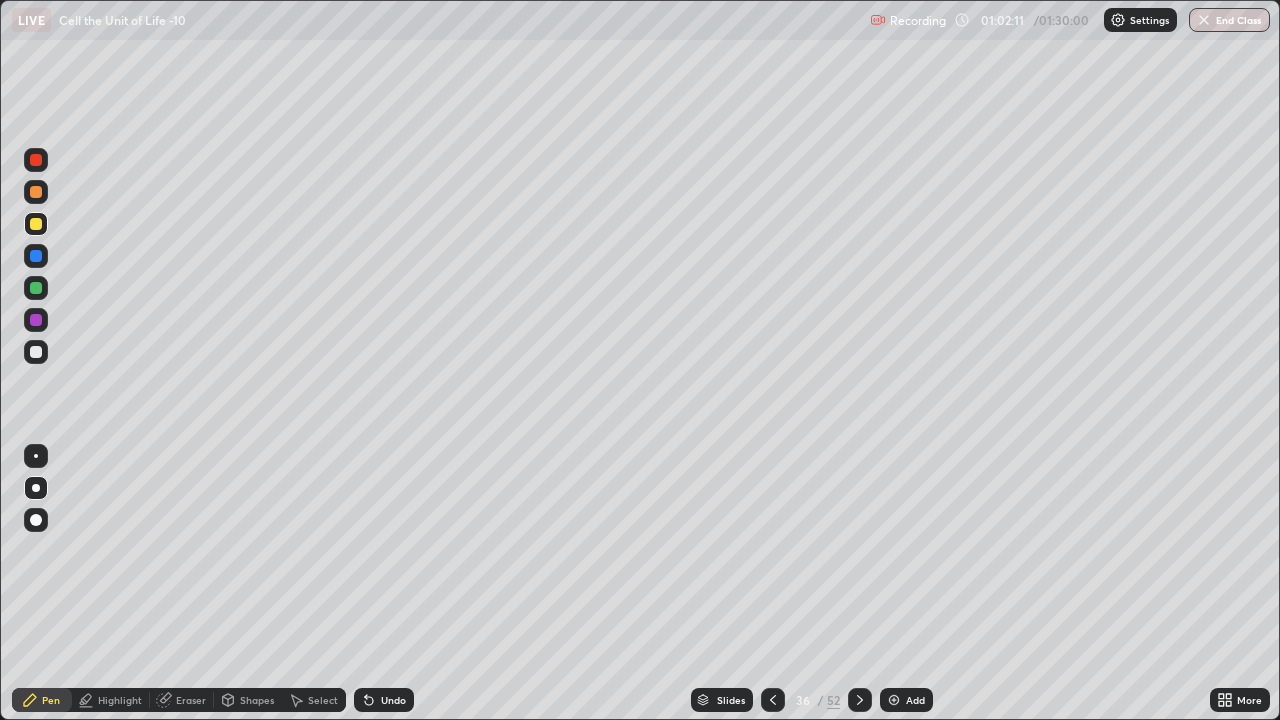 click at bounding box center (36, 224) 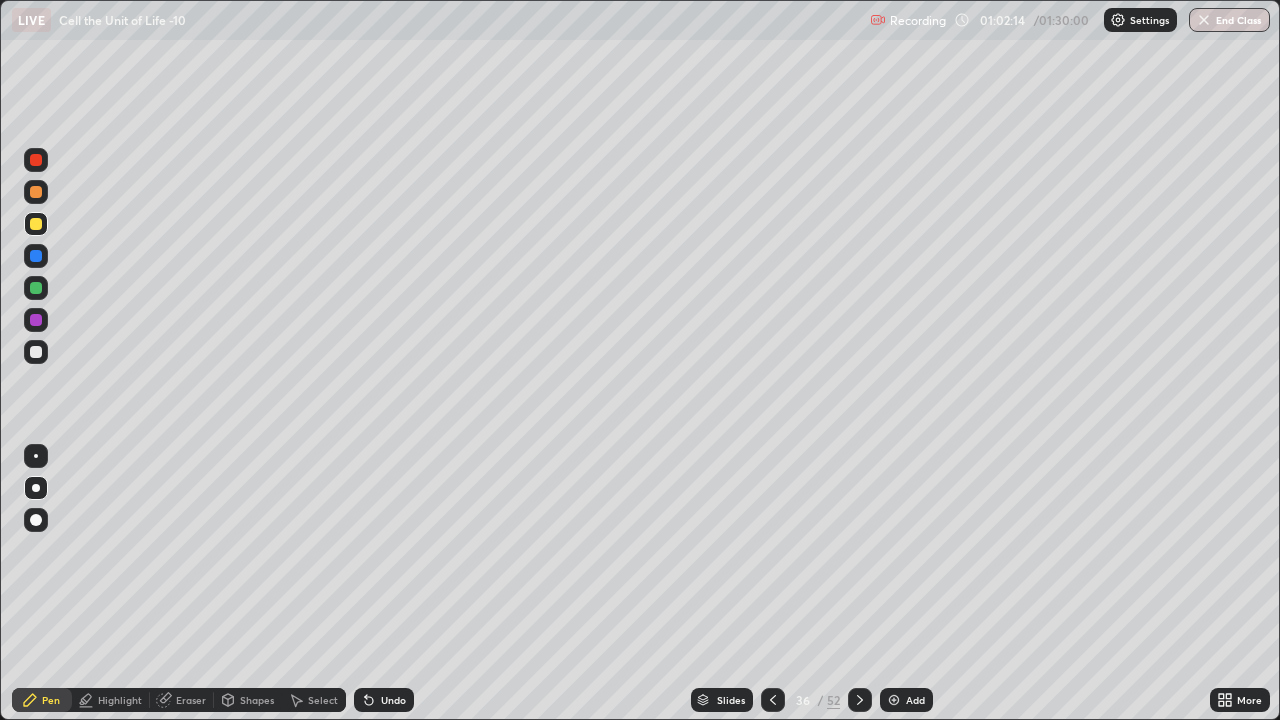 click at bounding box center [36, 192] 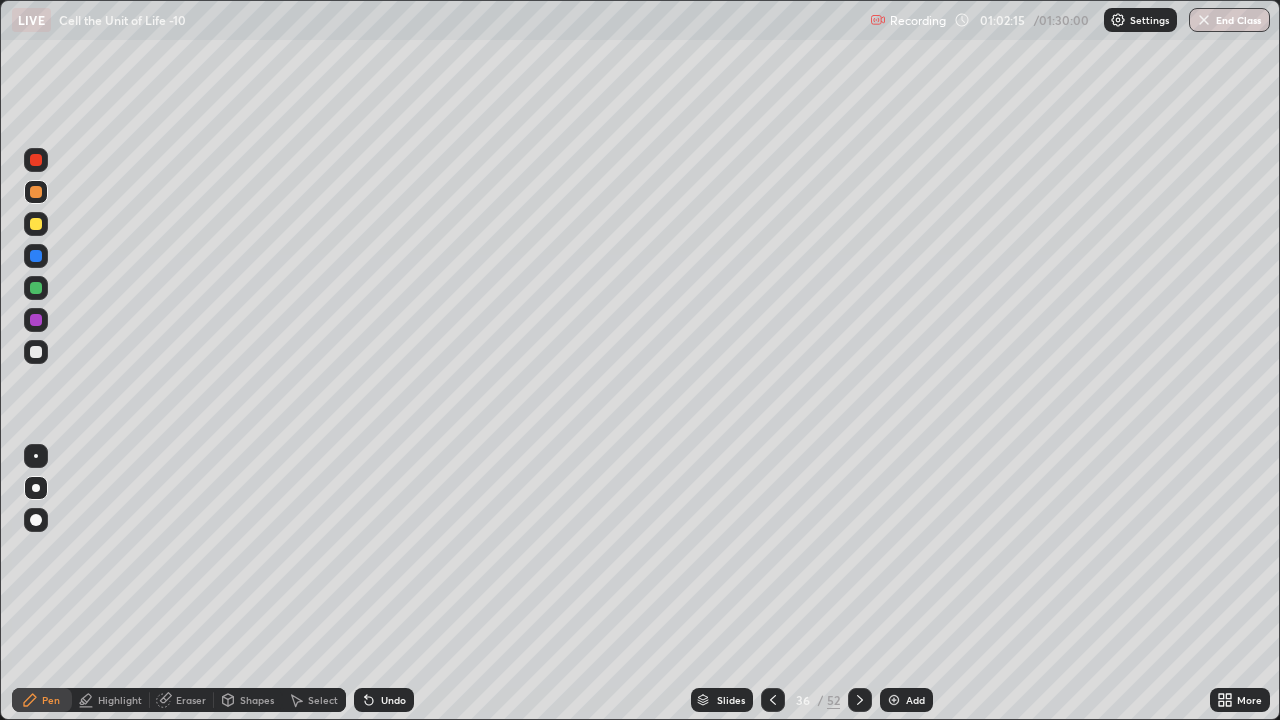 click on "Highlight" at bounding box center [120, 700] 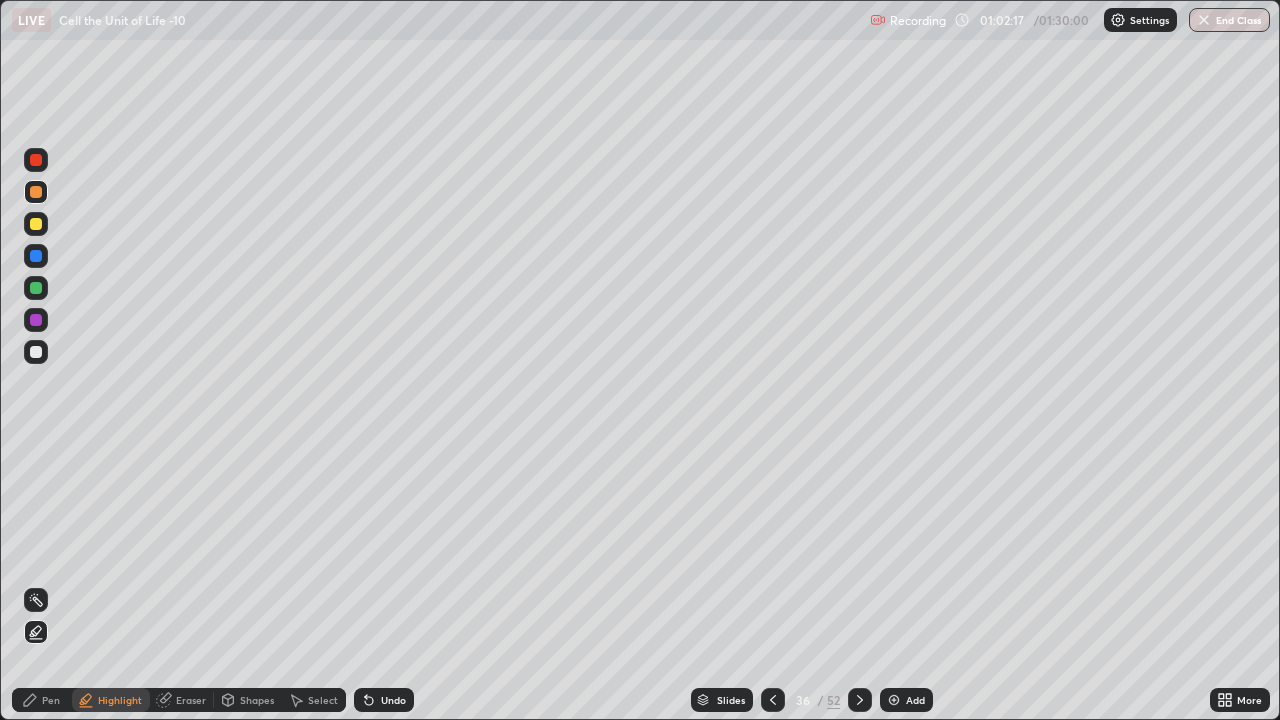 click 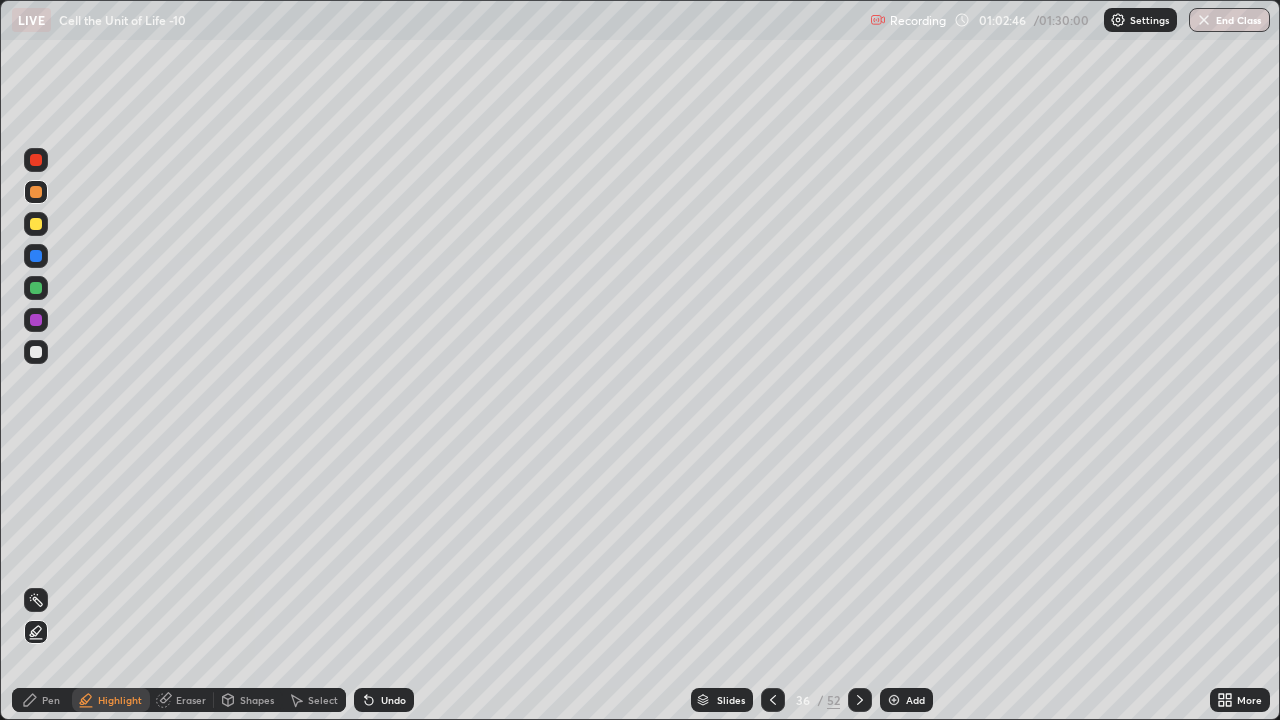 click at bounding box center [36, 352] 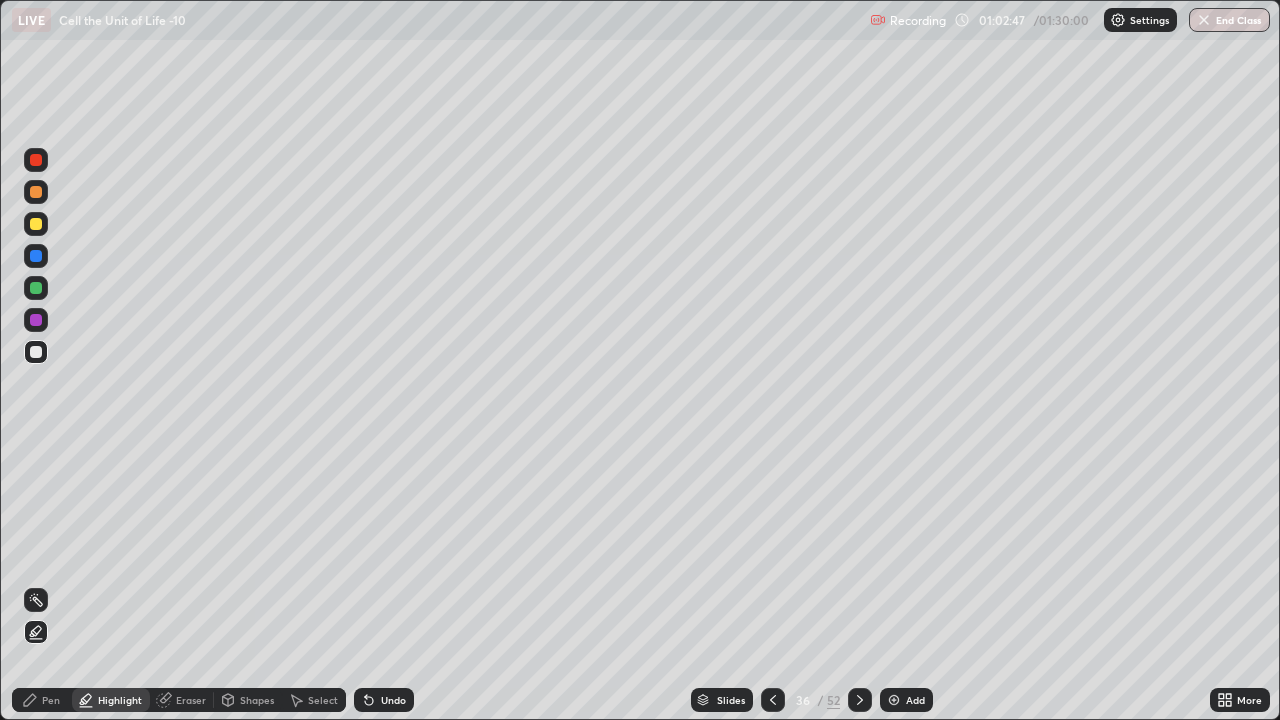 click on "Pen" at bounding box center [51, 700] 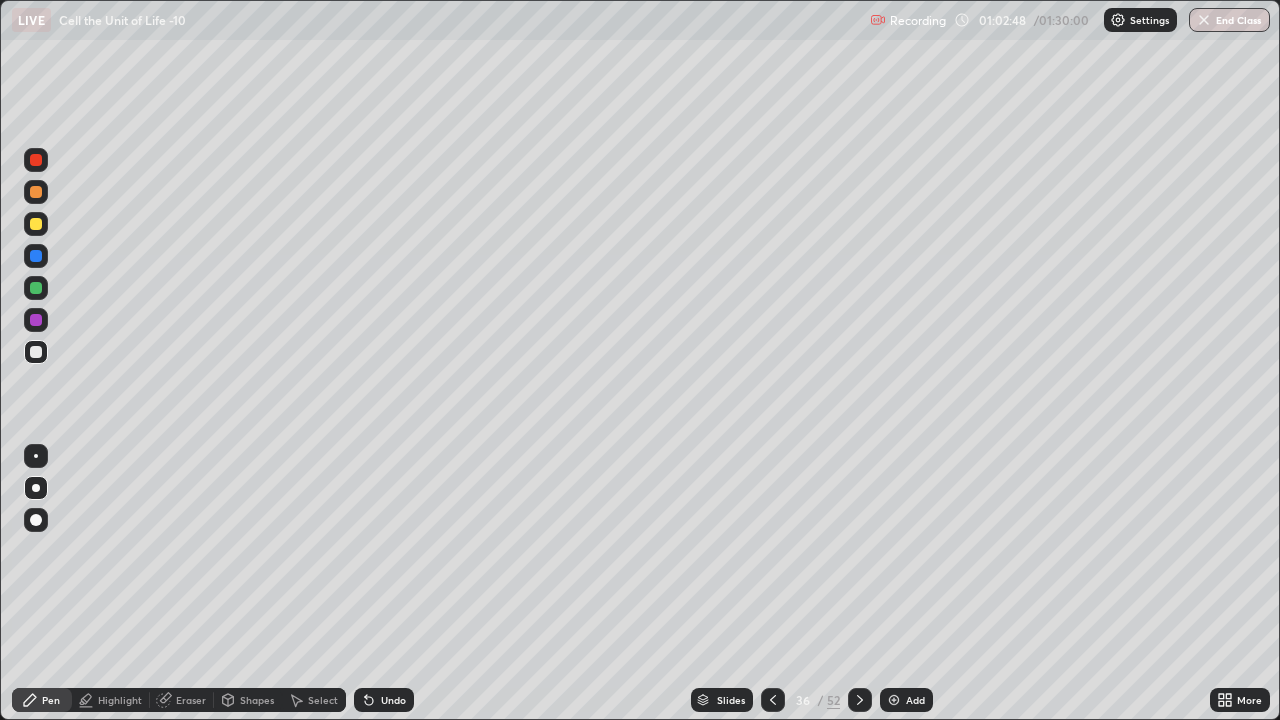 click at bounding box center (36, 224) 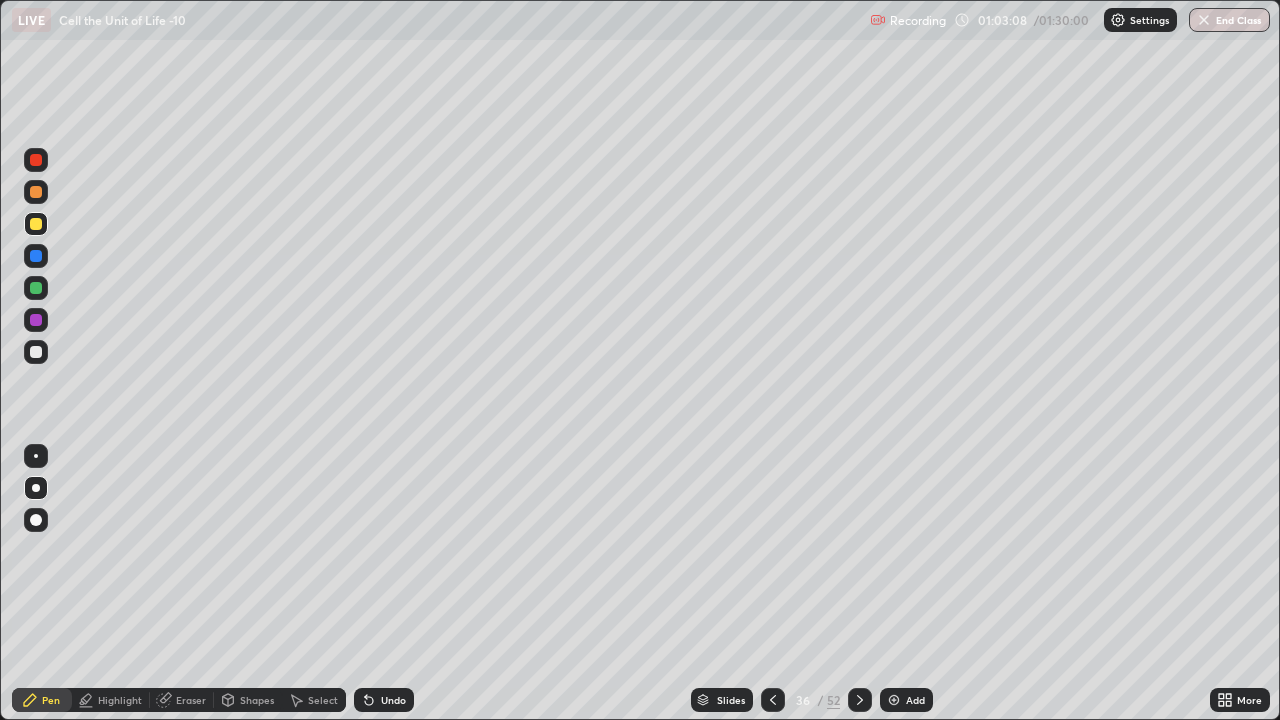 click at bounding box center [36, 488] 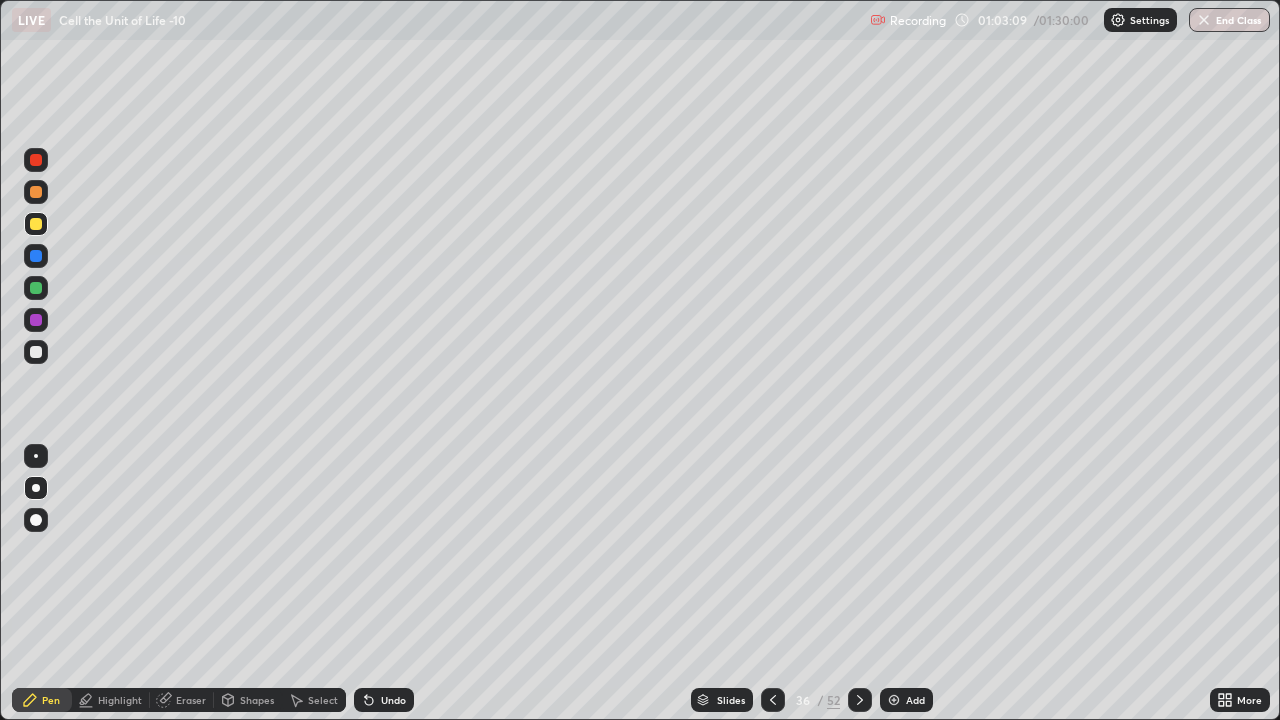 click 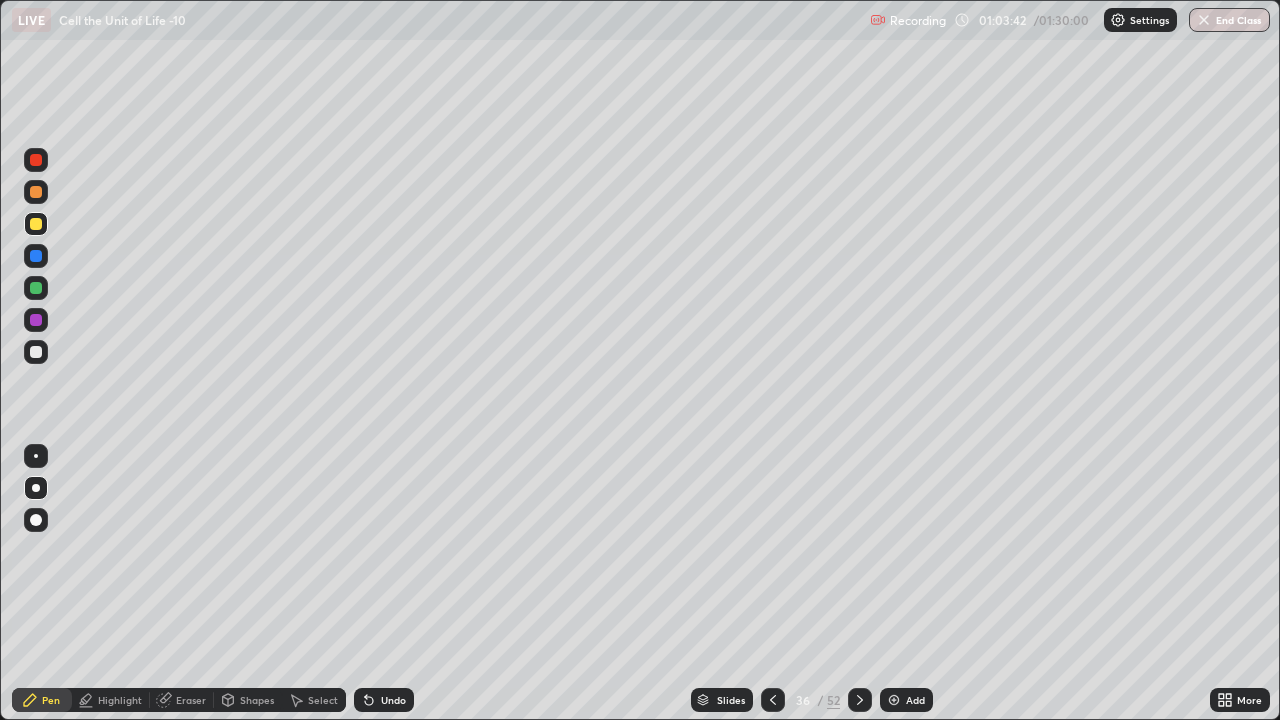 click at bounding box center (36, 352) 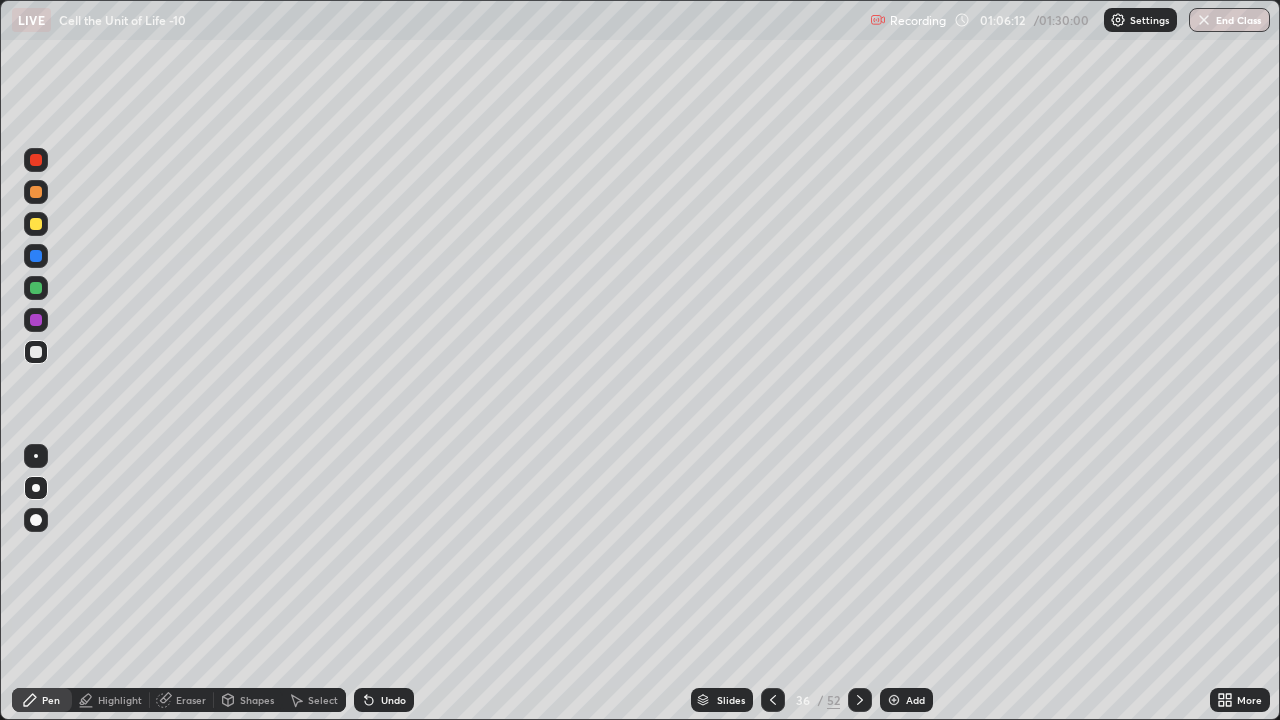 click on "Pen" at bounding box center [42, 700] 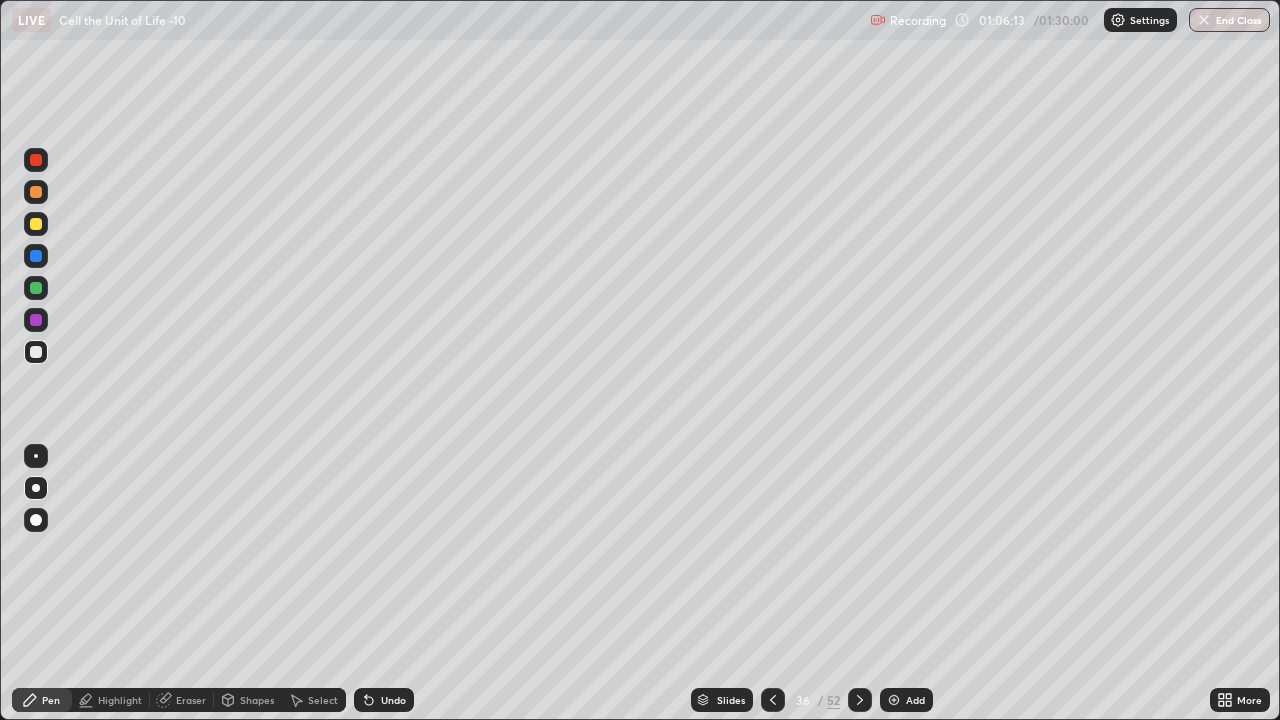 click on "Add" at bounding box center (906, 700) 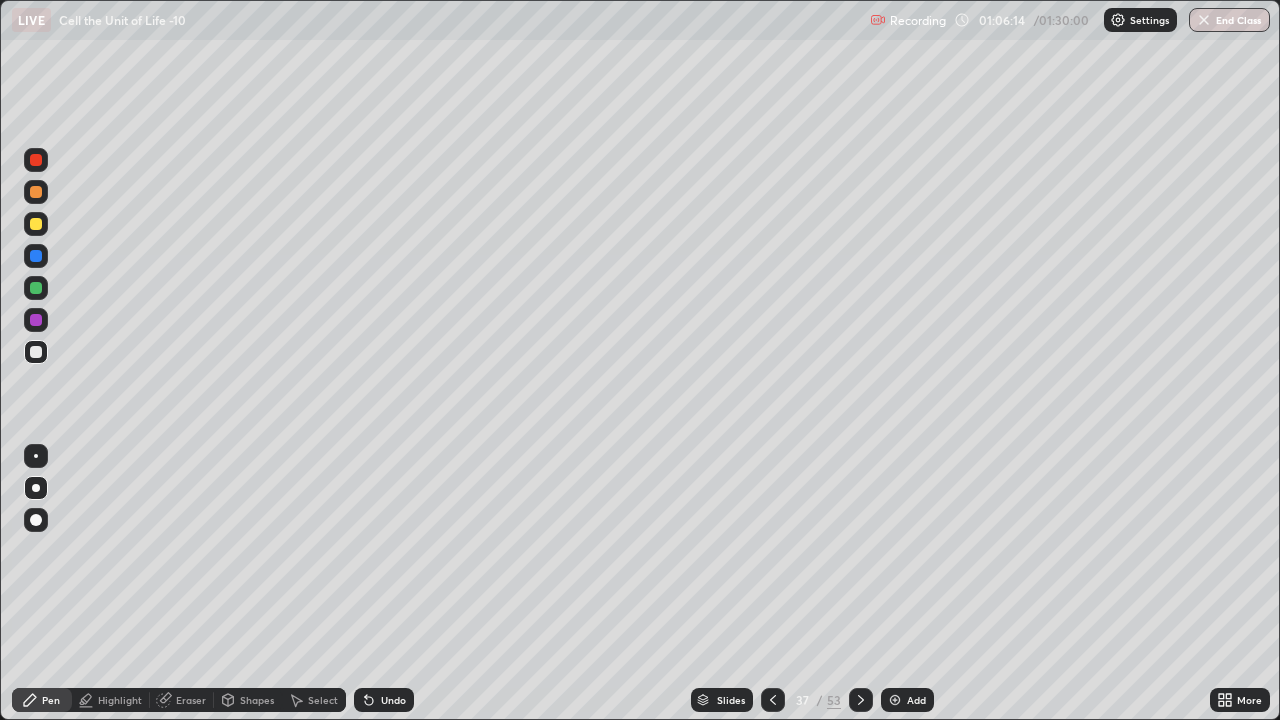 click at bounding box center (36, 192) 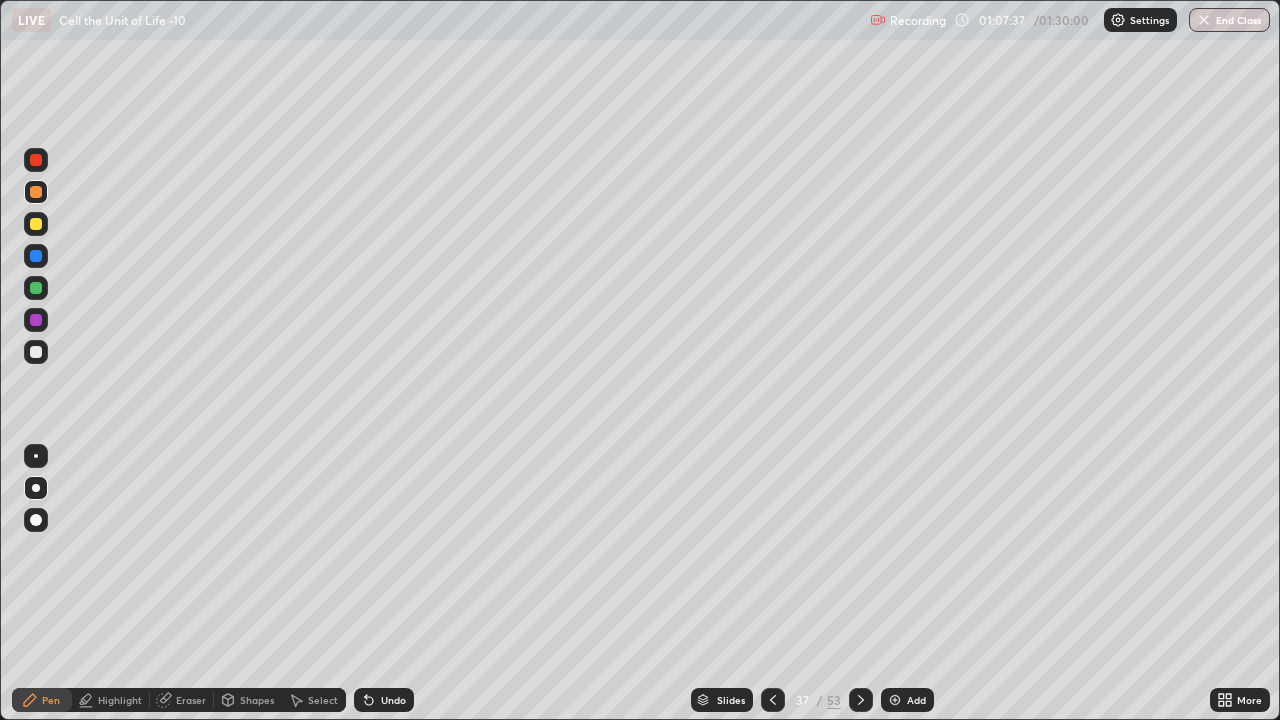 click 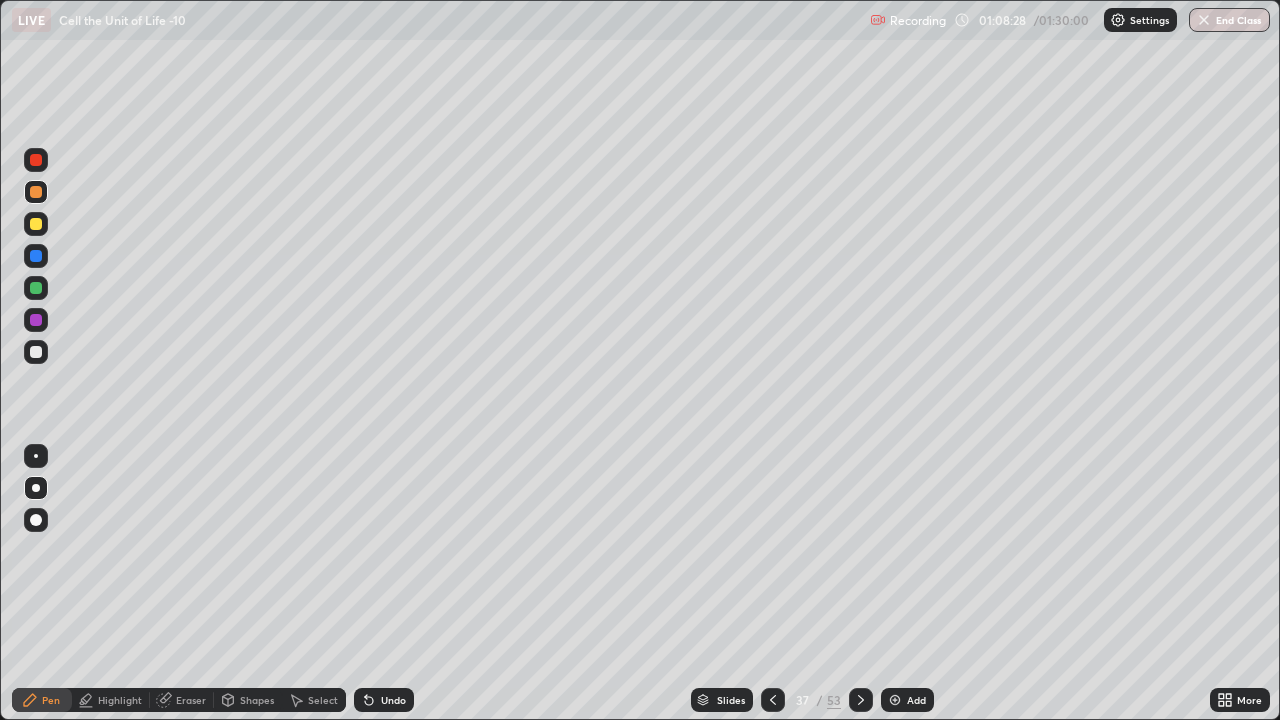 click on "Pen" at bounding box center [51, 700] 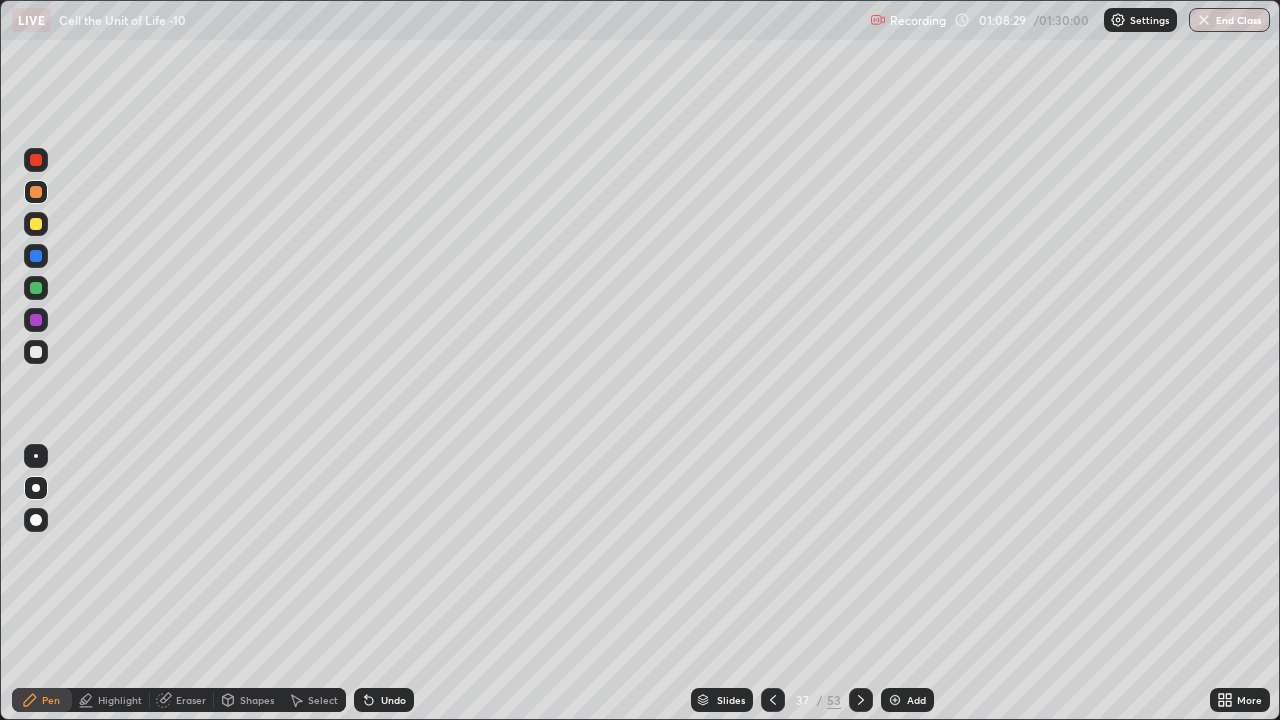click 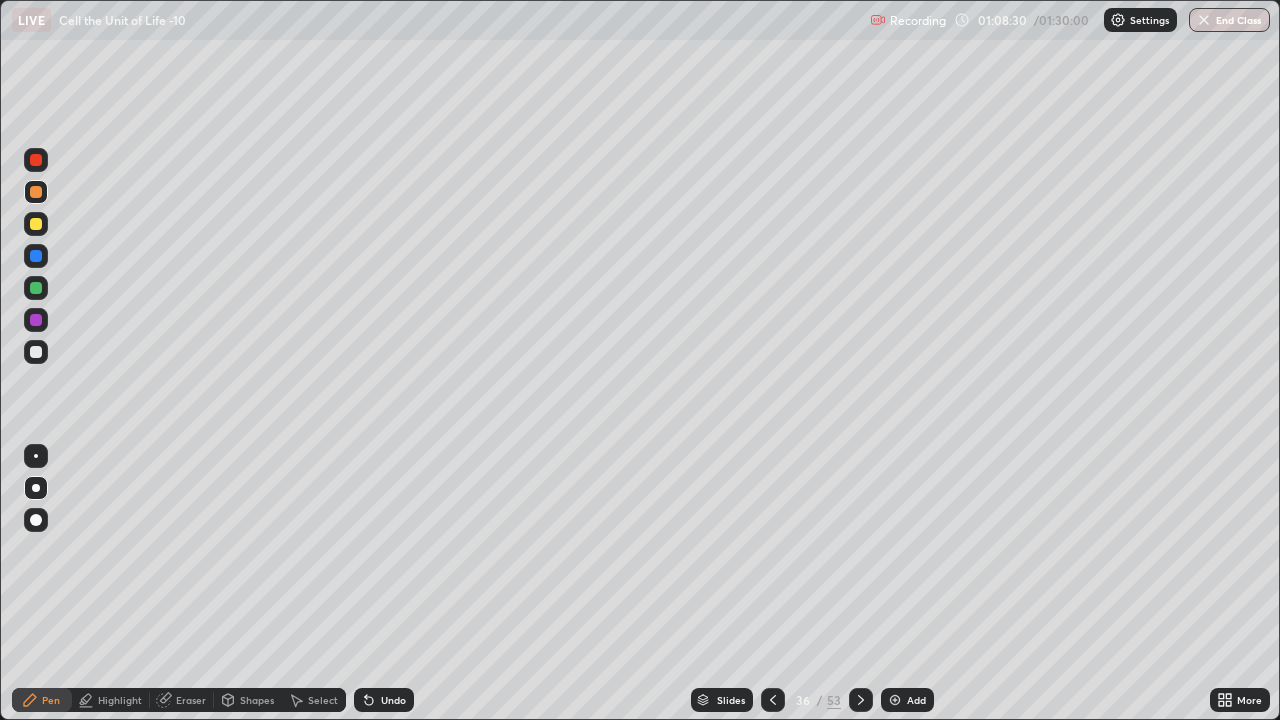 click 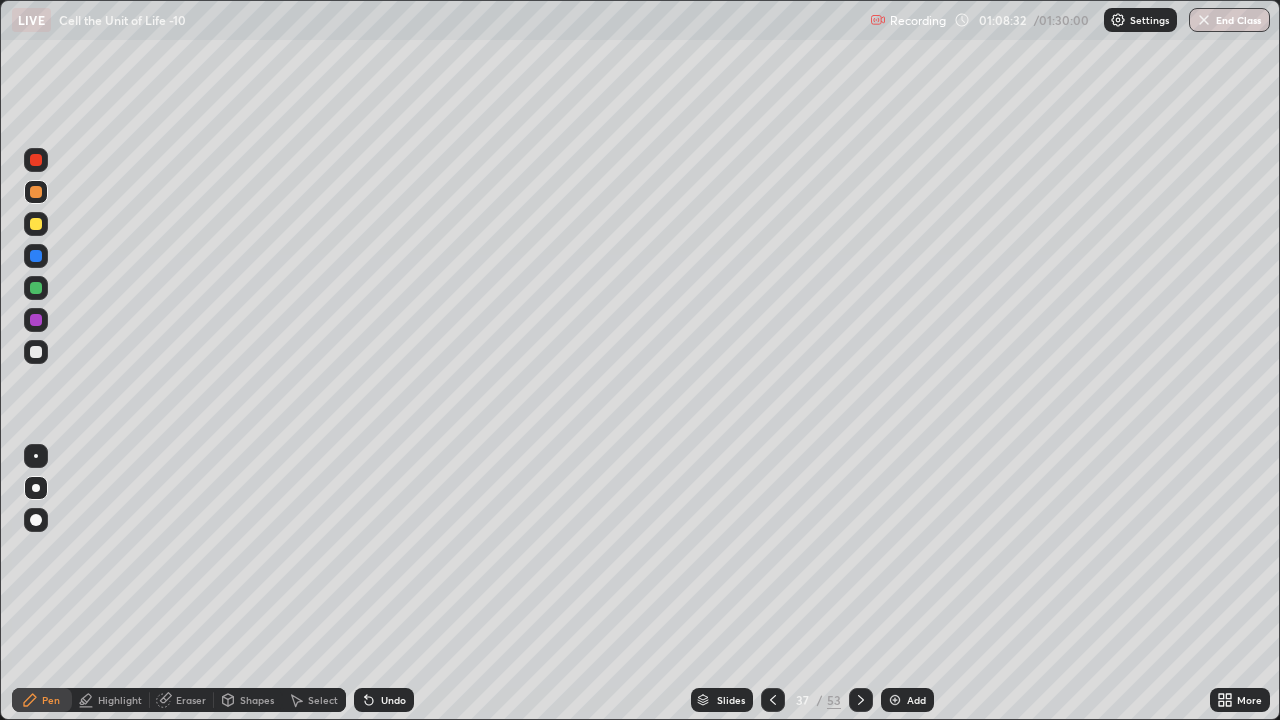 click 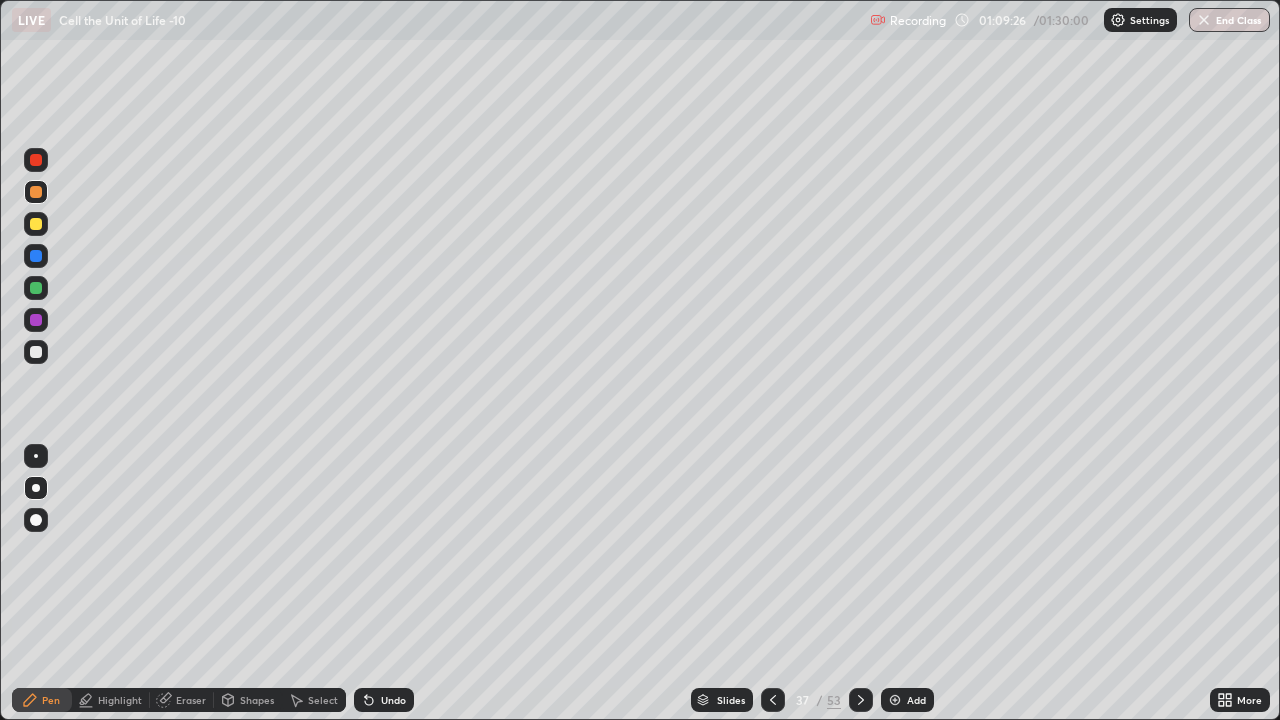 click on "Add" at bounding box center (916, 700) 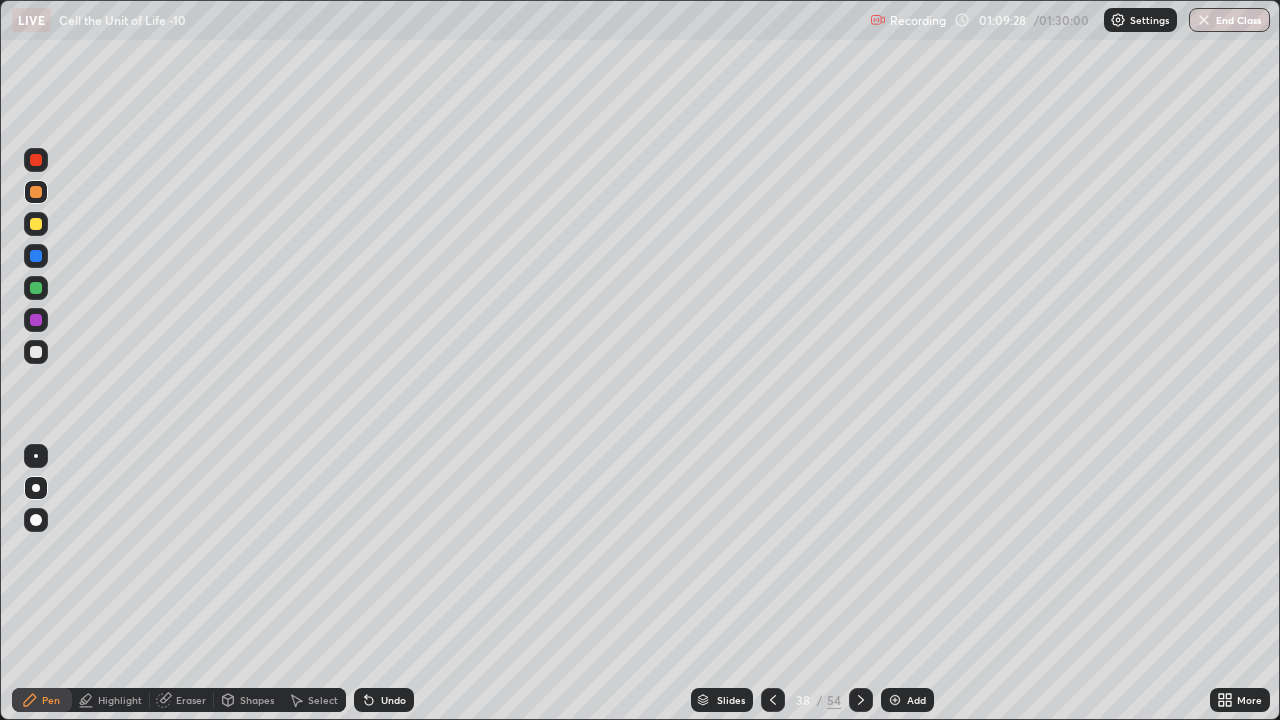 click at bounding box center [36, 352] 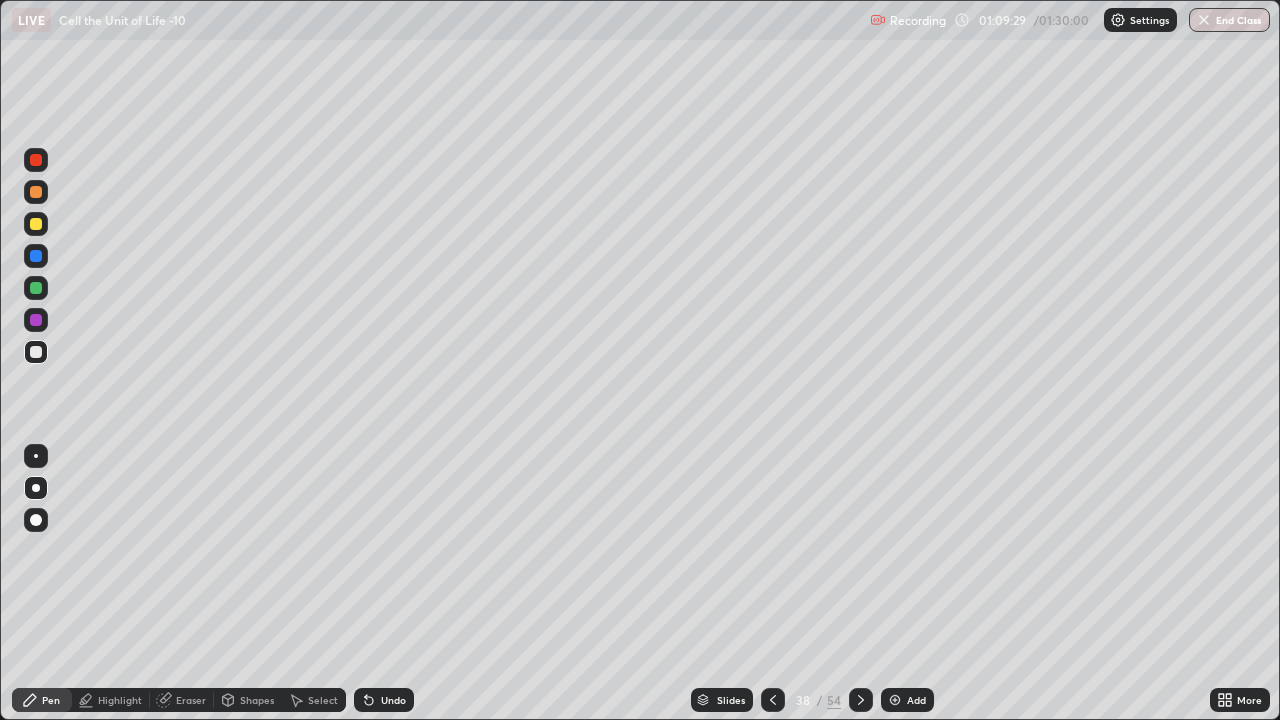 click at bounding box center [36, 352] 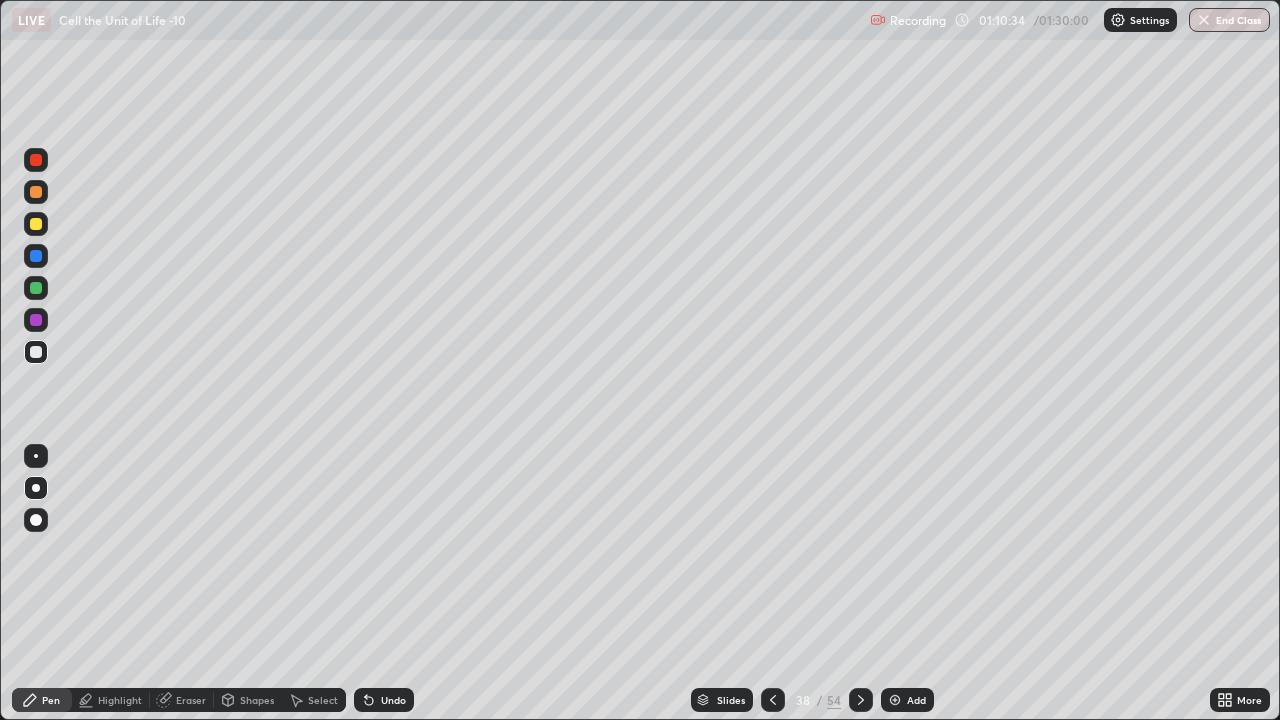 click at bounding box center [36, 224] 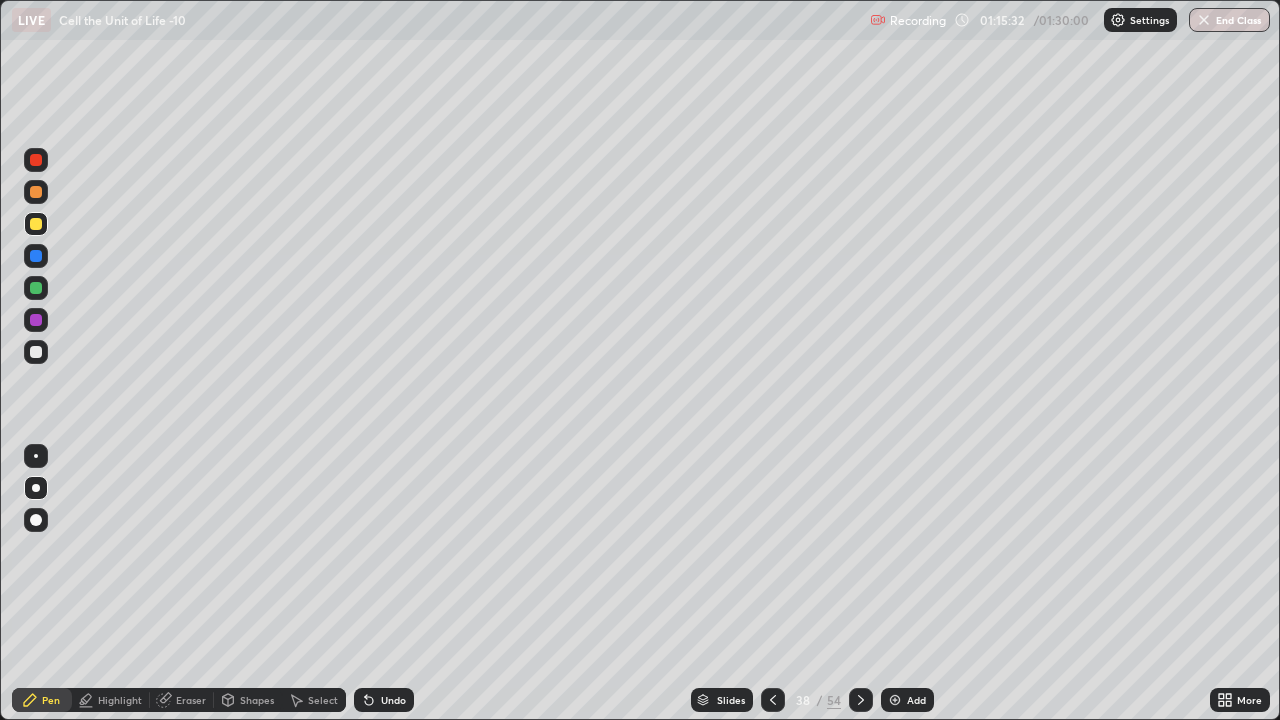 click at bounding box center [36, 352] 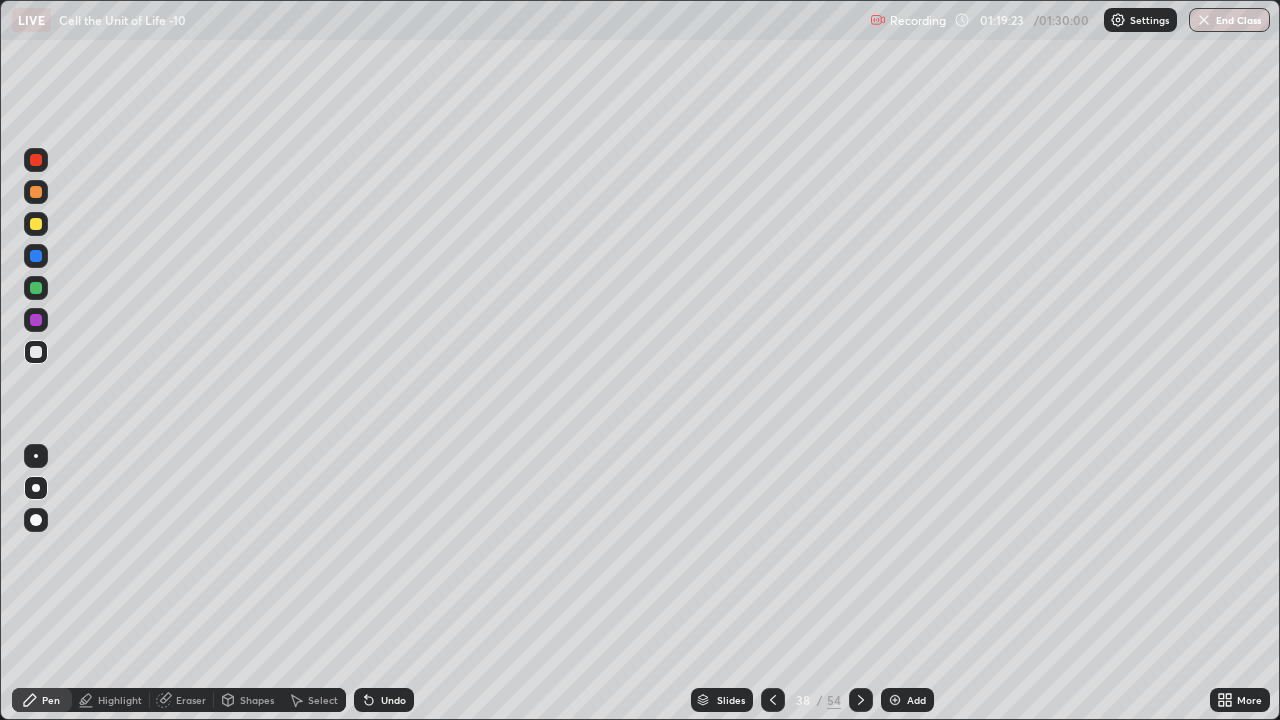 click on "Add" at bounding box center (907, 700) 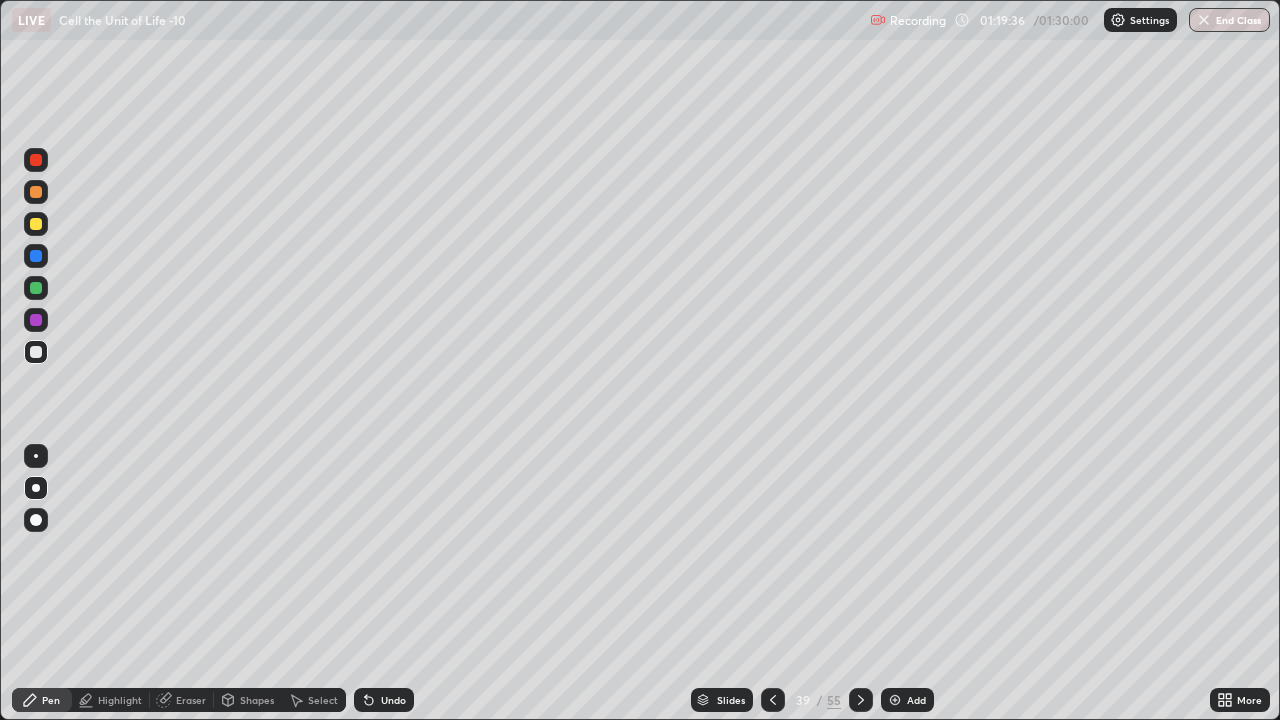 click at bounding box center [36, 288] 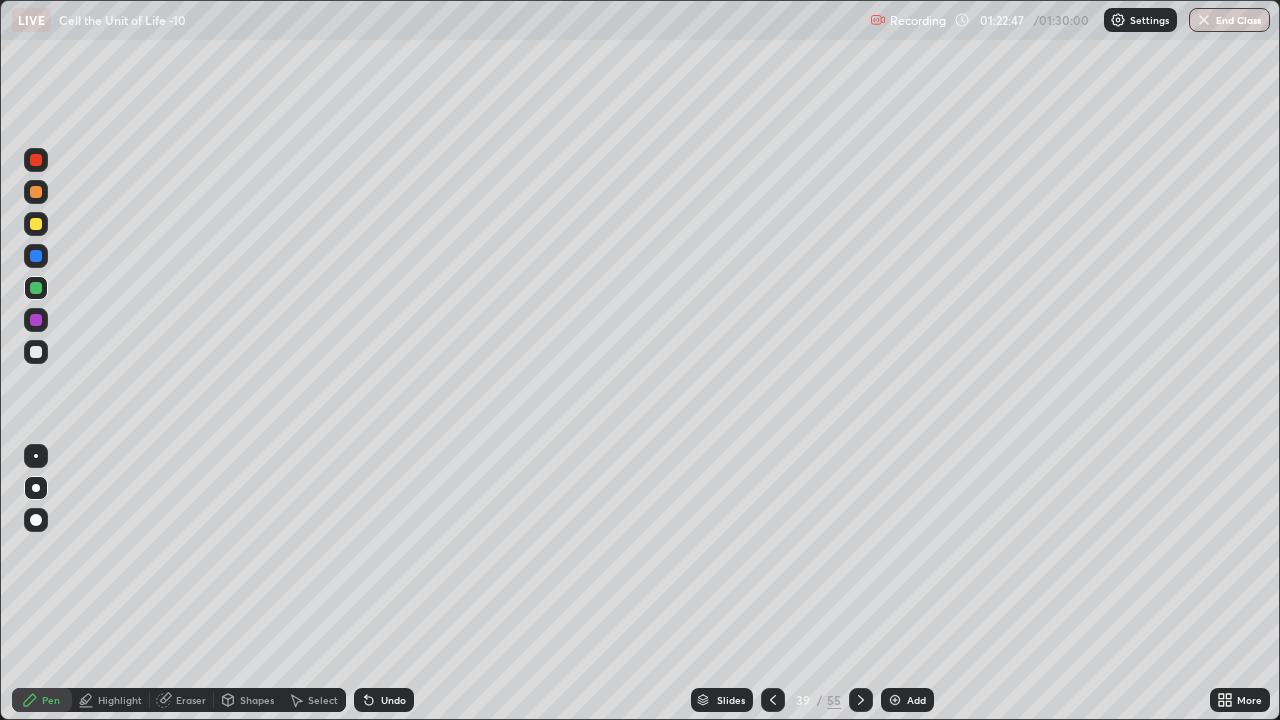 click on "End Class" at bounding box center [1229, 20] 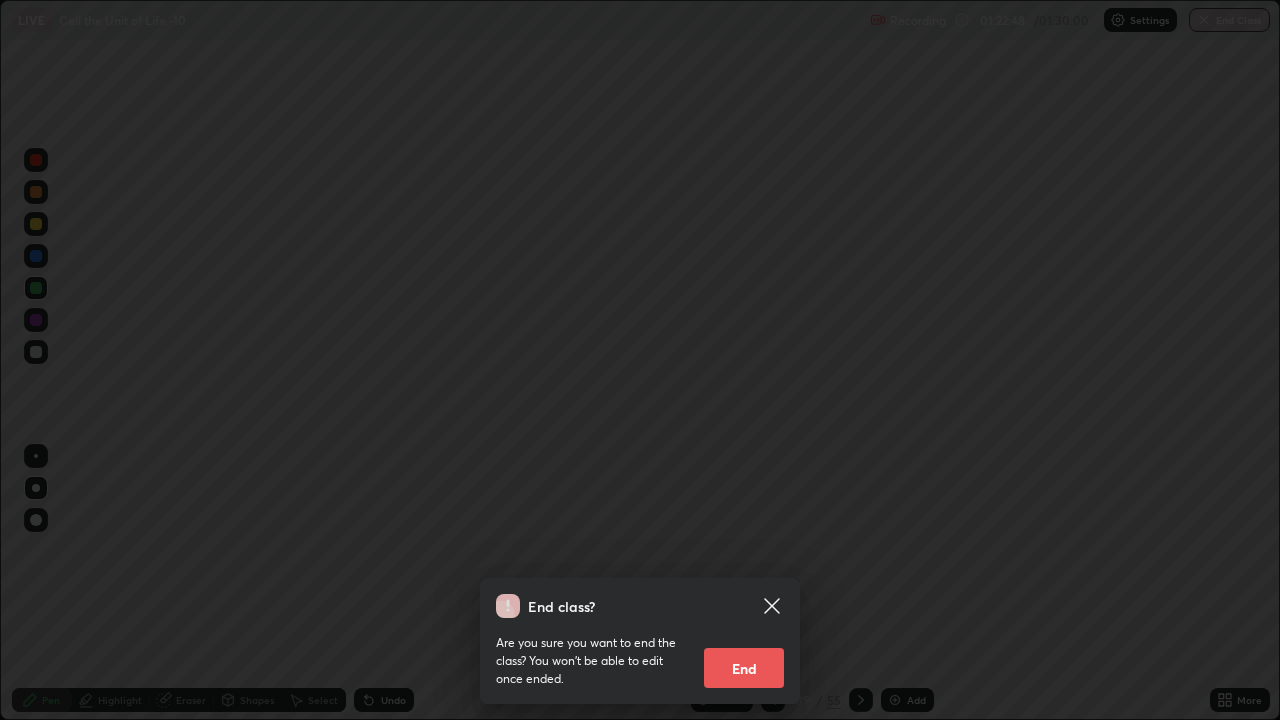 click on "End" at bounding box center (744, 668) 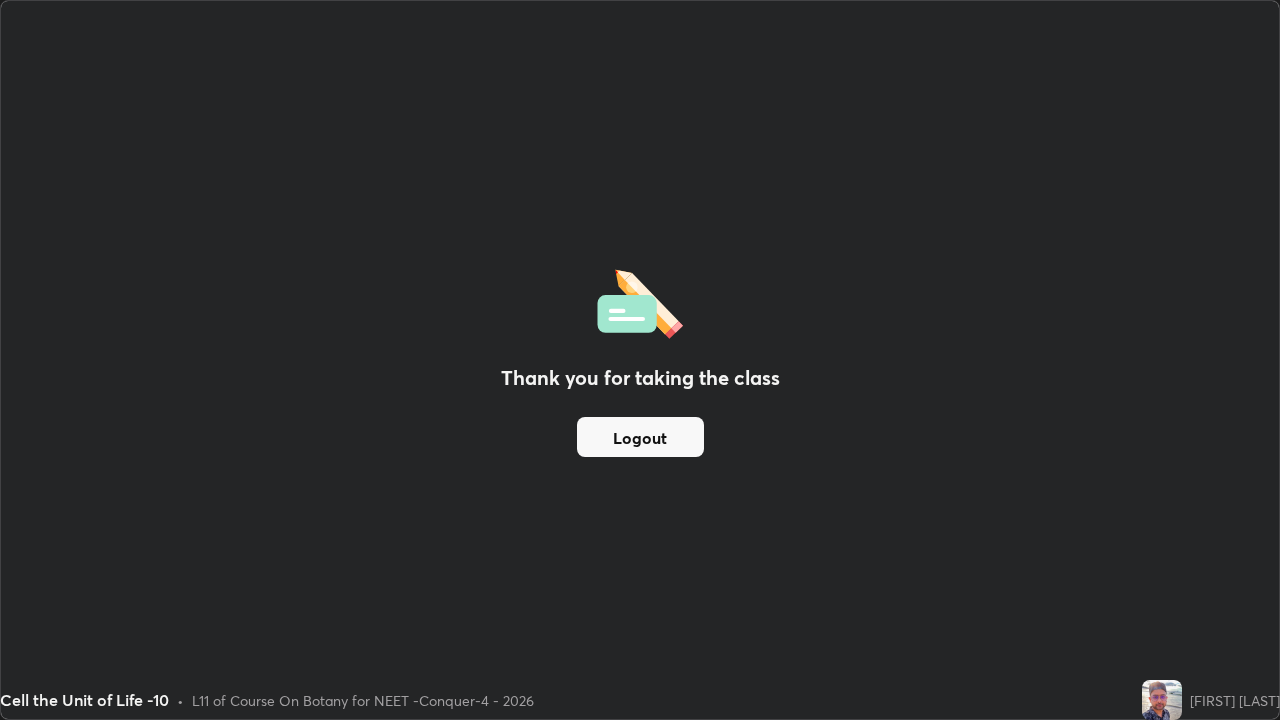 click on "Logout" at bounding box center [640, 437] 